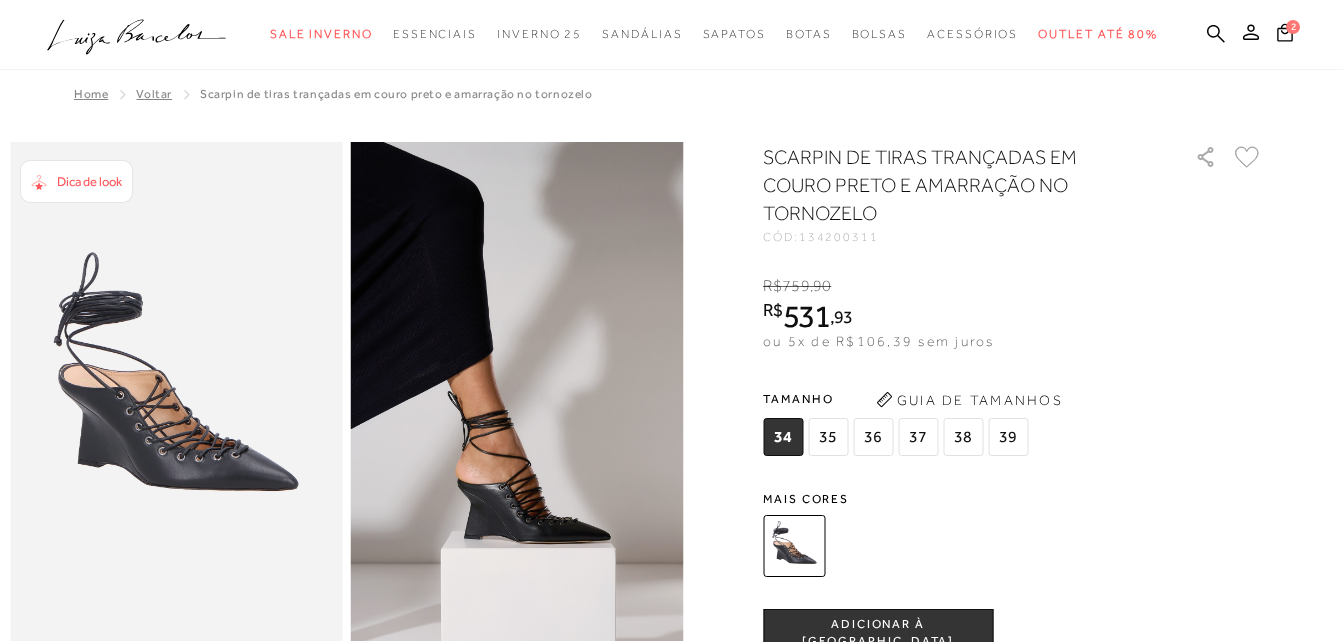 scroll, scrollTop: 0, scrollLeft: 0, axis: both 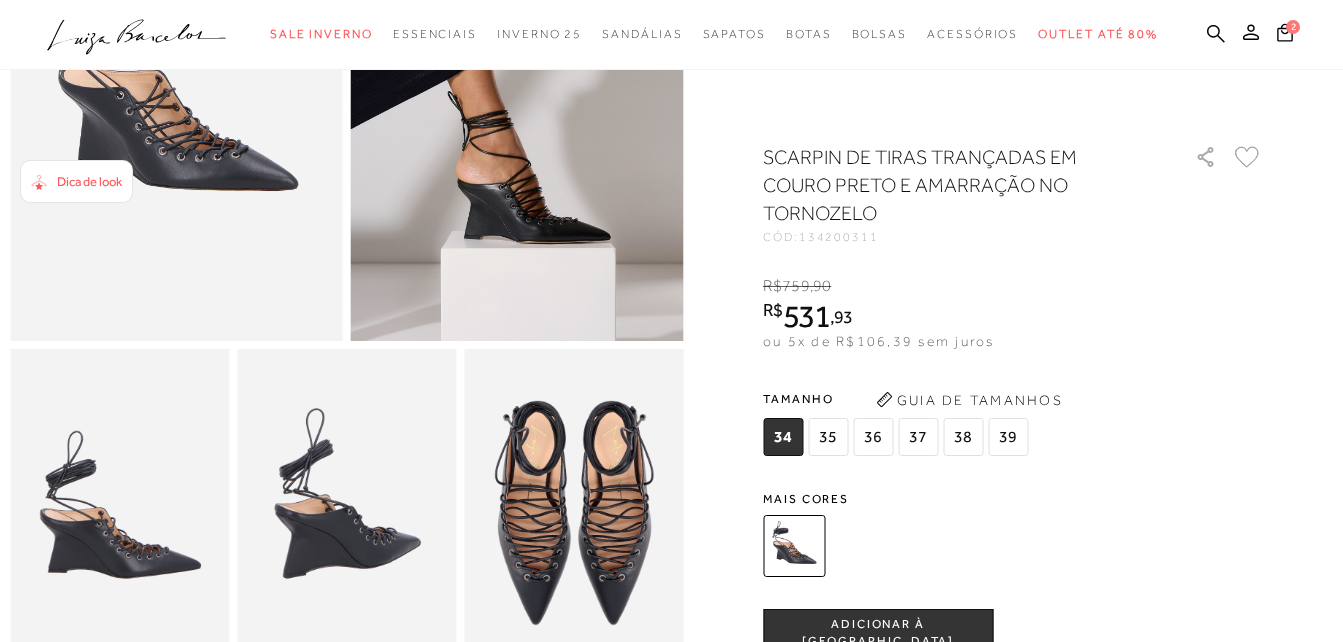 click at bounding box center [176, 91] 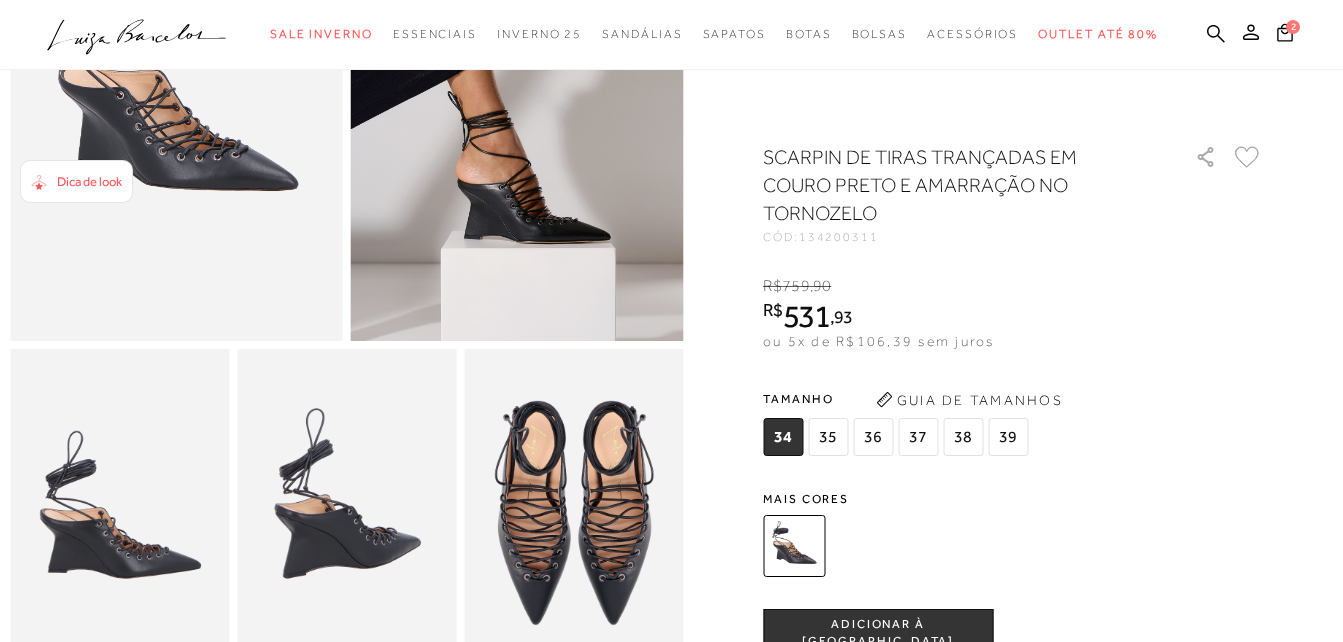 click at bounding box center (517, 91) 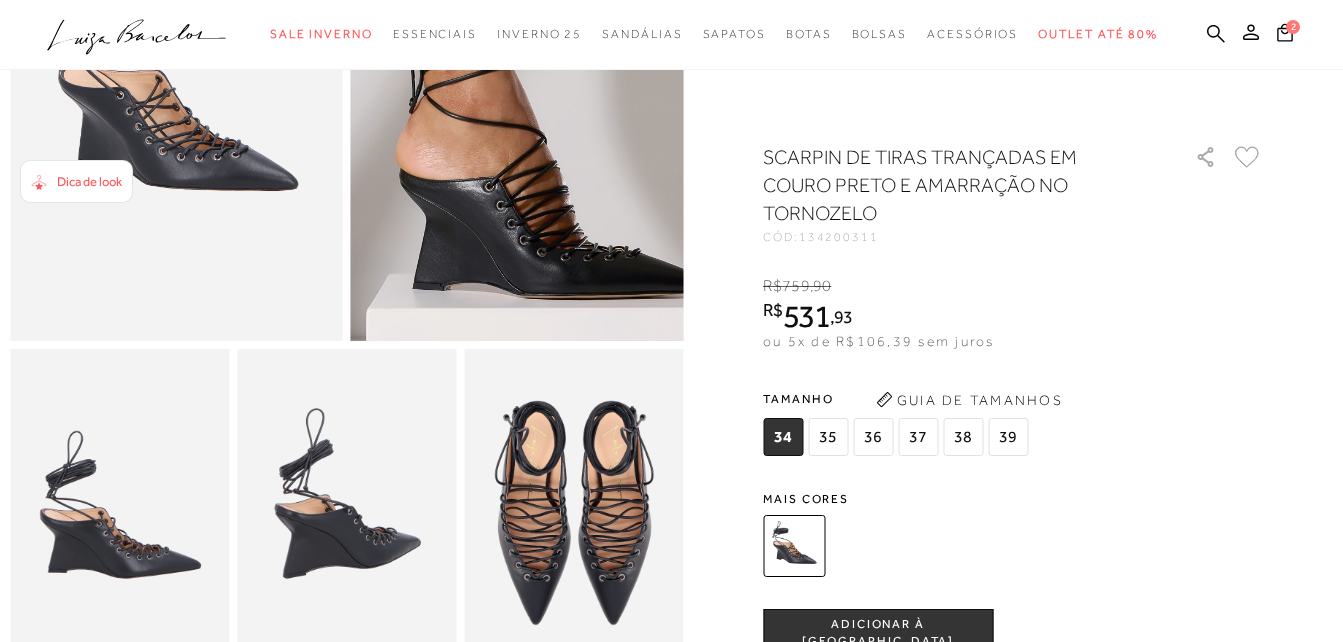 click at bounding box center (518, -5) 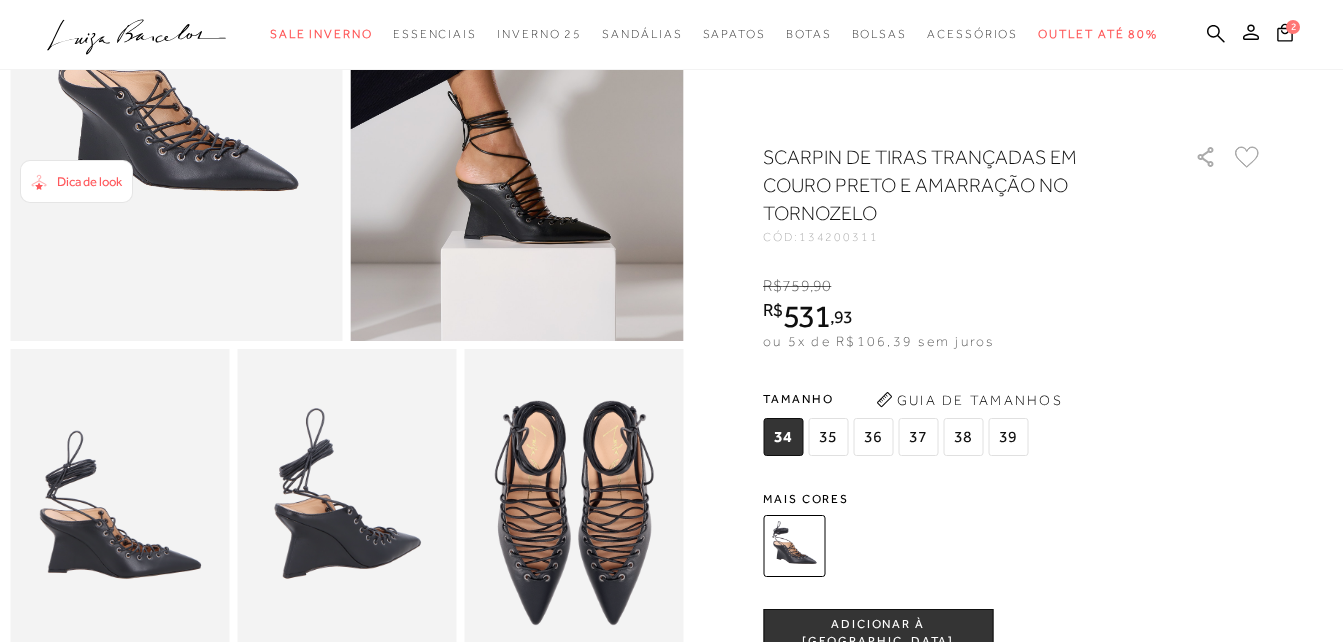 click at bounding box center (119, 513) 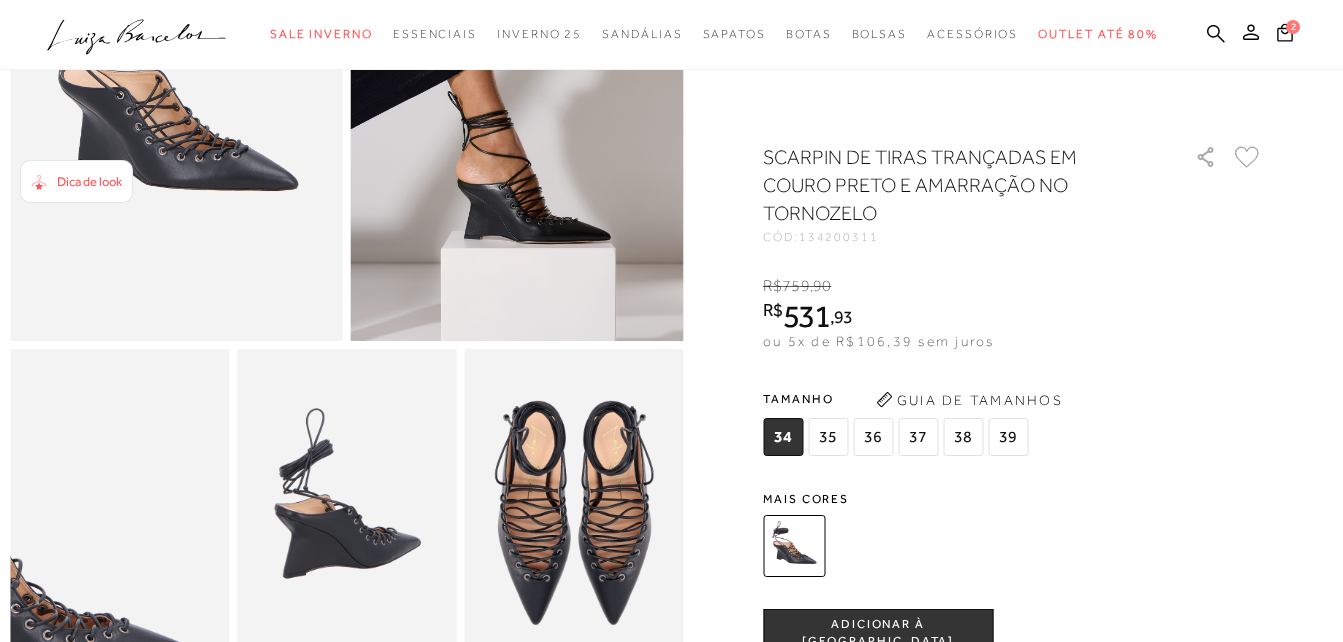 click at bounding box center (31, 549) 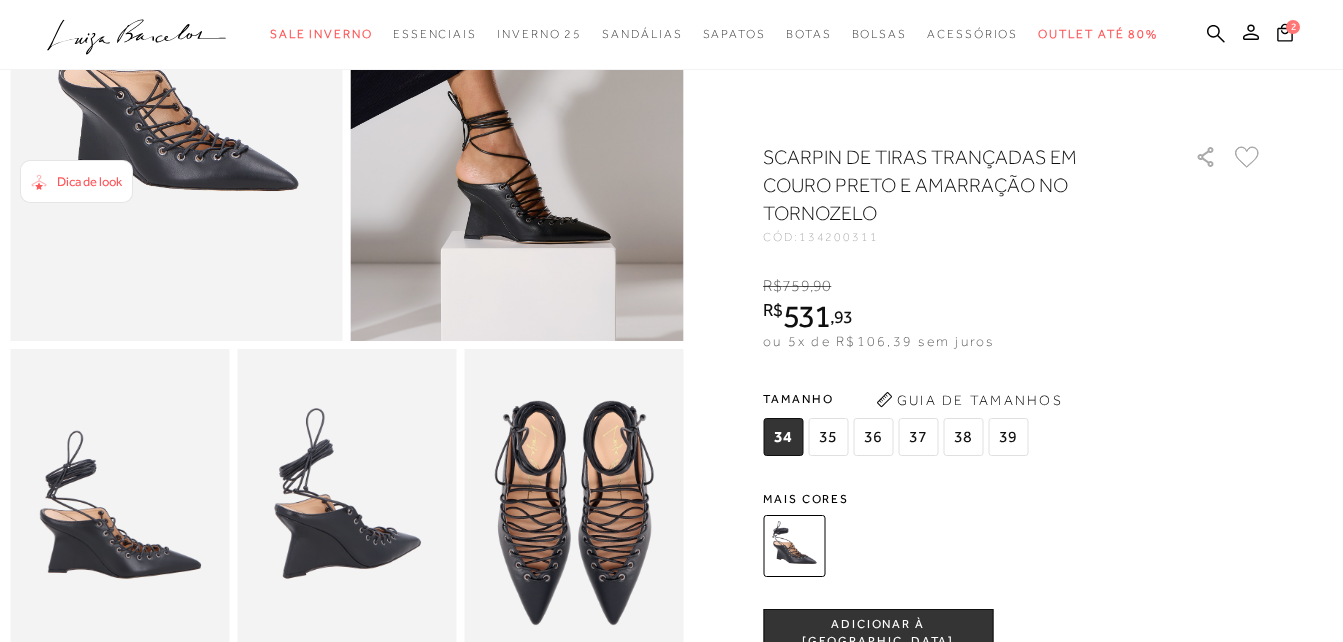 click at bounding box center (346, 513) 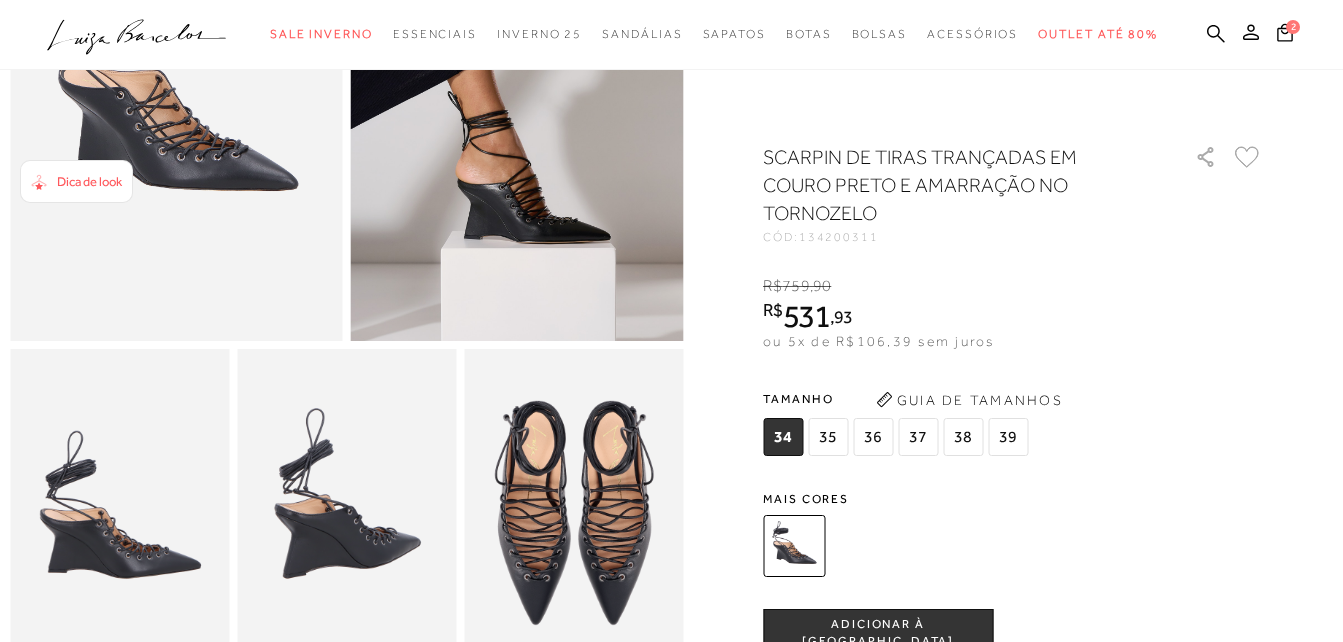 click at bounding box center (573, 513) 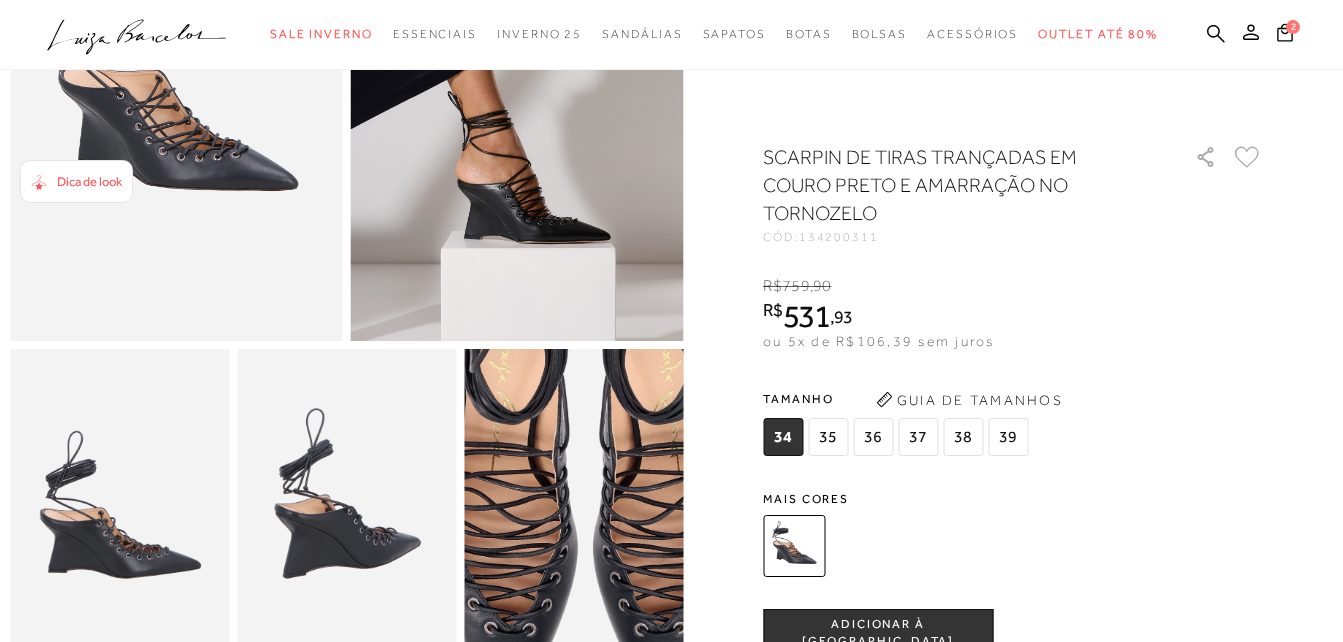 click at bounding box center [584, 498] 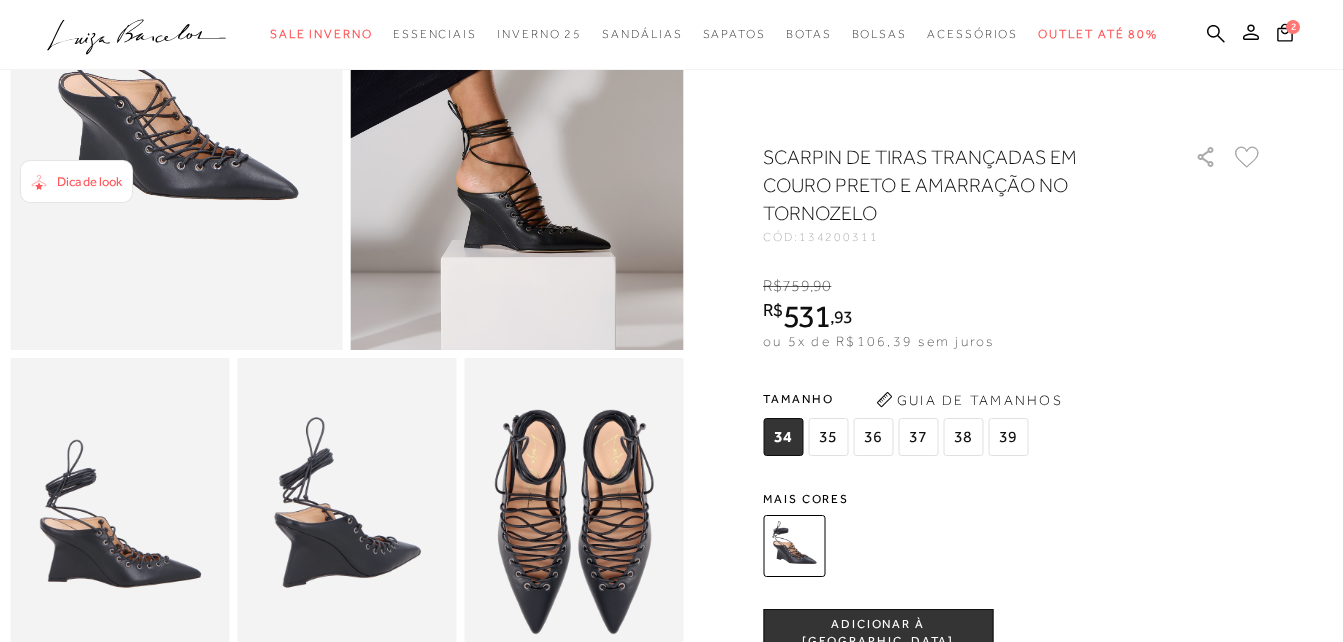 scroll, scrollTop: 200, scrollLeft: 0, axis: vertical 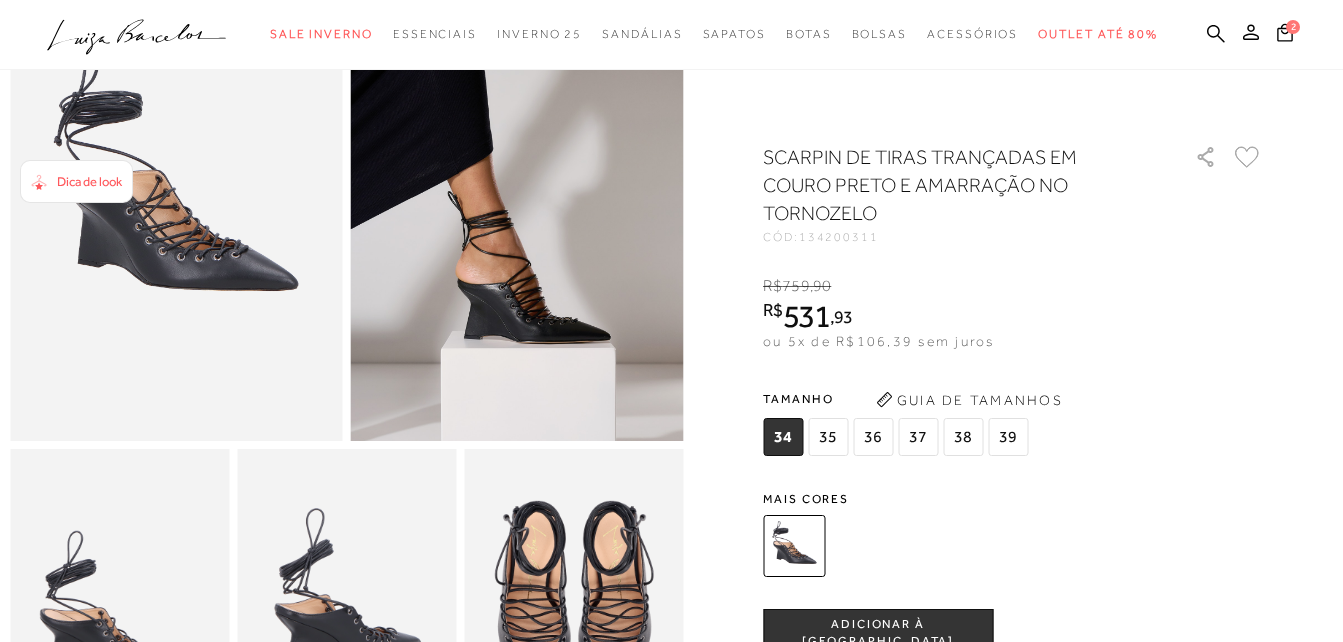 click on "36" at bounding box center (873, 437) 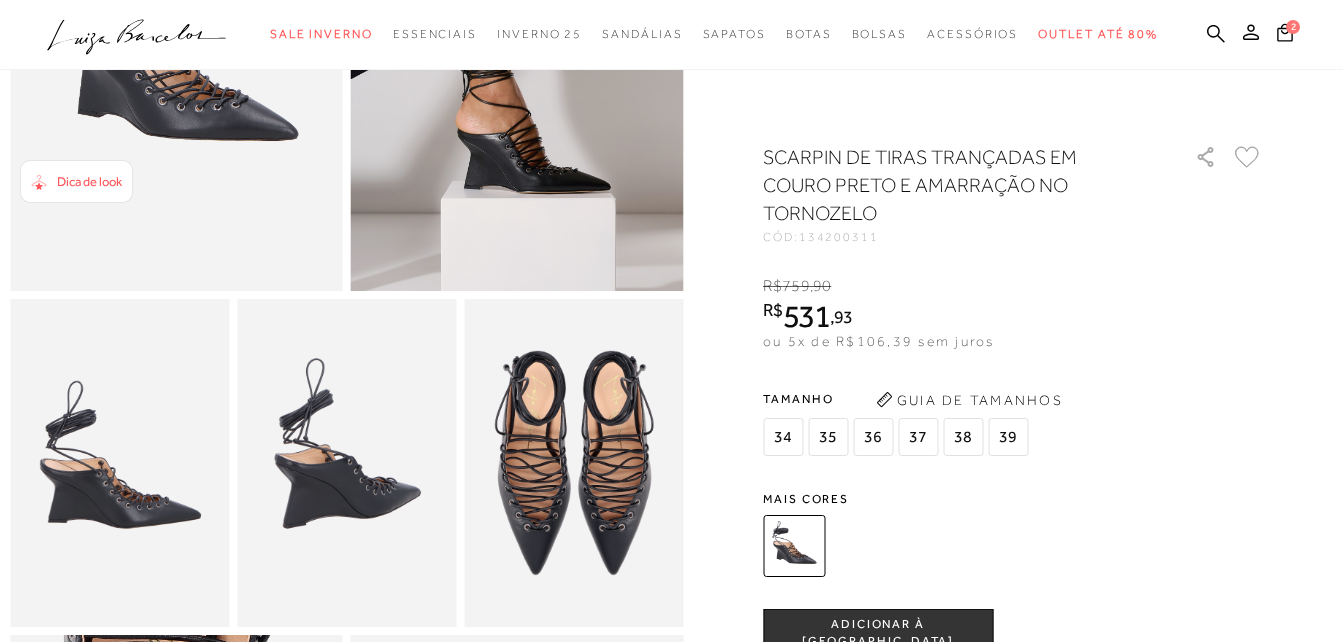 scroll, scrollTop: 500, scrollLeft: 0, axis: vertical 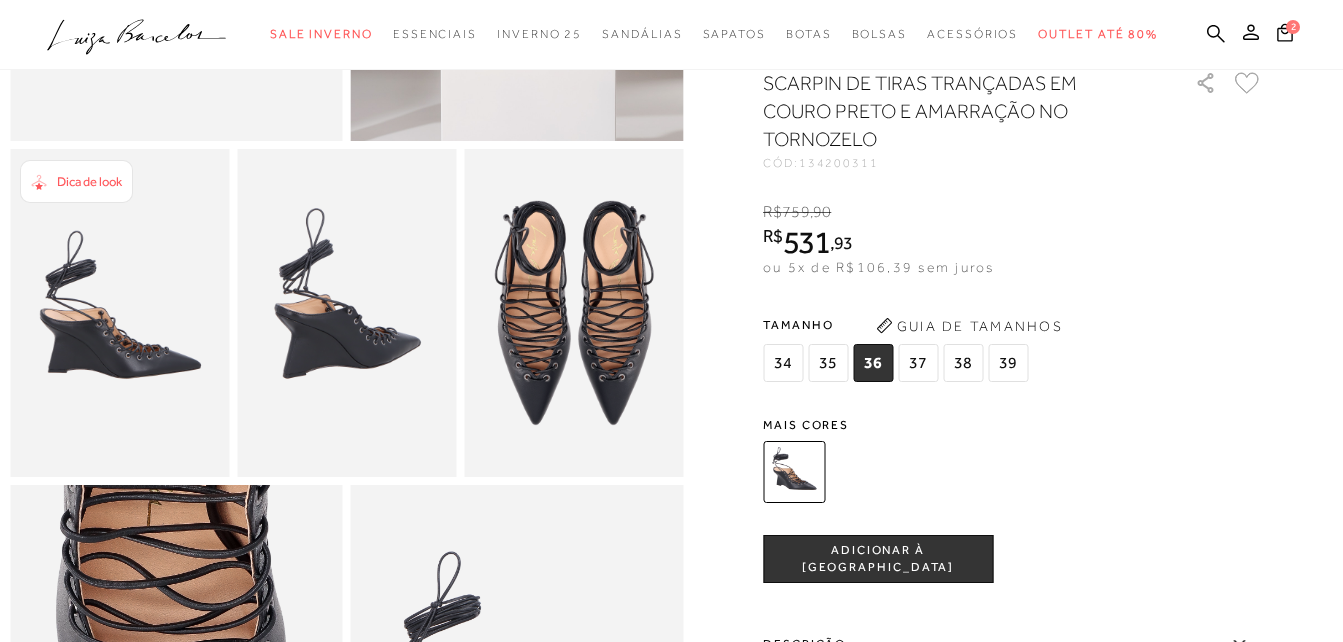 click on "ADICIONAR À [GEOGRAPHIC_DATA]" at bounding box center [878, 559] 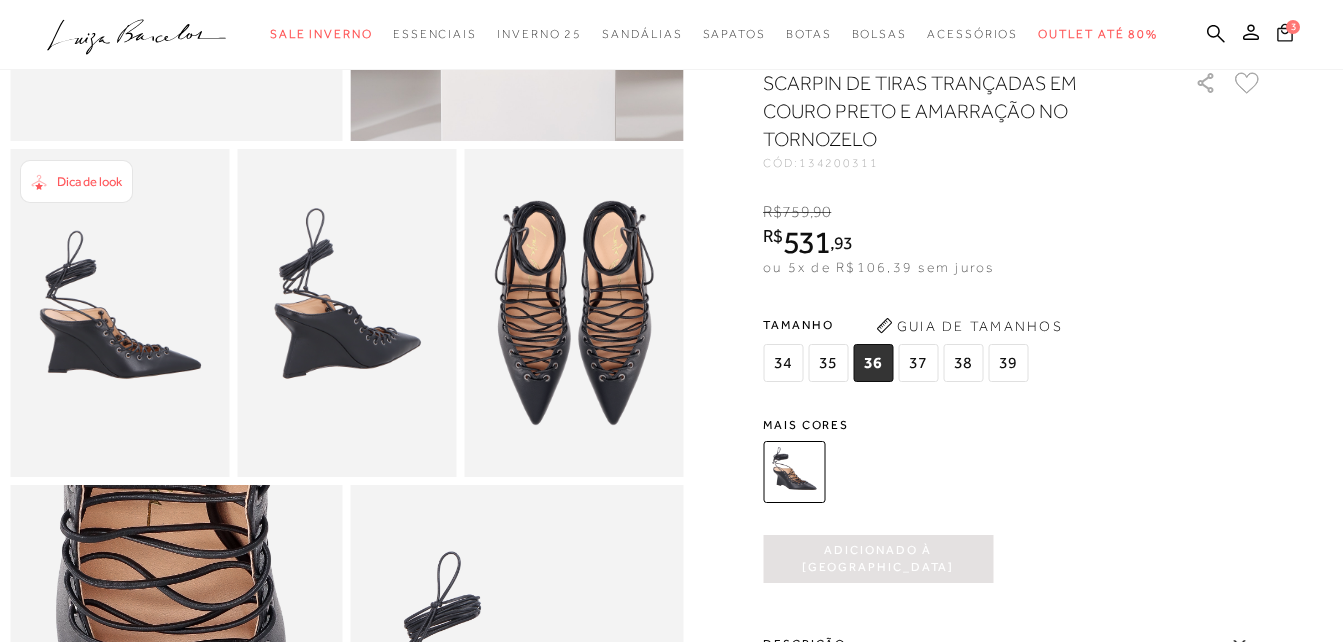 click 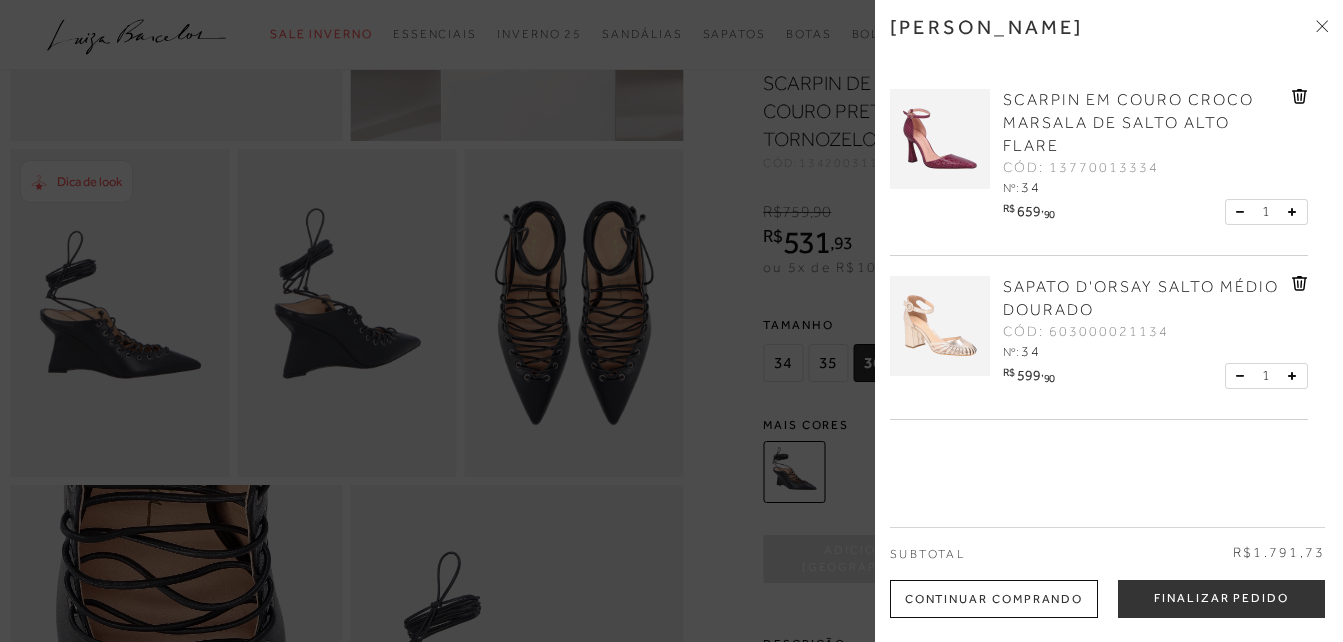 scroll, scrollTop: 0, scrollLeft: 0, axis: both 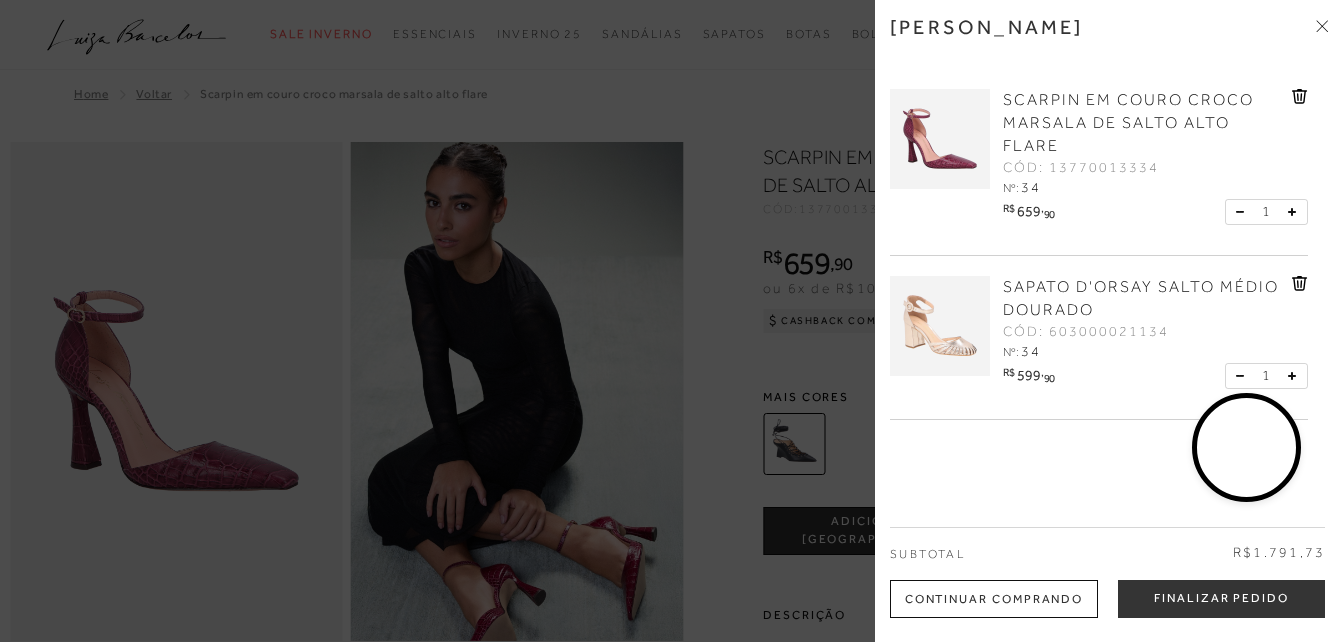 click at bounding box center (671, 321) 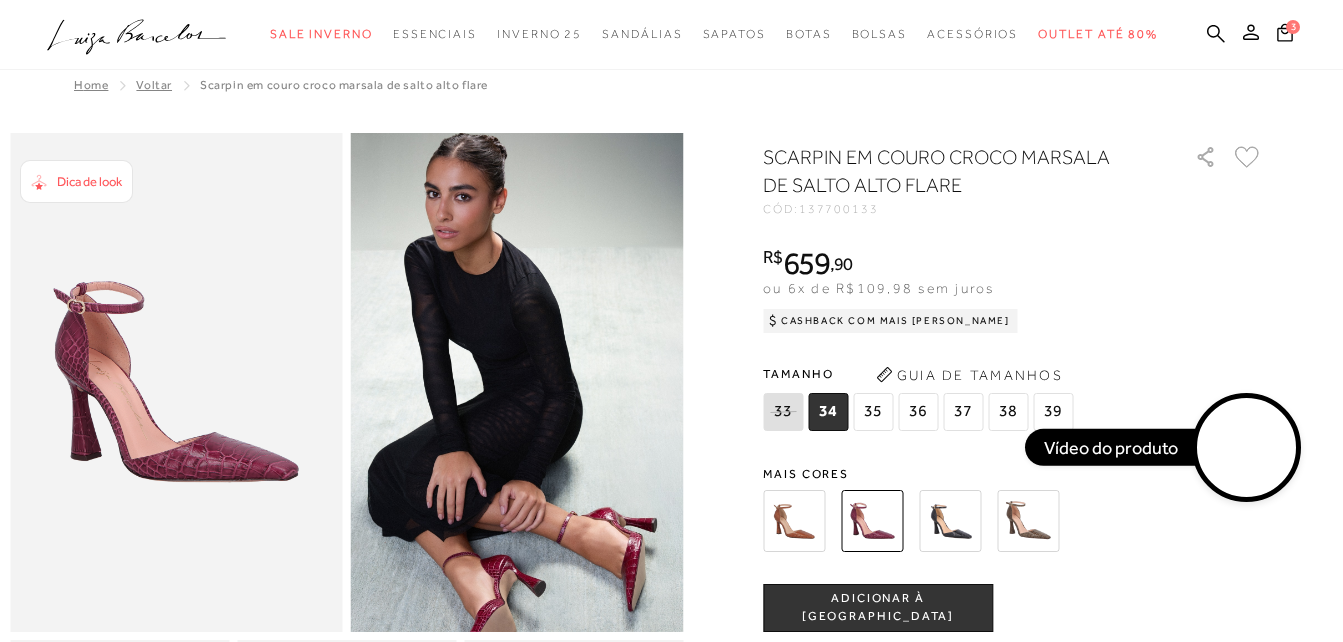 scroll, scrollTop: 0, scrollLeft: 0, axis: both 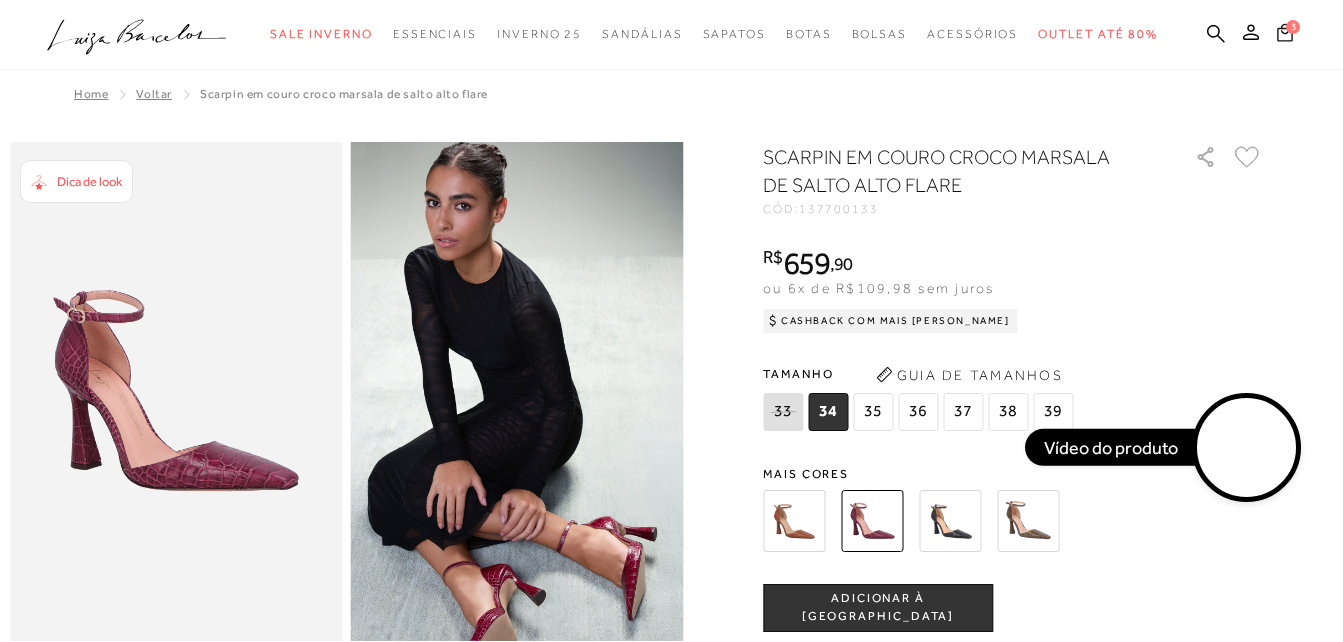 click on "3" at bounding box center [1293, 26] 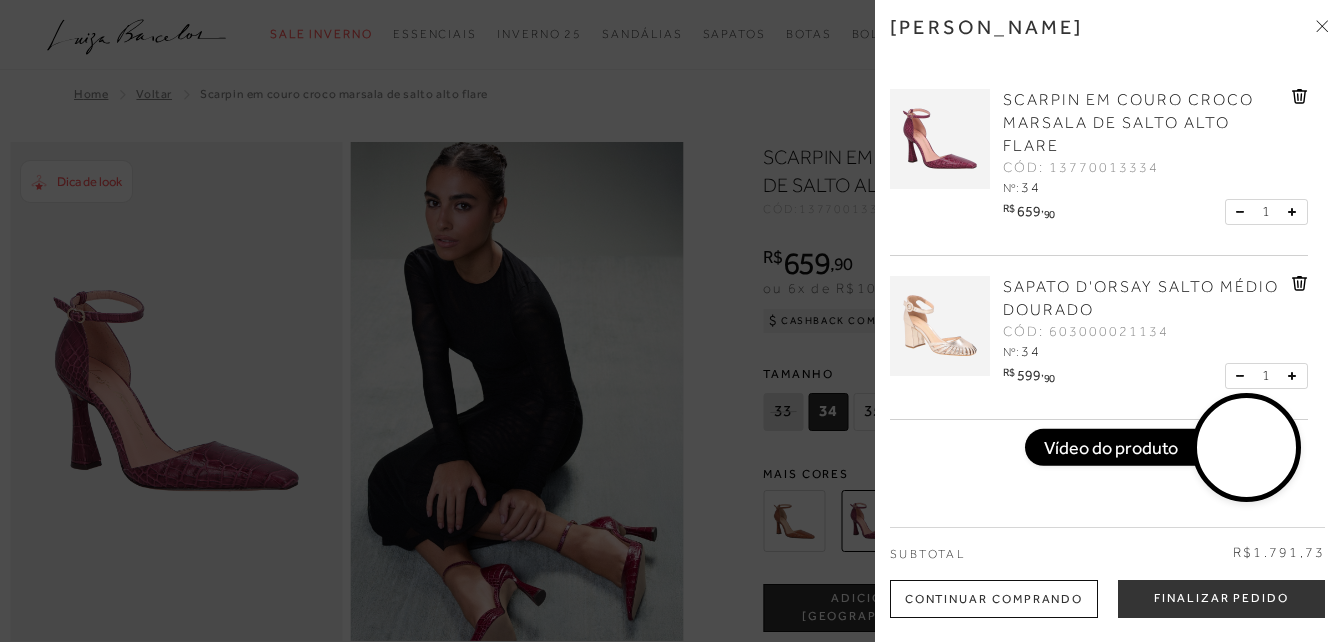 click 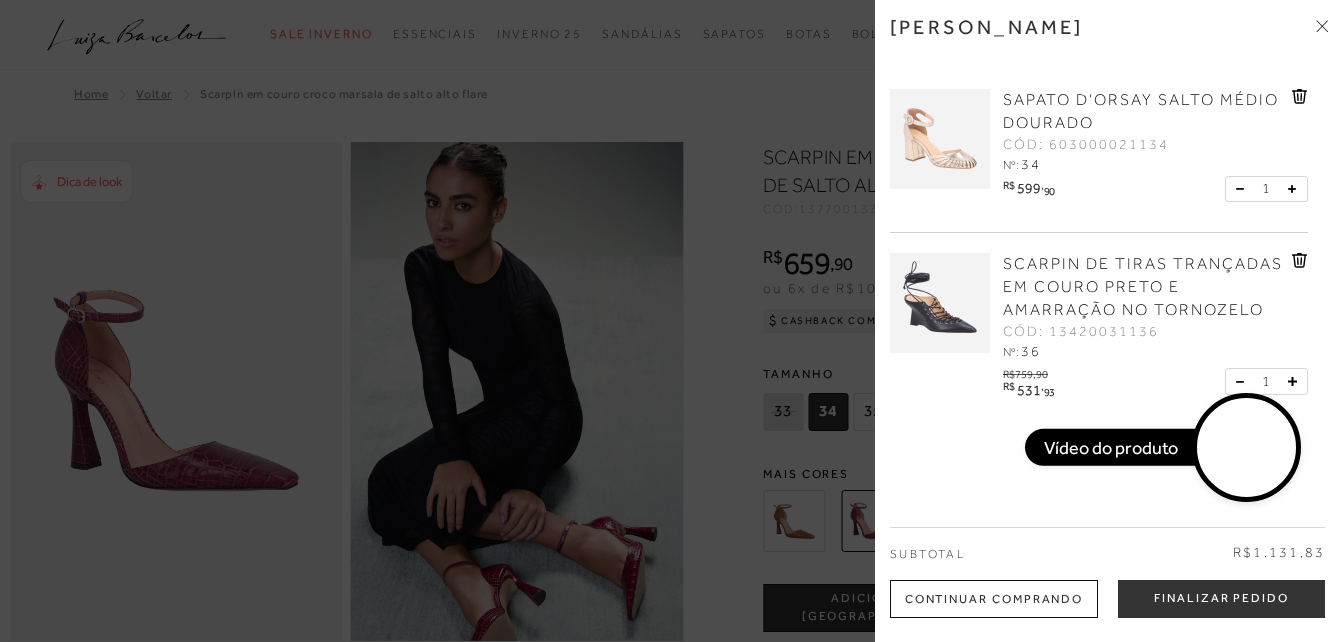 click on "SAPATO D'ORSAY SALTO MÉDIO DOURADO" at bounding box center (1141, 111) 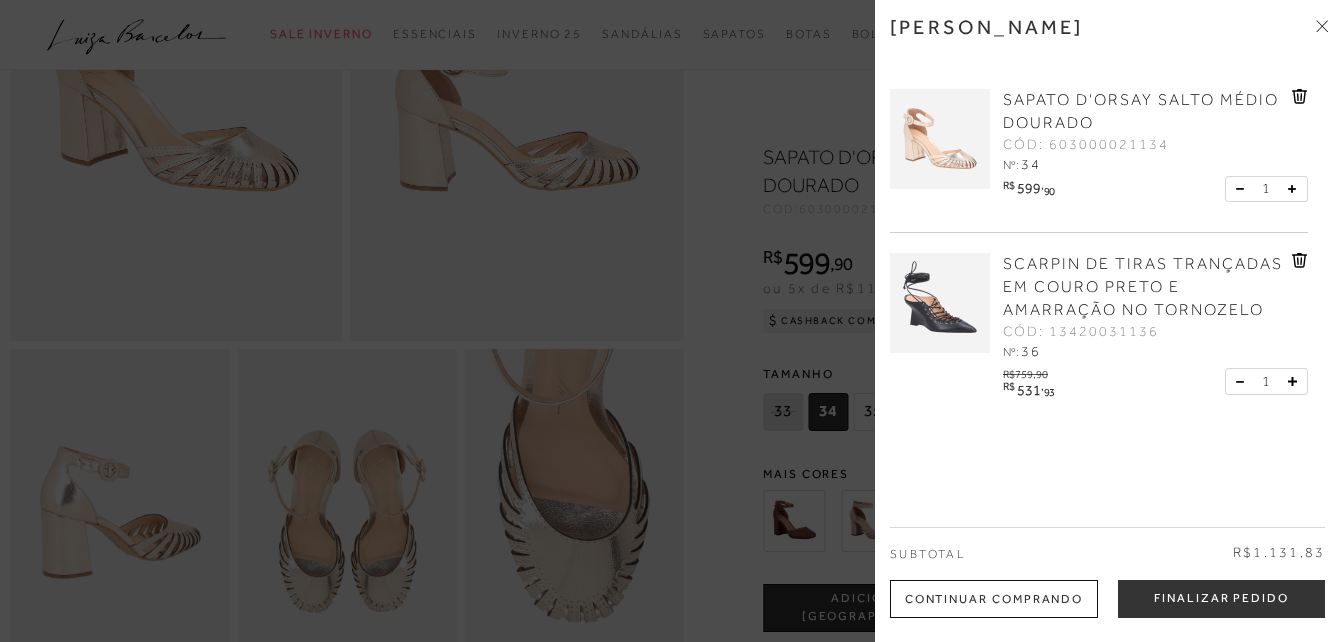 scroll, scrollTop: 0, scrollLeft: 0, axis: both 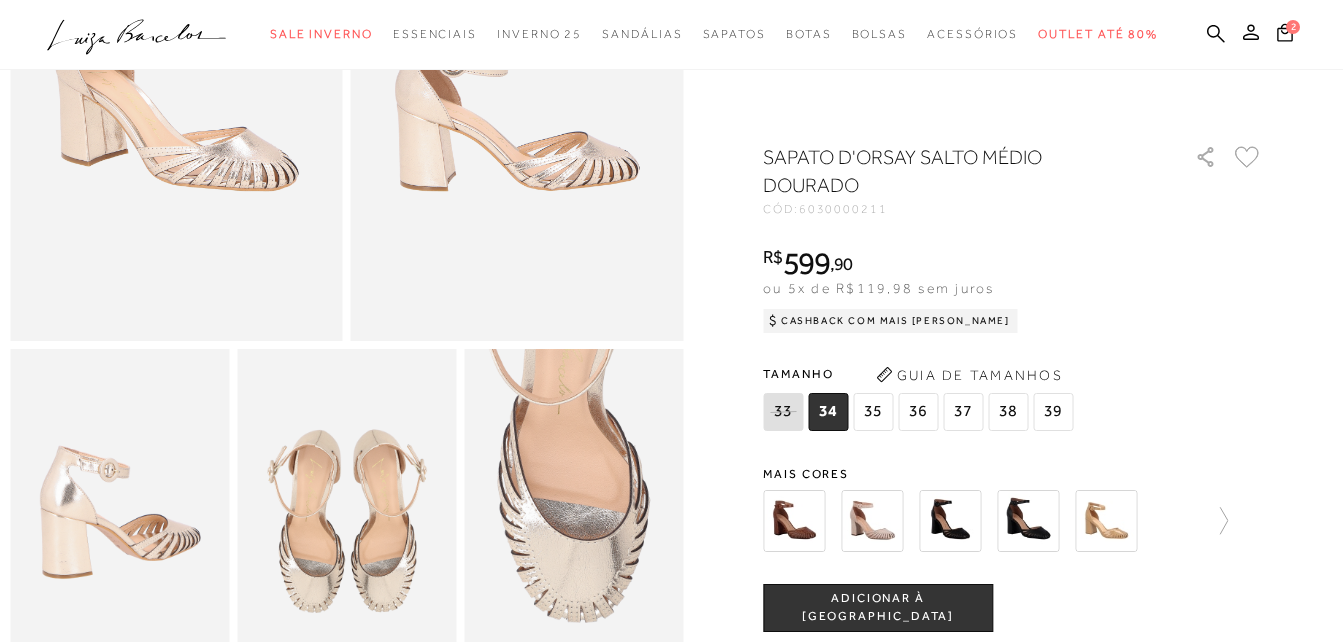 click at bounding box center (872, 521) 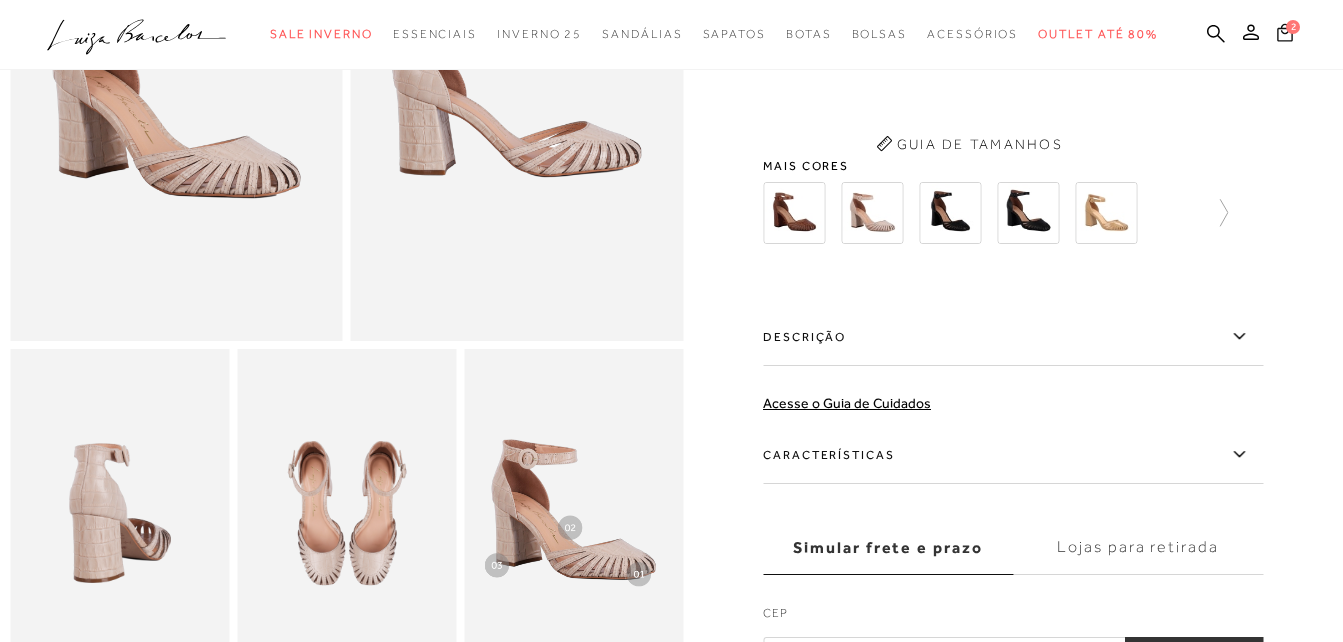 scroll, scrollTop: 0, scrollLeft: 0, axis: both 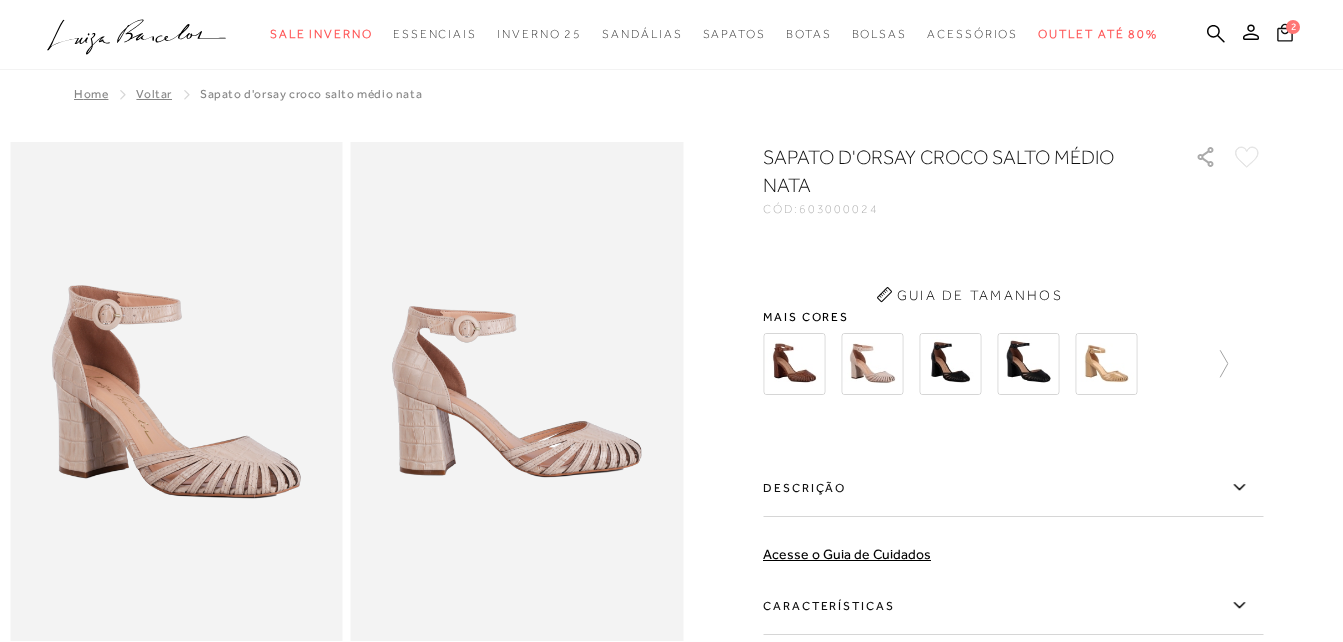 click on "2" at bounding box center [1293, 26] 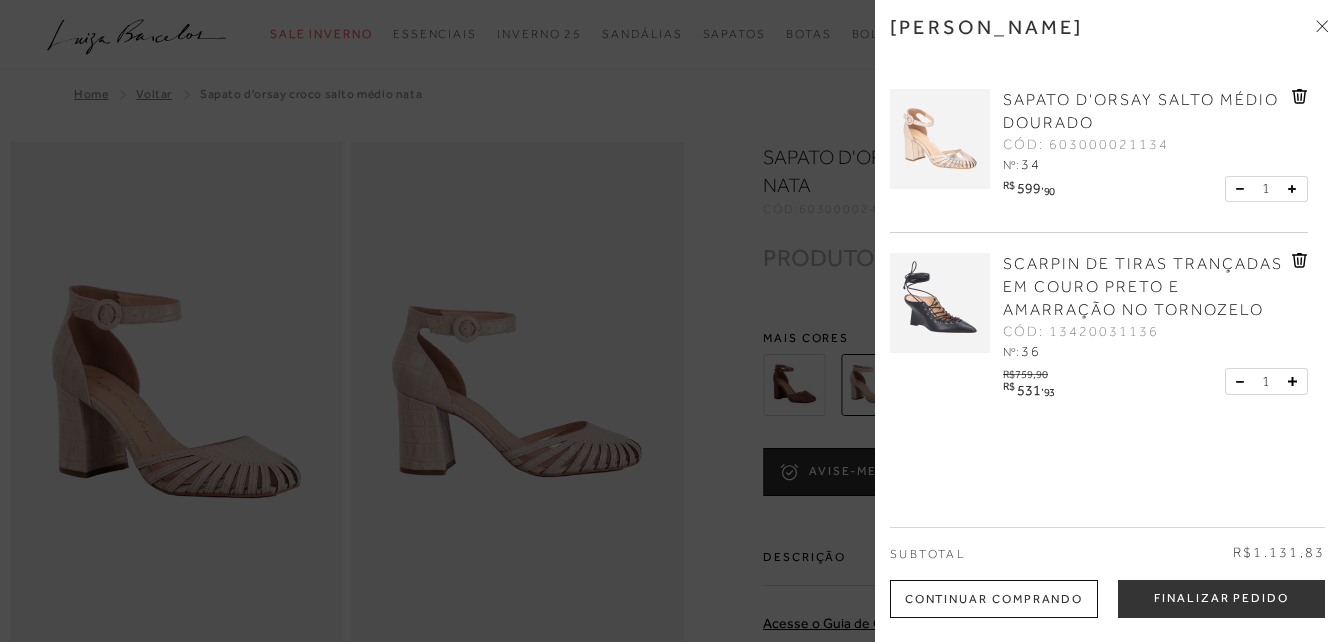 scroll, scrollTop: 0, scrollLeft: 0, axis: both 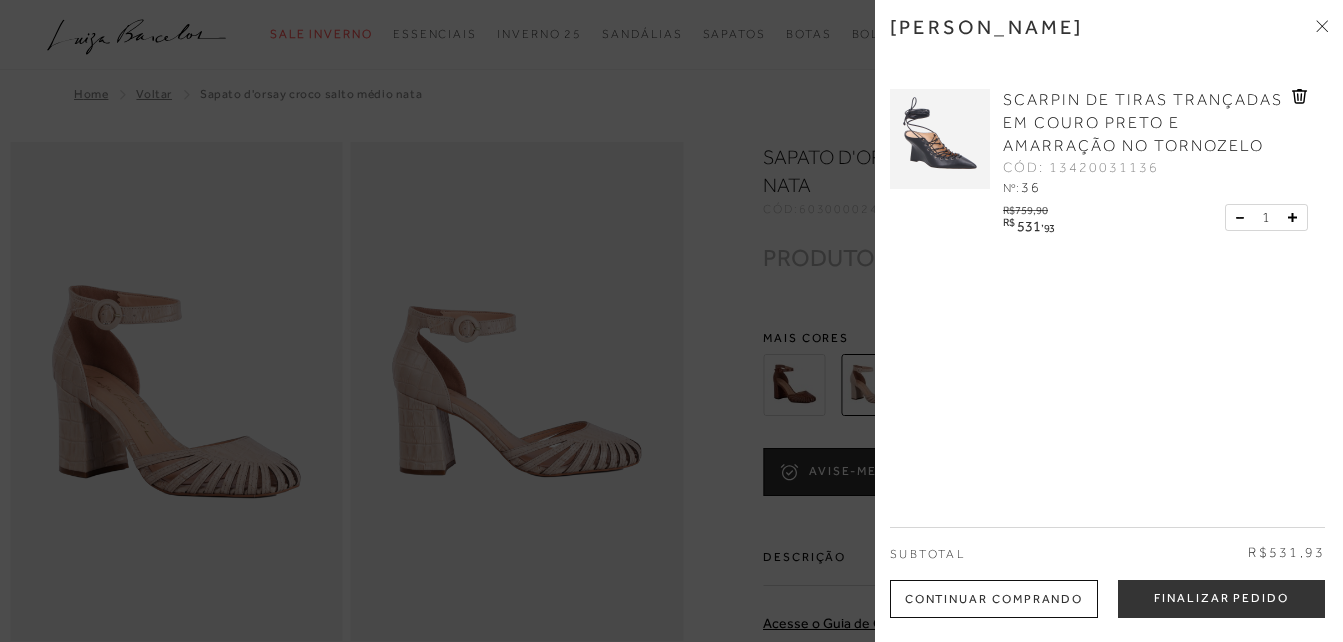 click at bounding box center [671, 321] 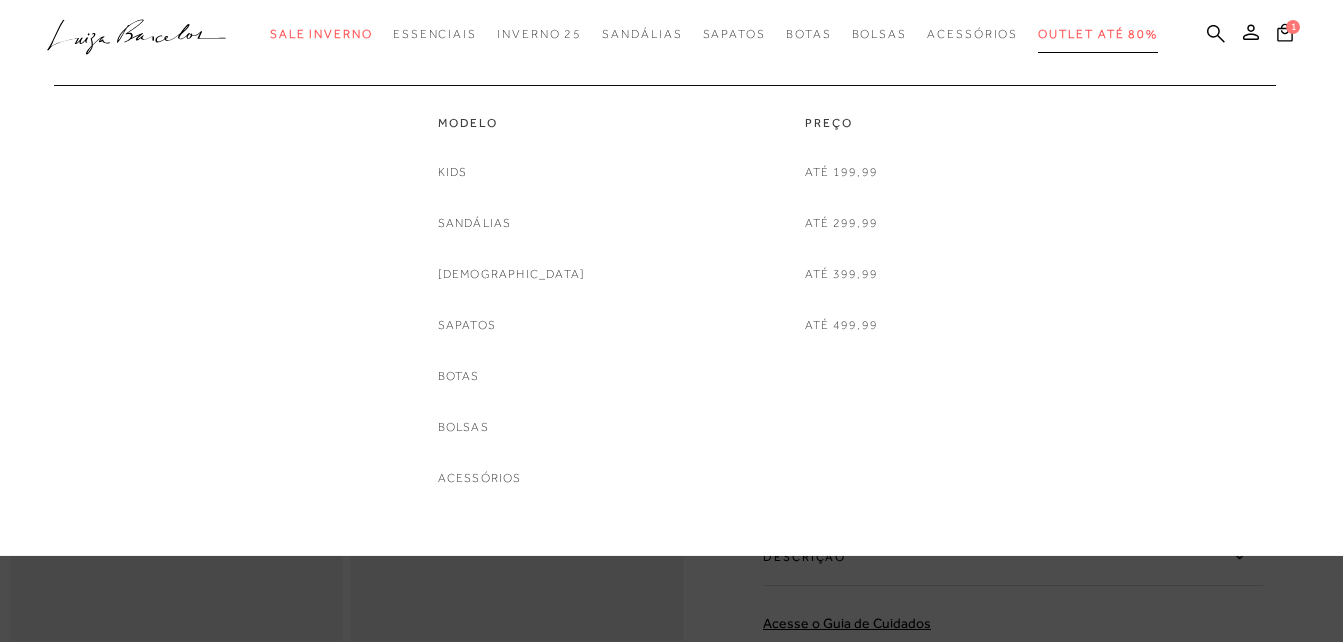 click on "Outlet até 80%" at bounding box center (1098, 34) 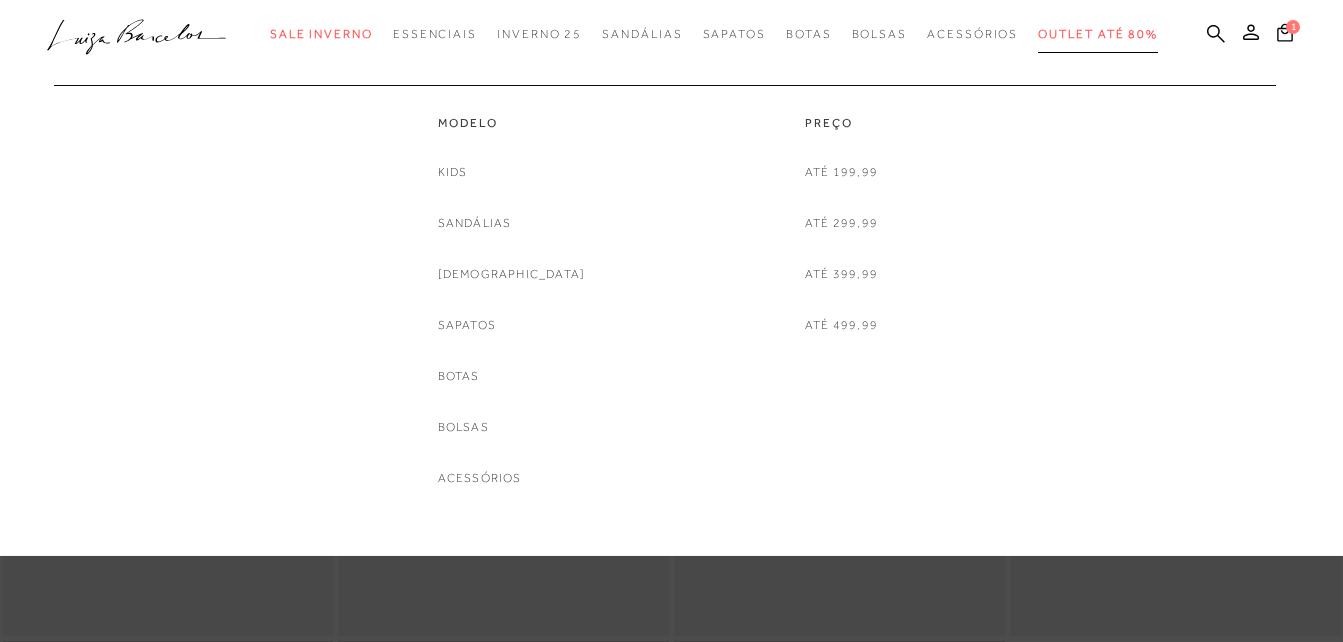 click on "Outlet até 80%" at bounding box center [1098, 34] 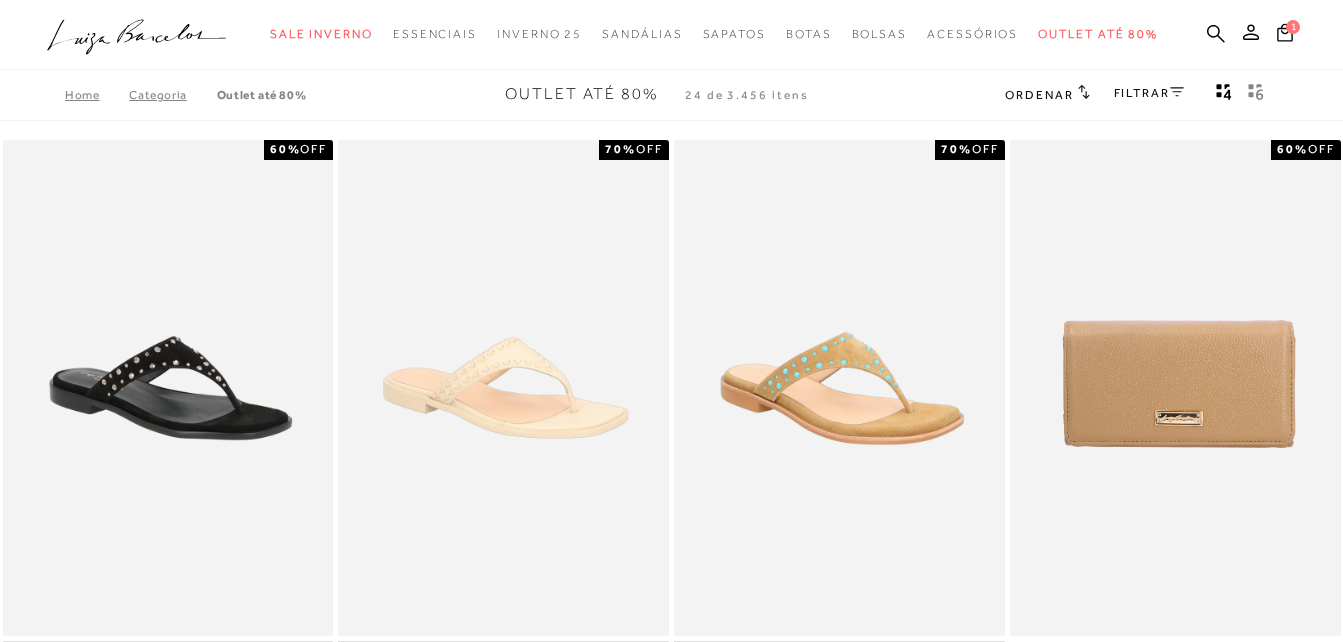 click on "FILTRAR" at bounding box center [1149, 93] 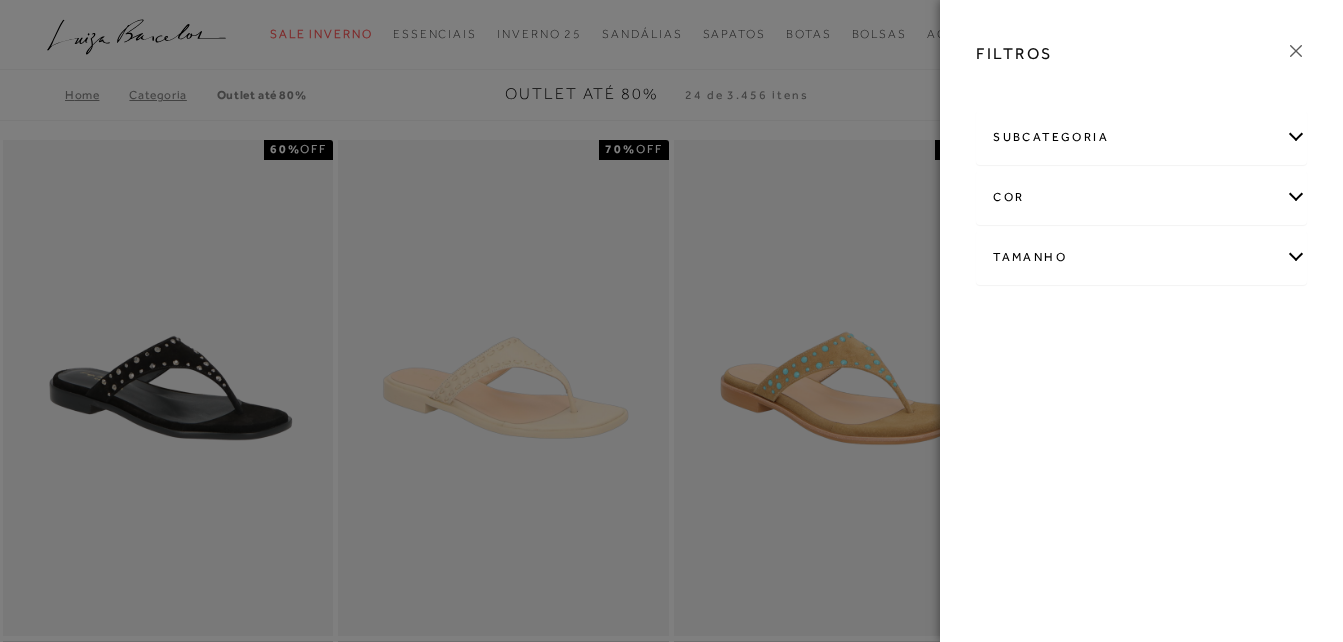 click on "Tamanho" at bounding box center (1141, 257) 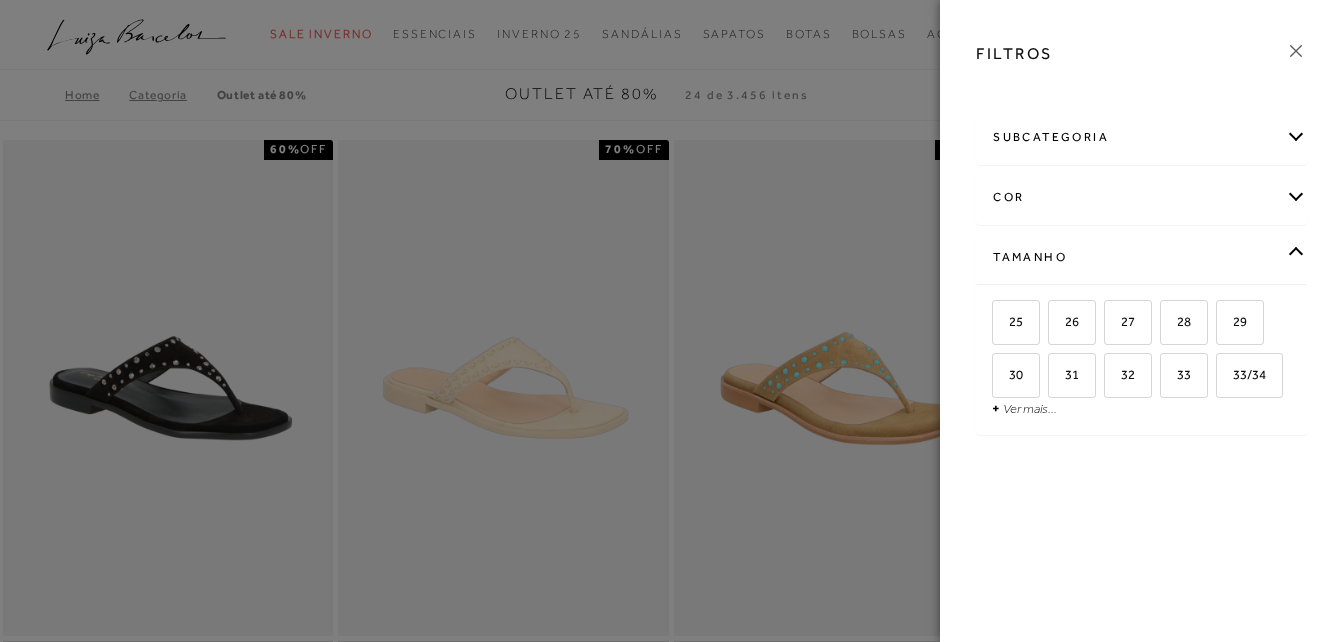 click on "+
Ver mais..." at bounding box center (1024, 408) 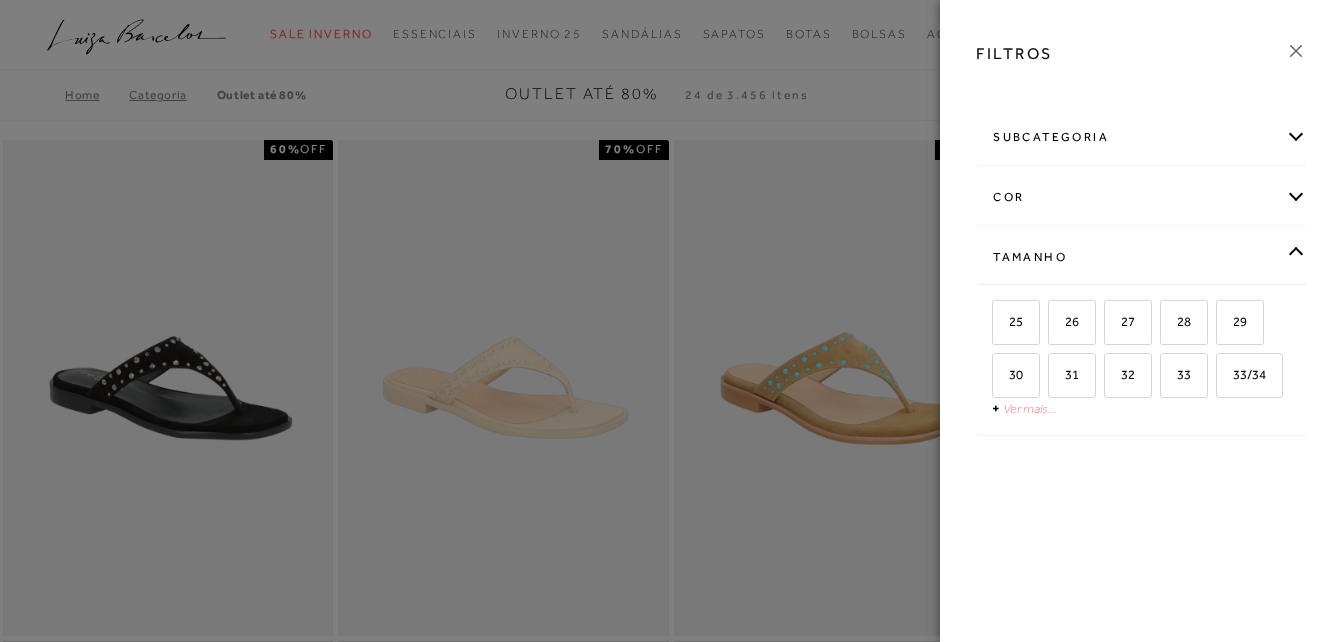 click on "Ver mais..." at bounding box center (1030, 408) 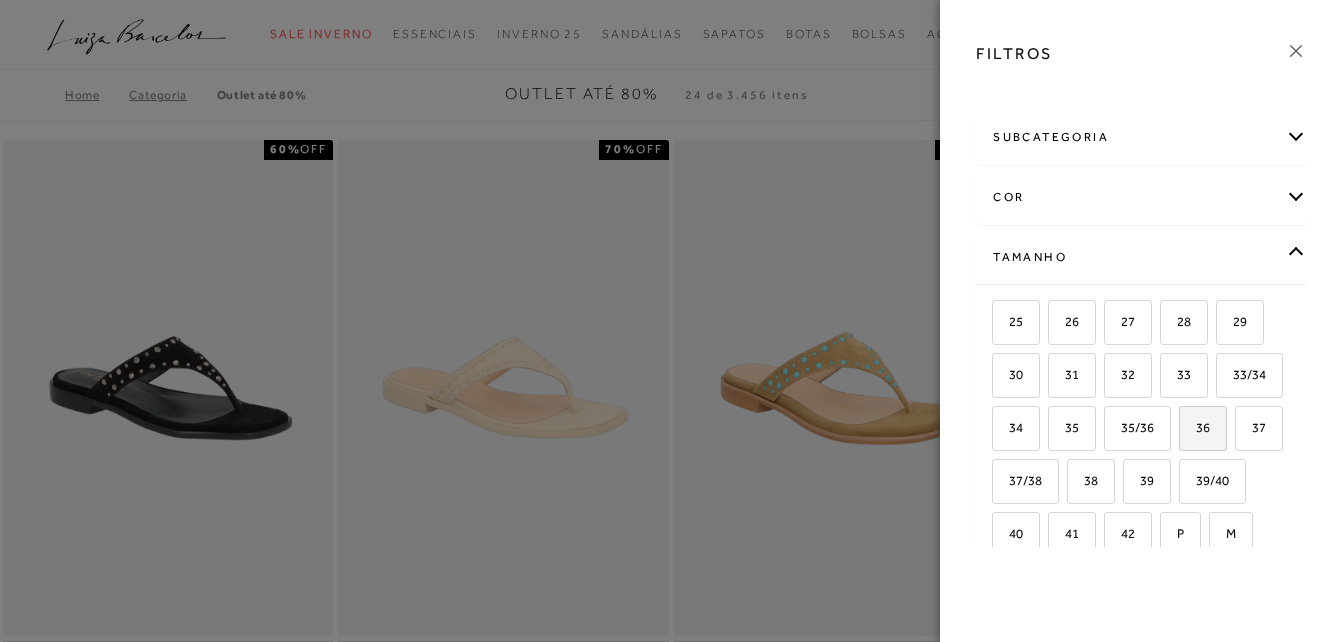 click on "36" at bounding box center (1203, 428) 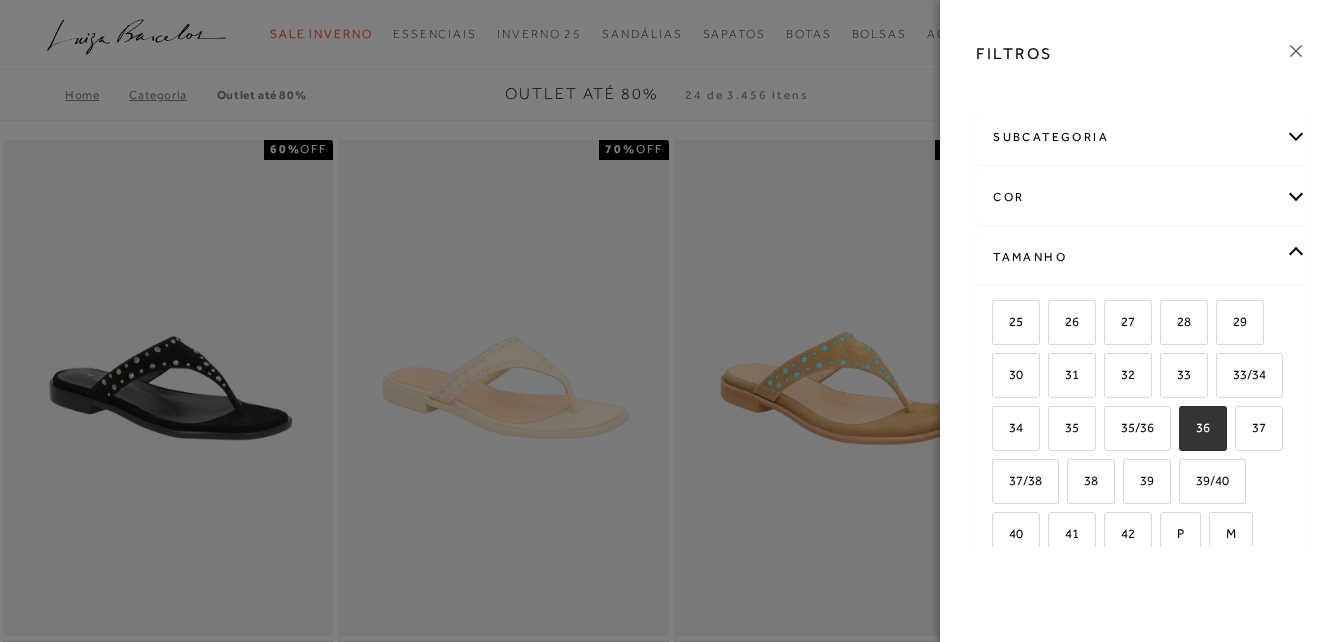 checkbox on "true" 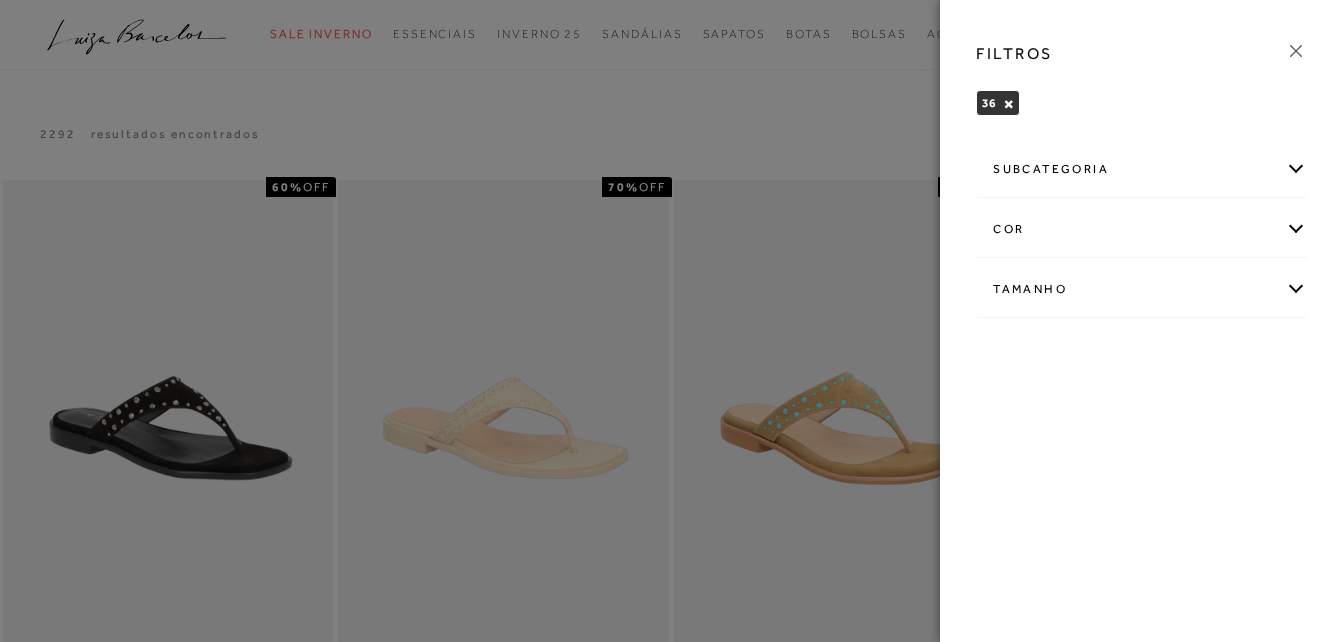 click 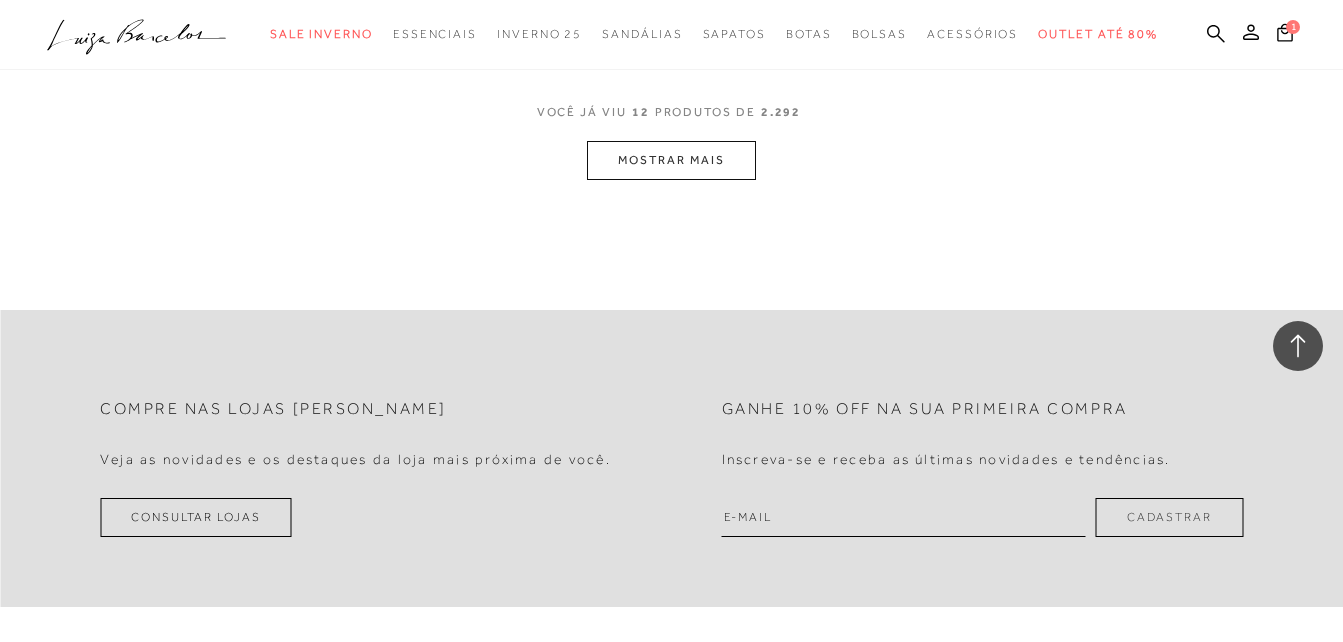 scroll, scrollTop: 2100, scrollLeft: 0, axis: vertical 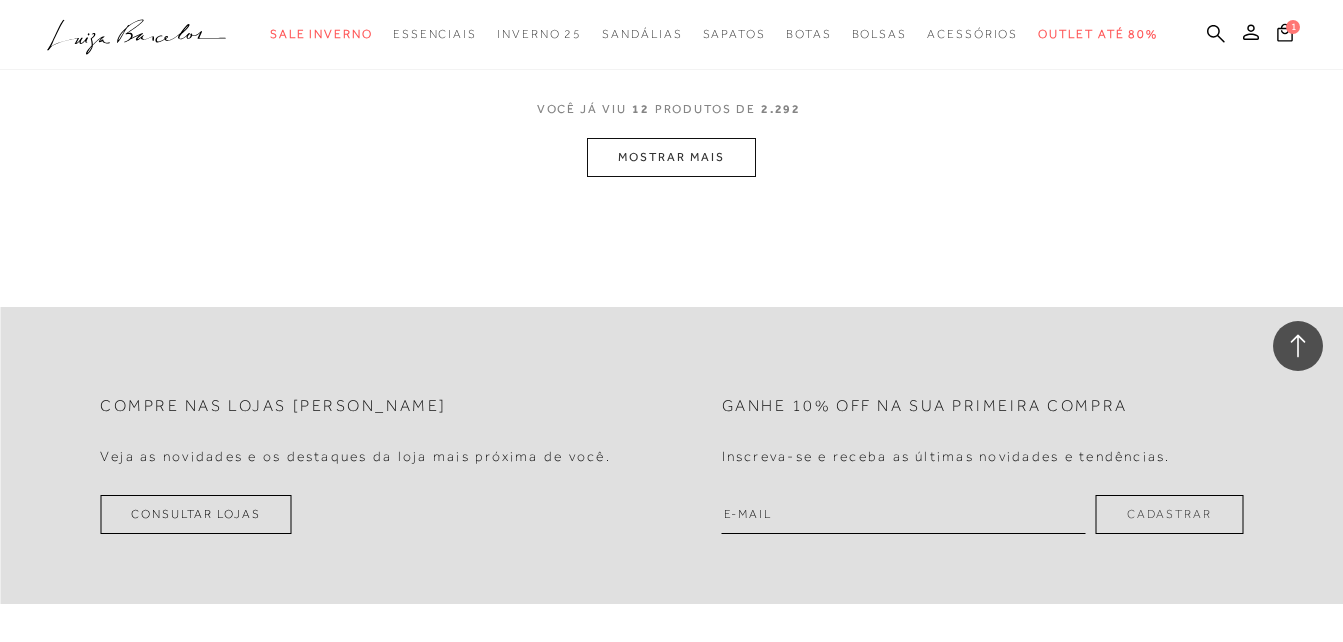 click on "MOSTRAR MAIS" at bounding box center [671, 157] 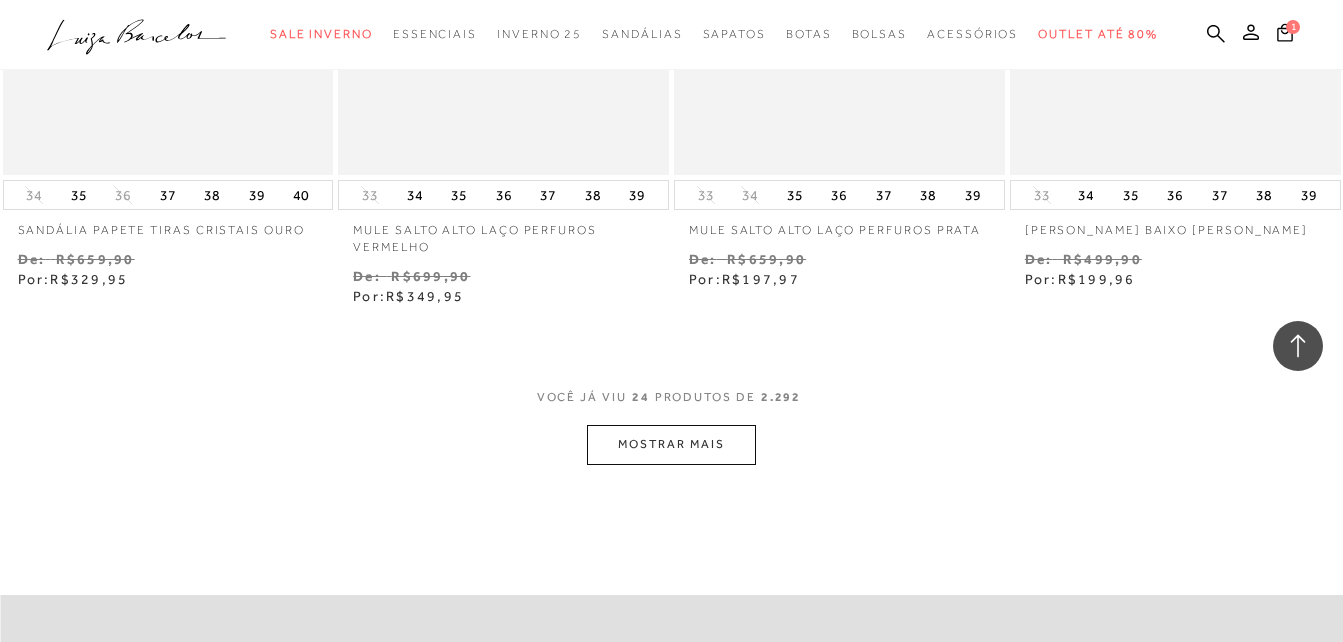 scroll, scrollTop: 4000, scrollLeft: 0, axis: vertical 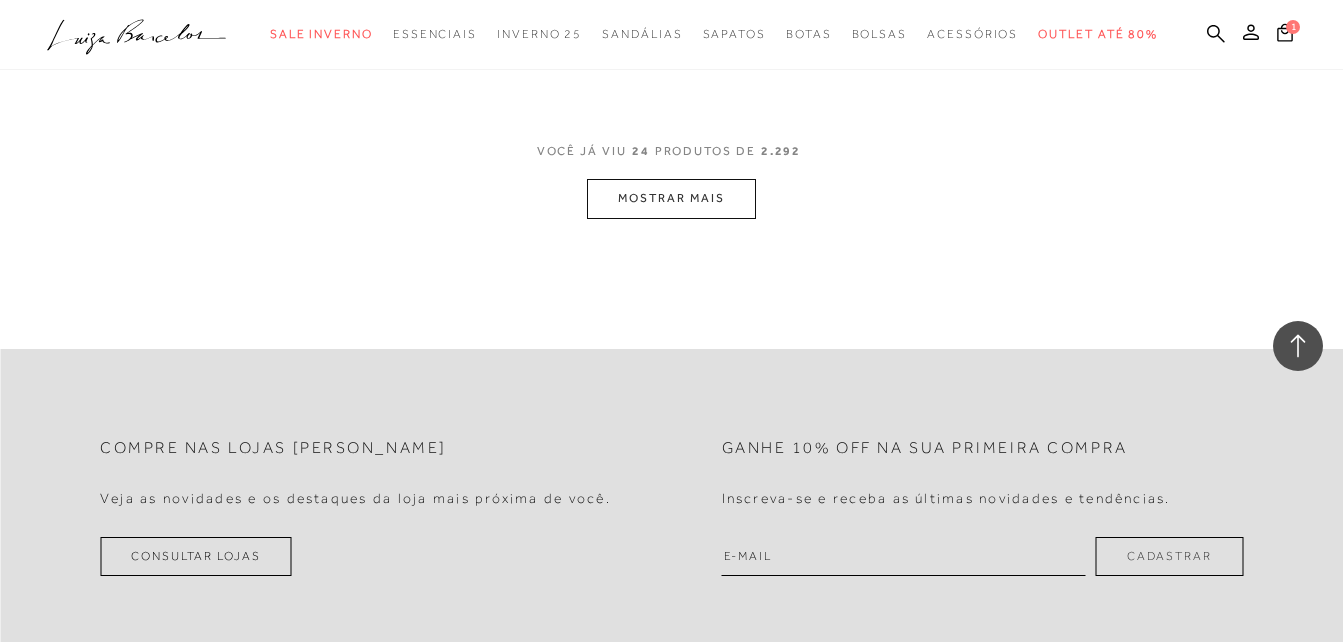 click on "MOSTRAR MAIS" at bounding box center [671, 198] 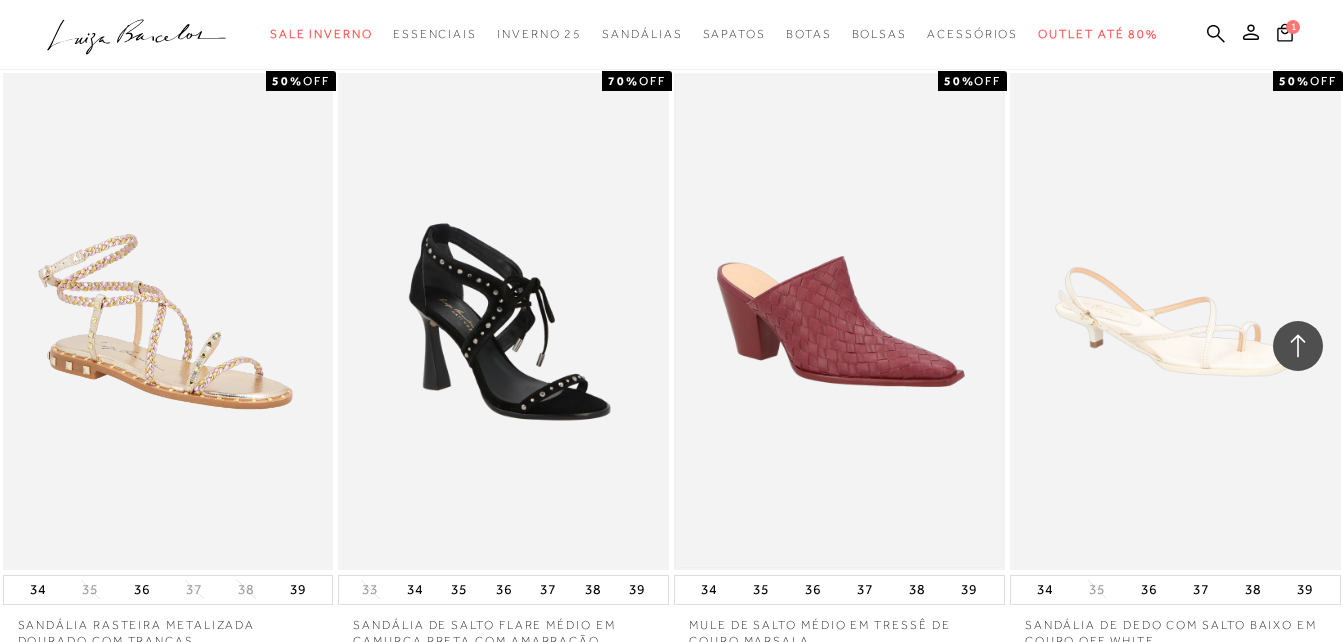 scroll, scrollTop: 4800, scrollLeft: 0, axis: vertical 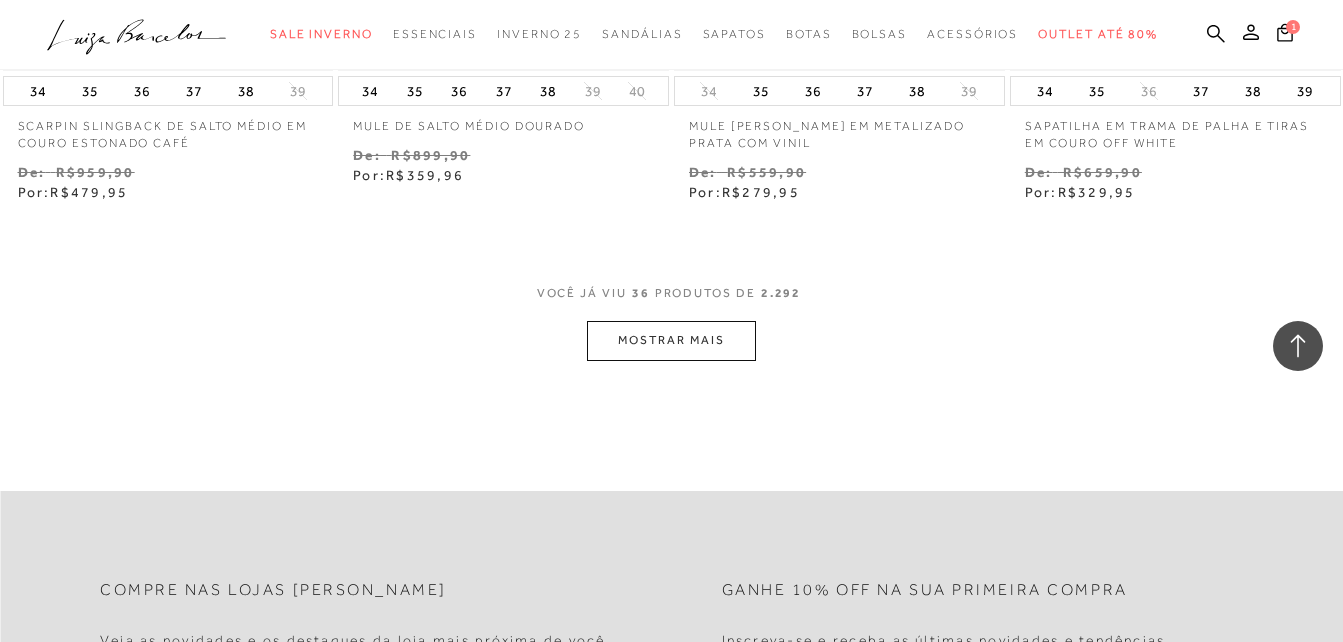 click on "MOSTRAR MAIS" at bounding box center (671, 340) 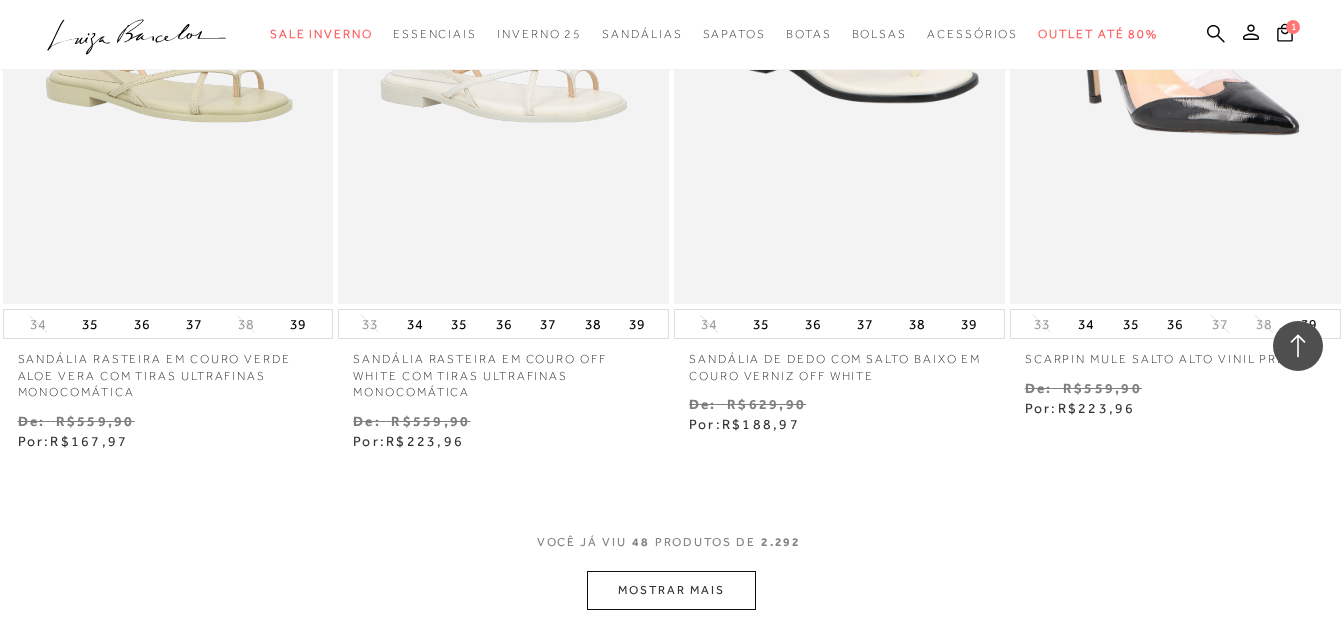 scroll, scrollTop: 7900, scrollLeft: 0, axis: vertical 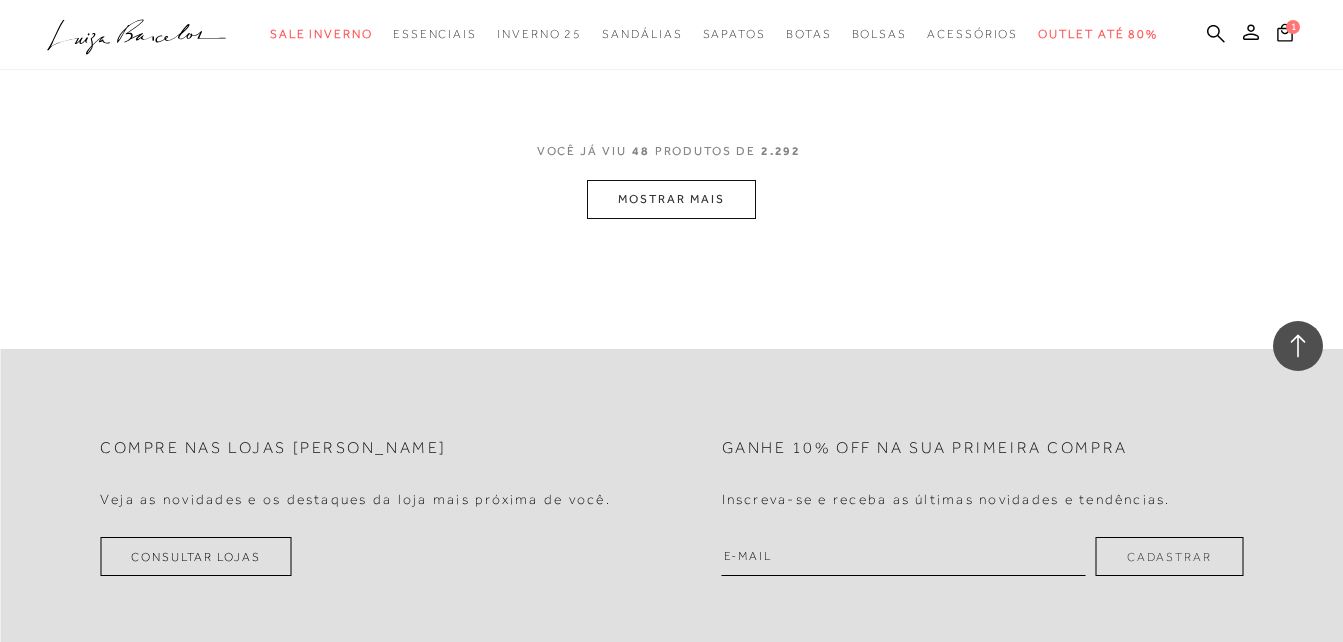 click on "MOSTRAR MAIS" at bounding box center [671, 199] 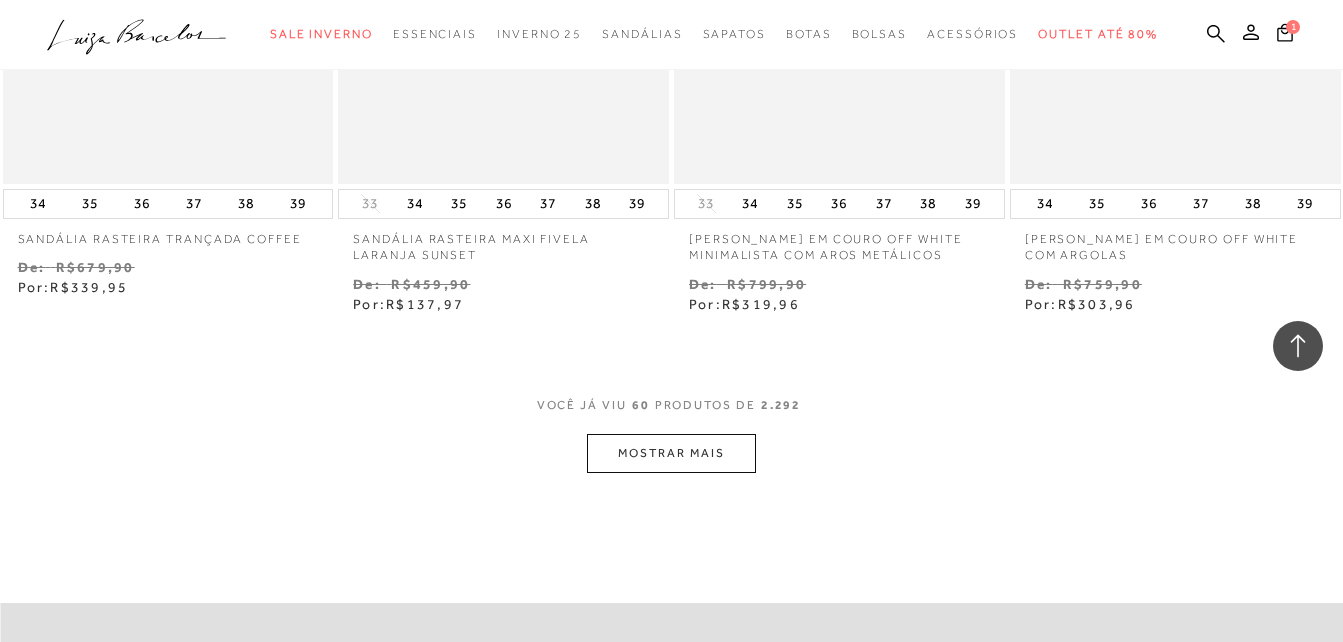 scroll, scrollTop: 9600, scrollLeft: 0, axis: vertical 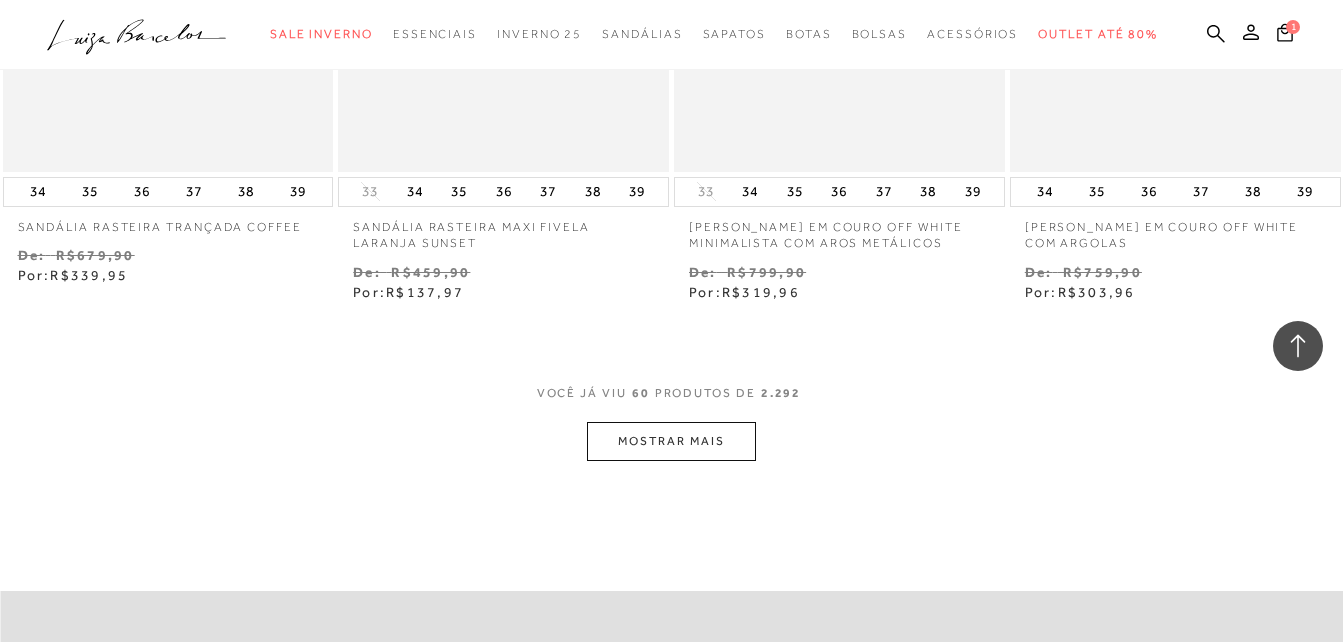 click on "MOSTRAR MAIS" at bounding box center (671, 441) 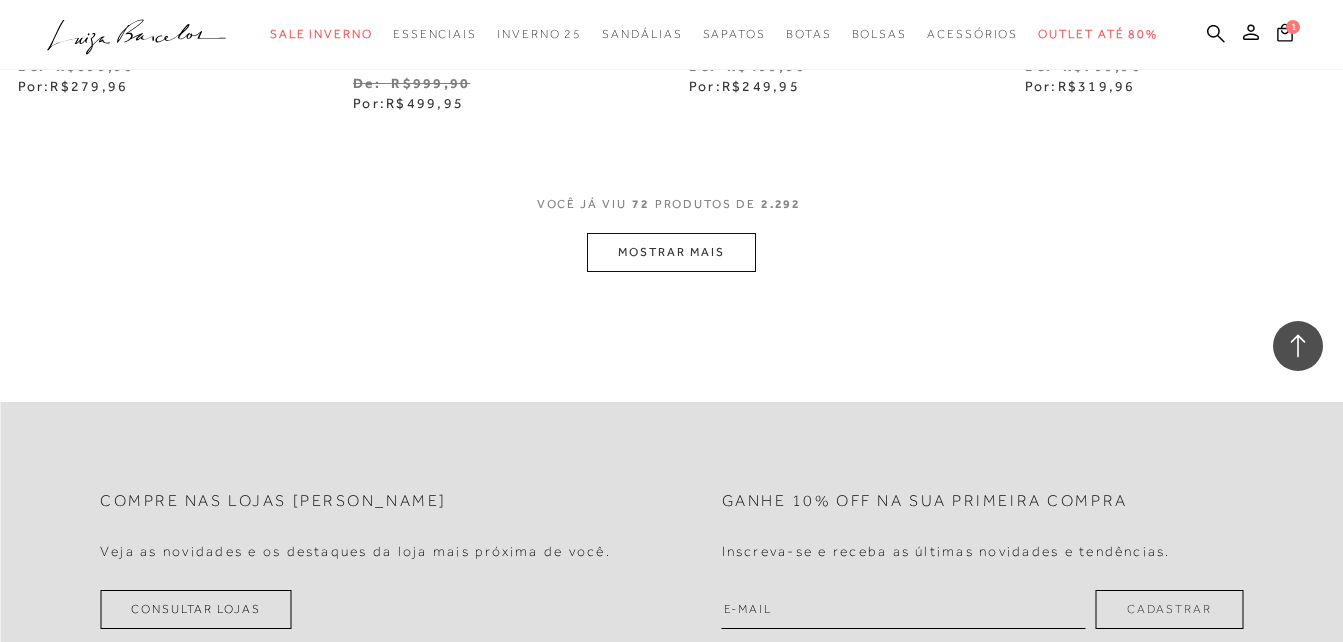 scroll, scrollTop: 11800, scrollLeft: 0, axis: vertical 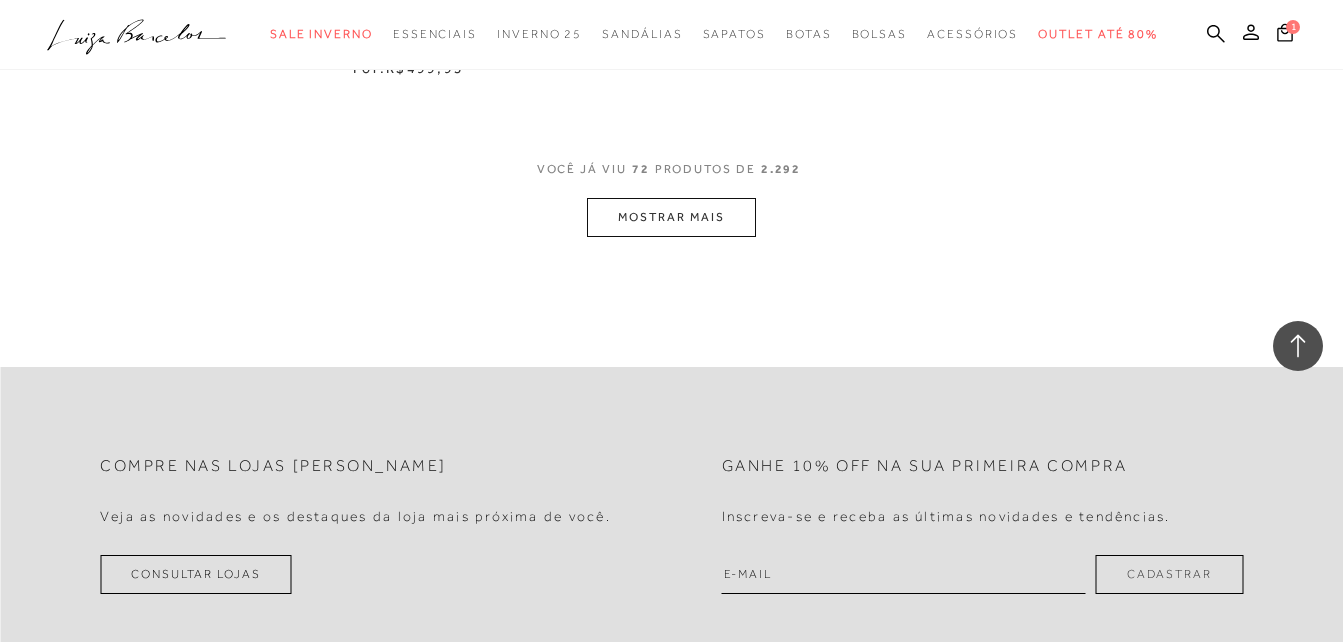 click on "MOSTRAR MAIS" at bounding box center [671, 217] 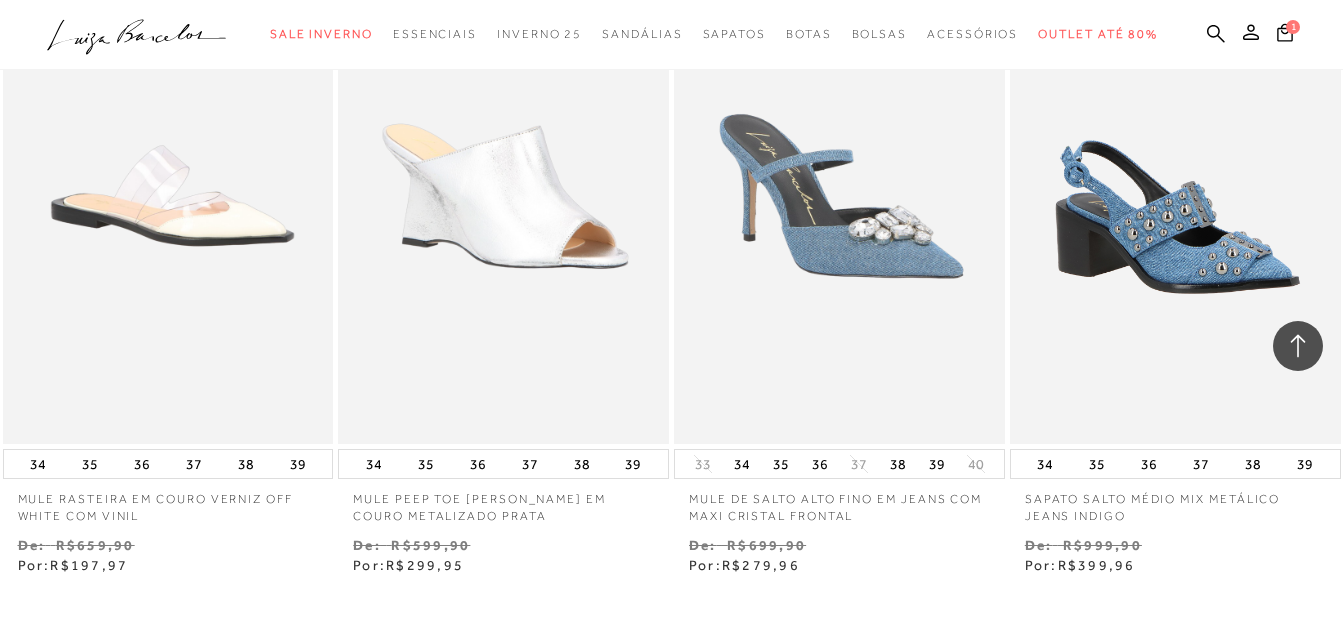 scroll, scrollTop: 13735, scrollLeft: 0, axis: vertical 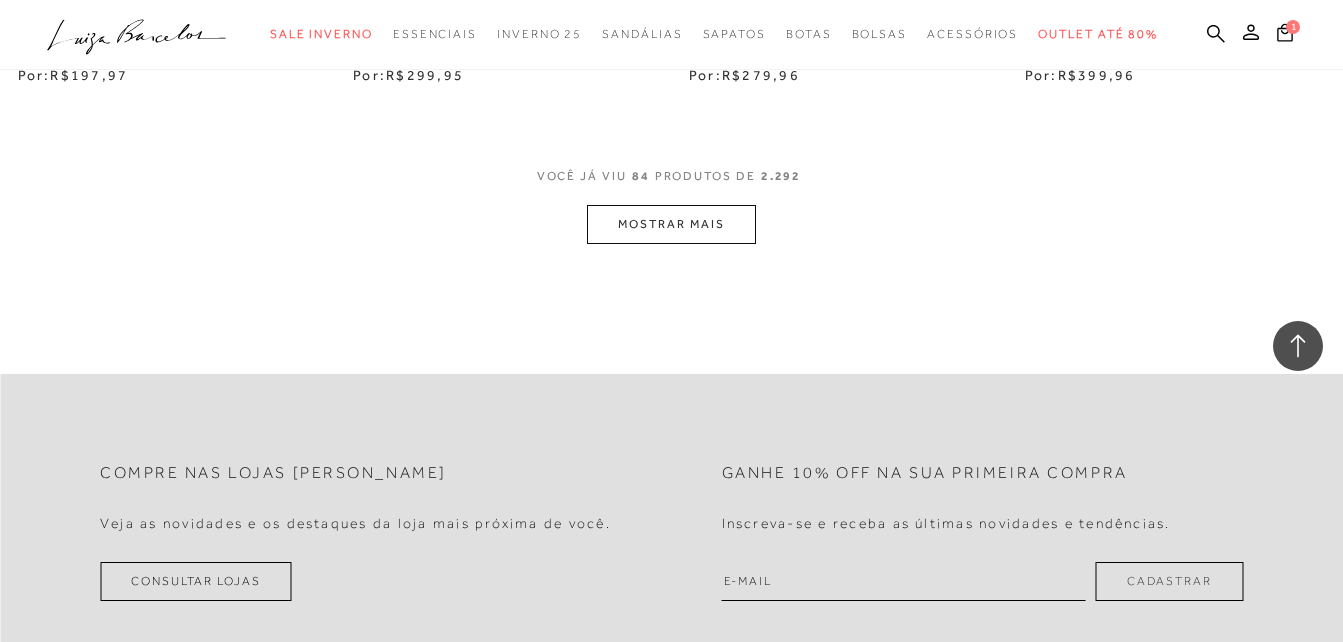 click on "MOSTRAR MAIS" at bounding box center [671, 224] 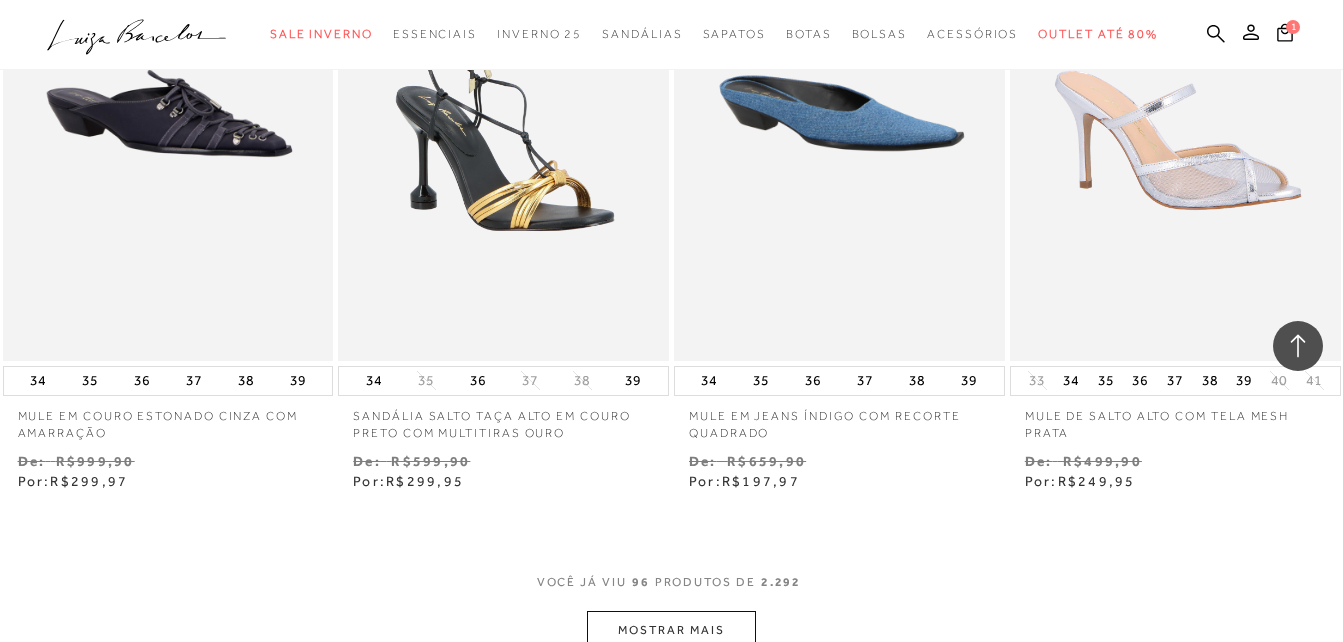 scroll, scrollTop: 15635, scrollLeft: 0, axis: vertical 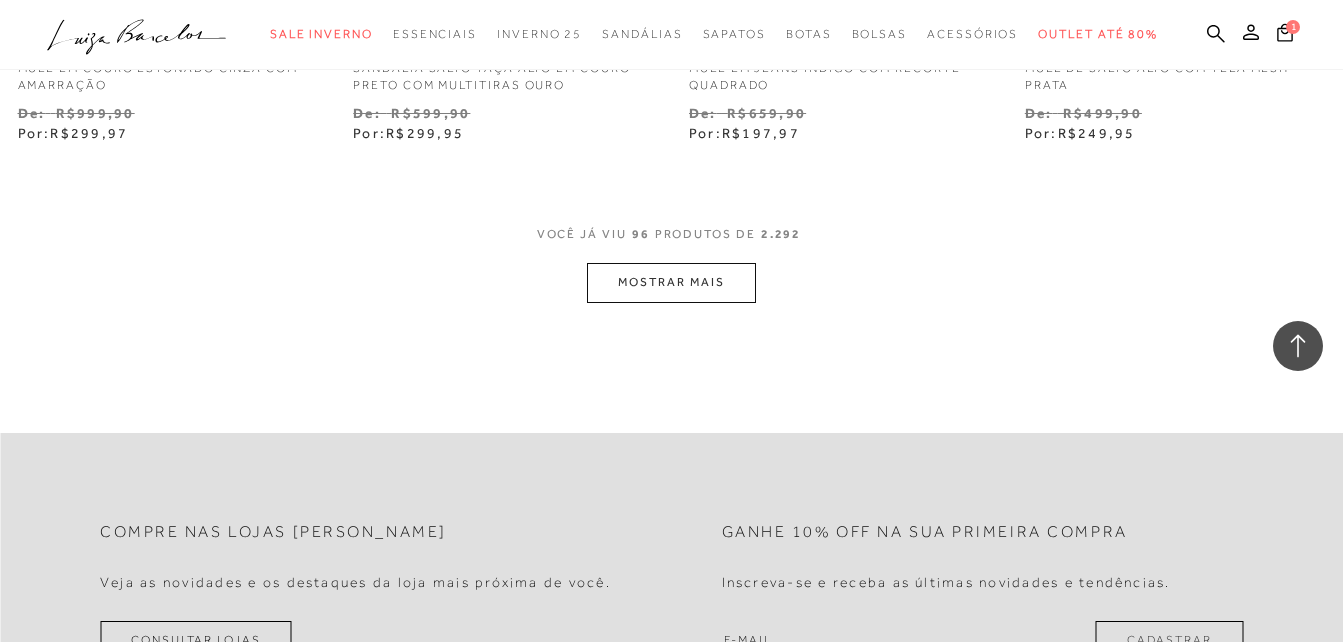 click on "MOSTRAR MAIS" at bounding box center [671, 282] 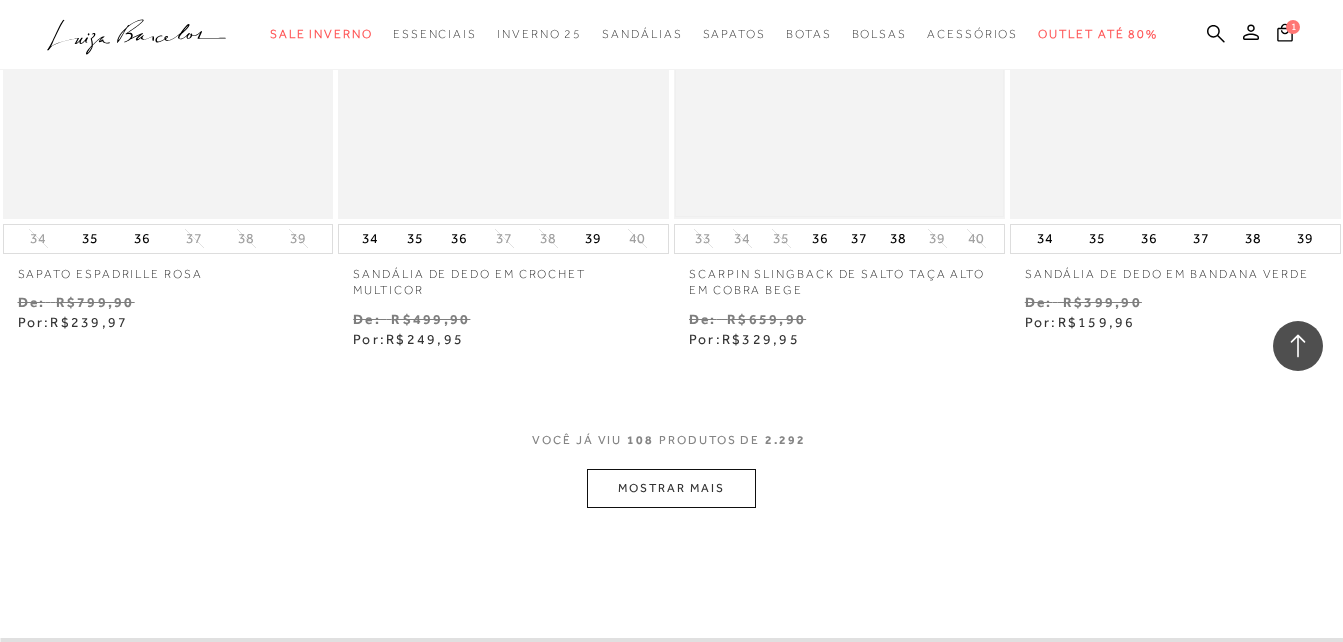 scroll, scrollTop: 17635, scrollLeft: 0, axis: vertical 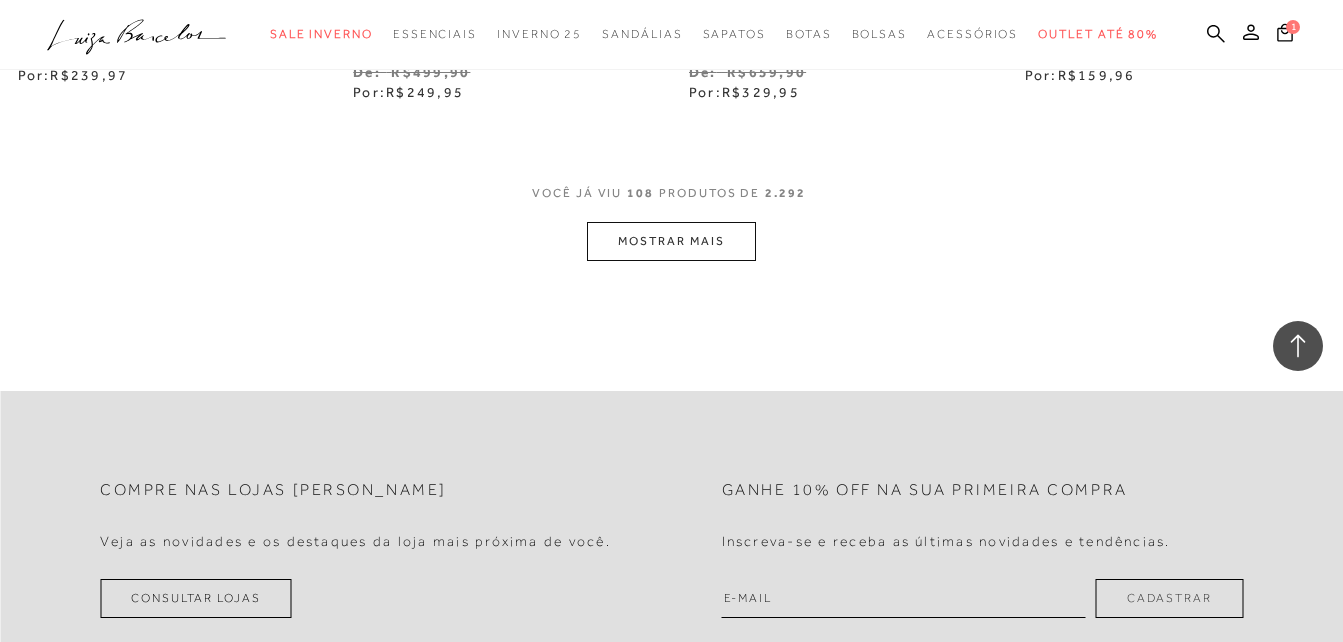 click on "MOSTRAR MAIS" at bounding box center [671, 241] 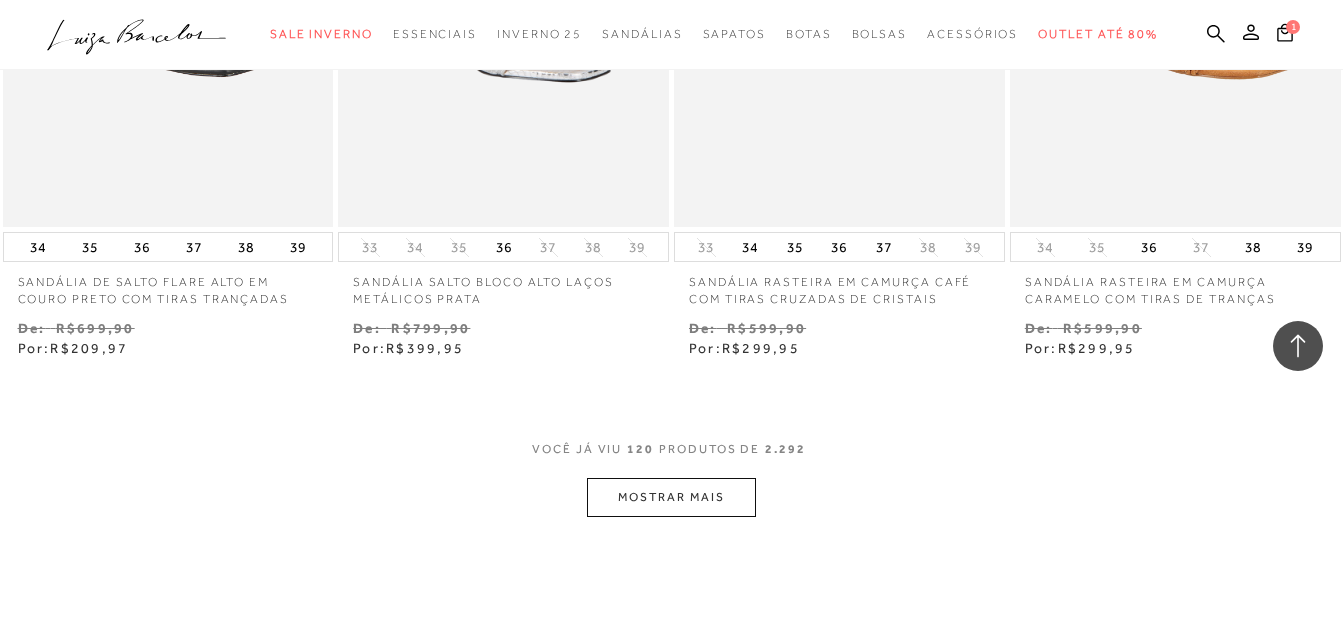 scroll, scrollTop: 19335, scrollLeft: 0, axis: vertical 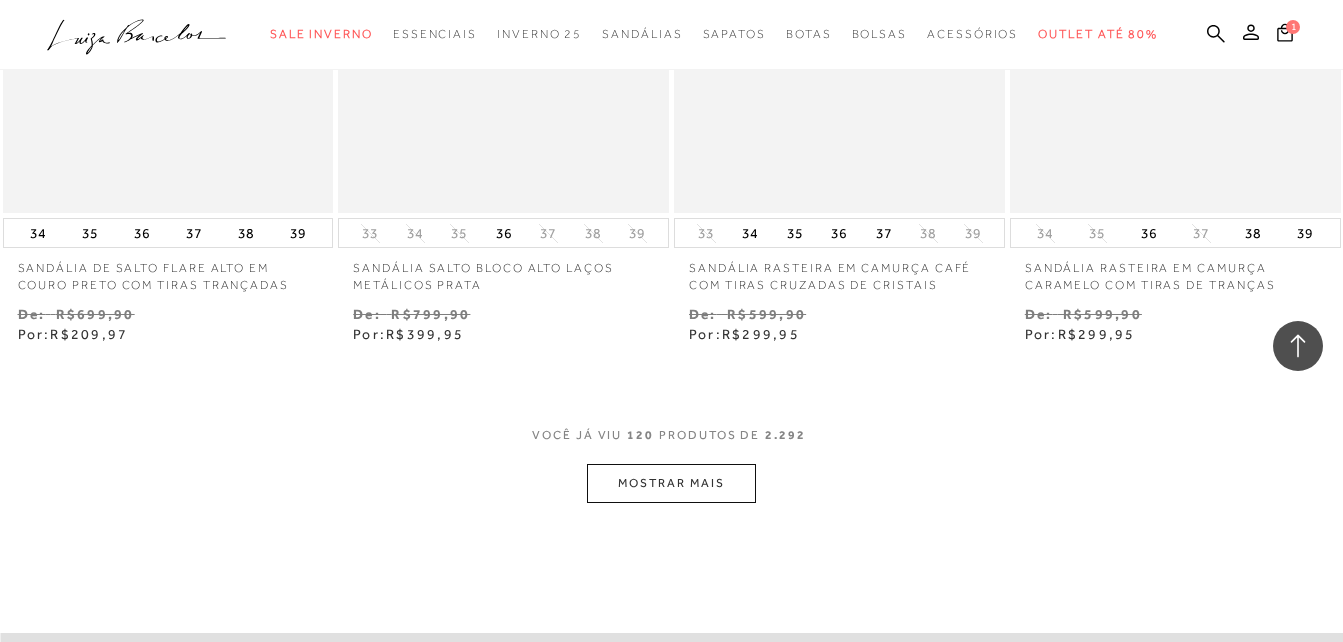 click on "MOSTRAR MAIS" at bounding box center (671, 483) 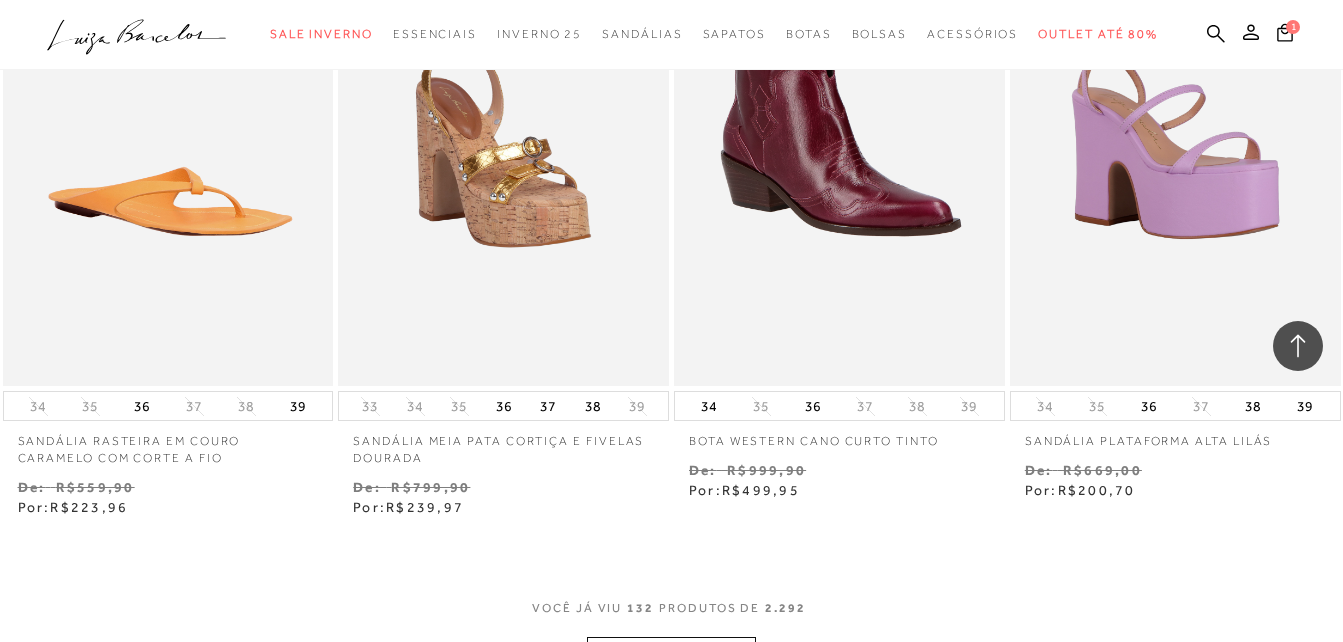 scroll, scrollTop: 21435, scrollLeft: 0, axis: vertical 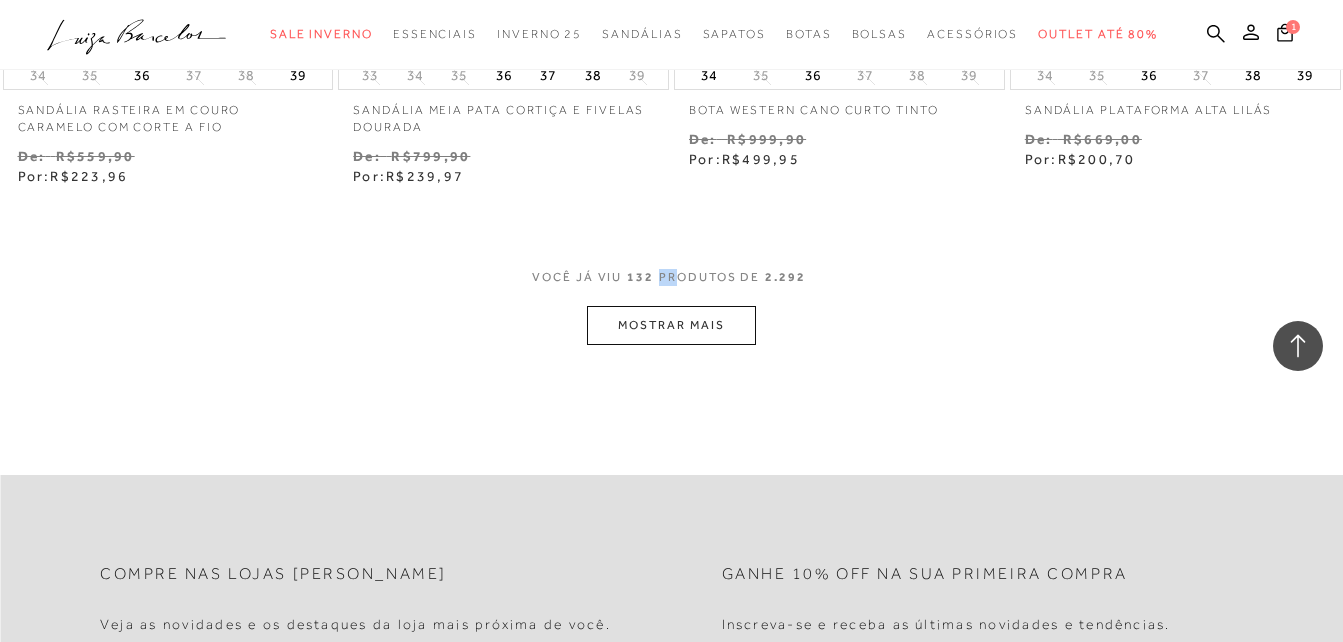 click on "VOCê JÁ VIU
132
PRODUTOS DE
2.292" at bounding box center (671, 287) 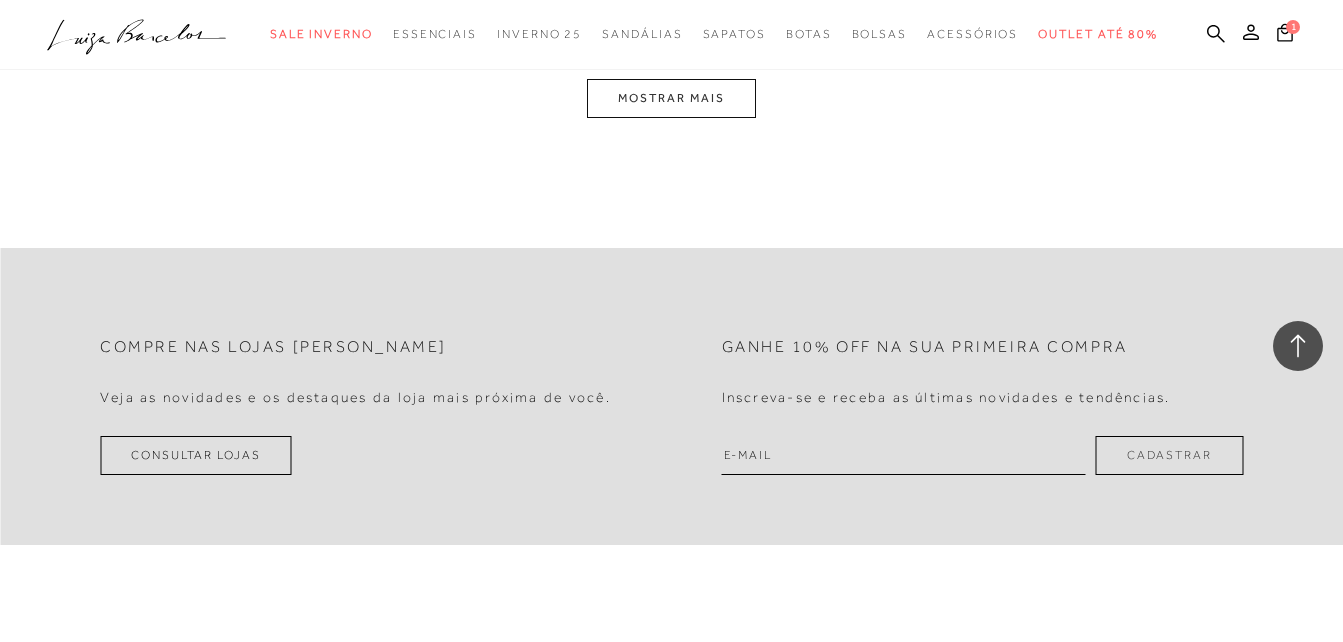 scroll, scrollTop: 23635, scrollLeft: 0, axis: vertical 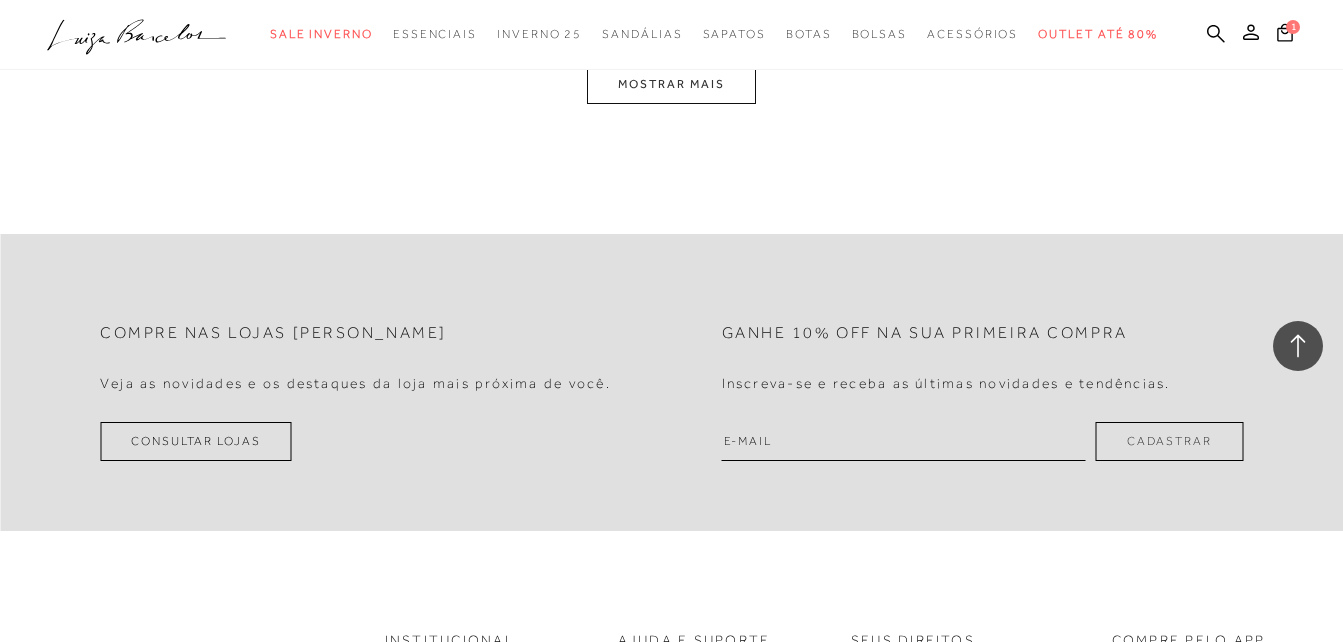 click on "MOSTRAR MAIS" at bounding box center (671, 84) 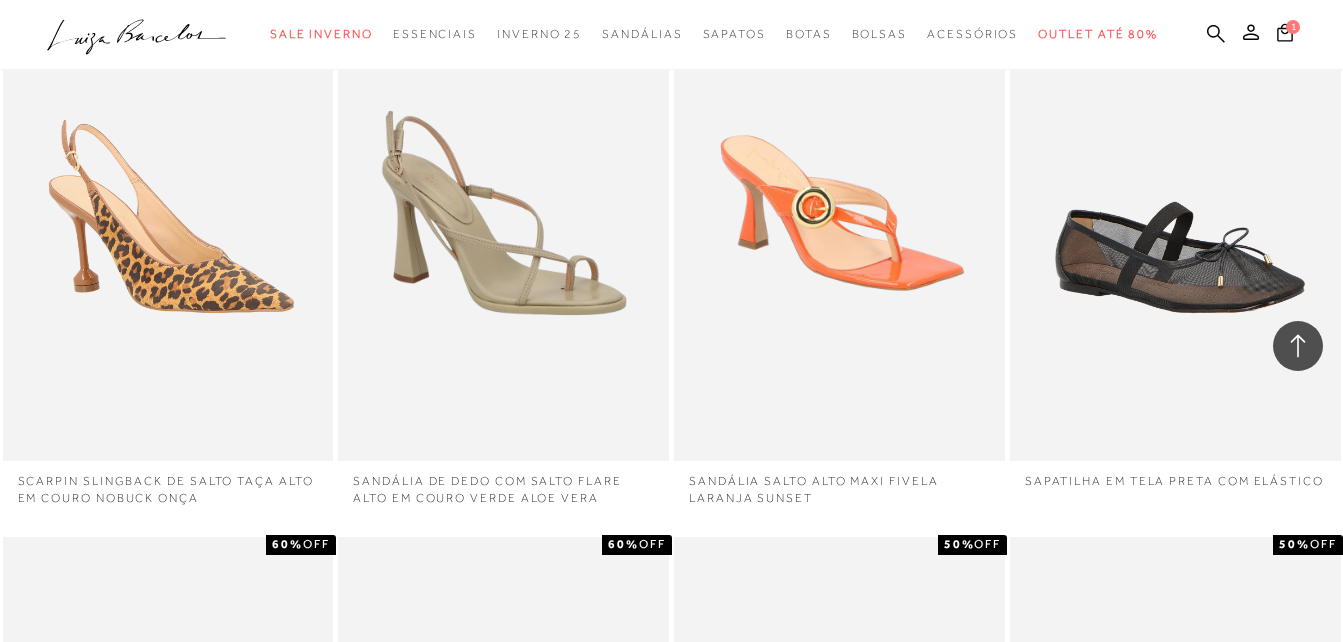 scroll, scrollTop: 25350, scrollLeft: 0, axis: vertical 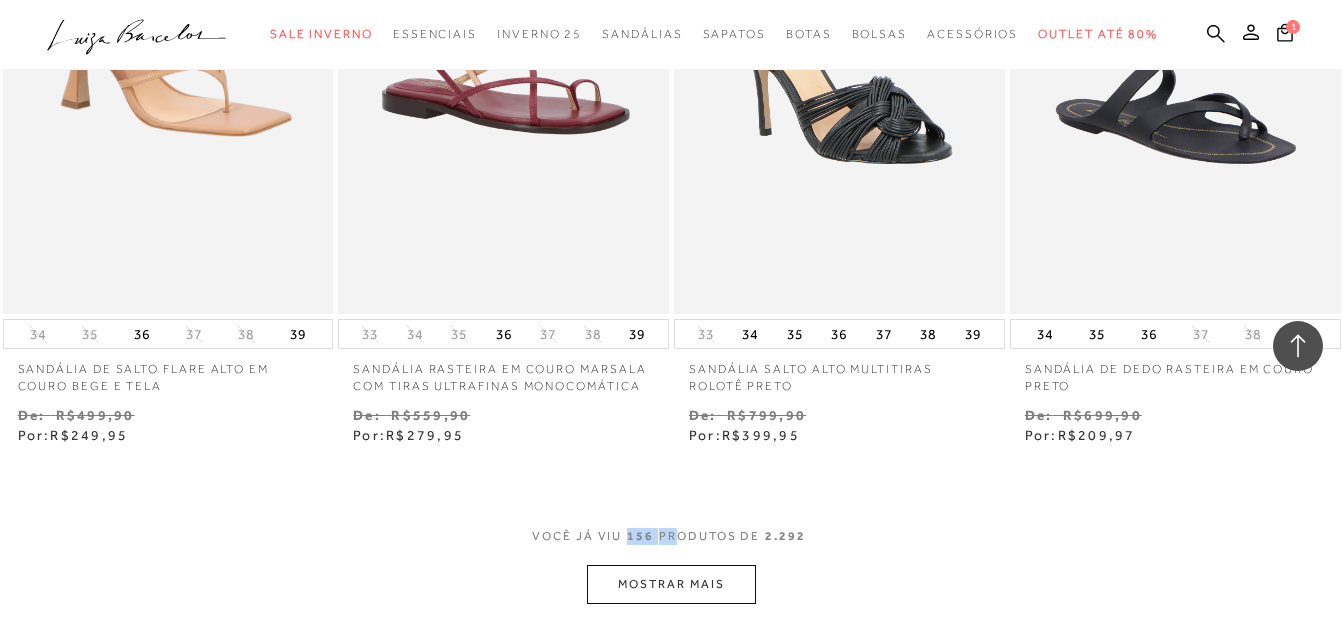 click on "MOSTRAR MAIS" at bounding box center [671, 584] 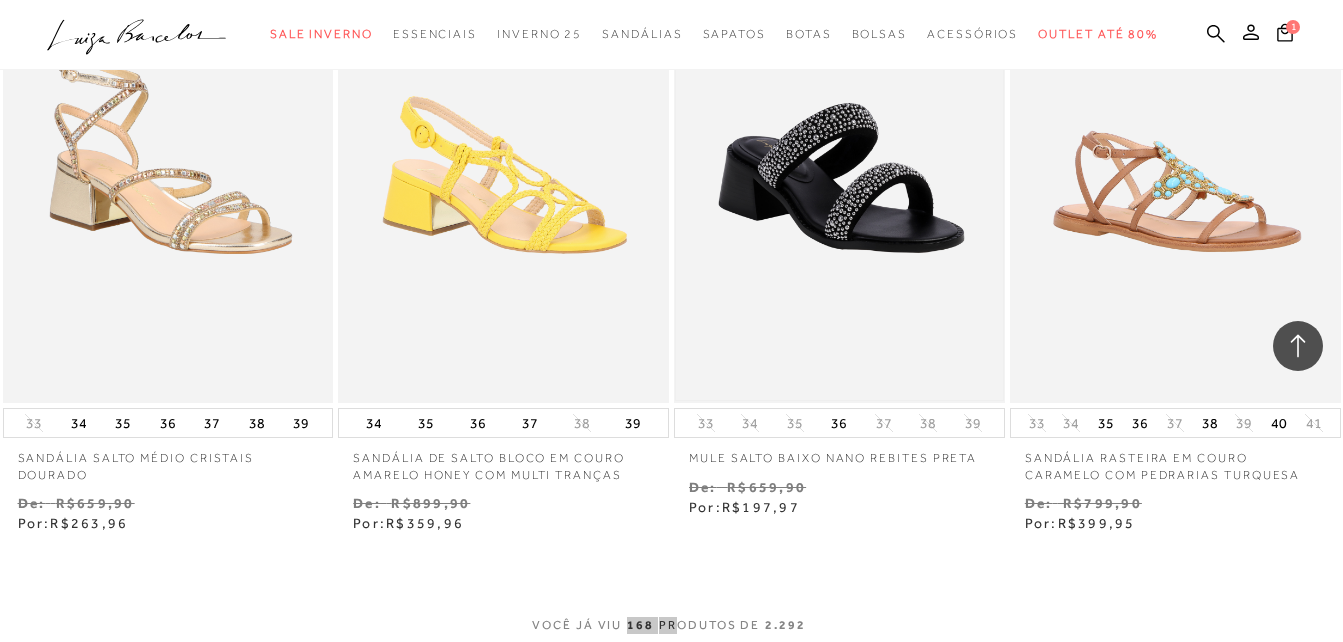 scroll, scrollTop: 27377, scrollLeft: 0, axis: vertical 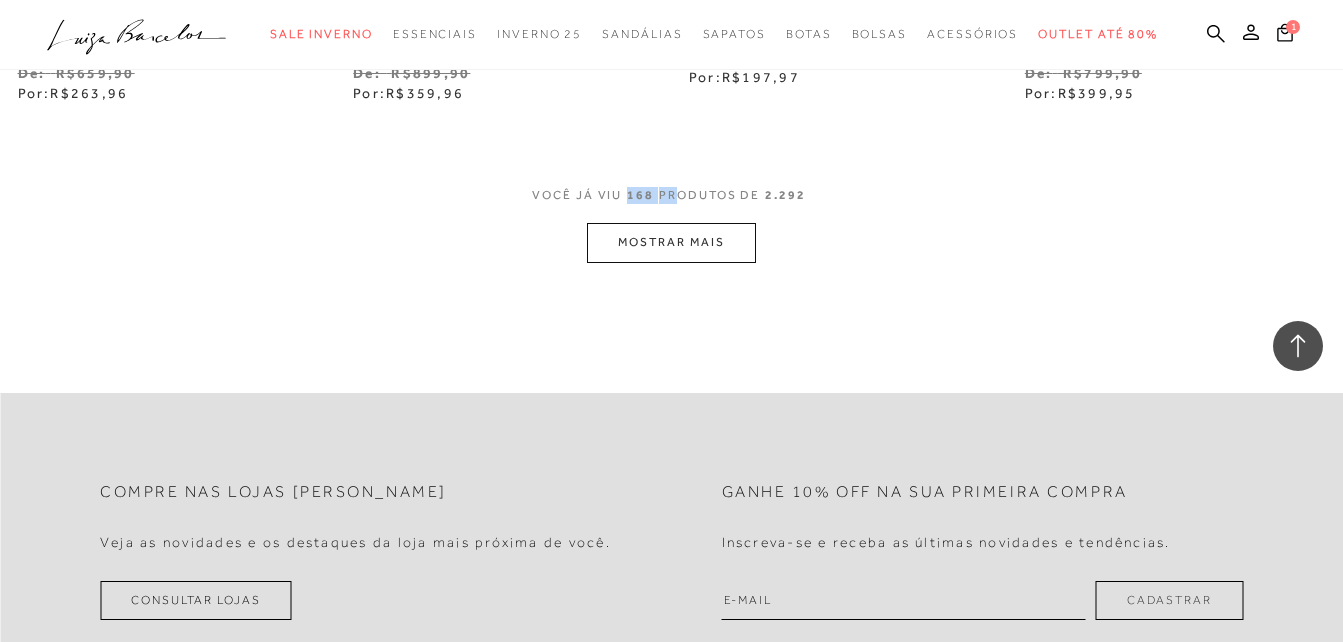 click on "MOSTRAR MAIS" at bounding box center (671, 242) 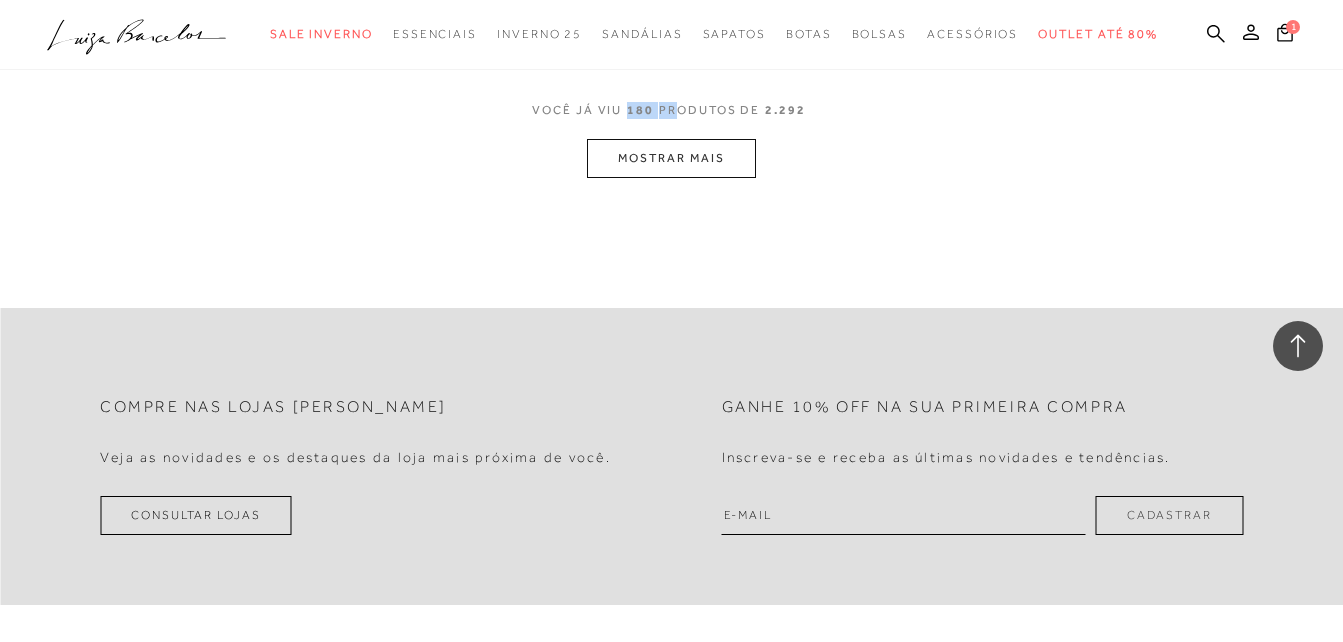 scroll, scrollTop: 29477, scrollLeft: 0, axis: vertical 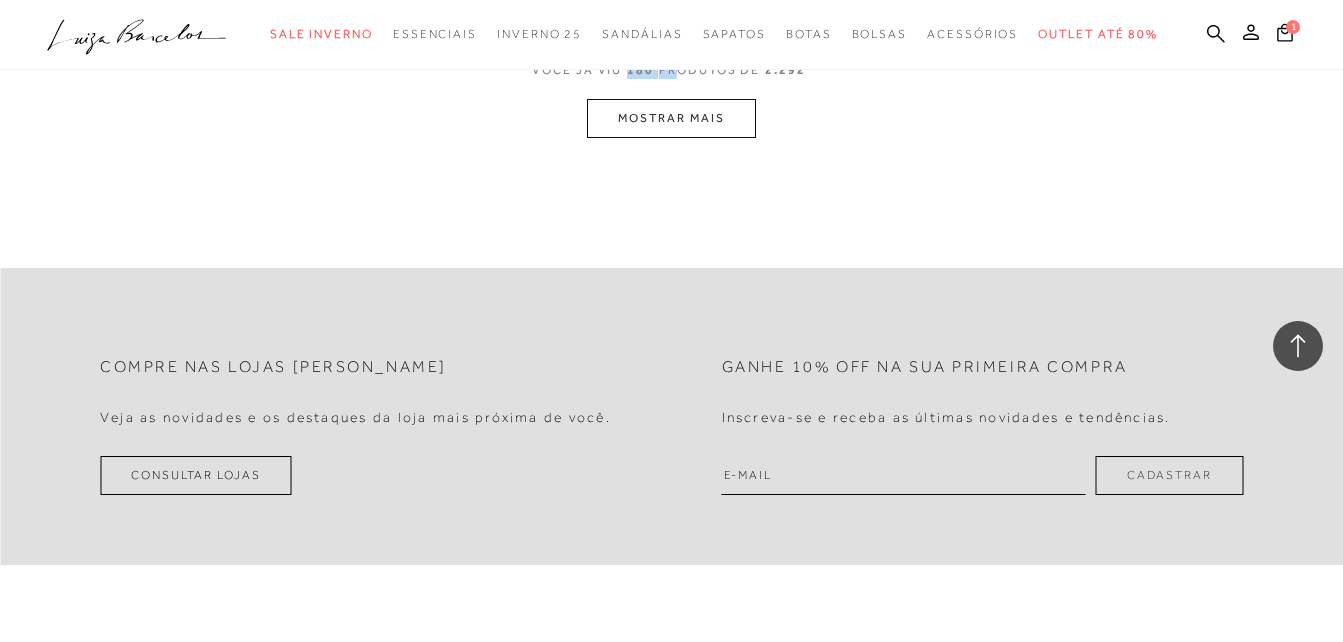 click on "MOSTRAR MAIS" at bounding box center [671, 118] 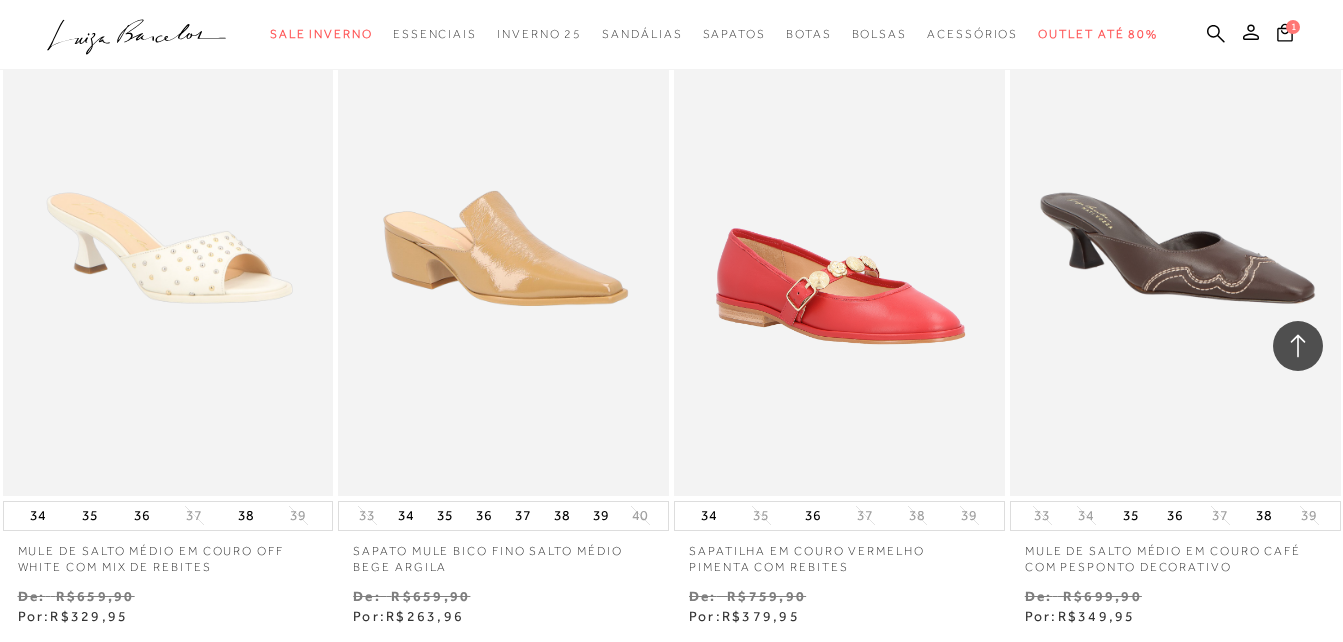 scroll, scrollTop: 31419, scrollLeft: 0, axis: vertical 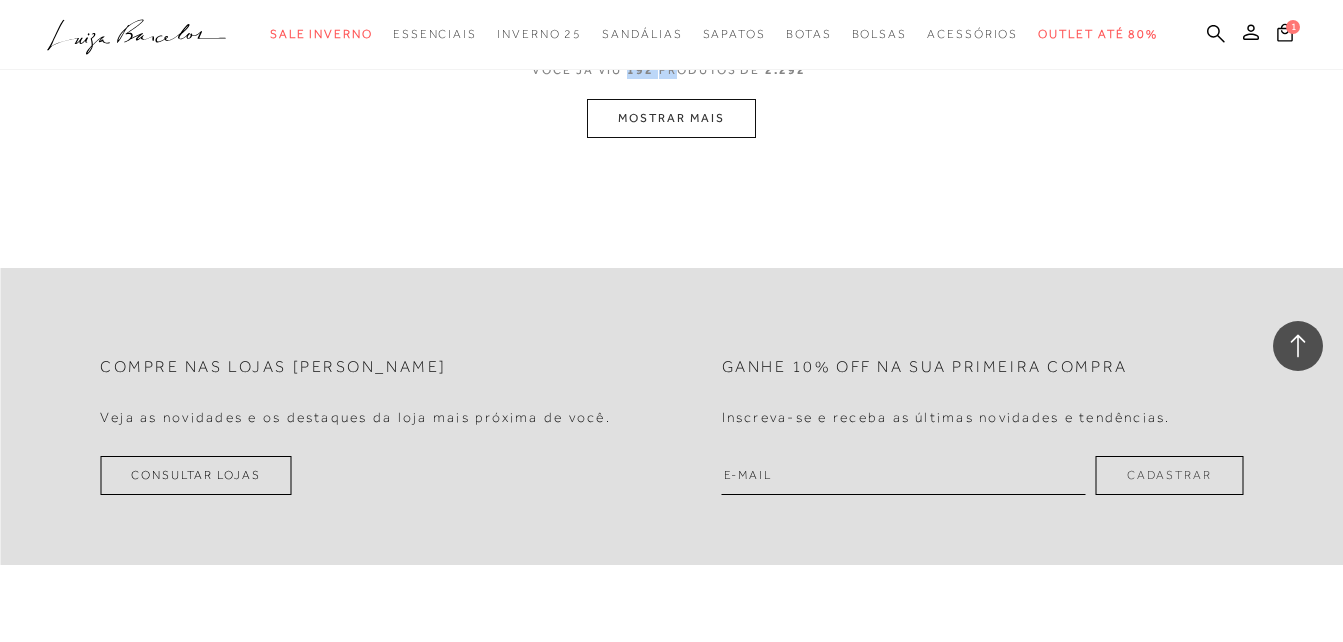 click on "MOSTRAR MAIS" at bounding box center (671, 118) 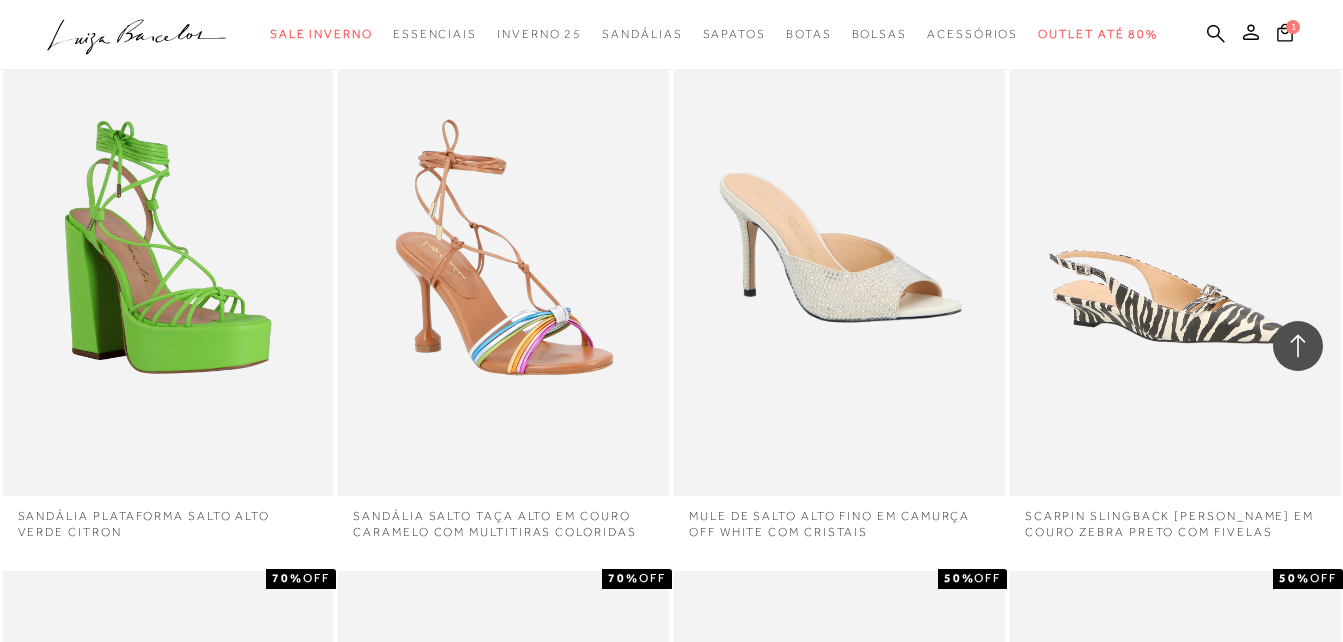 scroll, scrollTop: 33168, scrollLeft: 0, axis: vertical 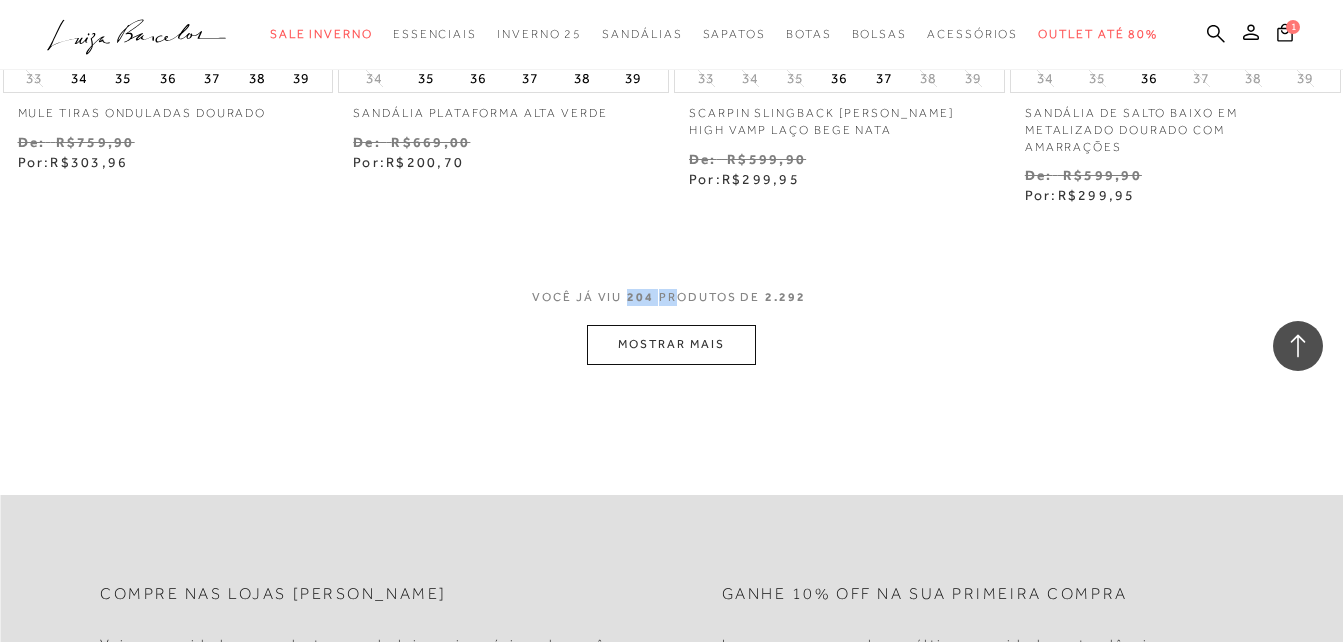click on "MOSTRAR MAIS" at bounding box center [671, 344] 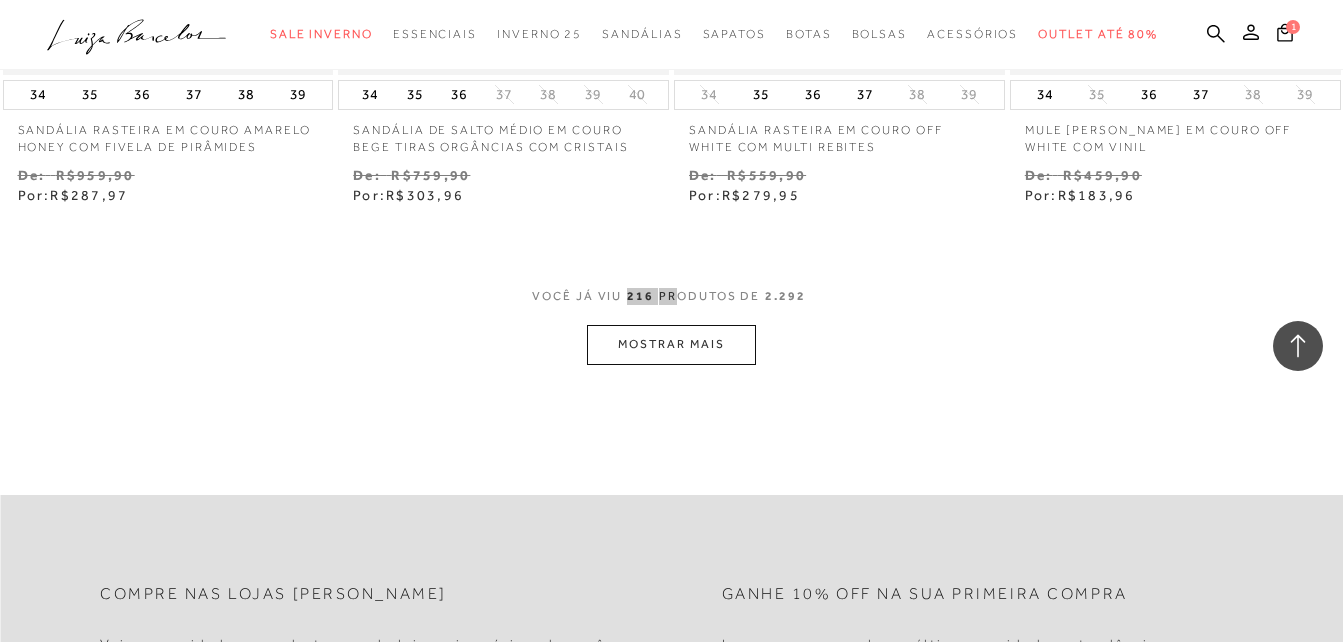 scroll, scrollTop: 35336, scrollLeft: 0, axis: vertical 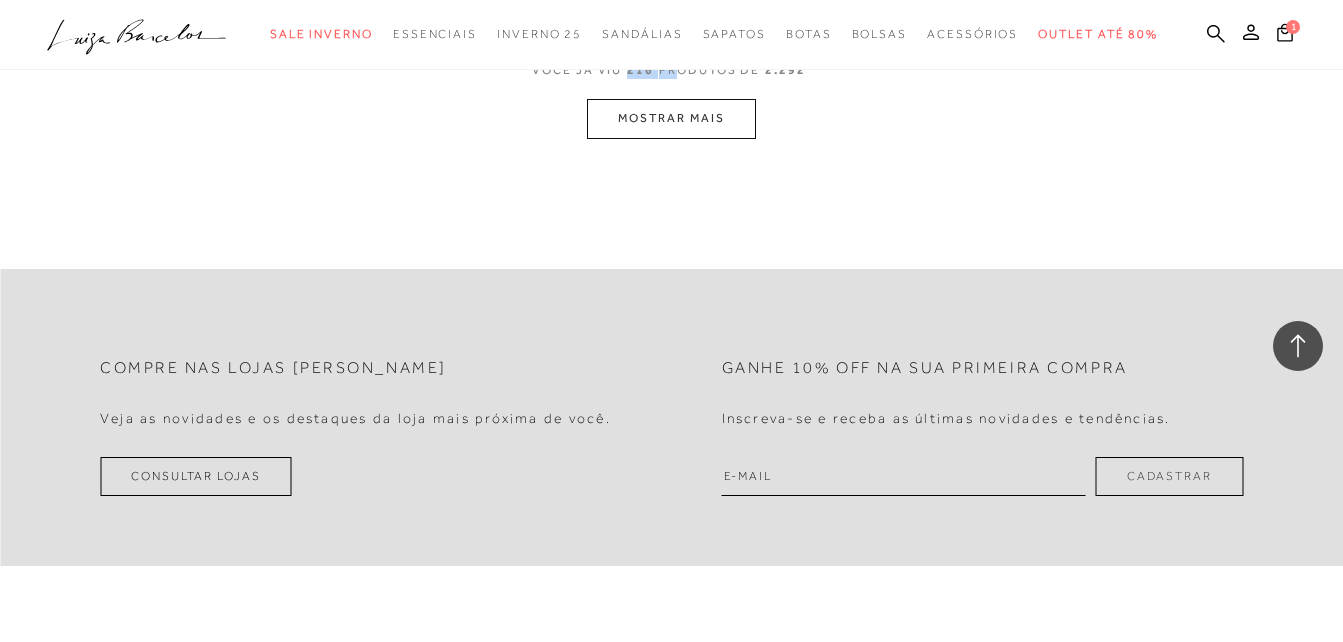 click on "MOSTRAR MAIS" at bounding box center [671, 118] 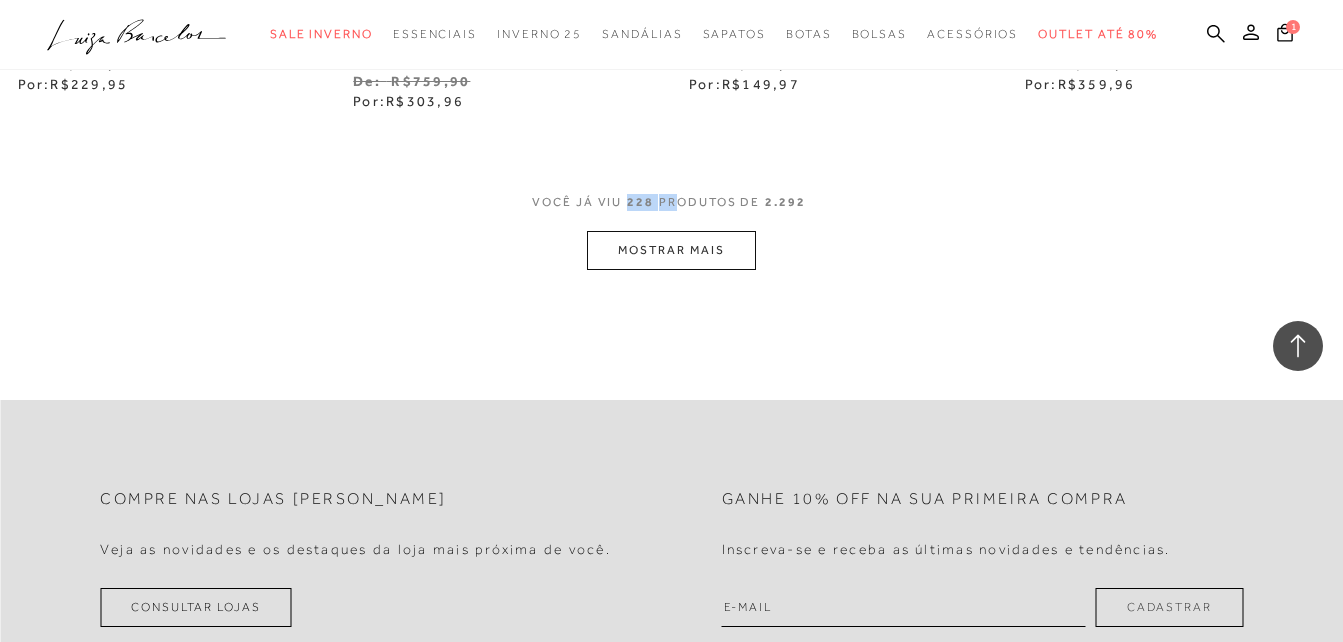 scroll, scrollTop: 36912, scrollLeft: 0, axis: vertical 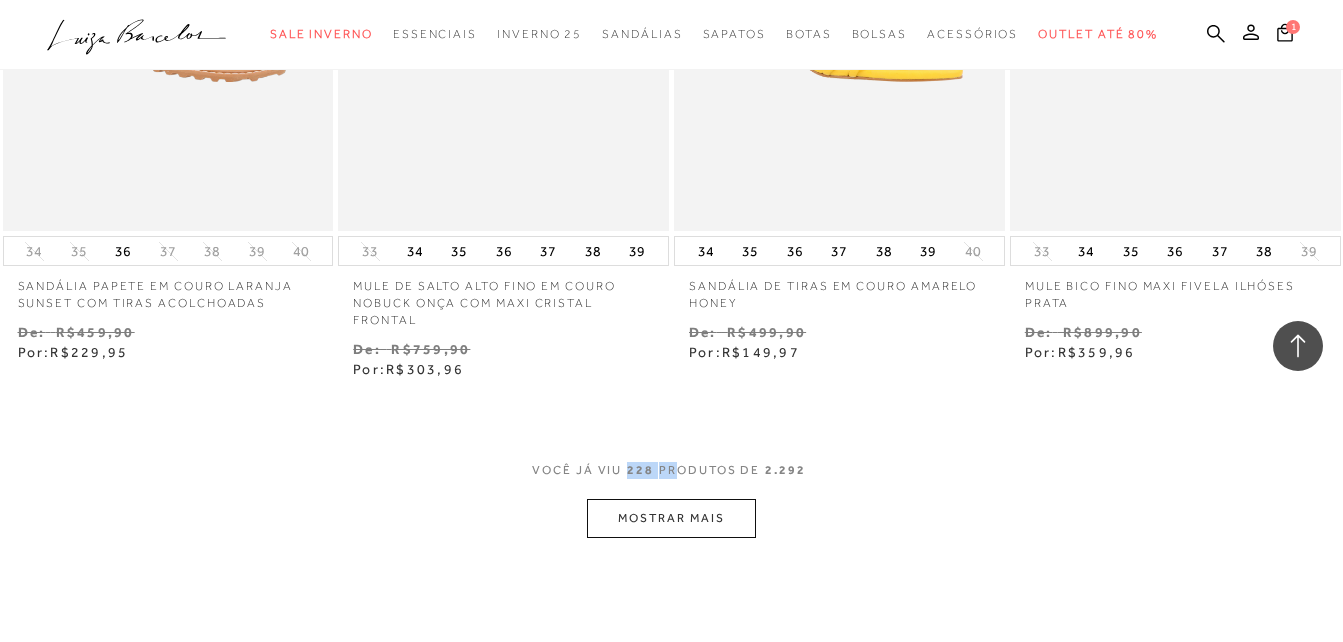 click on "MOSTRAR MAIS" at bounding box center (671, 518) 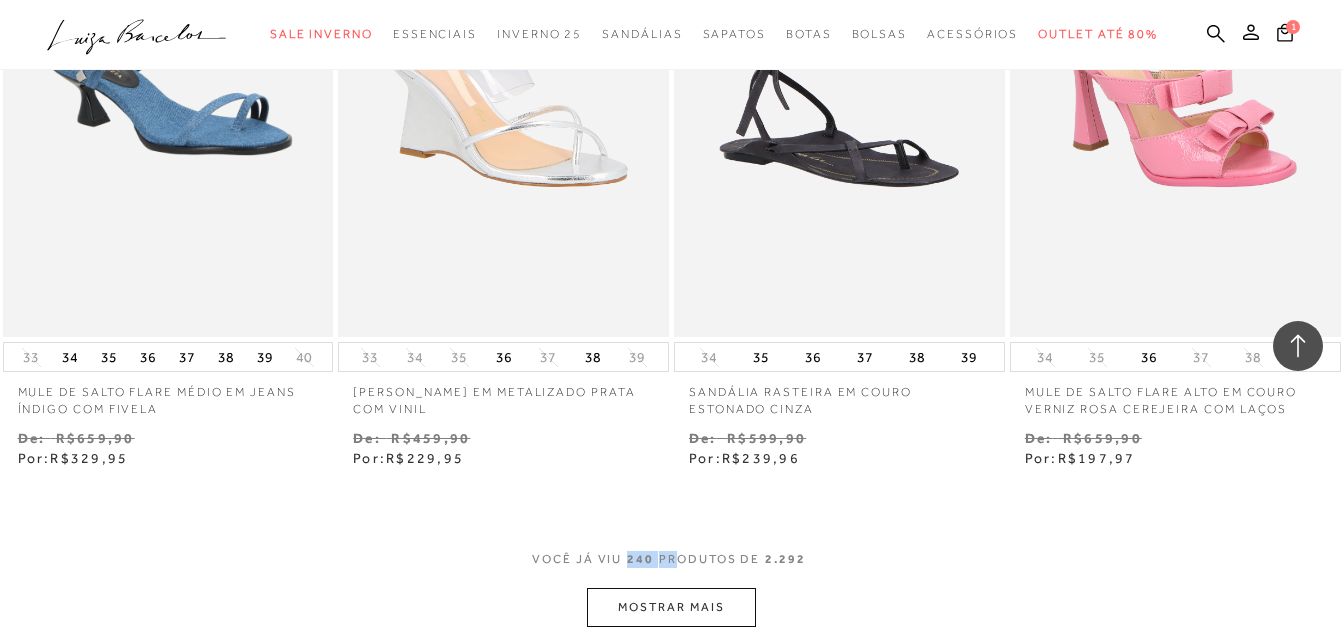 scroll, scrollTop: 38812, scrollLeft: 0, axis: vertical 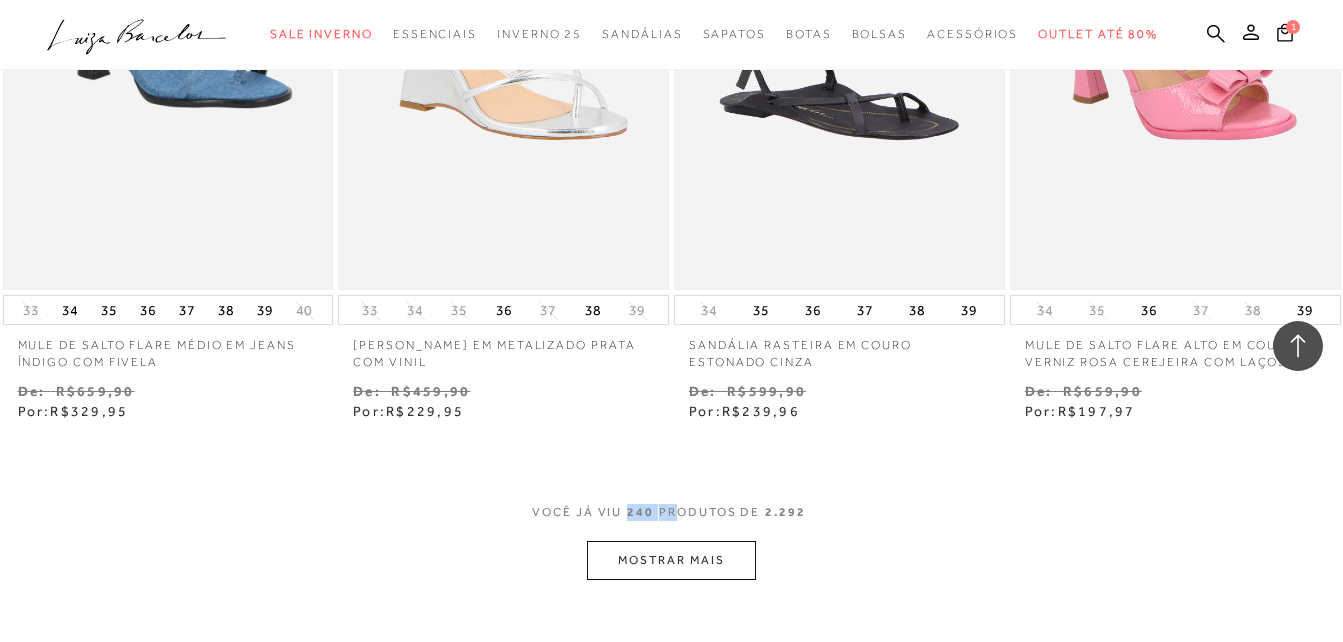 click on "MOSTRAR MAIS" at bounding box center [671, 560] 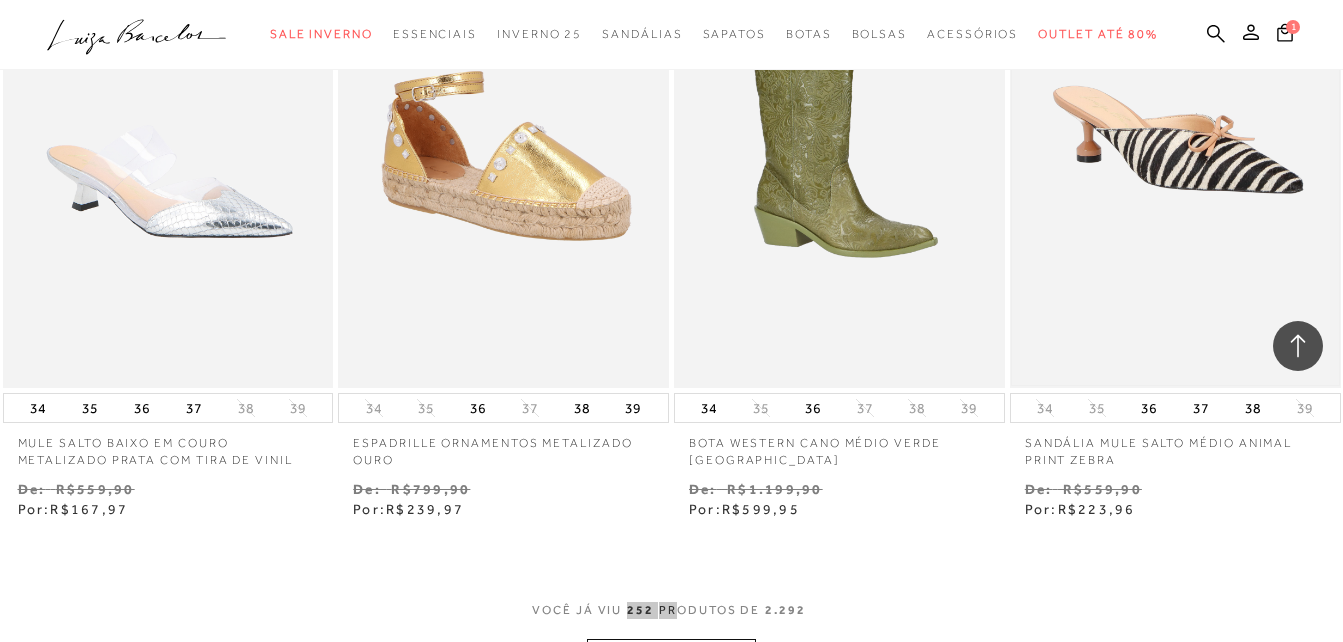 scroll, scrollTop: 40912, scrollLeft: 0, axis: vertical 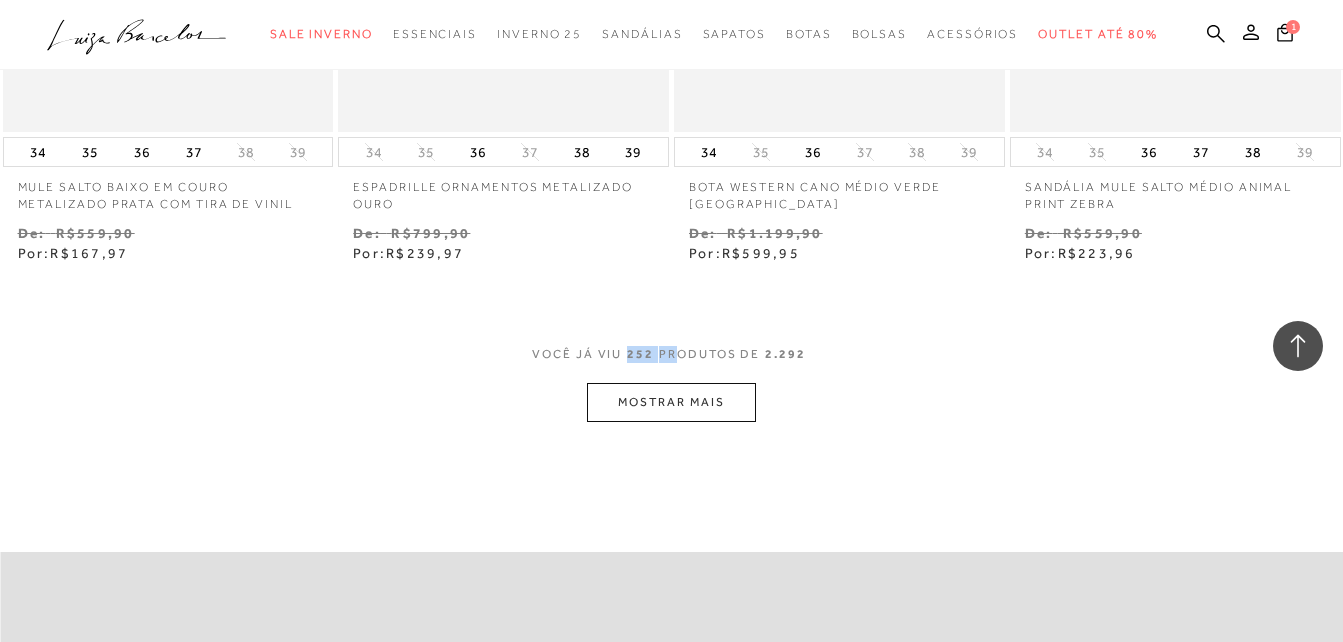 click on "MOSTRAR MAIS" at bounding box center (671, 402) 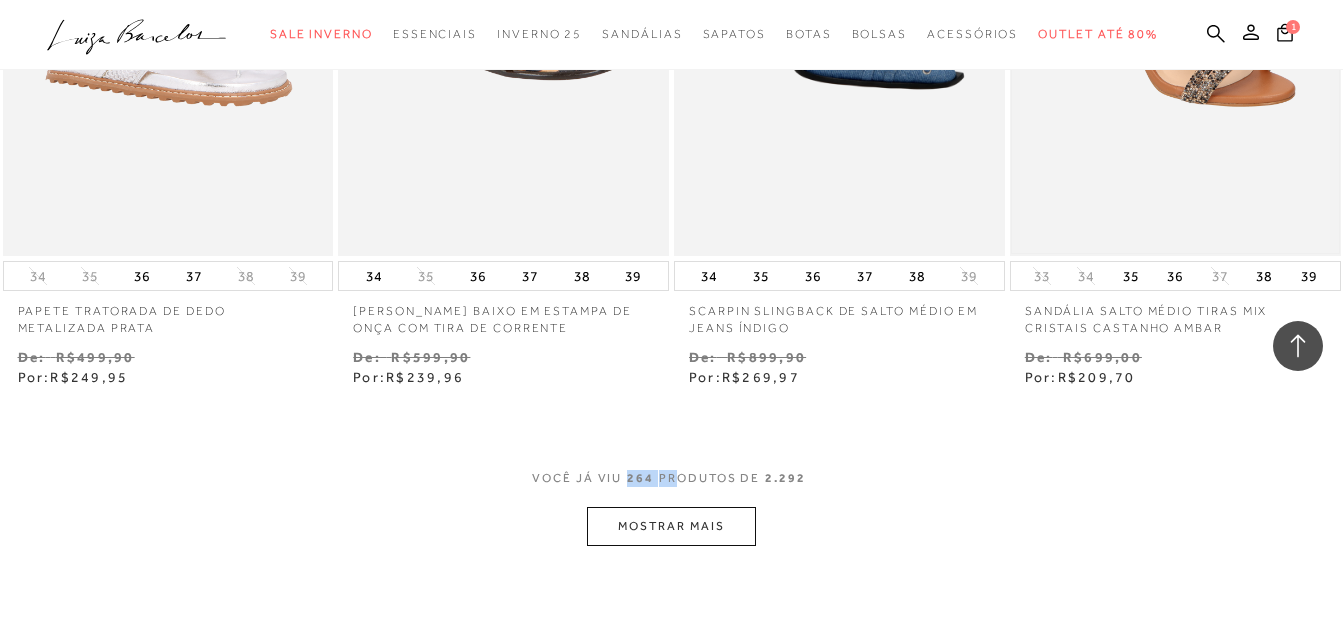 scroll, scrollTop: 42947, scrollLeft: 0, axis: vertical 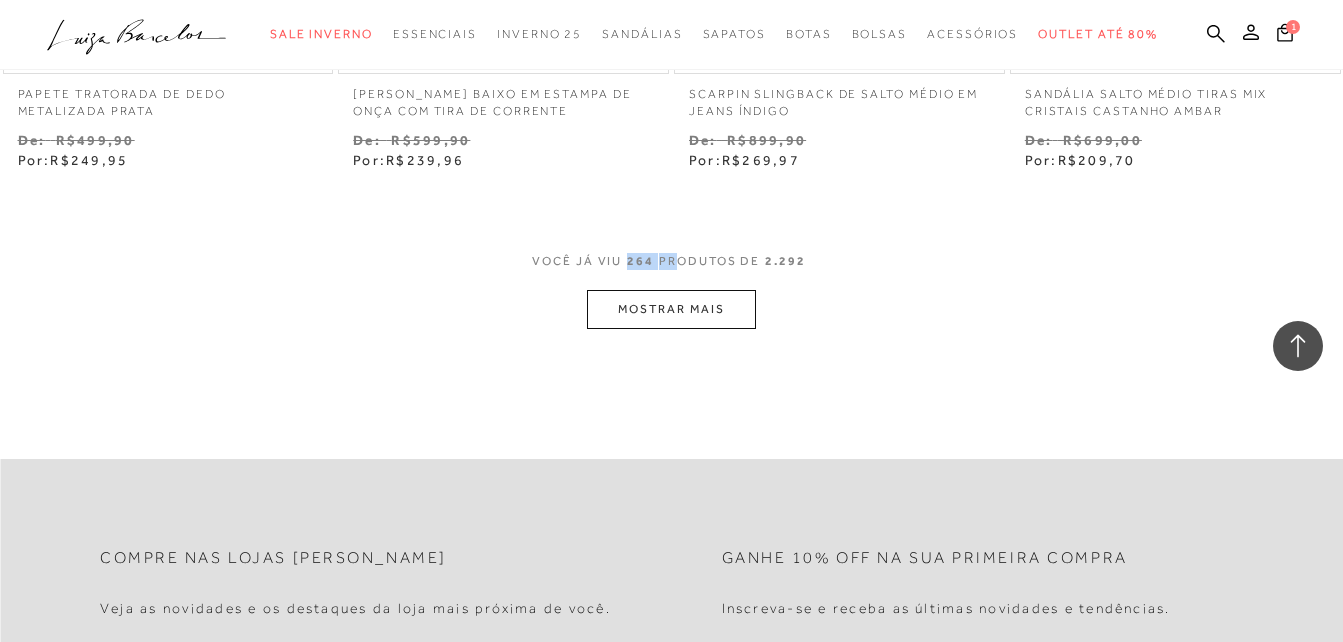 click on "MOSTRAR MAIS" at bounding box center (671, 309) 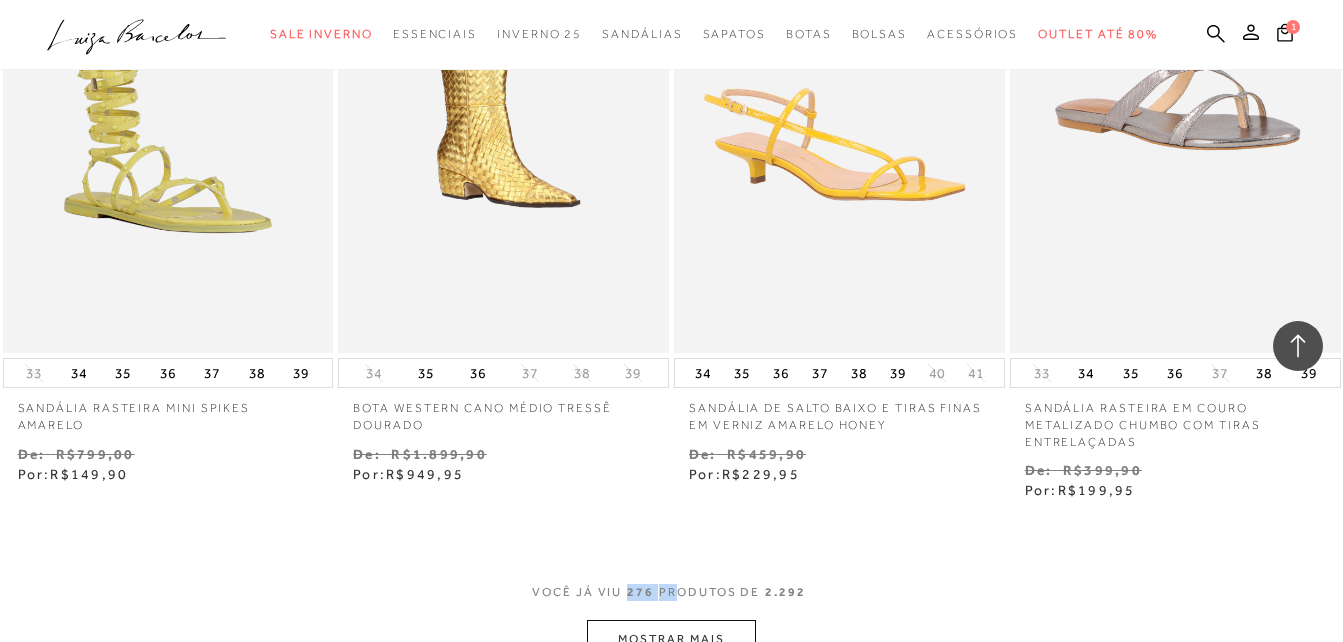 scroll, scrollTop: 44647, scrollLeft: 0, axis: vertical 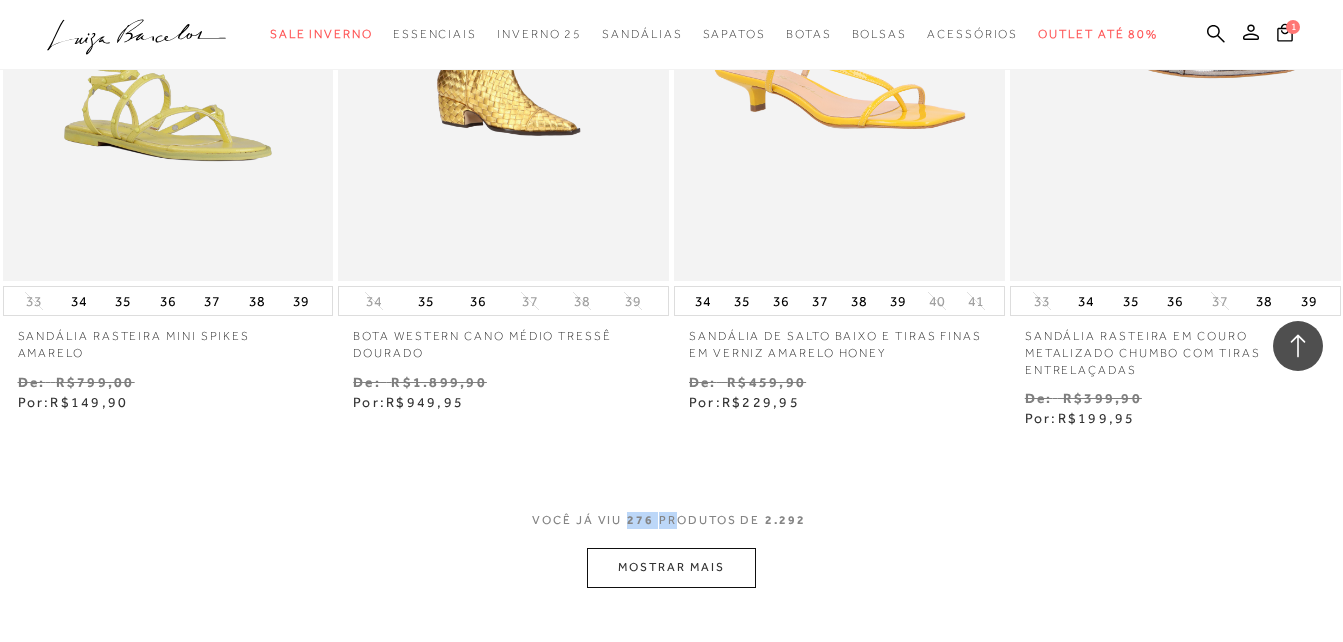 click on "MOSTRAR MAIS" at bounding box center [671, 567] 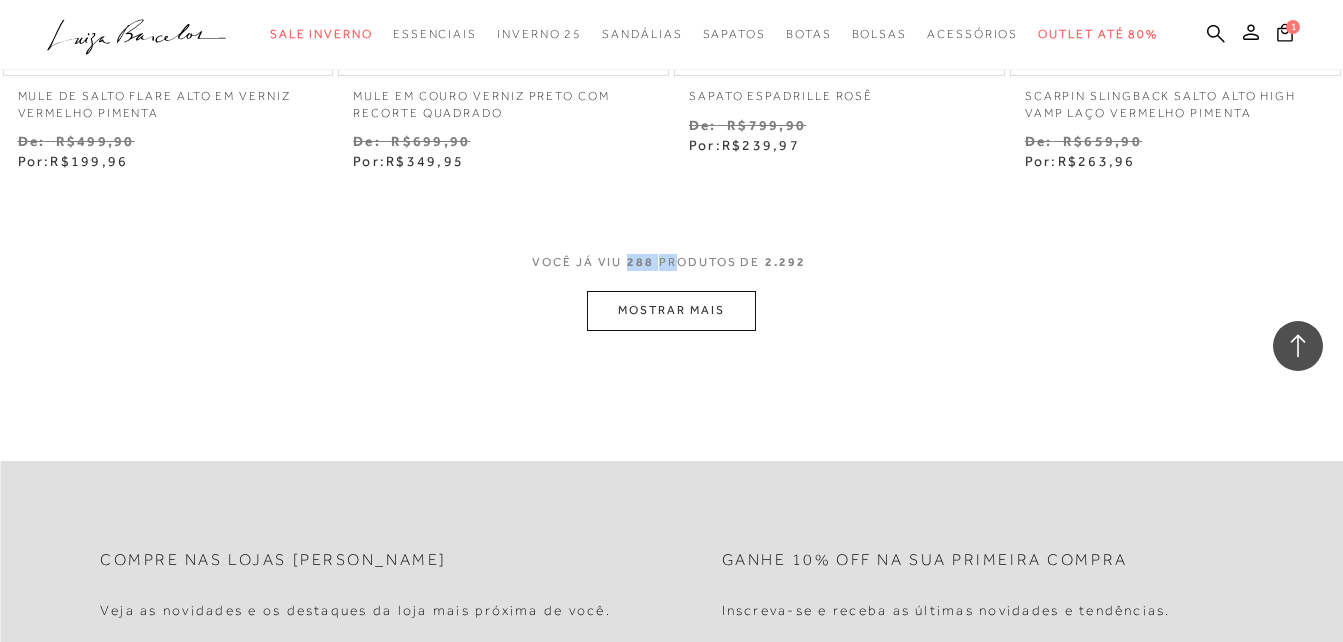 scroll, scrollTop: 46847, scrollLeft: 0, axis: vertical 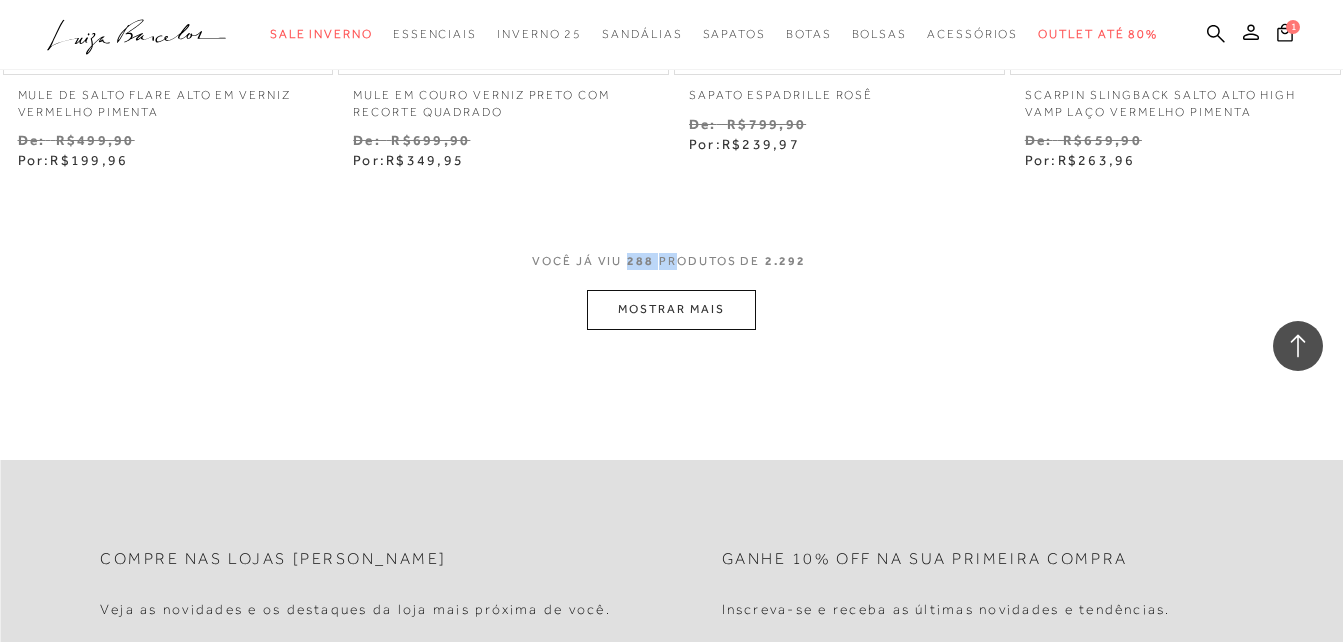 click on "MOSTRAR MAIS" at bounding box center (671, 309) 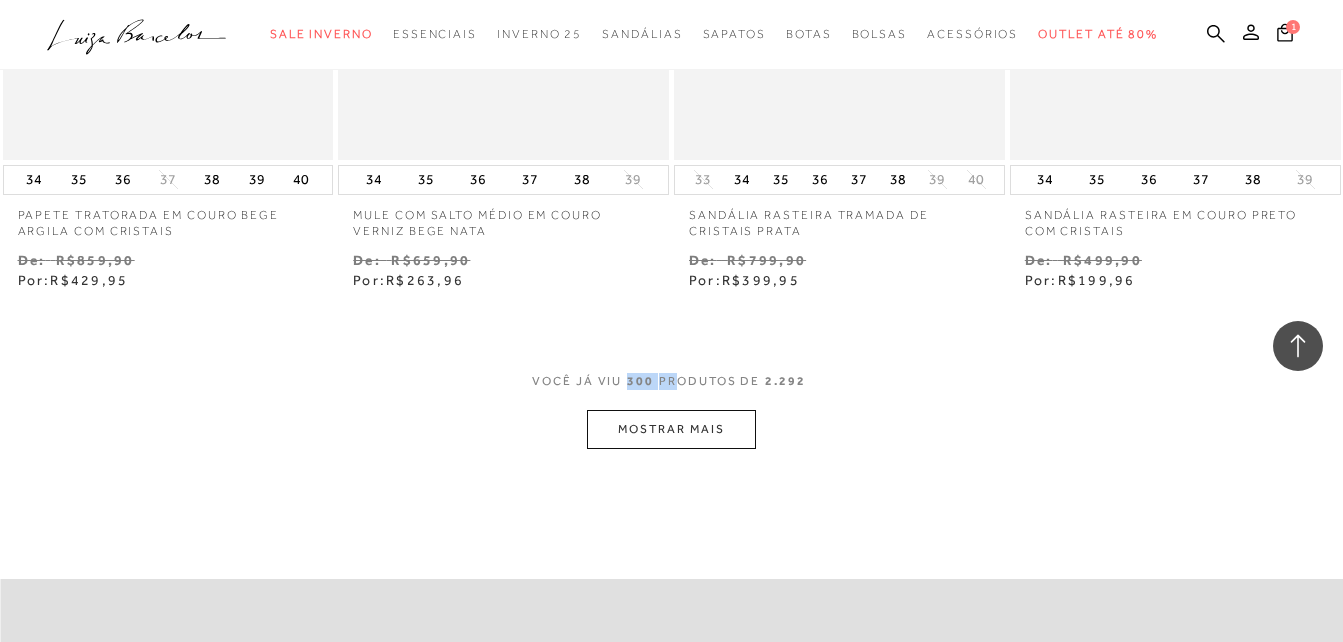 scroll, scrollTop: 48747, scrollLeft: 0, axis: vertical 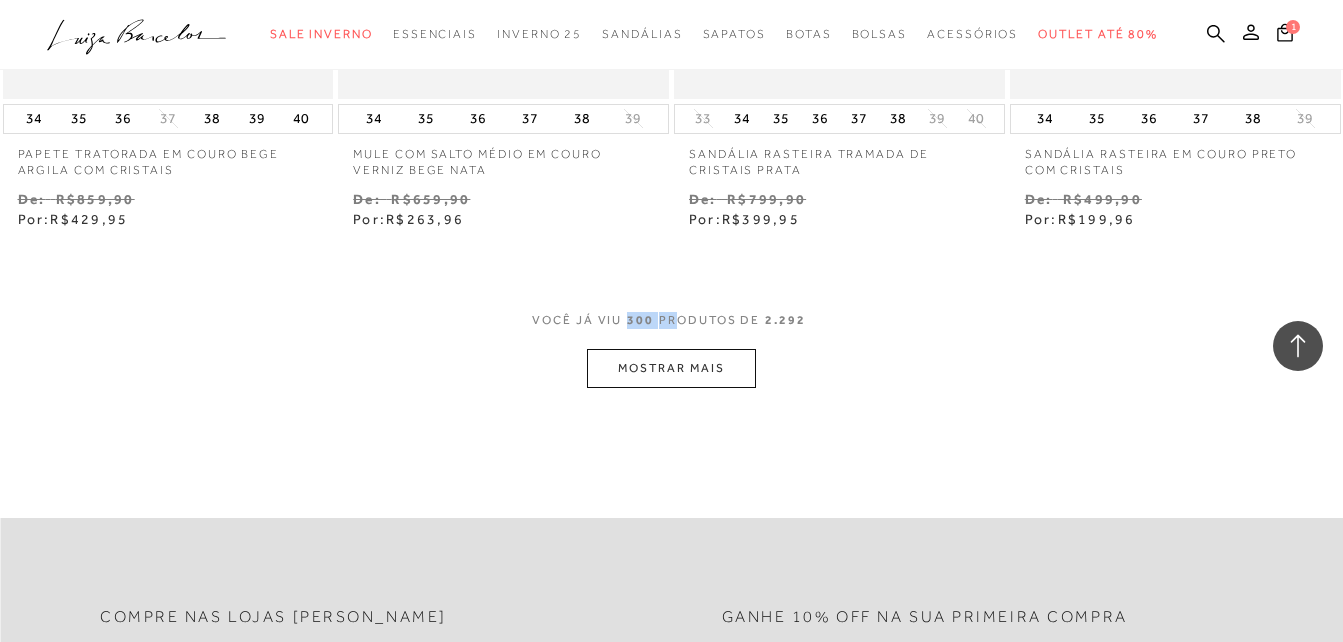 click on "MOSTRAR MAIS" at bounding box center [671, 368] 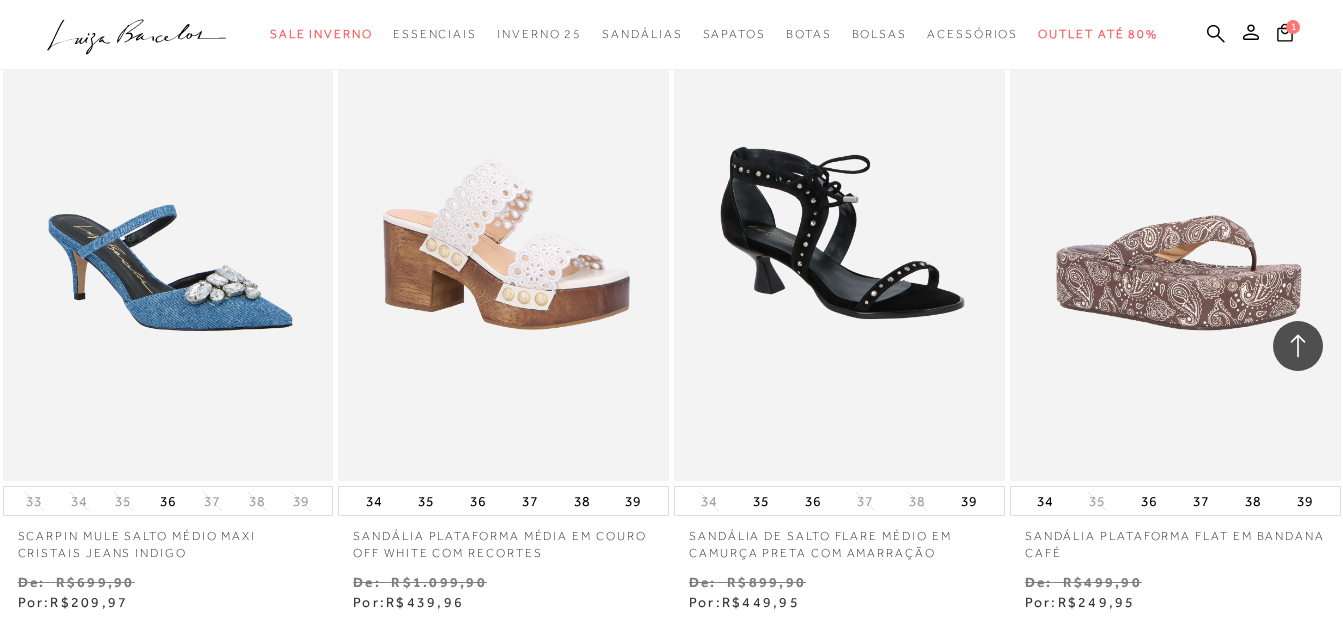scroll, scrollTop: 50923, scrollLeft: 0, axis: vertical 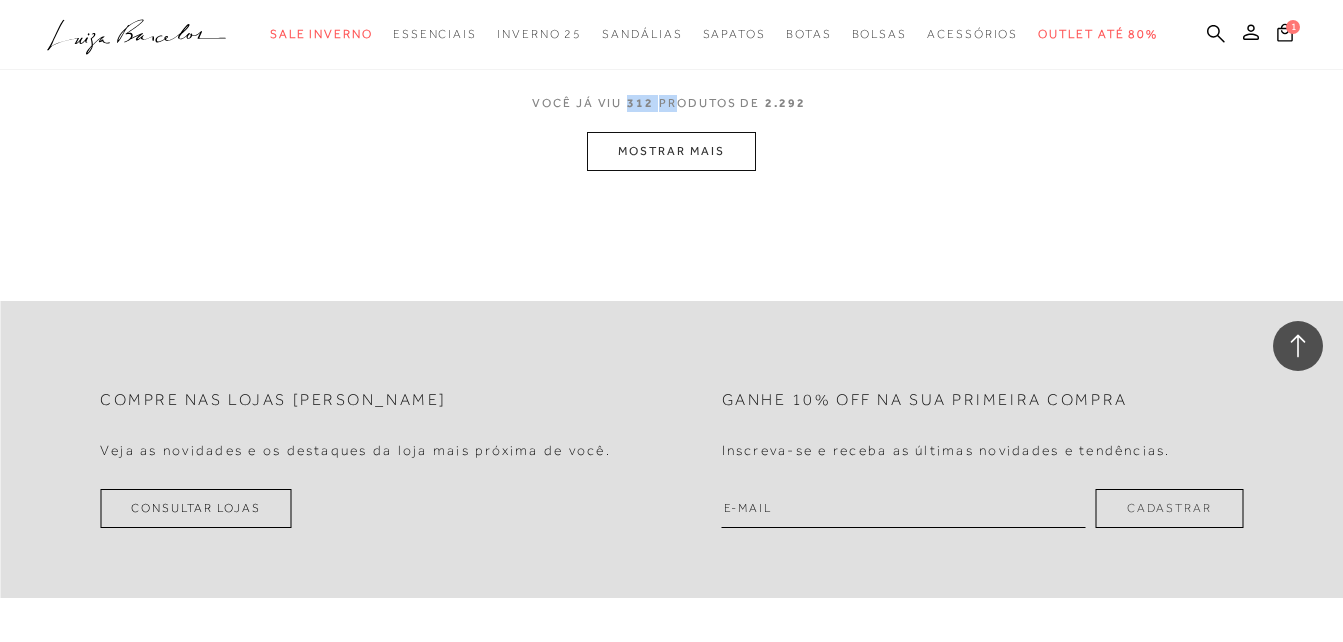 click on "MOSTRAR MAIS" at bounding box center (671, 151) 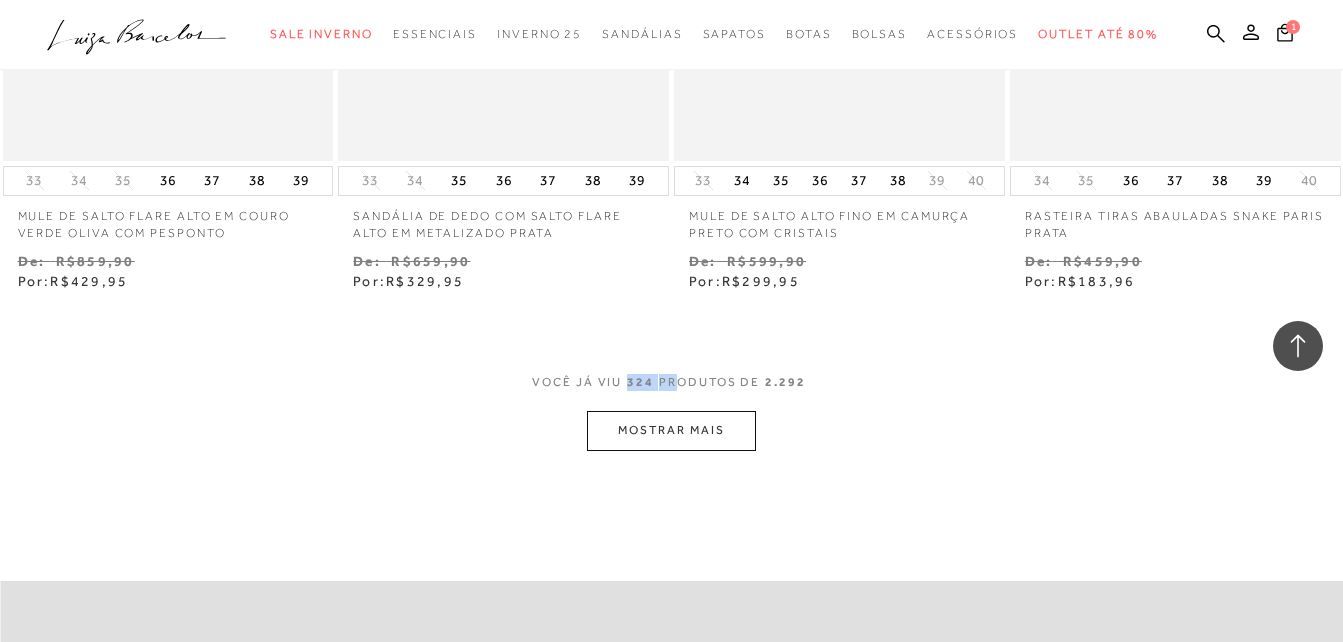 scroll, scrollTop: 52823, scrollLeft: 0, axis: vertical 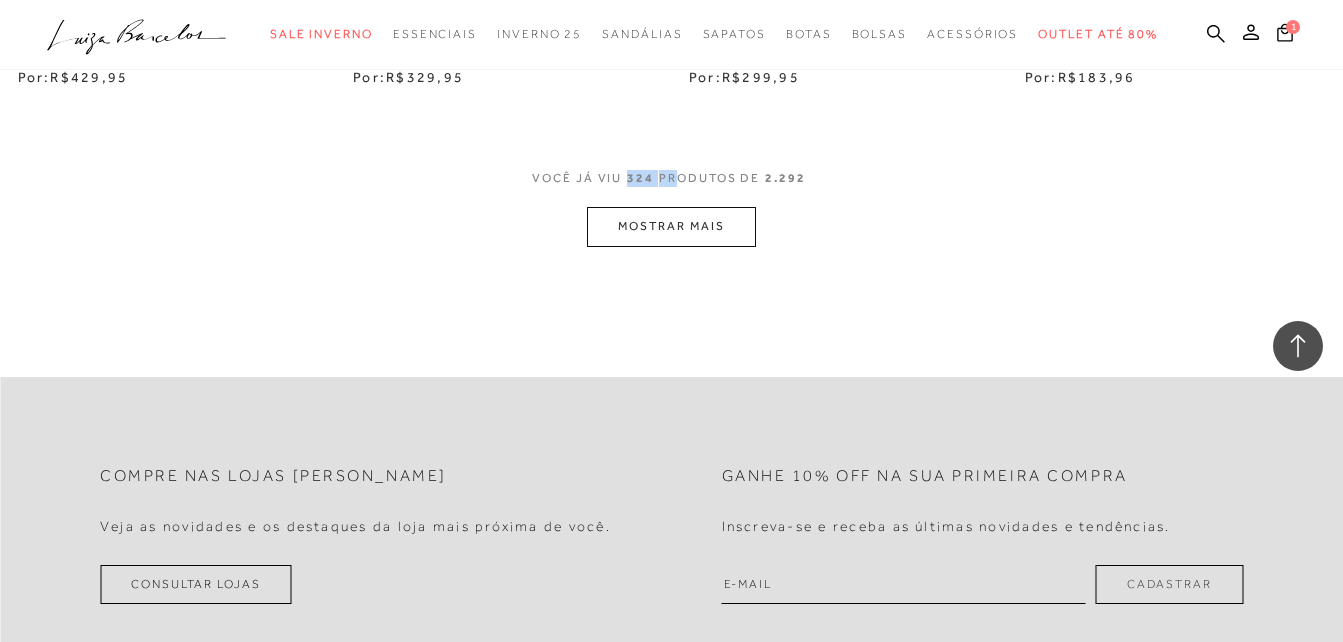 click on "MOSTRAR MAIS" at bounding box center (671, 226) 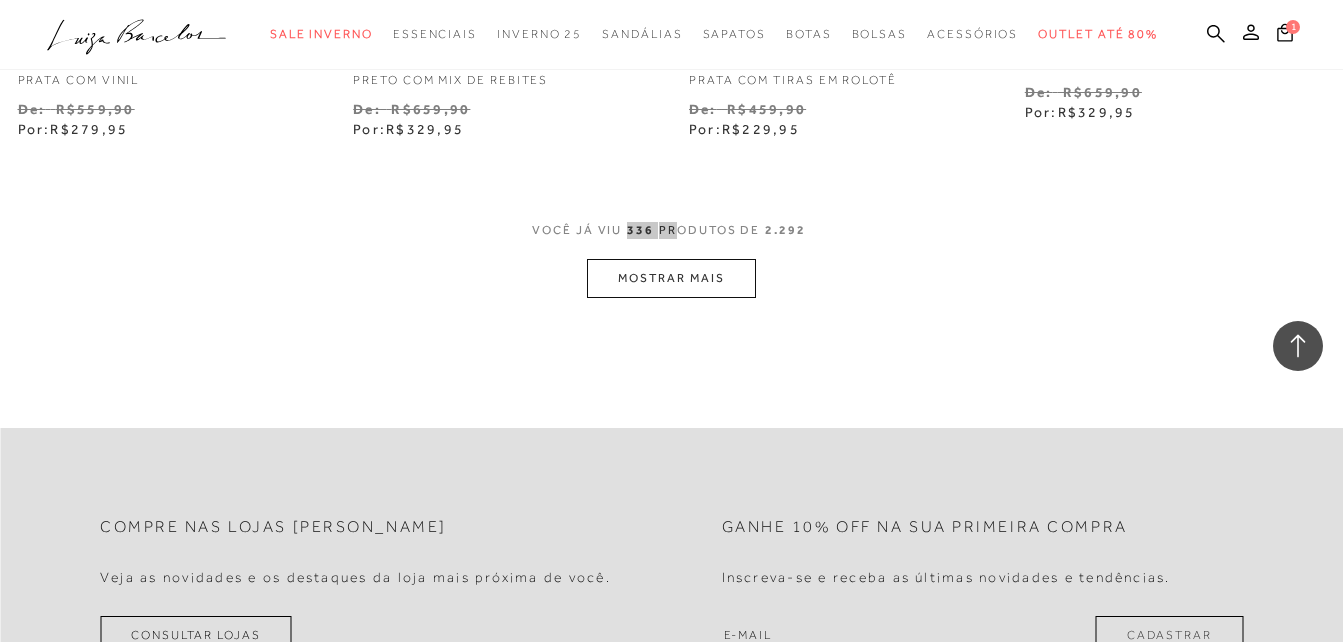 scroll, scrollTop: 54723, scrollLeft: 0, axis: vertical 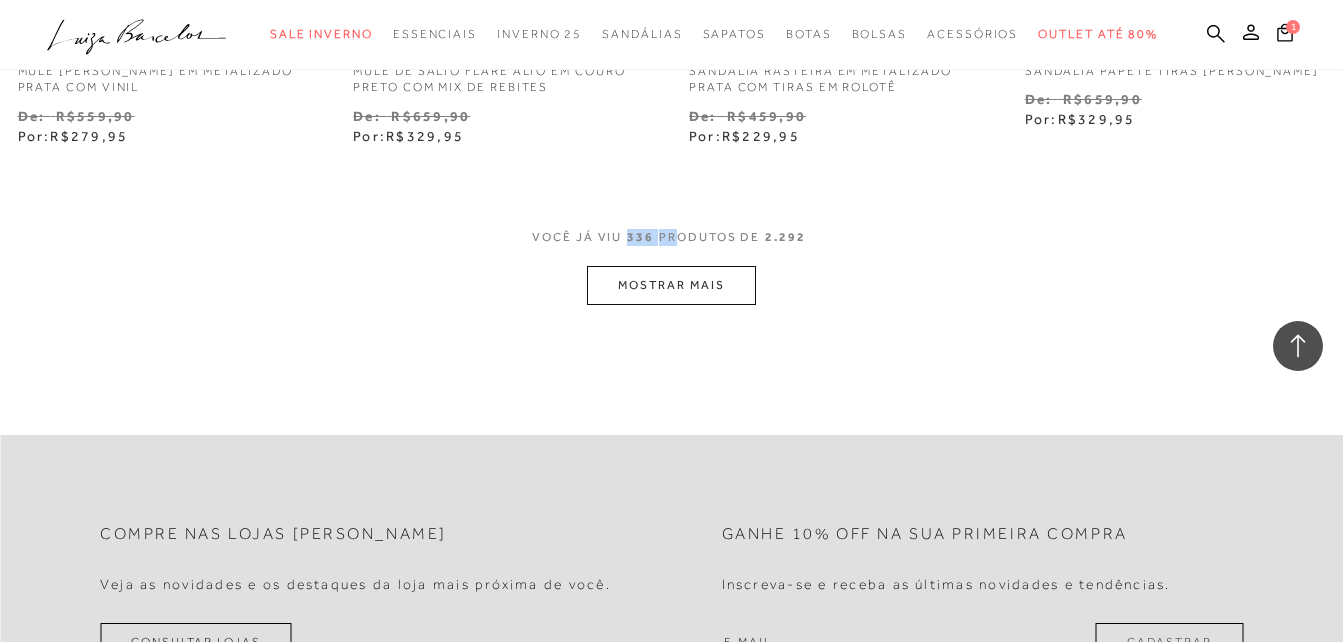 click on "MOSTRAR MAIS" at bounding box center [671, 285] 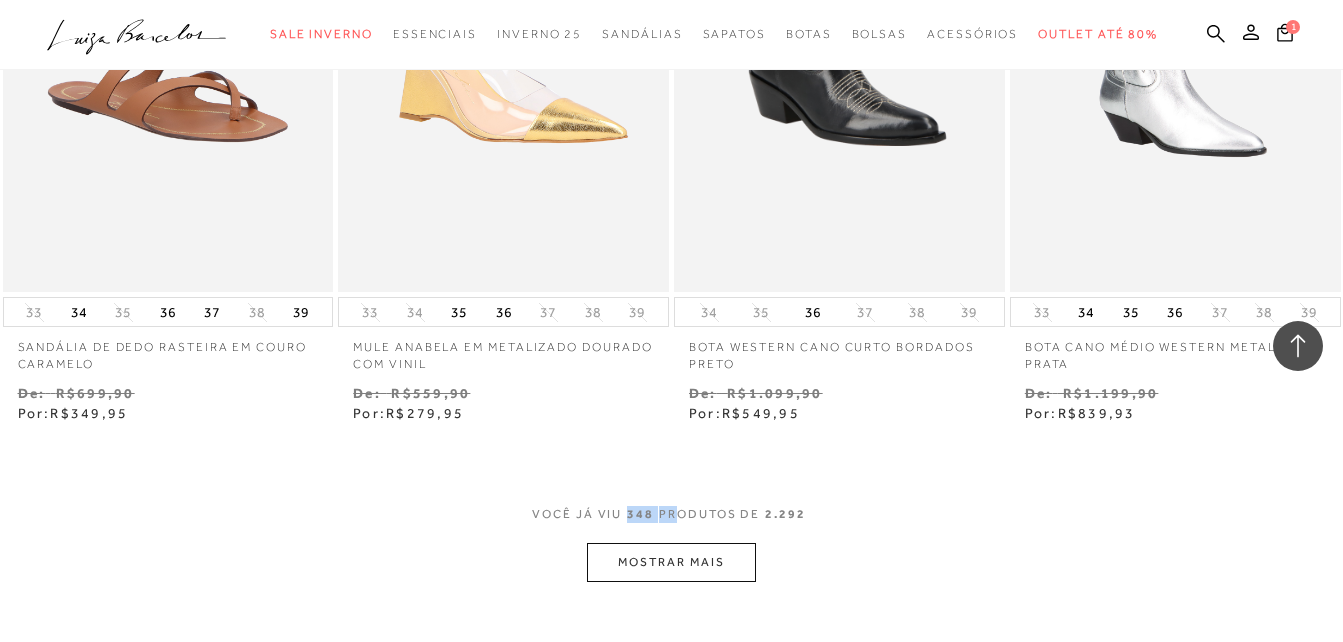 scroll, scrollTop: 56423, scrollLeft: 0, axis: vertical 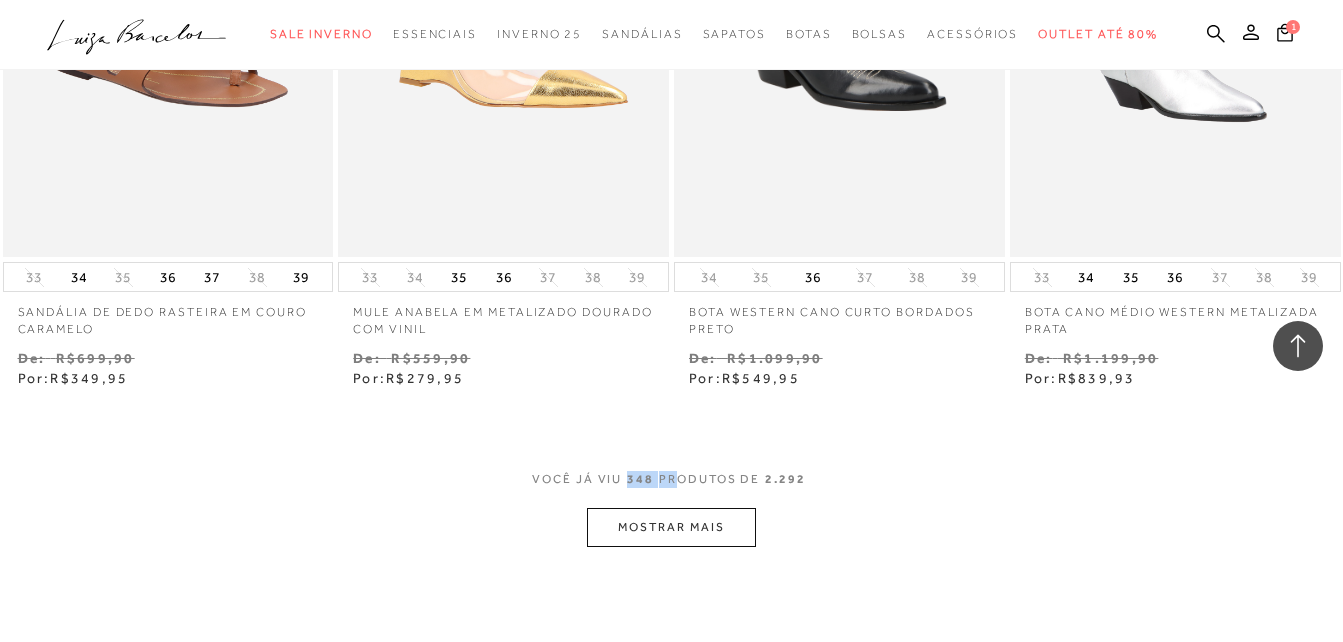 click on "MOSTRAR MAIS" at bounding box center [671, 527] 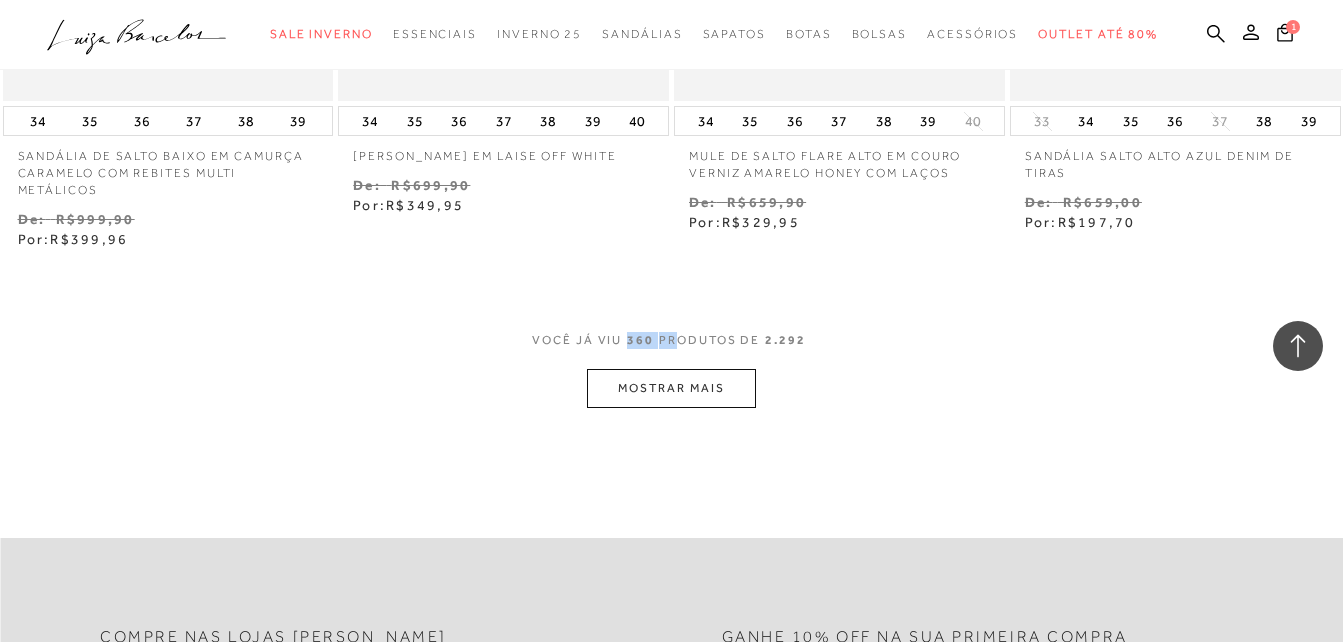 scroll, scrollTop: 58523, scrollLeft: 0, axis: vertical 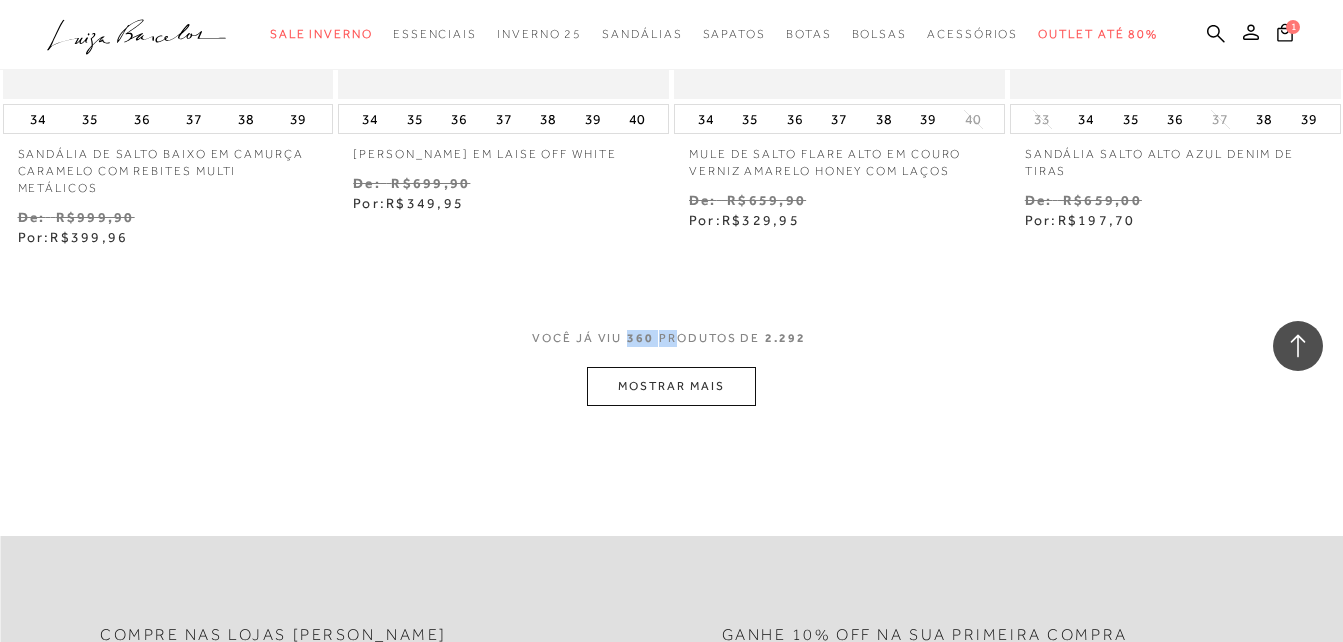 click on "MOSTRAR MAIS" at bounding box center (671, 386) 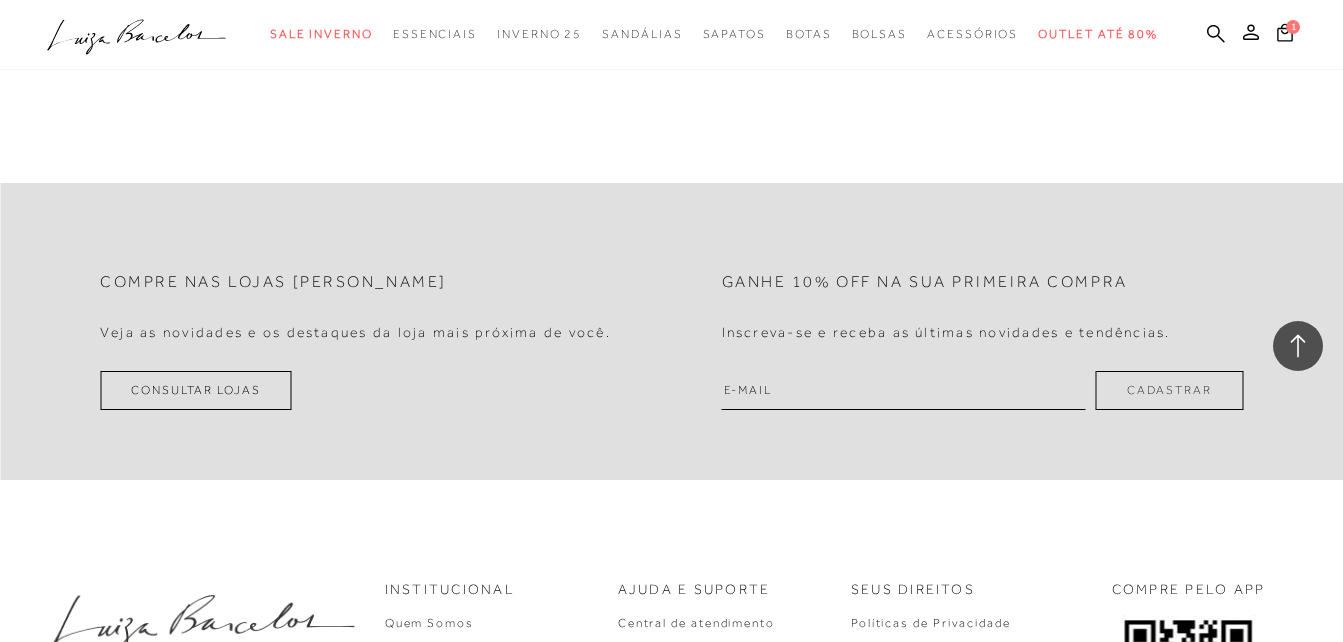 scroll, scrollTop: 60703, scrollLeft: 0, axis: vertical 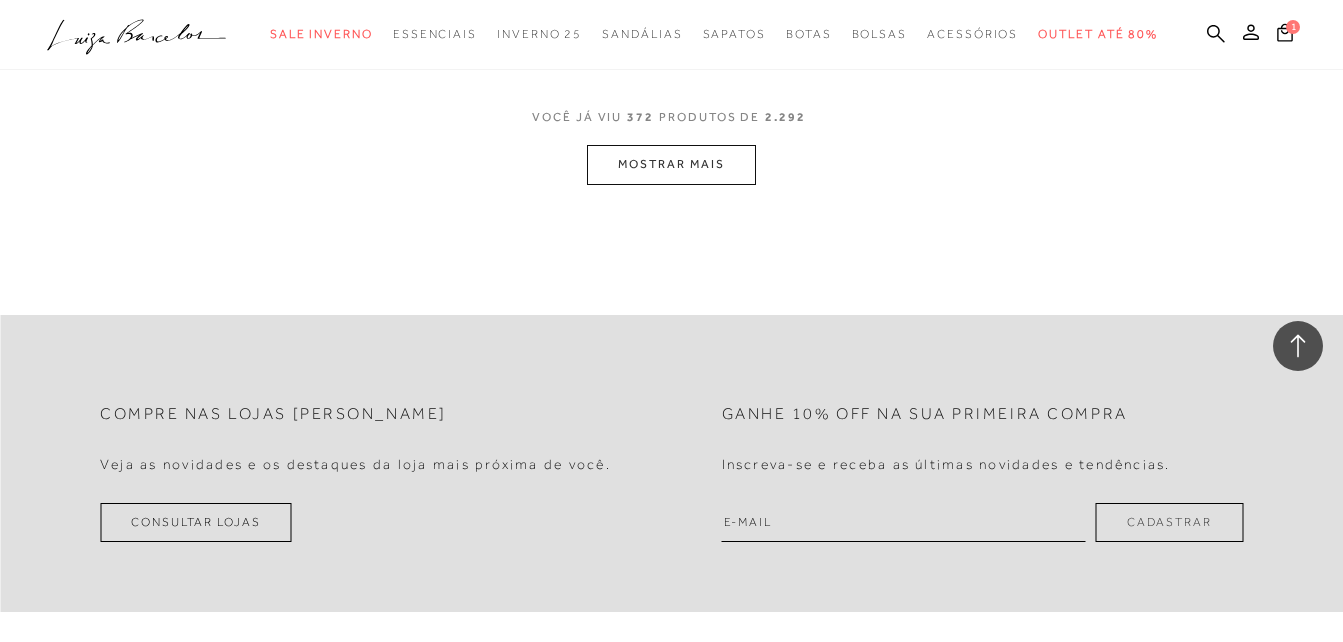 click on "VOCê JÁ VIU
372
PRODUTOS DE
2.292" at bounding box center [671, 127] 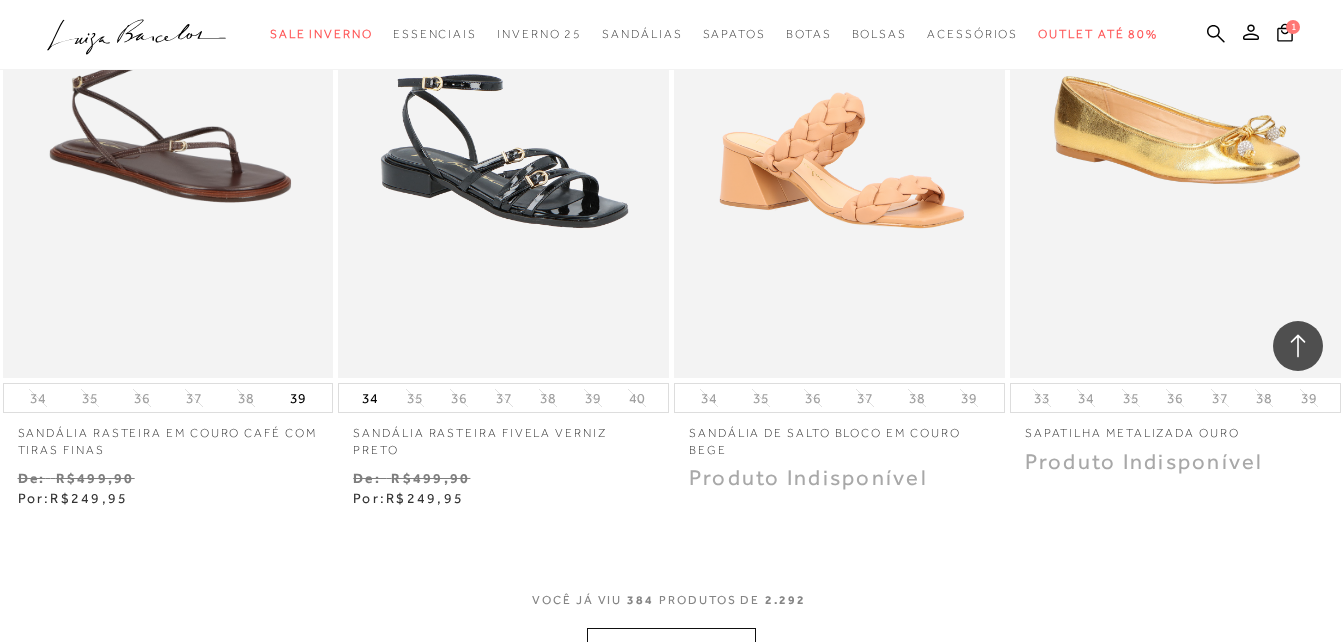 scroll, scrollTop: 62462, scrollLeft: 0, axis: vertical 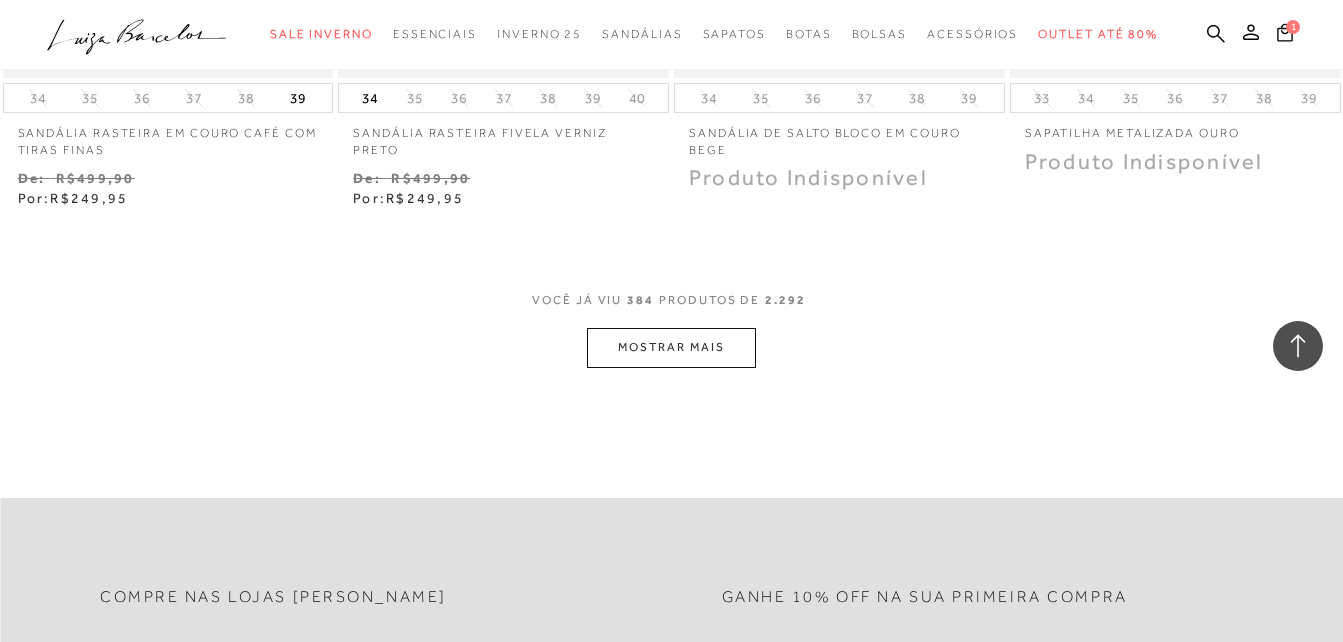 click on "MOSTRAR MAIS" at bounding box center (671, 347) 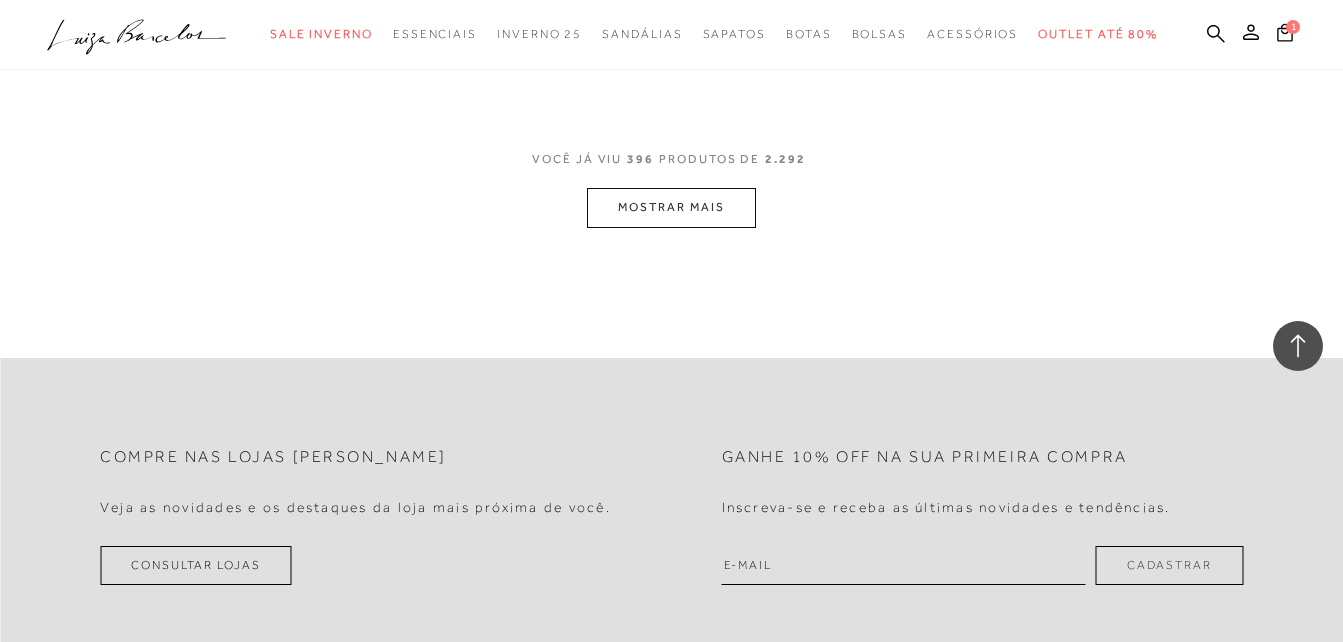 scroll, scrollTop: 64562, scrollLeft: 0, axis: vertical 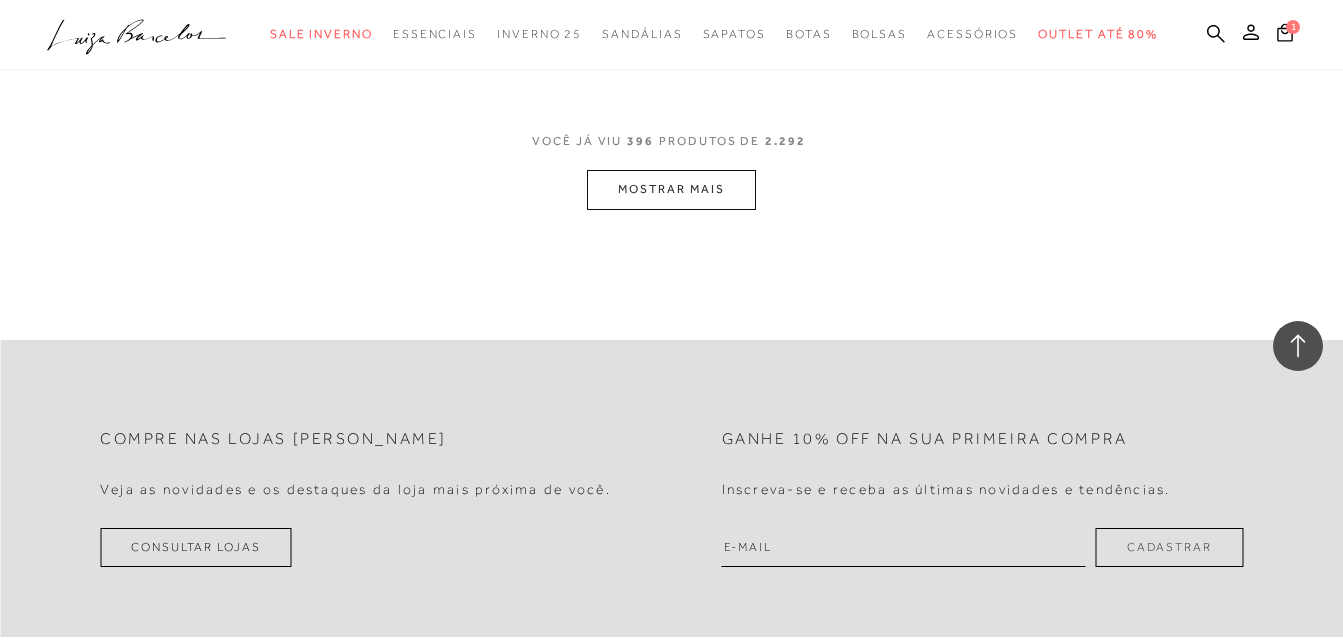 click on "MOSTRAR MAIS" at bounding box center (671, 189) 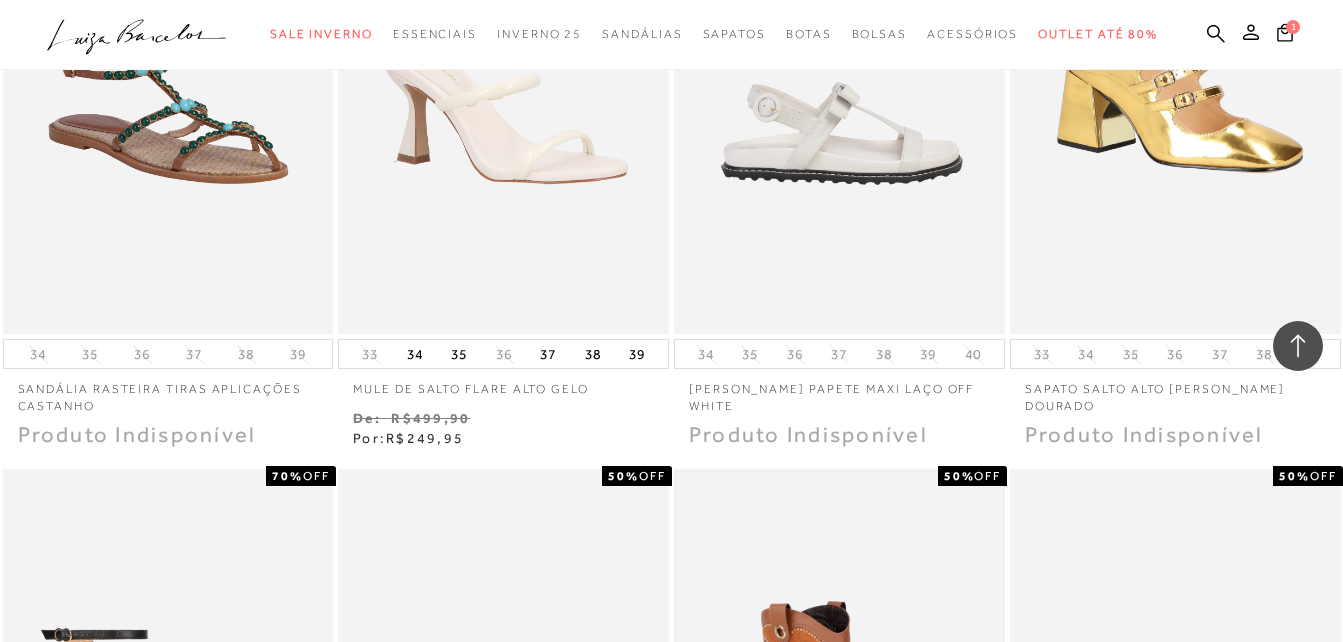 scroll, scrollTop: 66062, scrollLeft: 0, axis: vertical 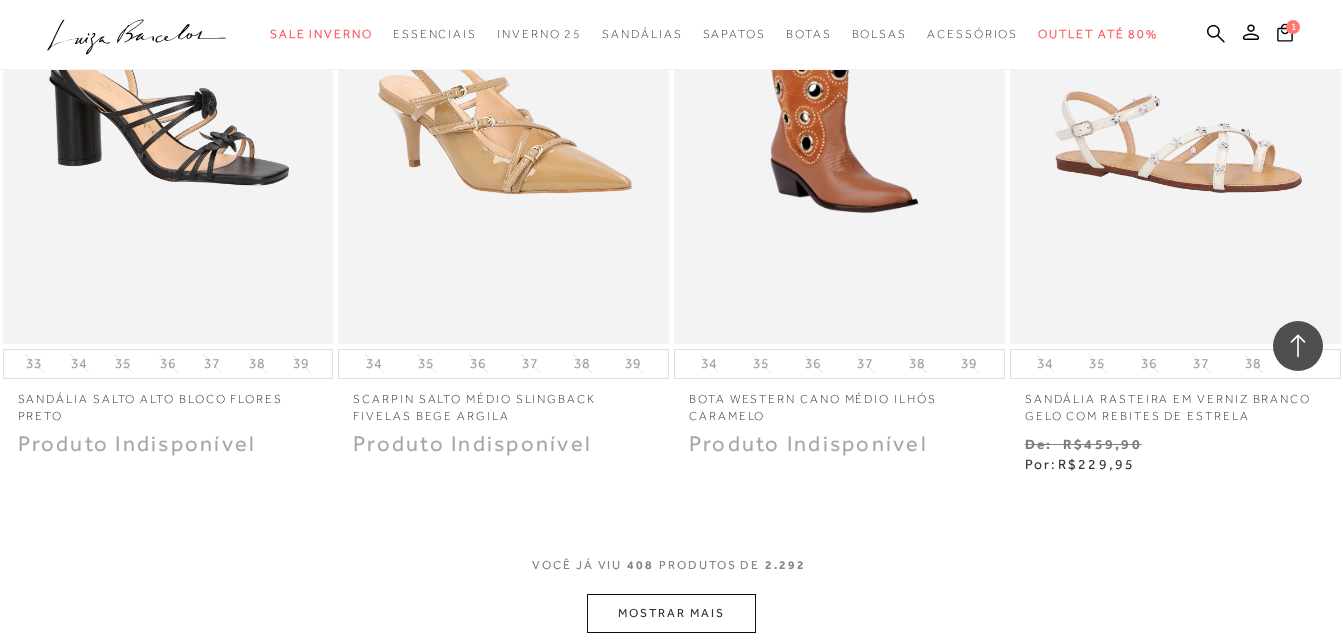 click on "MOSTRAR MAIS" at bounding box center (671, 613) 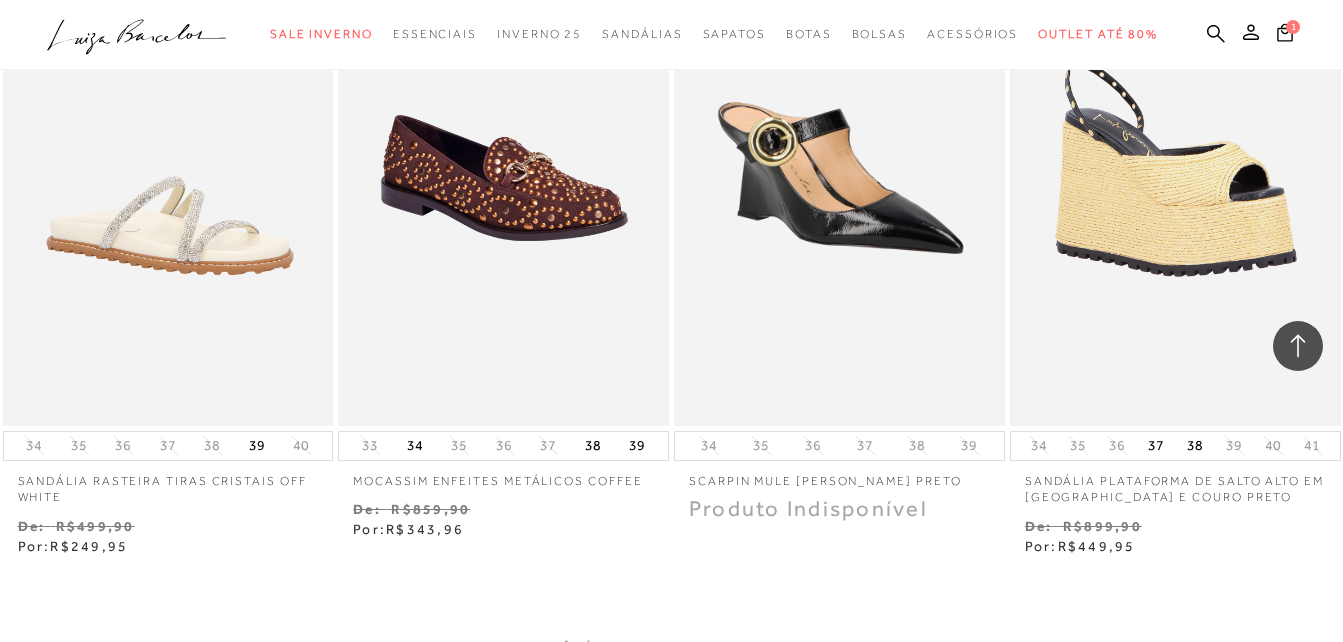 scroll, scrollTop: 68262, scrollLeft: 0, axis: vertical 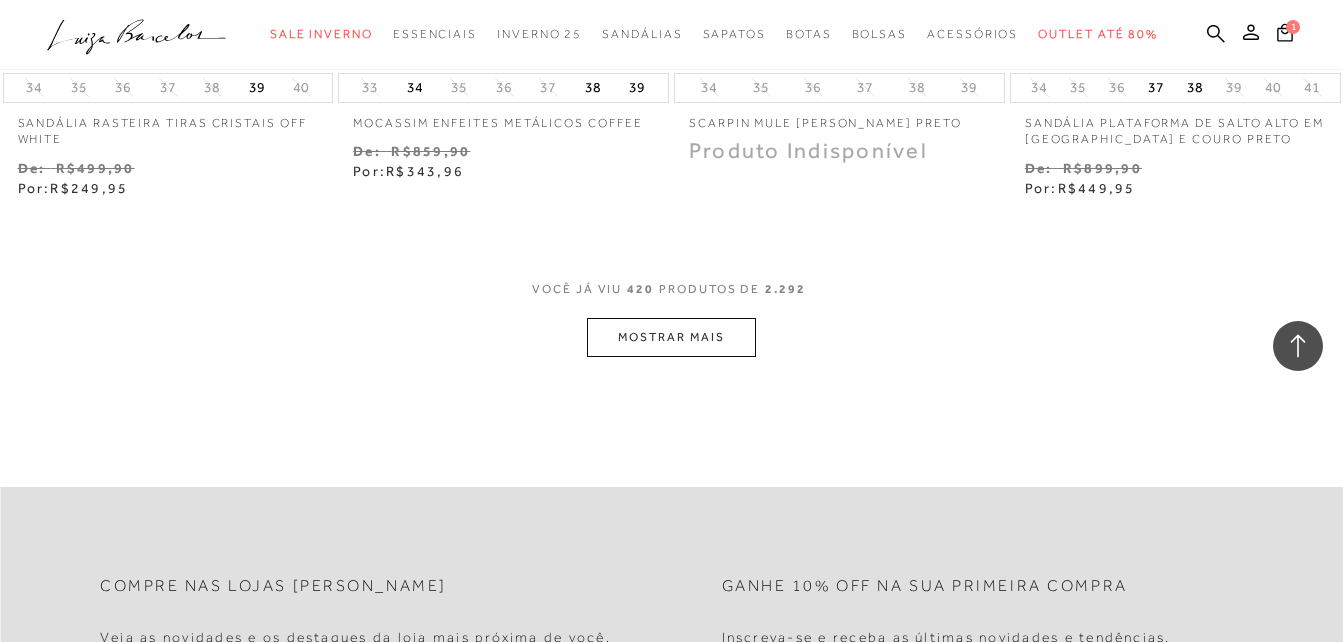 click on "MOSTRAR MAIS" at bounding box center [671, 337] 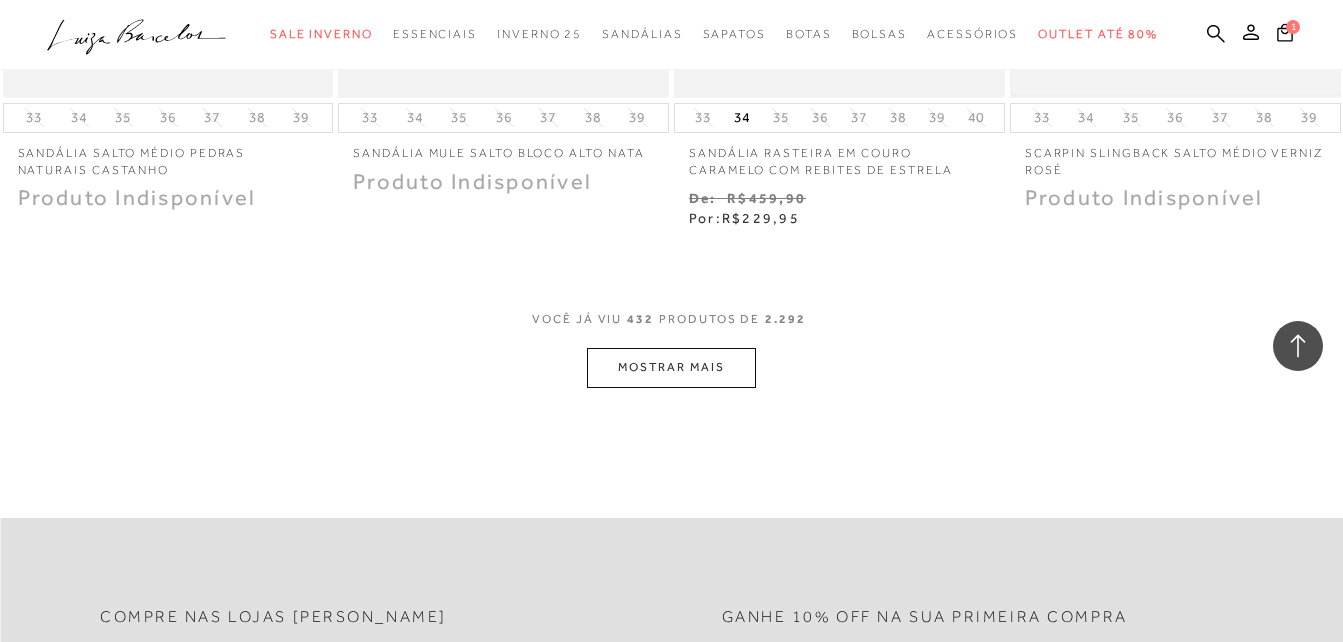 scroll, scrollTop: 70321, scrollLeft: 0, axis: vertical 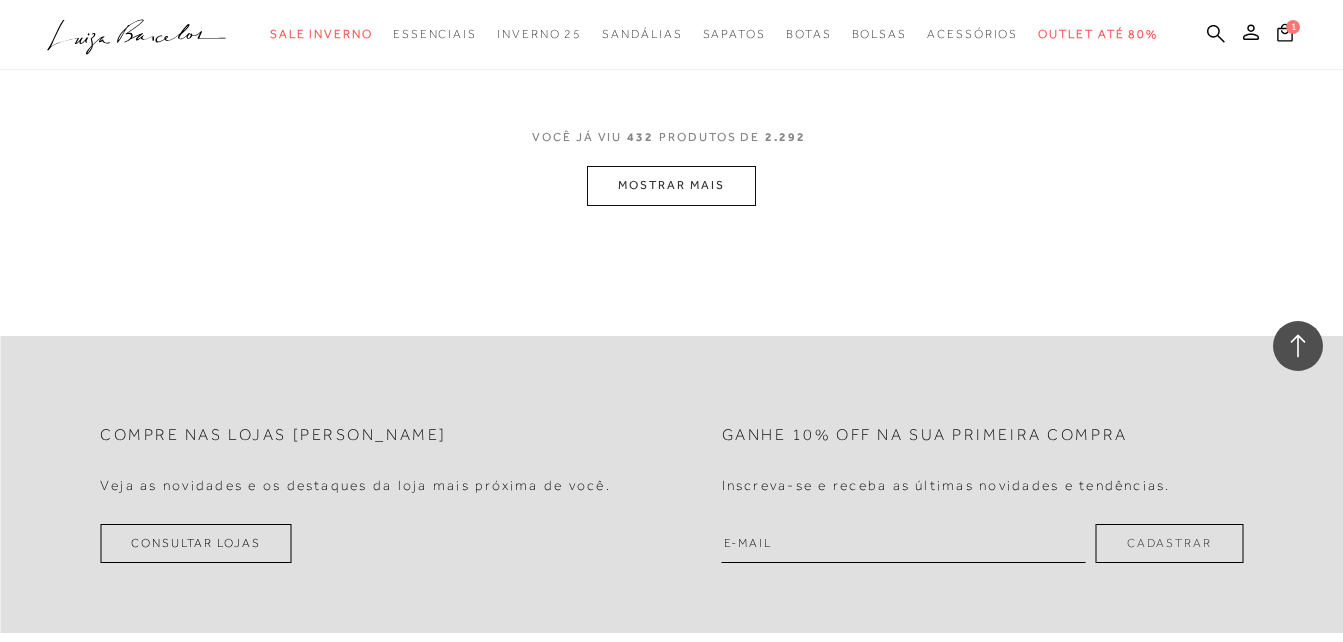 click on "MOSTRAR MAIS" at bounding box center (671, 185) 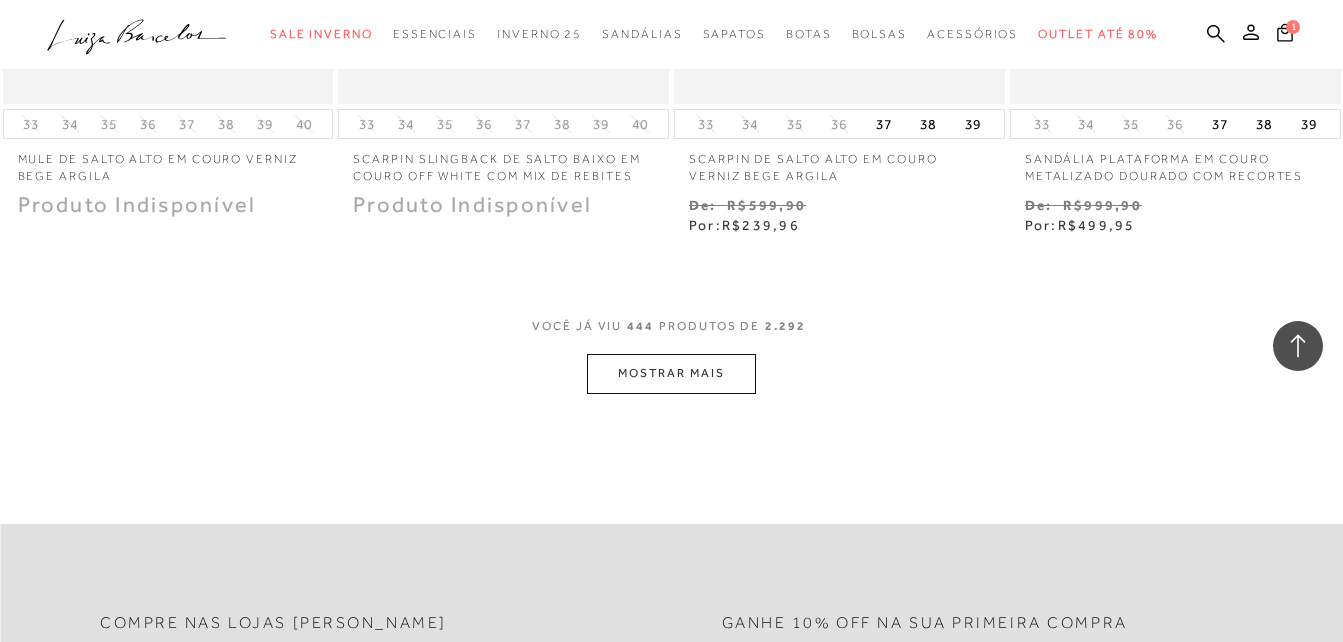 scroll, scrollTop: 72121, scrollLeft: 0, axis: vertical 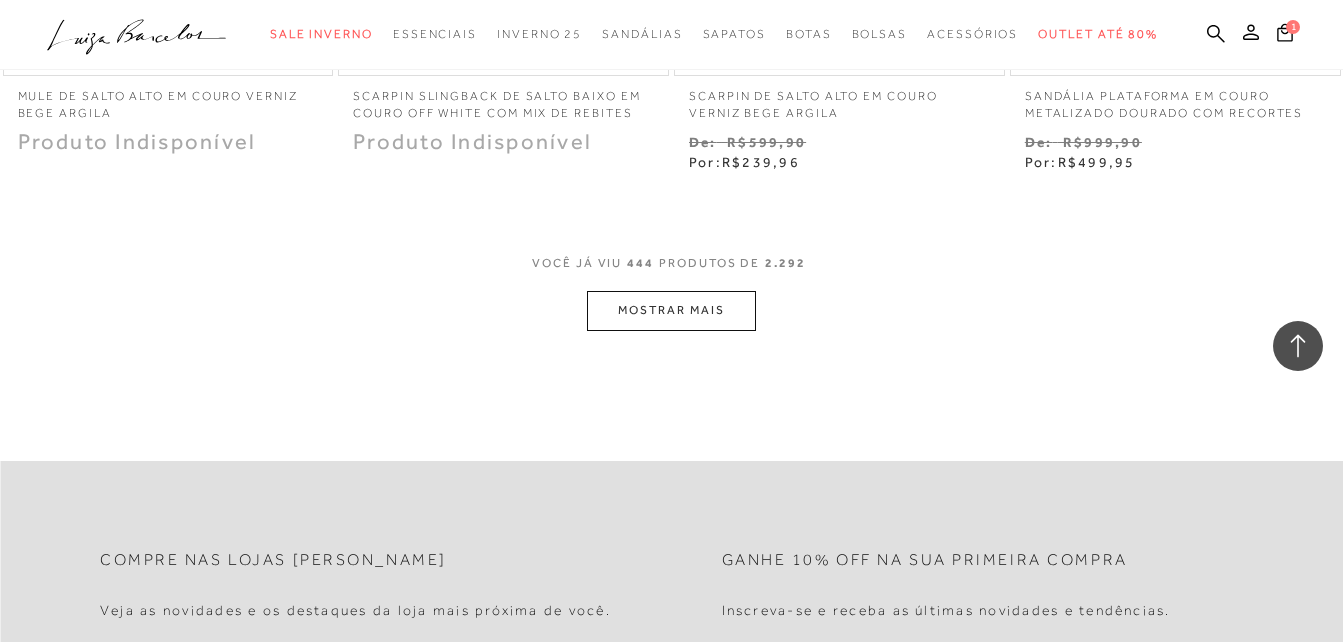 click on "Resultados da pesquisa
Outlet até 80%
Resultados: 433 - 444 (de 2.292)
Opções de exibição
2292
resultados encontrados
Ordenar Padrão 1 60%" at bounding box center (671, -35855) 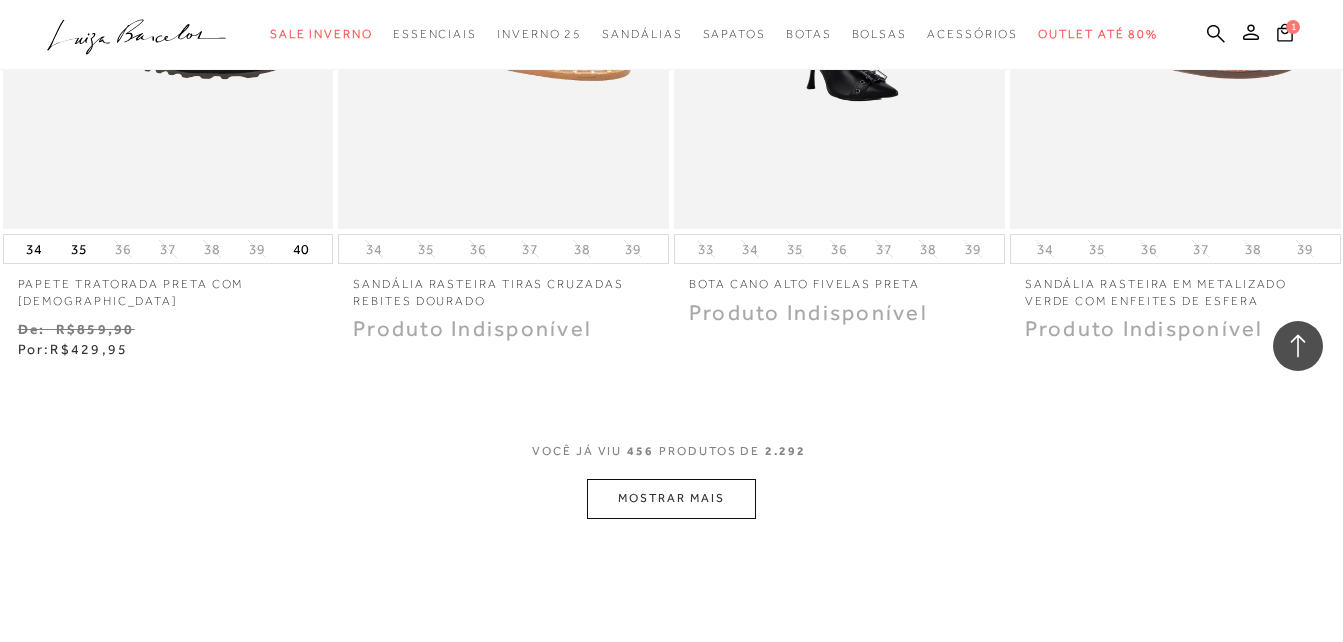 scroll, scrollTop: 73856, scrollLeft: 0, axis: vertical 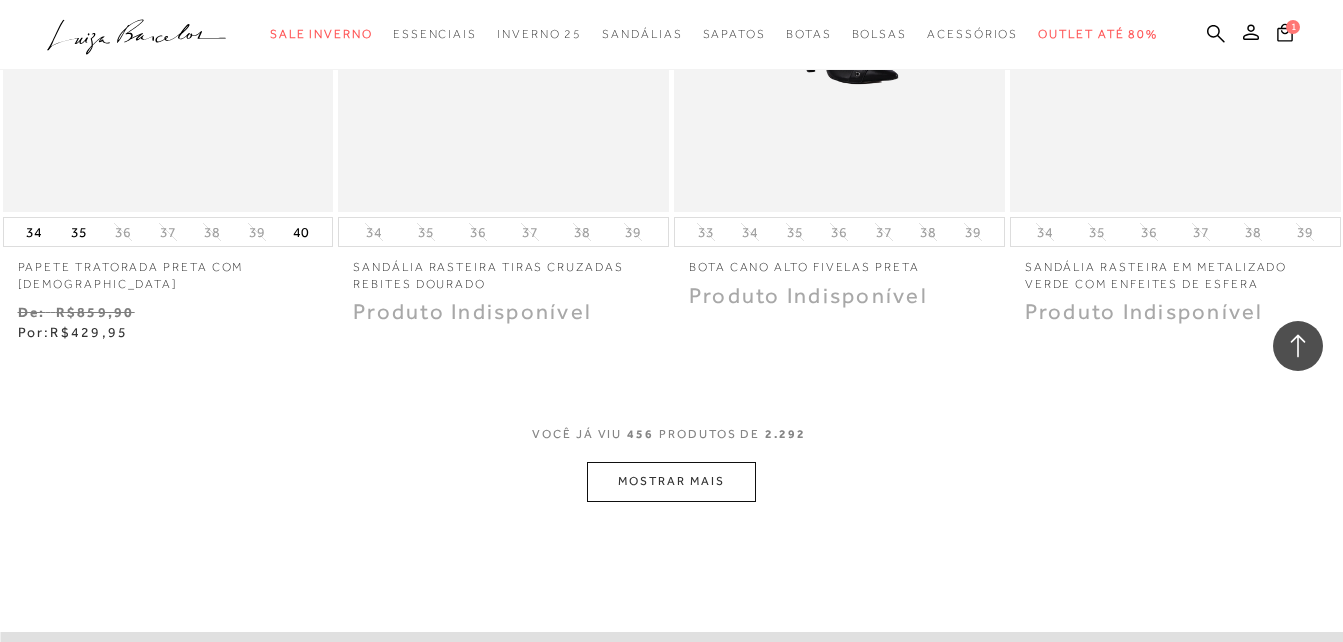 click on "MOSTRAR MAIS" at bounding box center (671, 481) 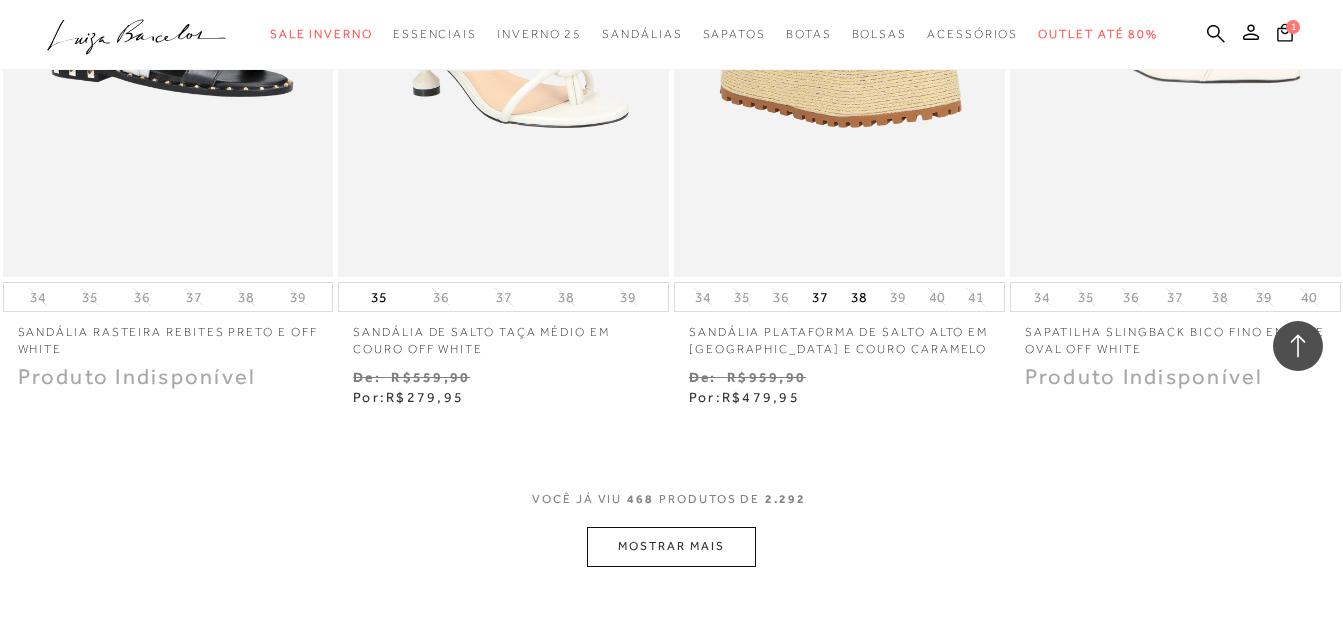 scroll, scrollTop: 76056, scrollLeft: 0, axis: vertical 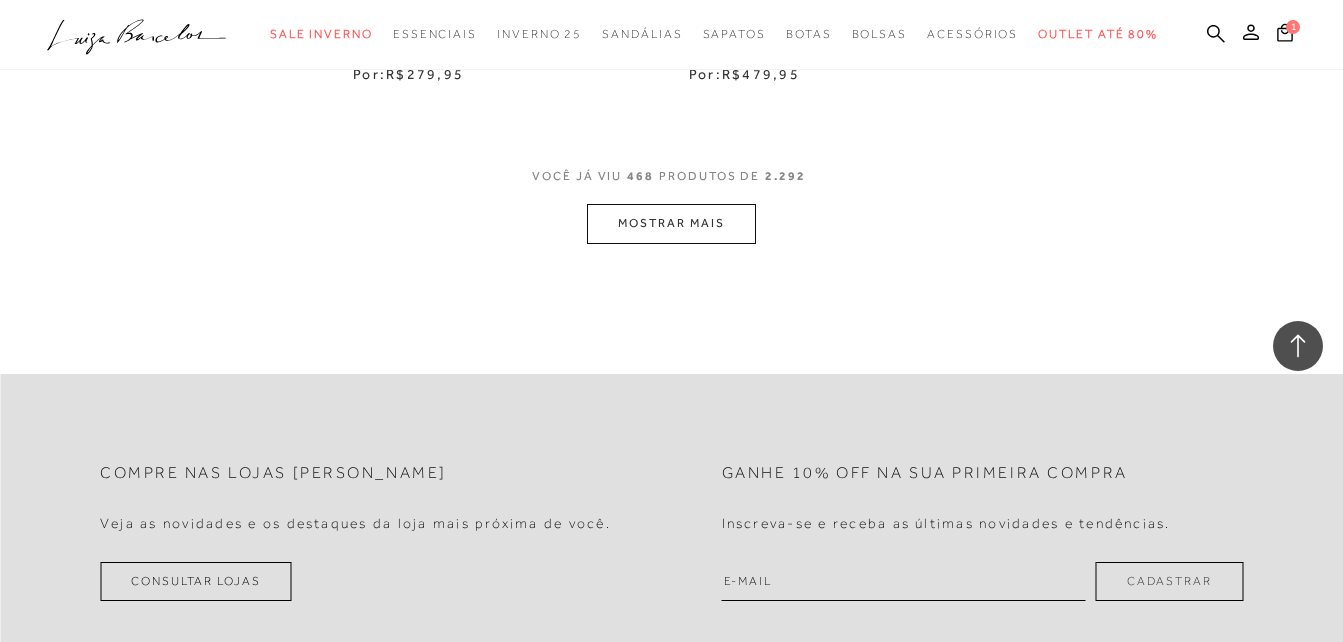 click on "MOSTRAR MAIS" at bounding box center [671, 223] 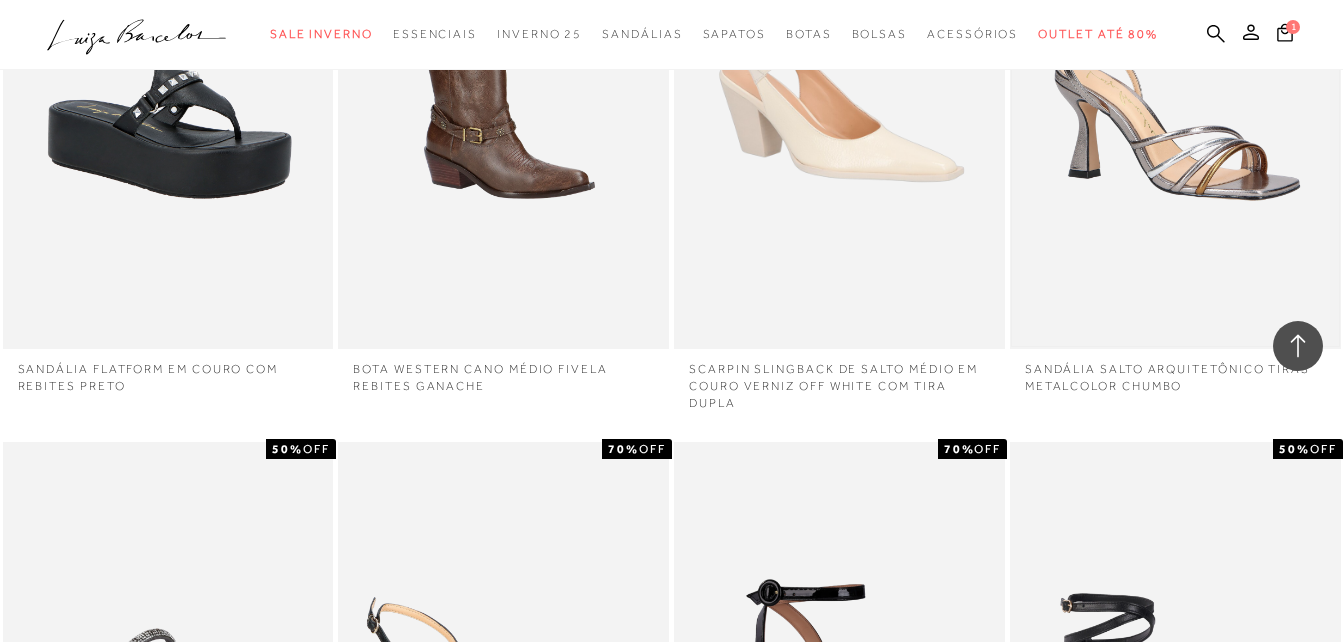 scroll, scrollTop: 76656, scrollLeft: 0, axis: vertical 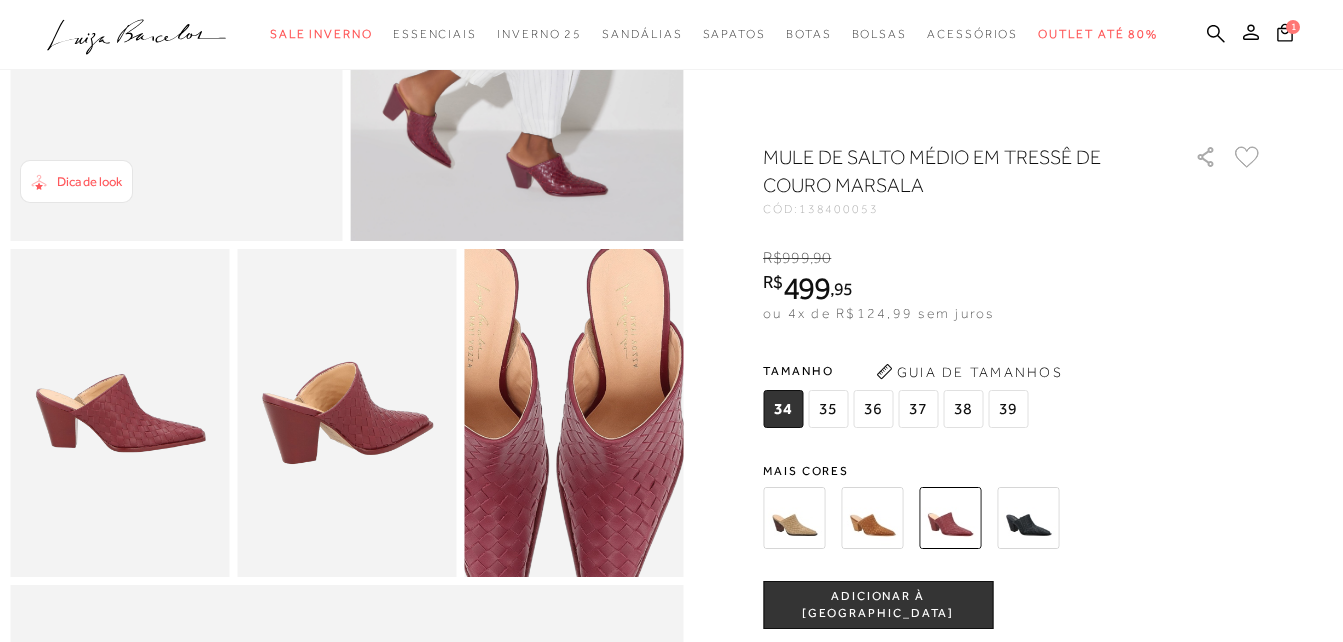 click at bounding box center (551, 426) 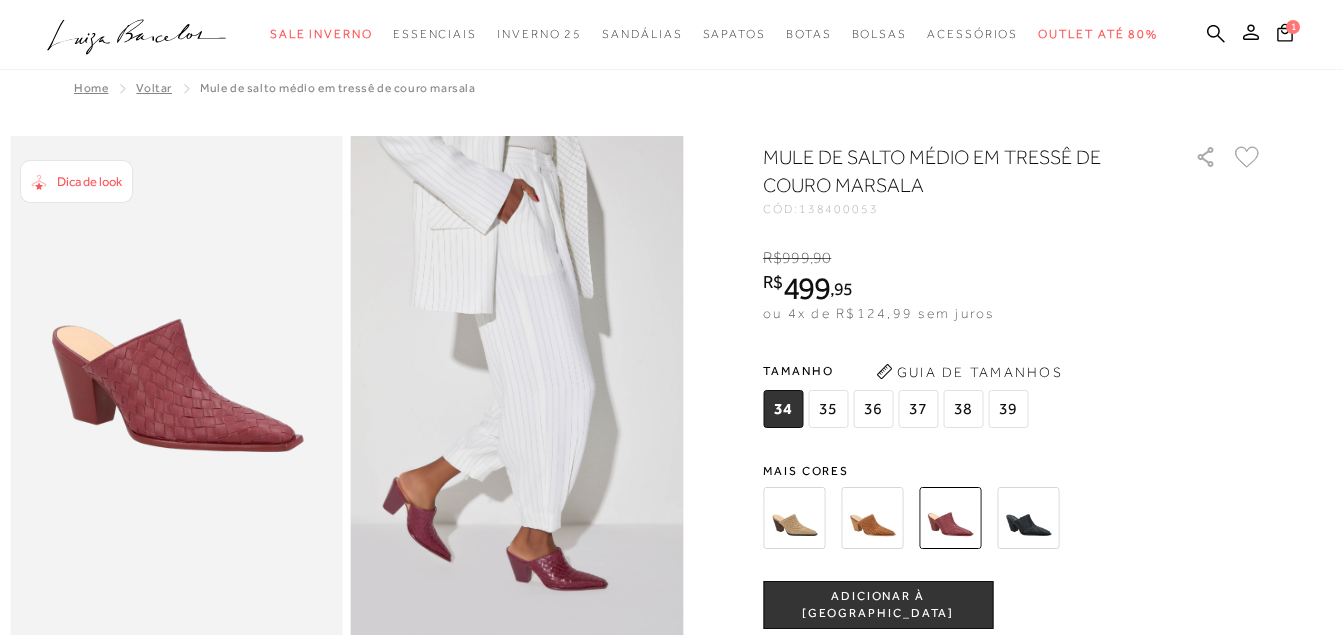 scroll, scrollTop: 0, scrollLeft: 0, axis: both 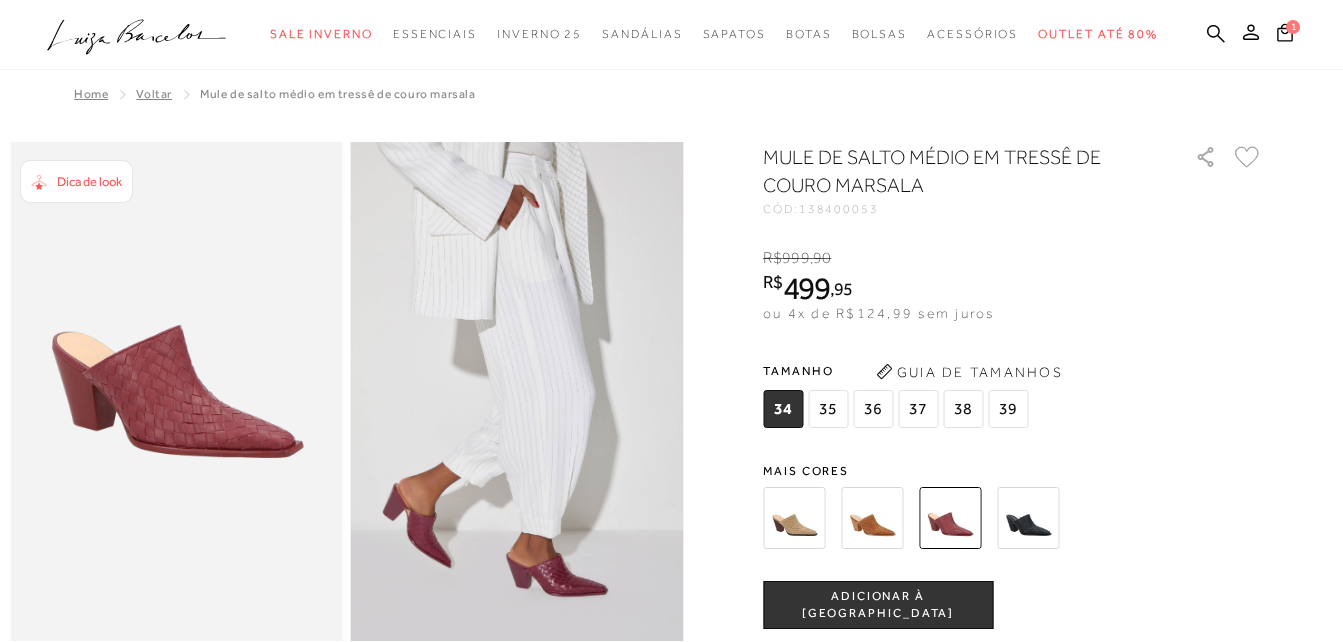 click at bounding box center (517, 391) 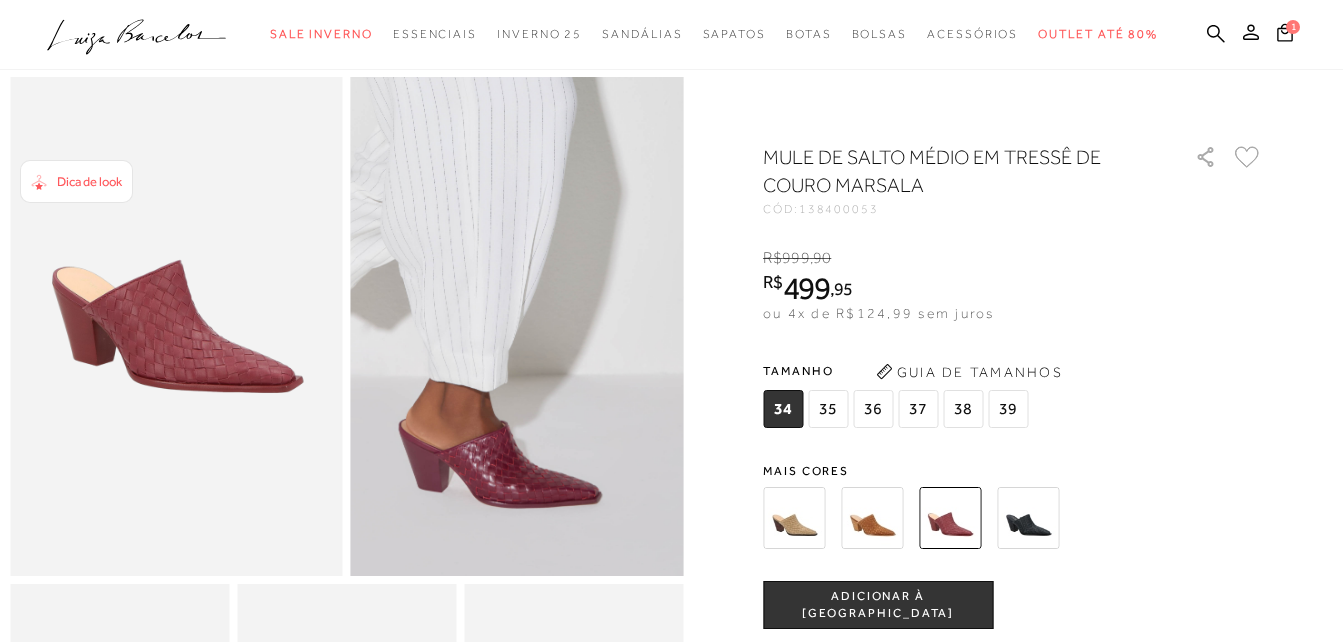 scroll, scrollTop: 100, scrollLeft: 0, axis: vertical 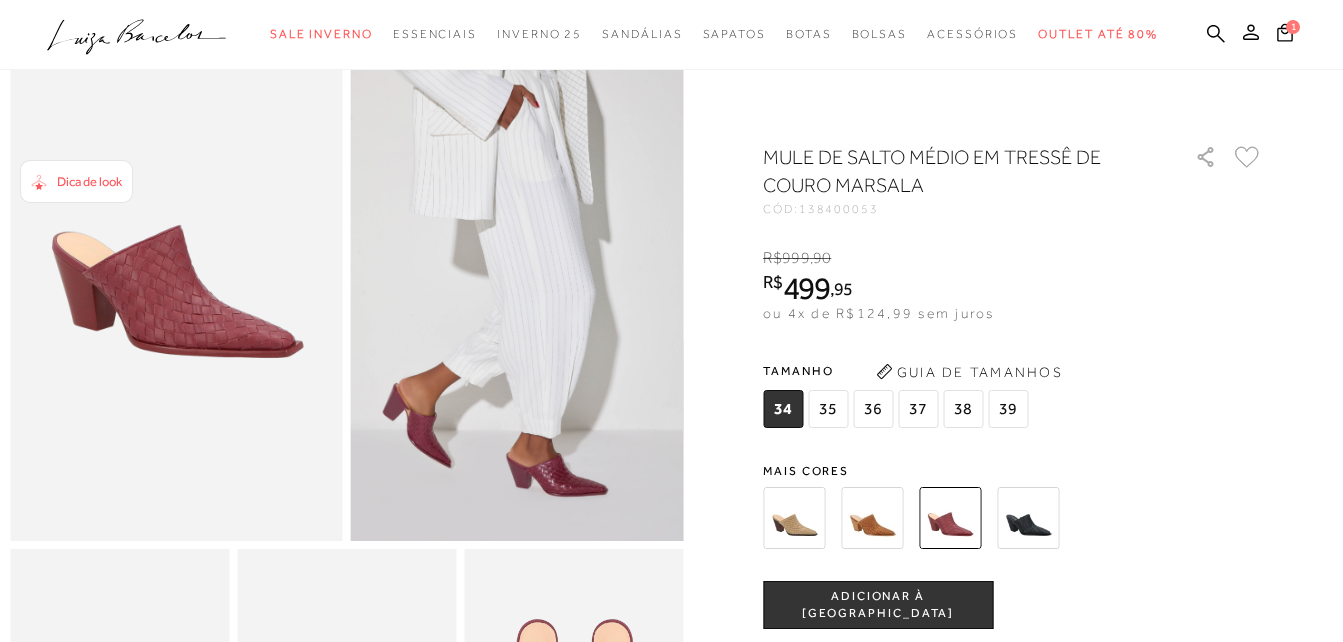 click at bounding box center [794, 518] 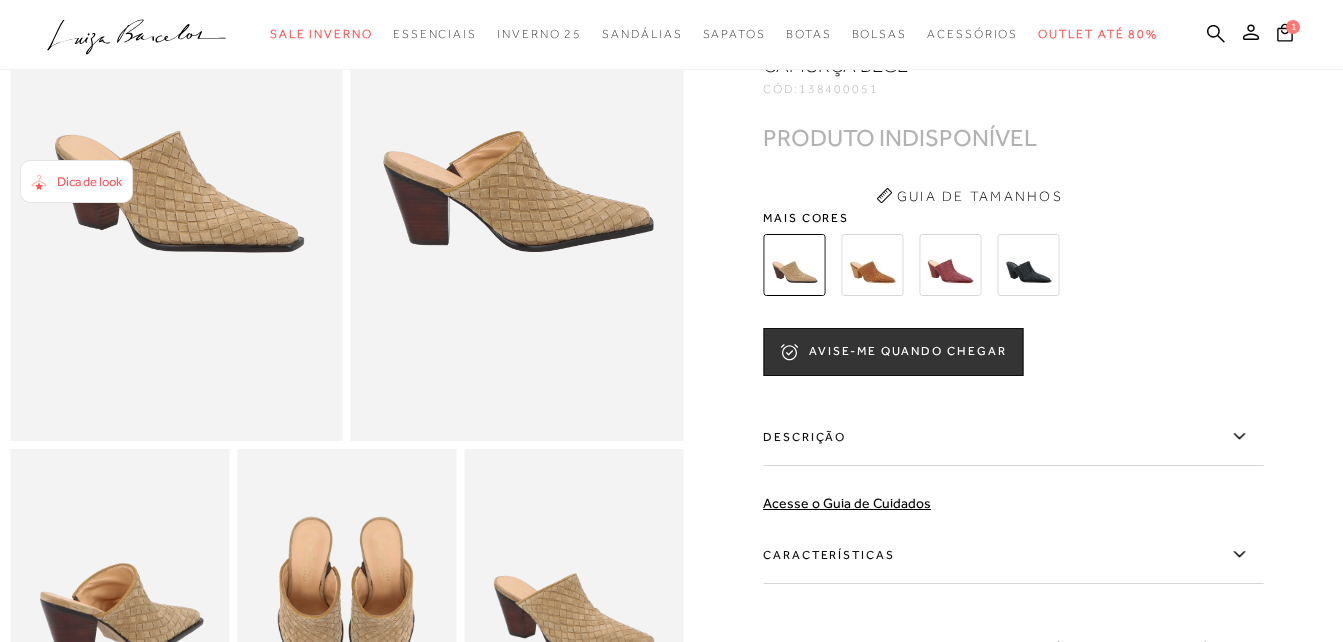 scroll, scrollTop: 0, scrollLeft: 0, axis: both 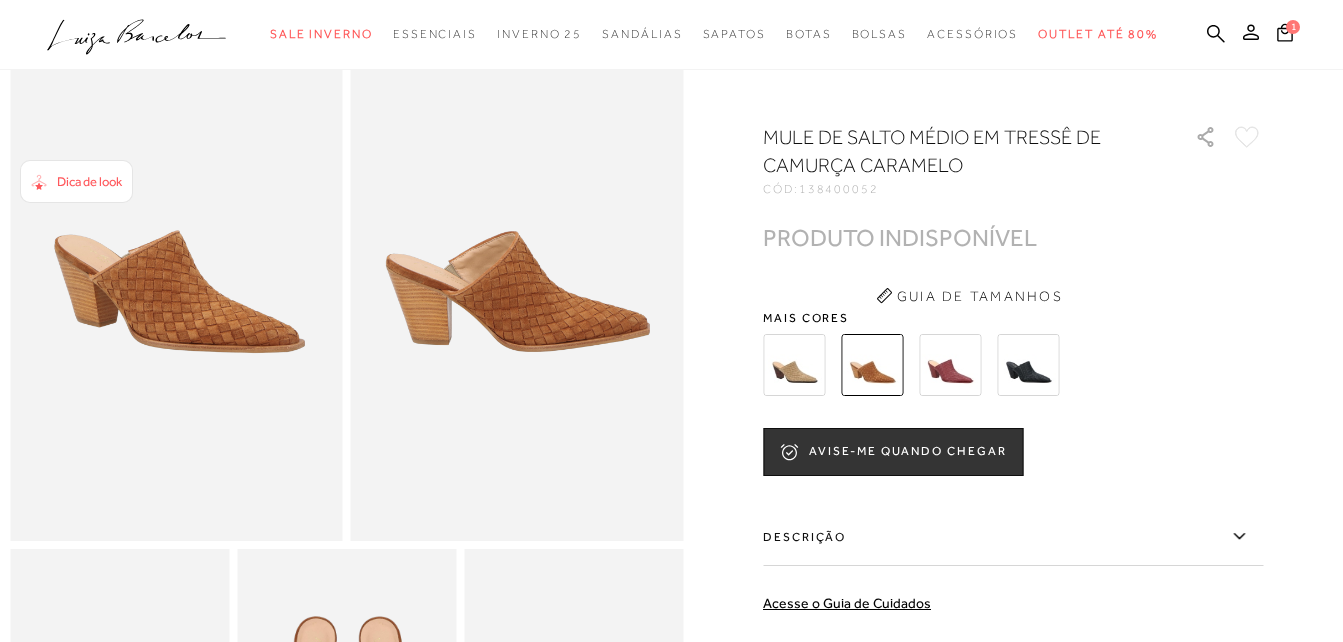 click at bounding box center (950, 365) 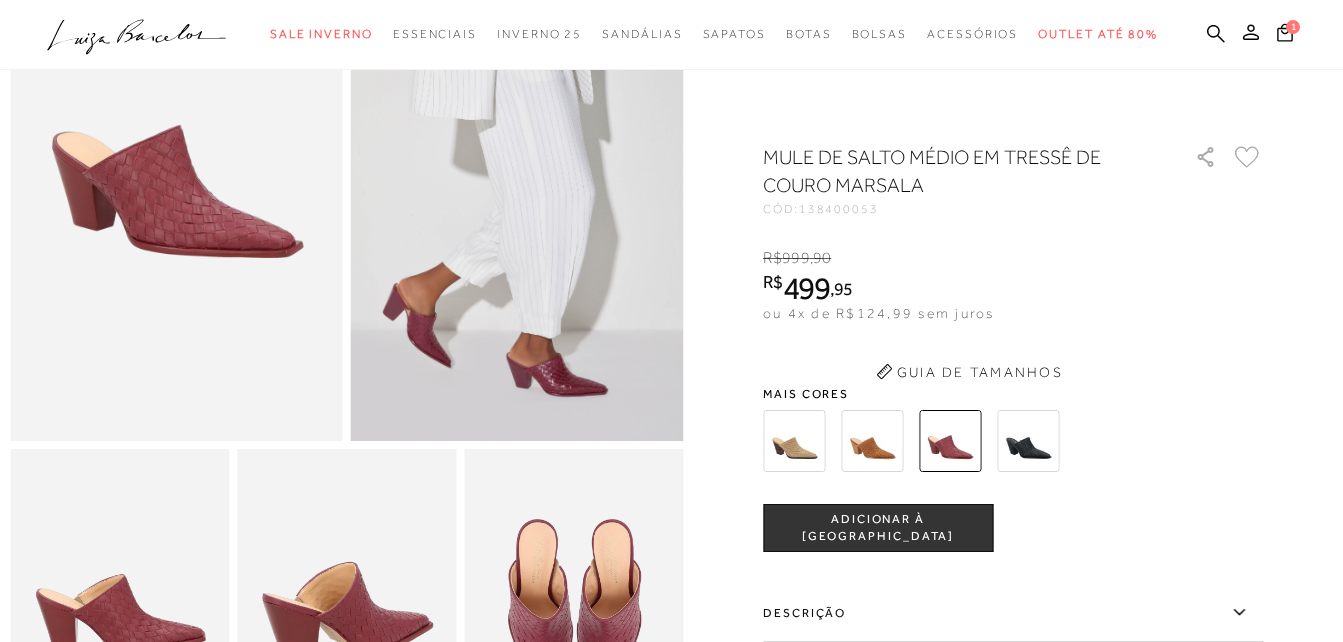 scroll, scrollTop: 0, scrollLeft: 0, axis: both 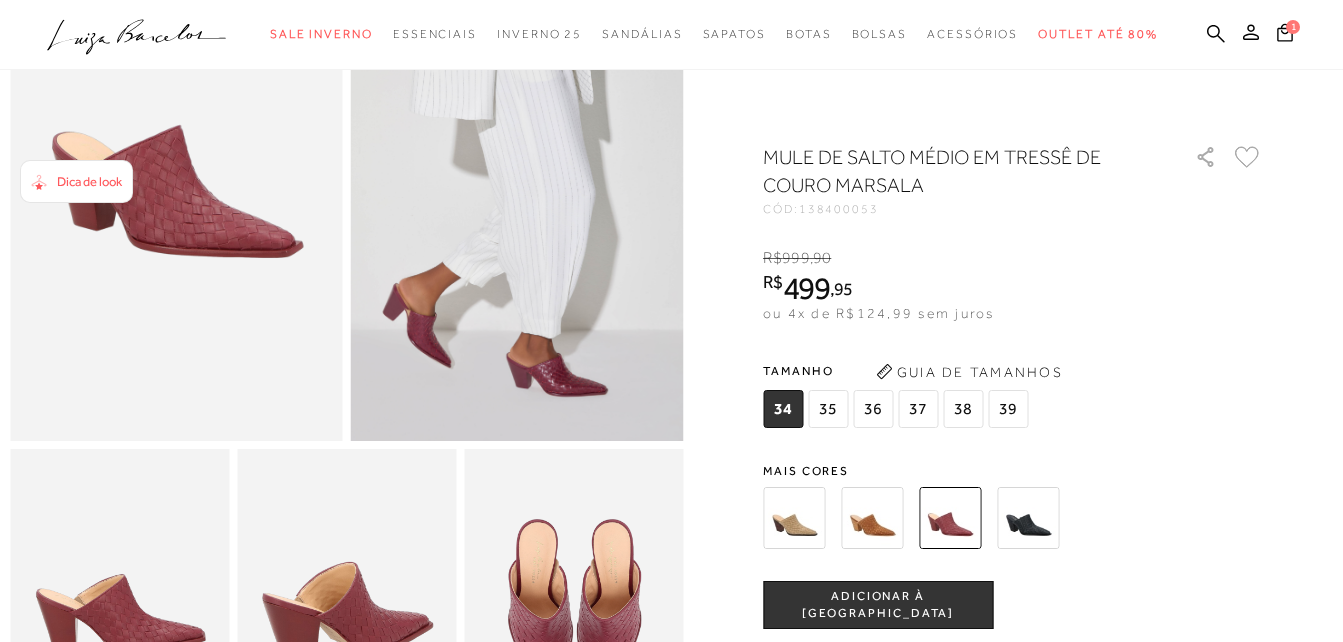 click at bounding box center [1028, 518] 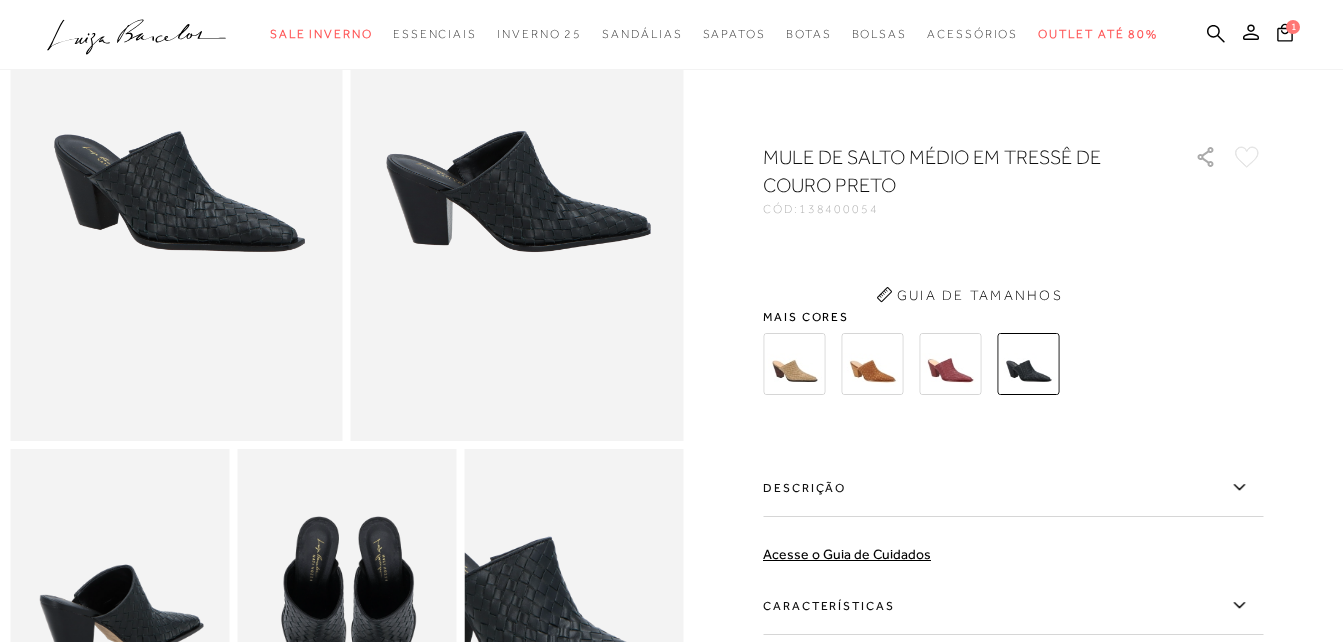 scroll, scrollTop: 0, scrollLeft: 0, axis: both 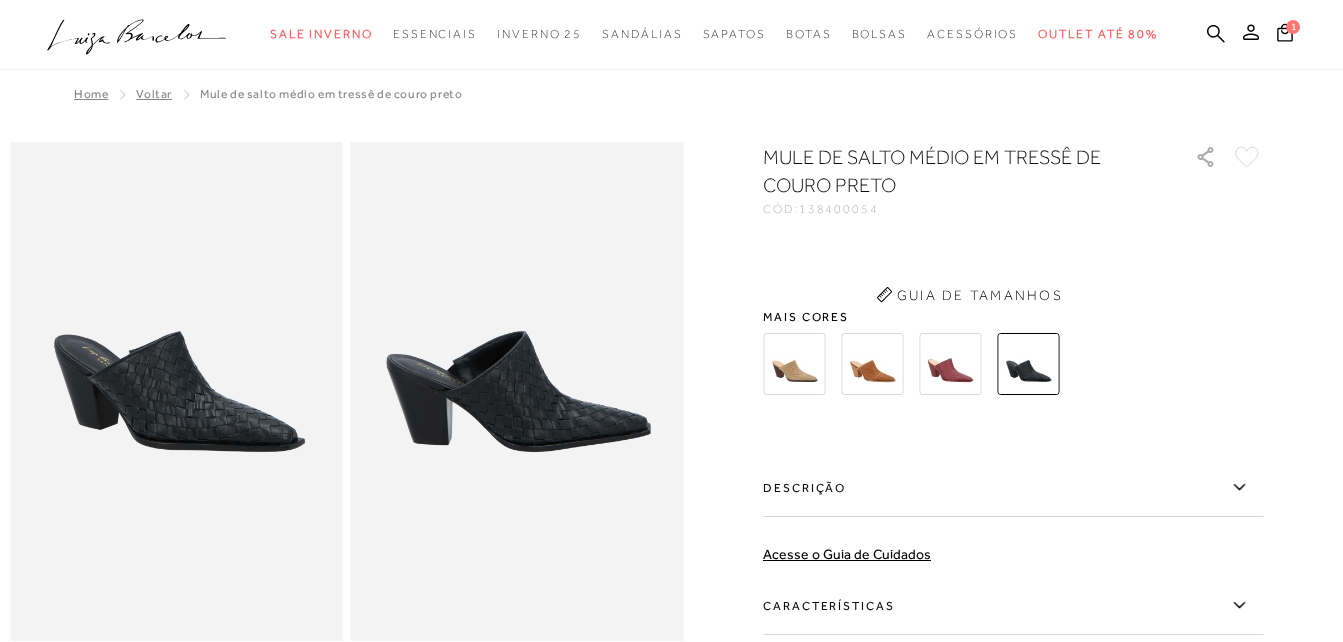 click on "MULE DE SALTO MÉDIO EM TRESSÊ DE COURO PRETO
CÓD:
138400054
×
É necessário selecionar um tamanho para adicionar o produto como favorito.
Guia de Tamanhos
Mais cores" at bounding box center (1013, 485) 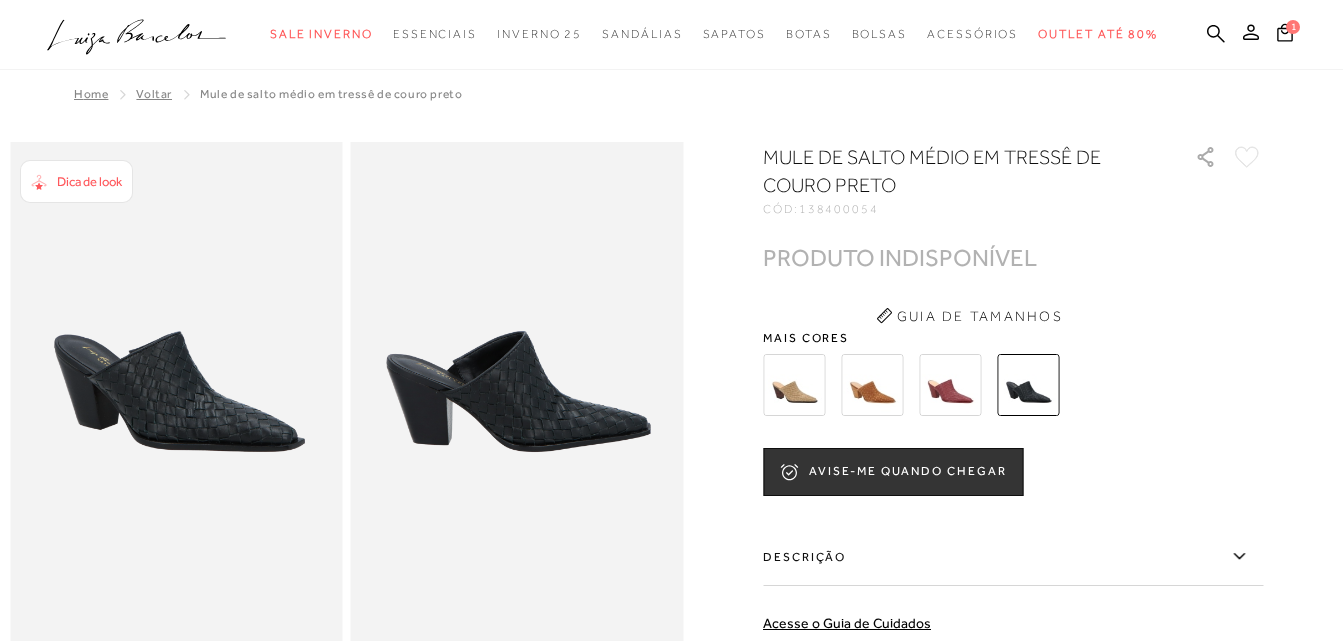 scroll, scrollTop: 0, scrollLeft: 0, axis: both 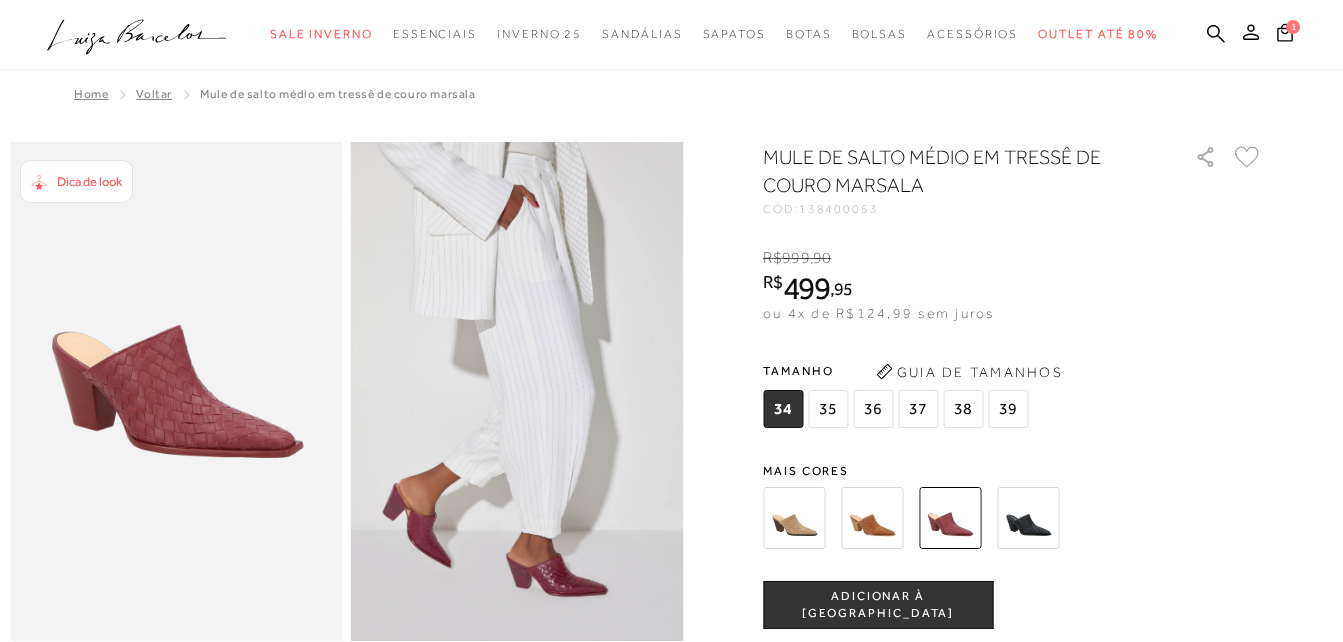 click on "36" at bounding box center [873, 409] 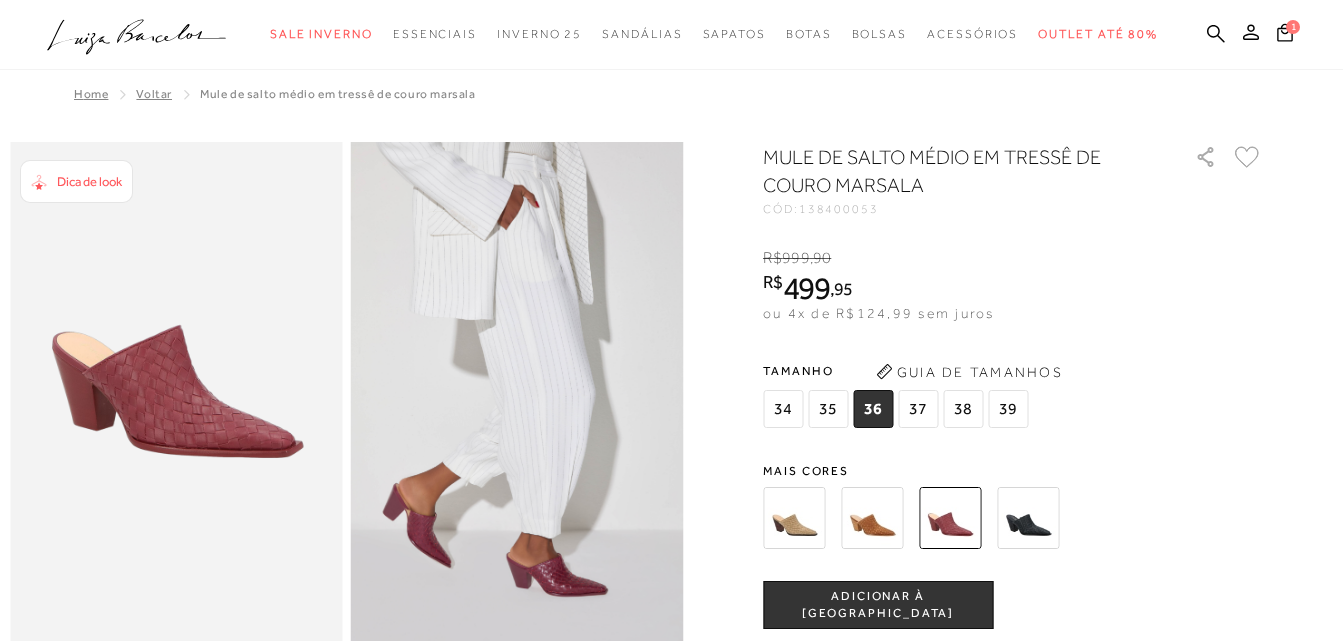 click on "ADICIONAR À [GEOGRAPHIC_DATA]" at bounding box center (878, 605) 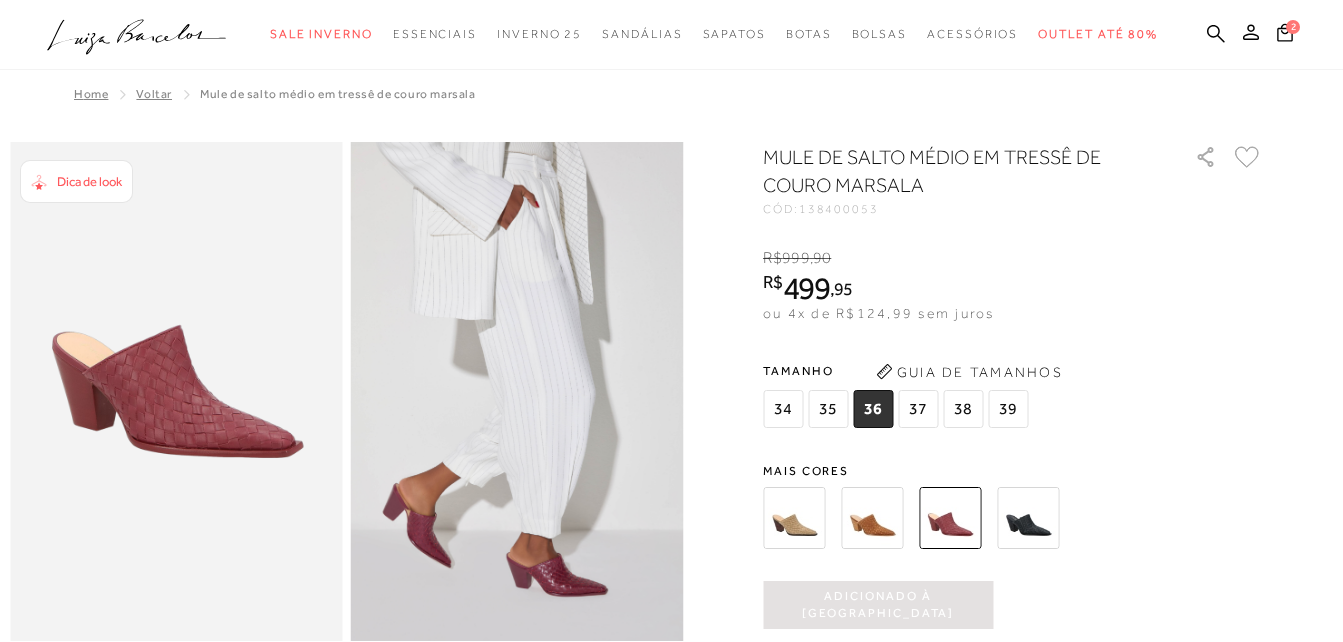 scroll, scrollTop: 0, scrollLeft: 0, axis: both 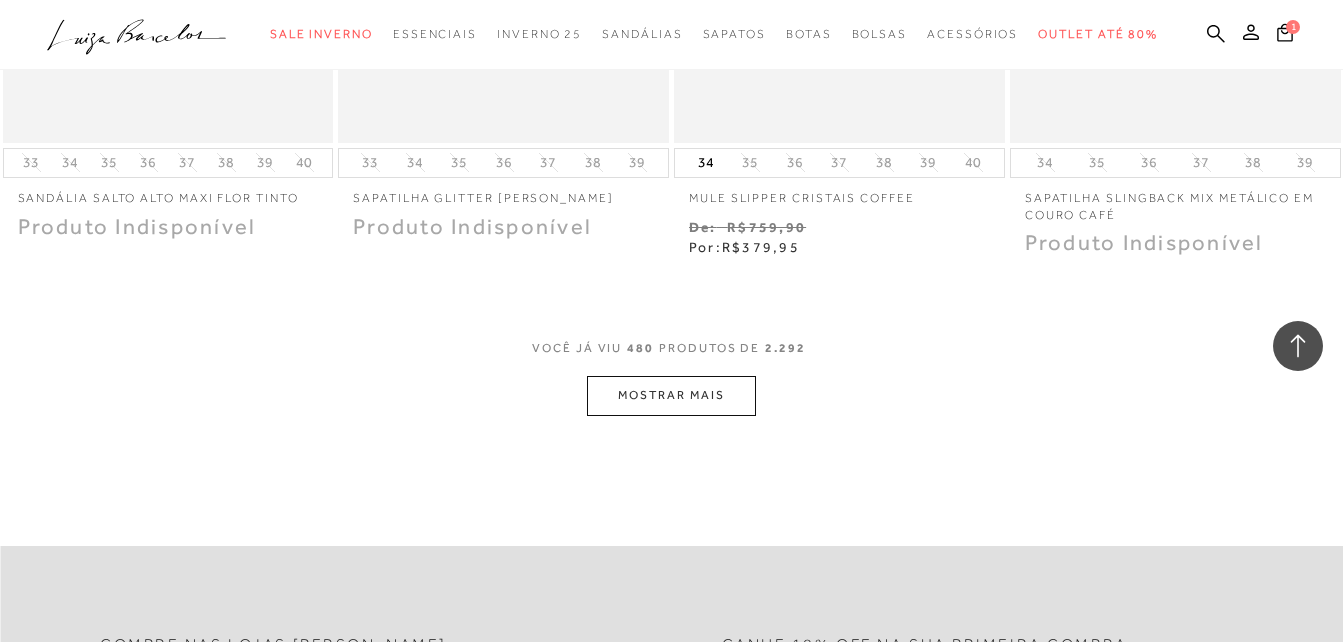 click on "MOSTRAR MAIS" at bounding box center [671, 395] 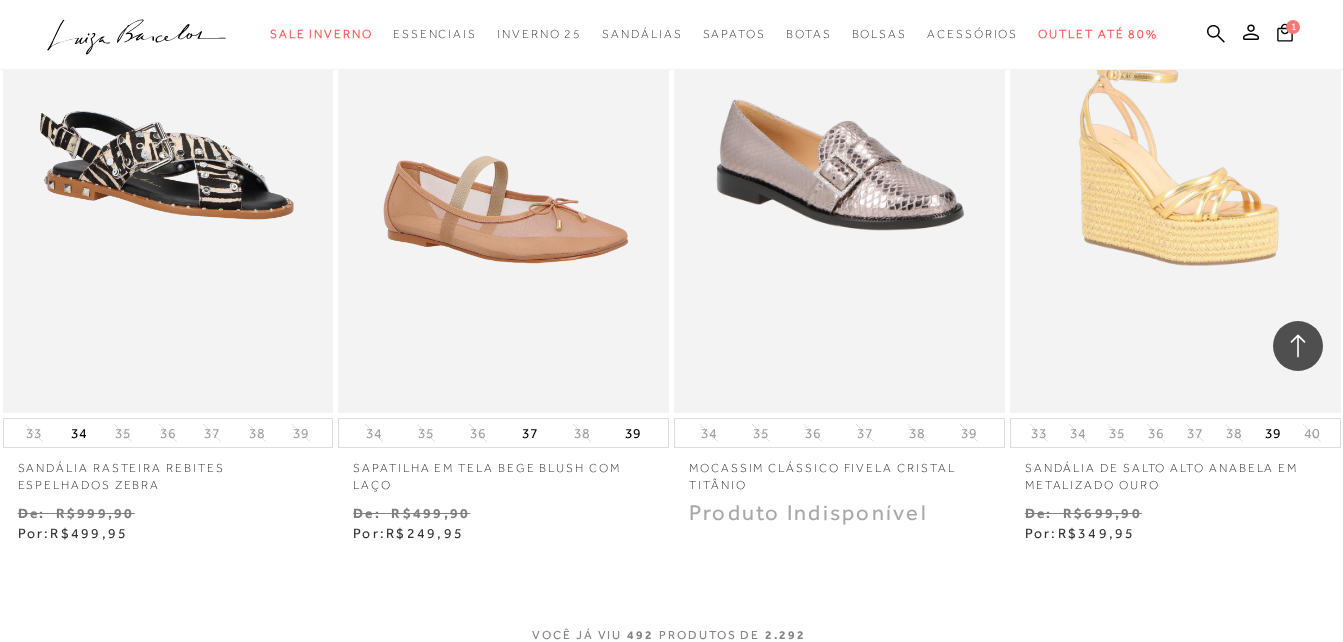 scroll, scrollTop: 79742, scrollLeft: 0, axis: vertical 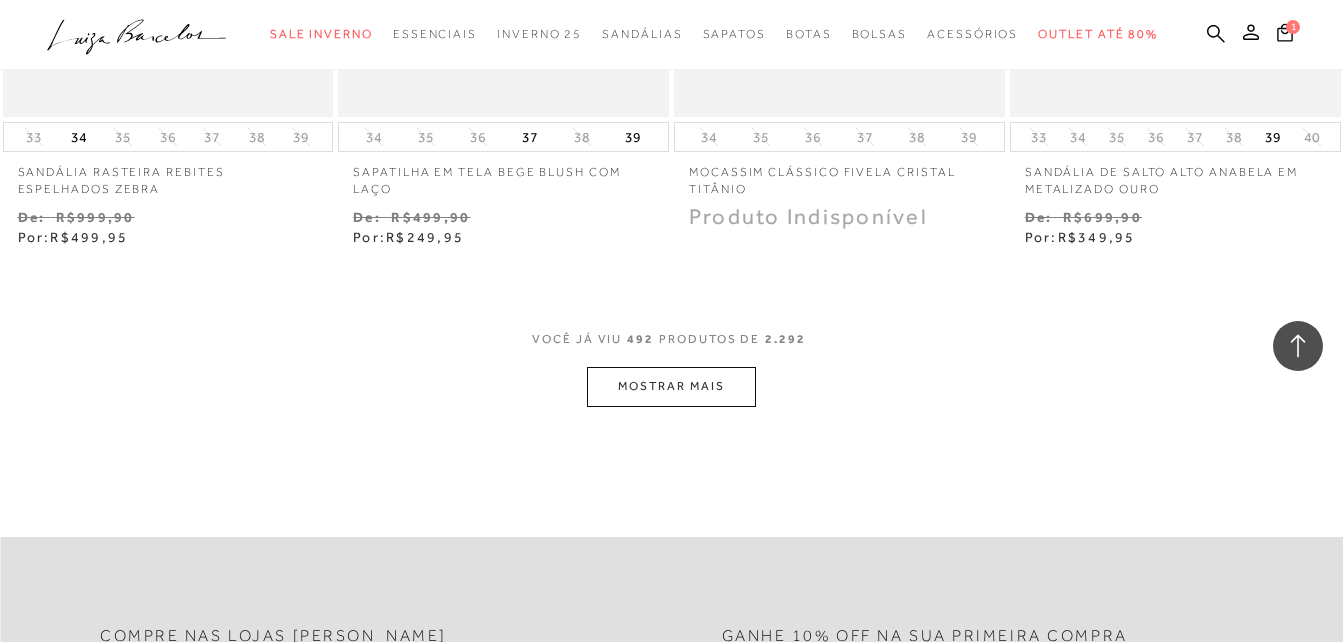 click on "MOSTRAR MAIS" at bounding box center [671, 386] 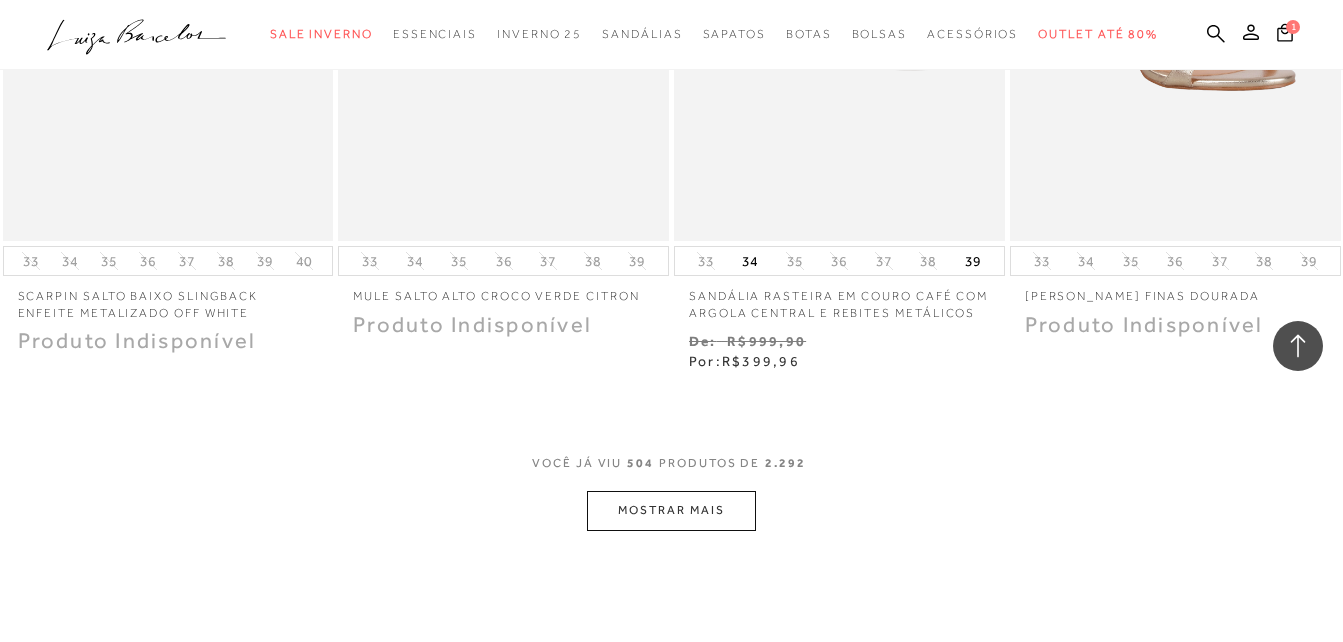 scroll, scrollTop: 81642, scrollLeft: 0, axis: vertical 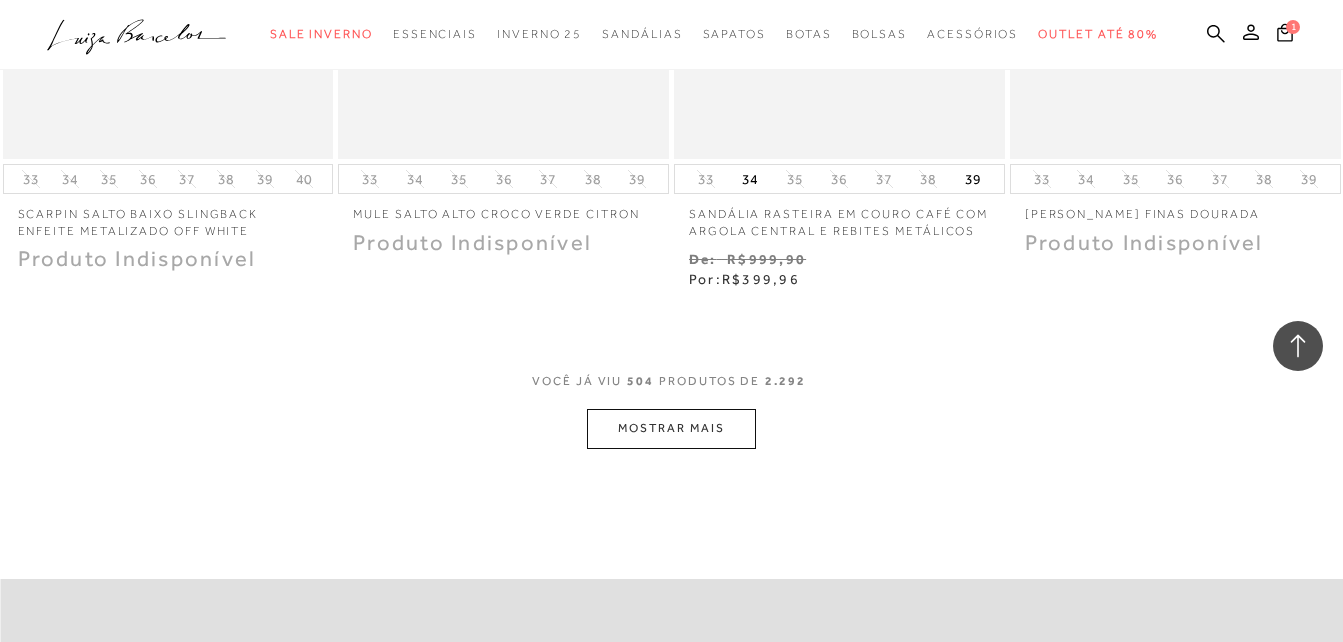 click on "MOSTRAR MAIS" at bounding box center [671, 428] 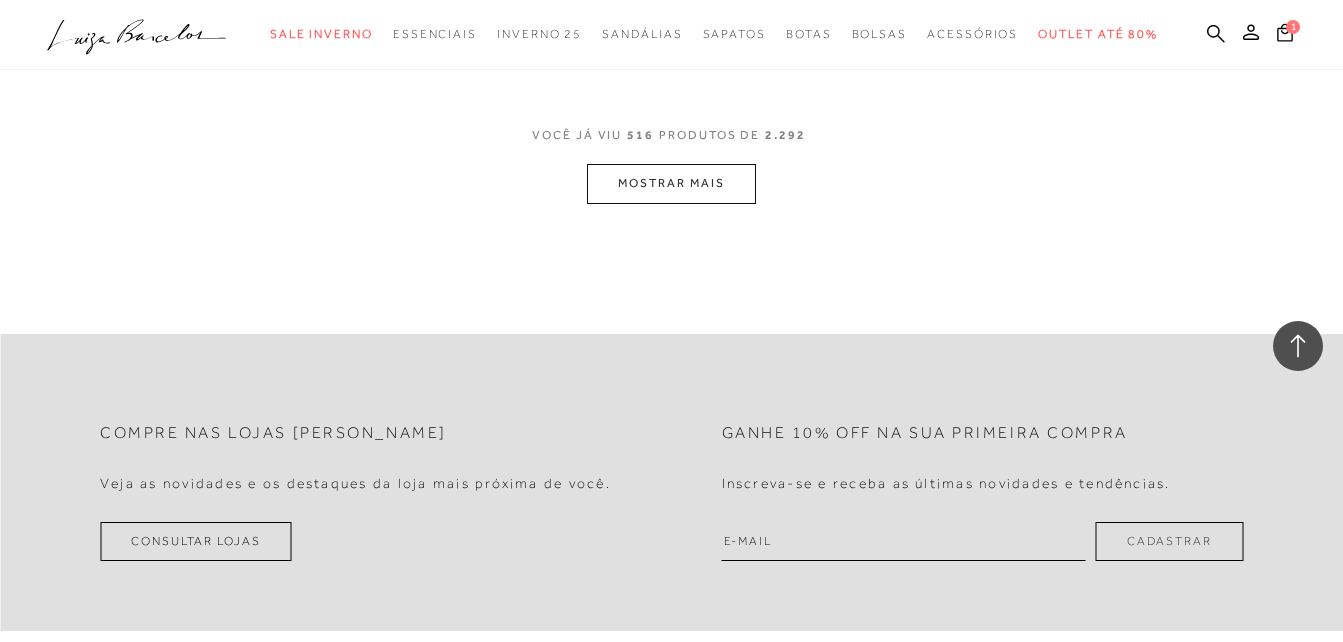 scroll, scrollTop: 83842, scrollLeft: 0, axis: vertical 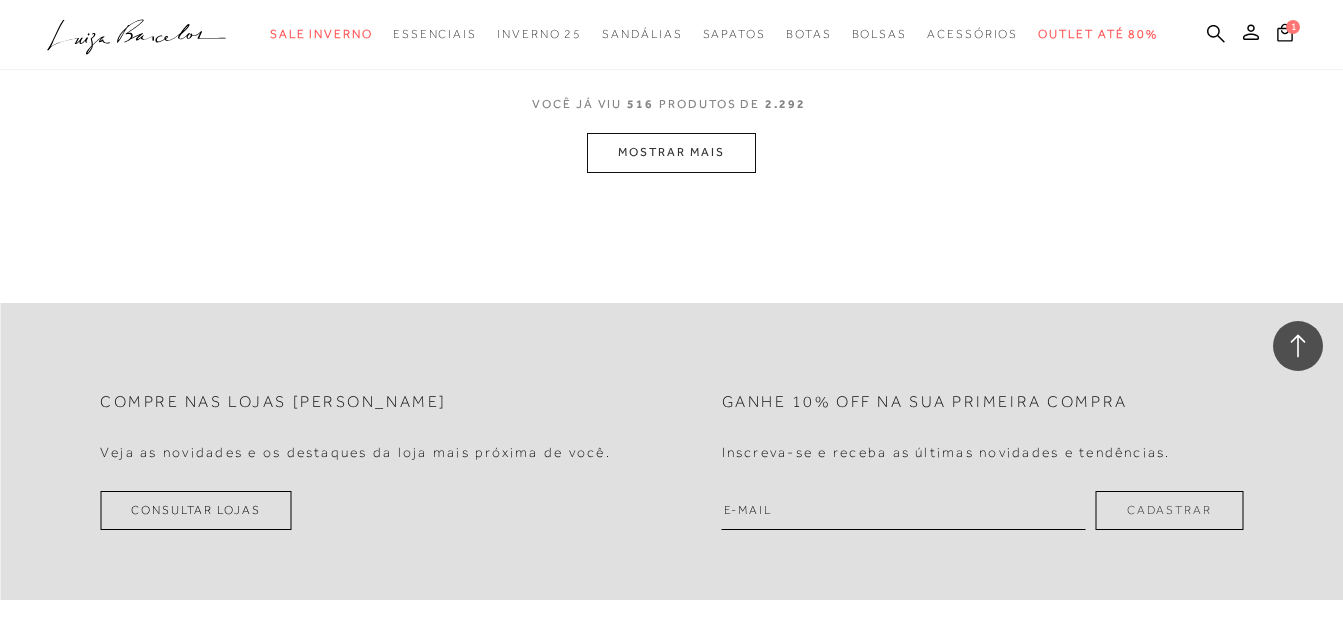 click on "MOSTRAR MAIS" at bounding box center (671, 152) 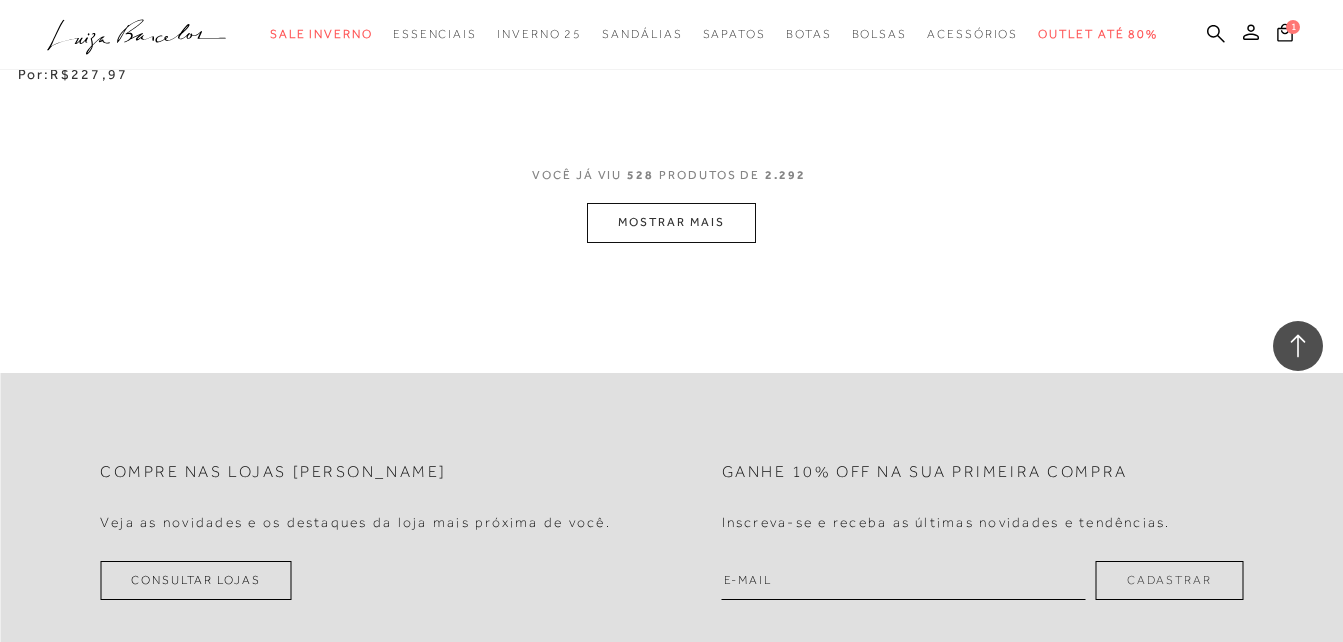 scroll, scrollTop: 85511, scrollLeft: 0, axis: vertical 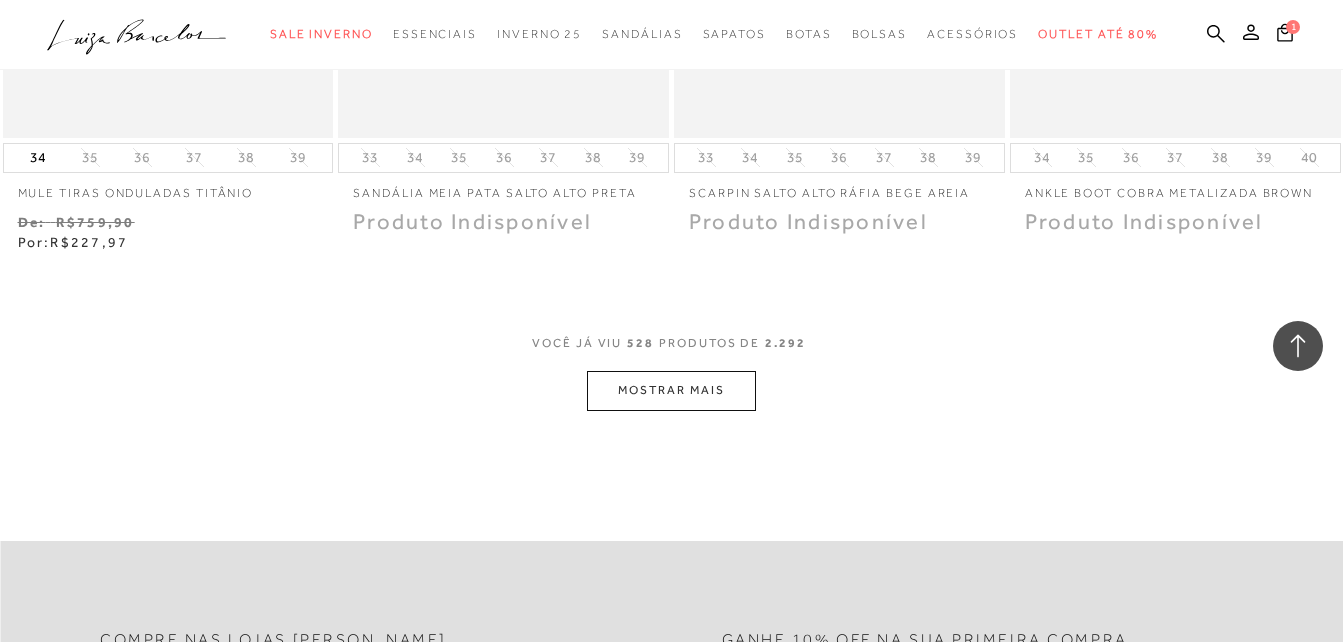 click on "MOSTRAR MAIS" at bounding box center (671, 390) 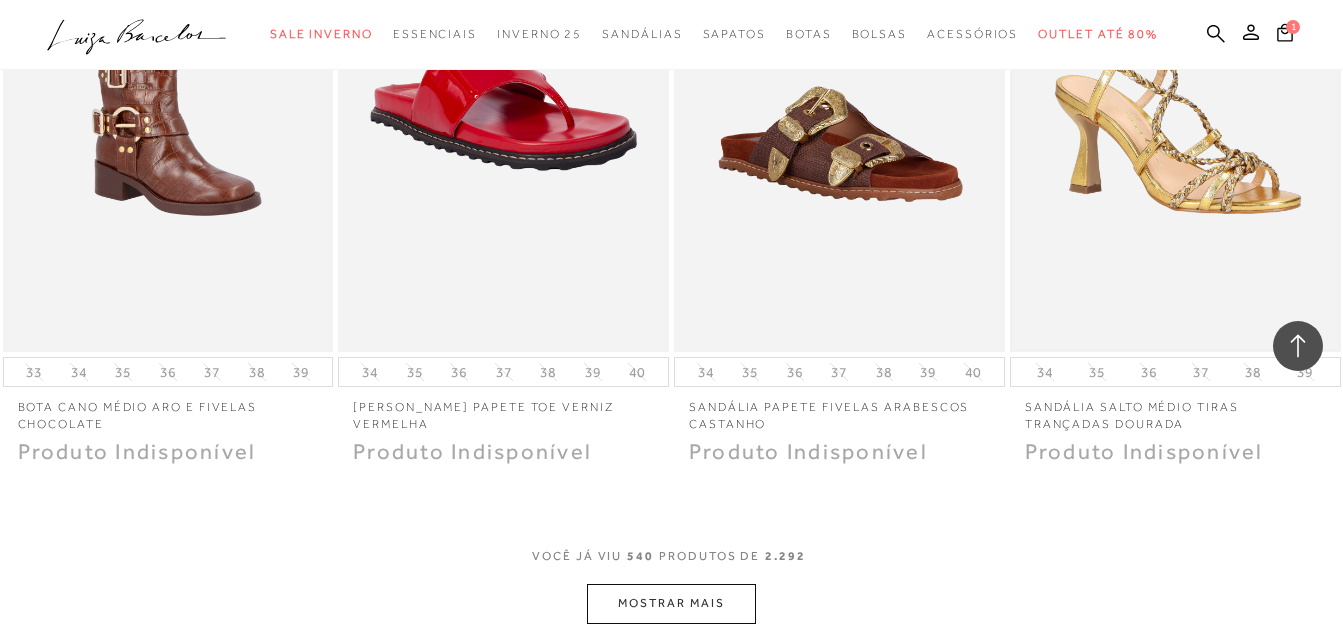scroll, scrollTop: 87611, scrollLeft: 0, axis: vertical 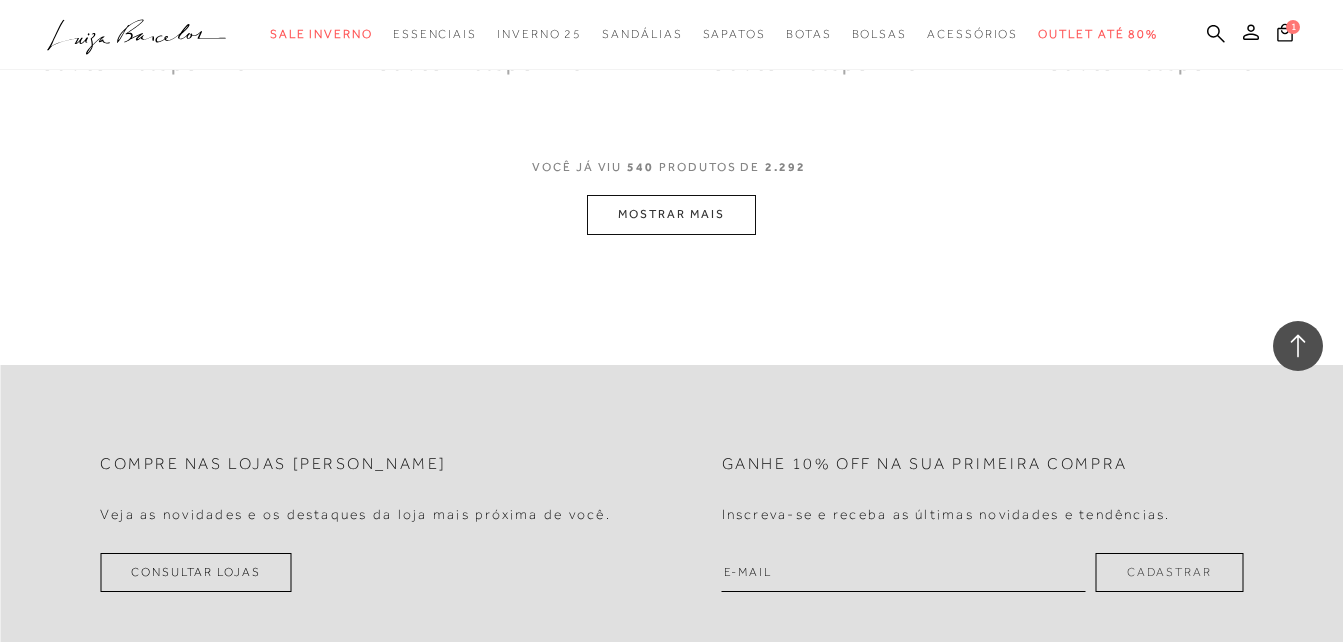 click on "VOCê JÁ VIU
540
PRODUTOS DE
2.292" at bounding box center (671, 177) 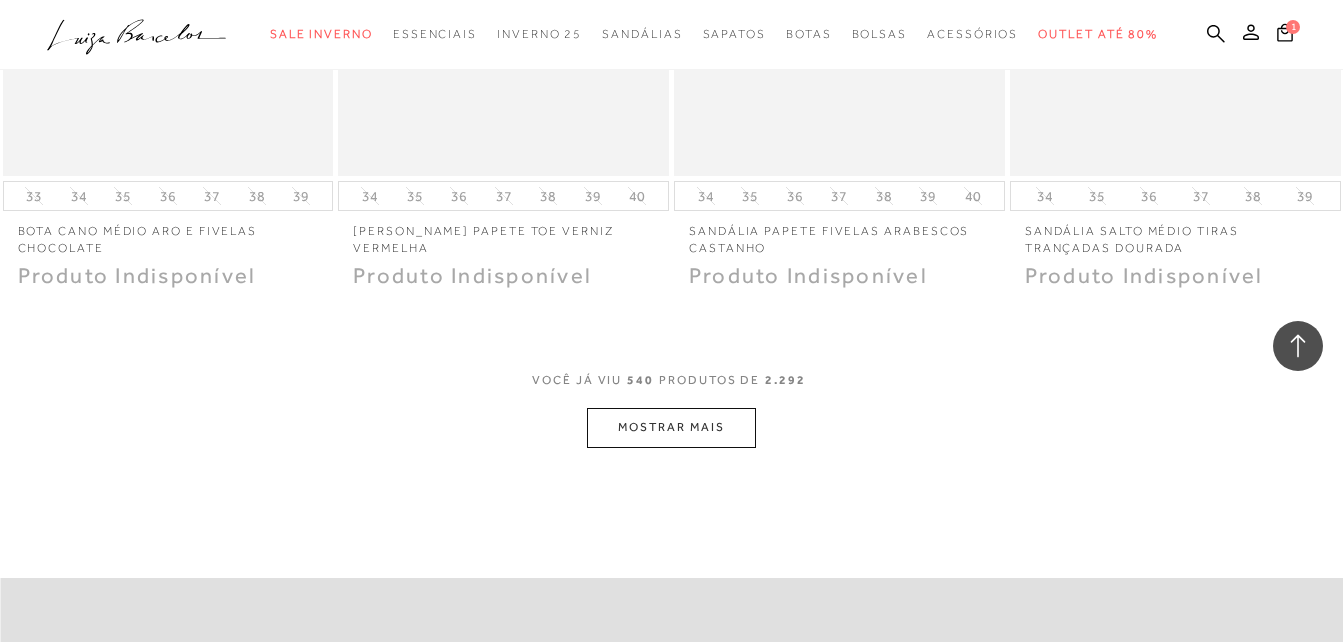 scroll, scrollTop: 87311, scrollLeft: 0, axis: vertical 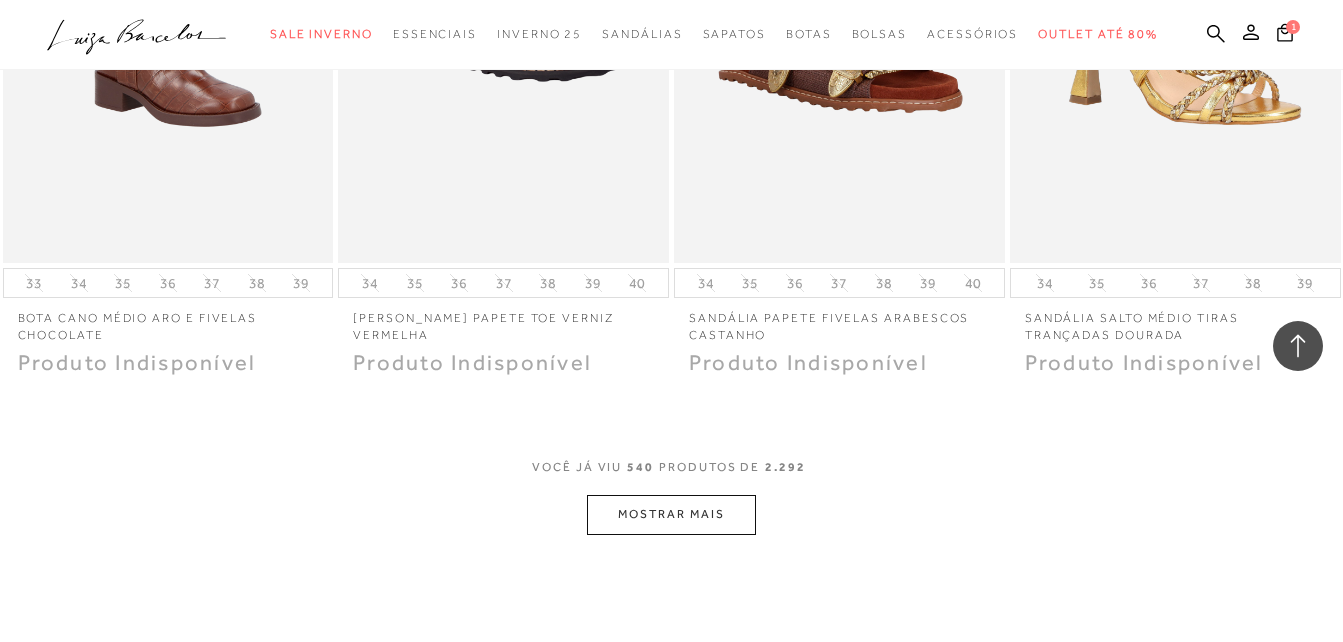click on "MOSTRAR MAIS" at bounding box center (671, 514) 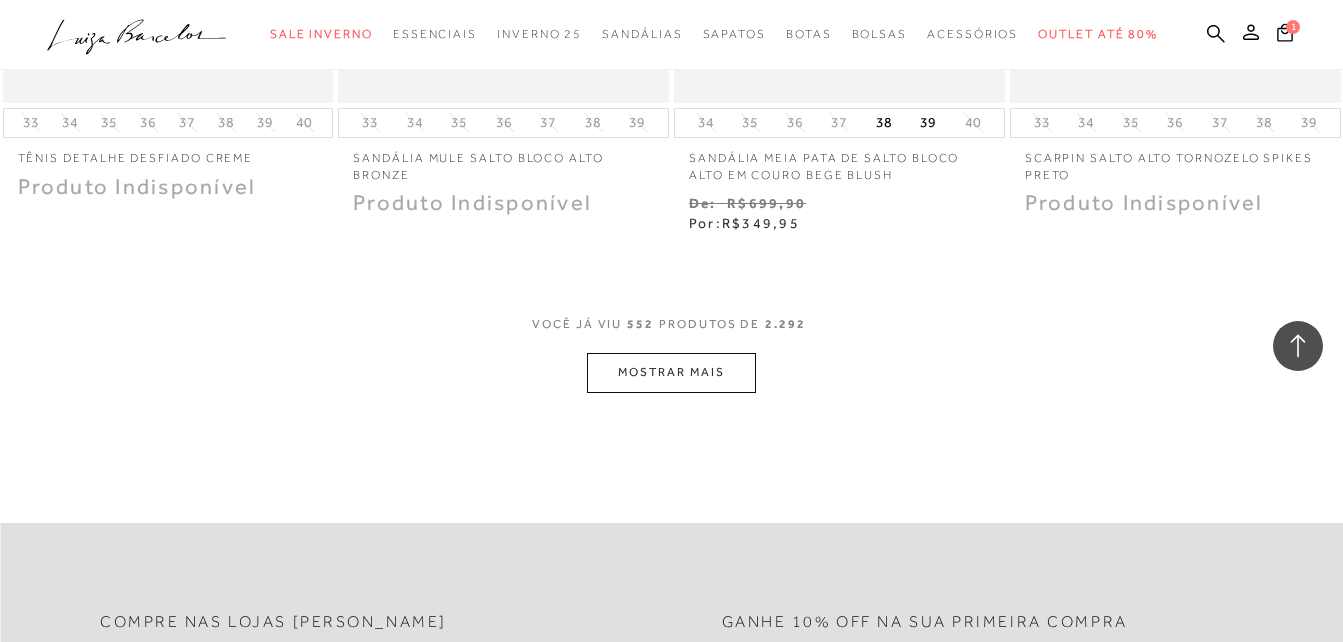 scroll, scrollTop: 89511, scrollLeft: 0, axis: vertical 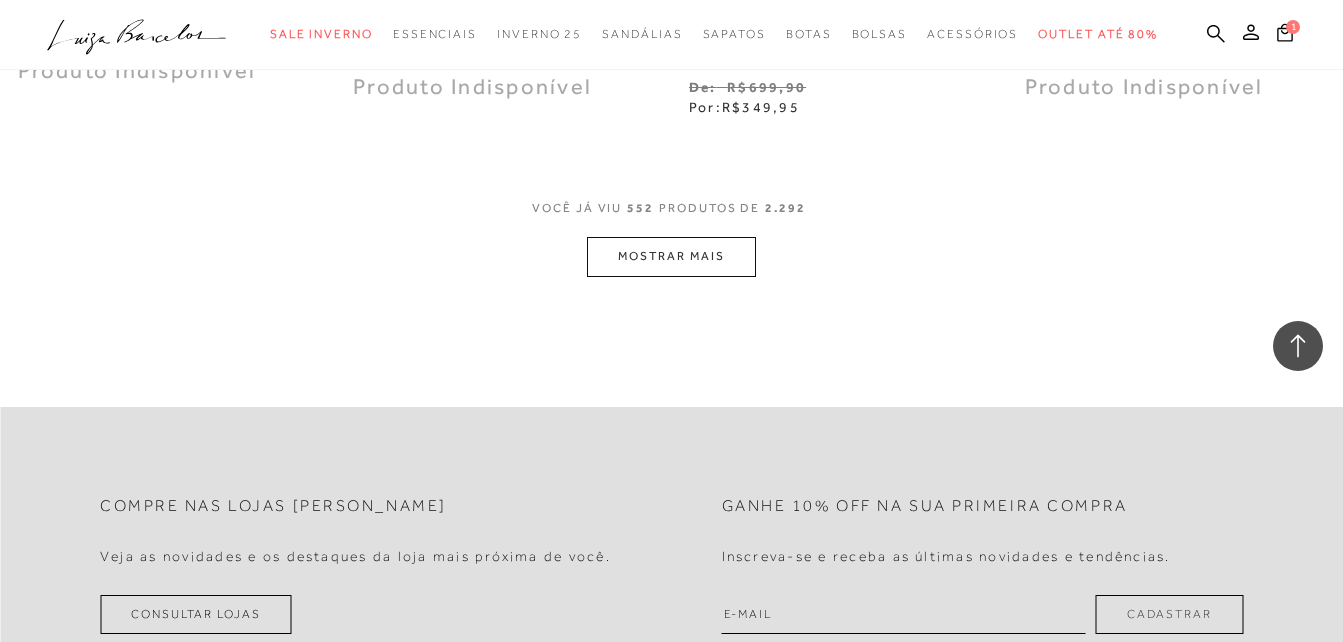 click on "MOSTRAR MAIS" at bounding box center (671, 256) 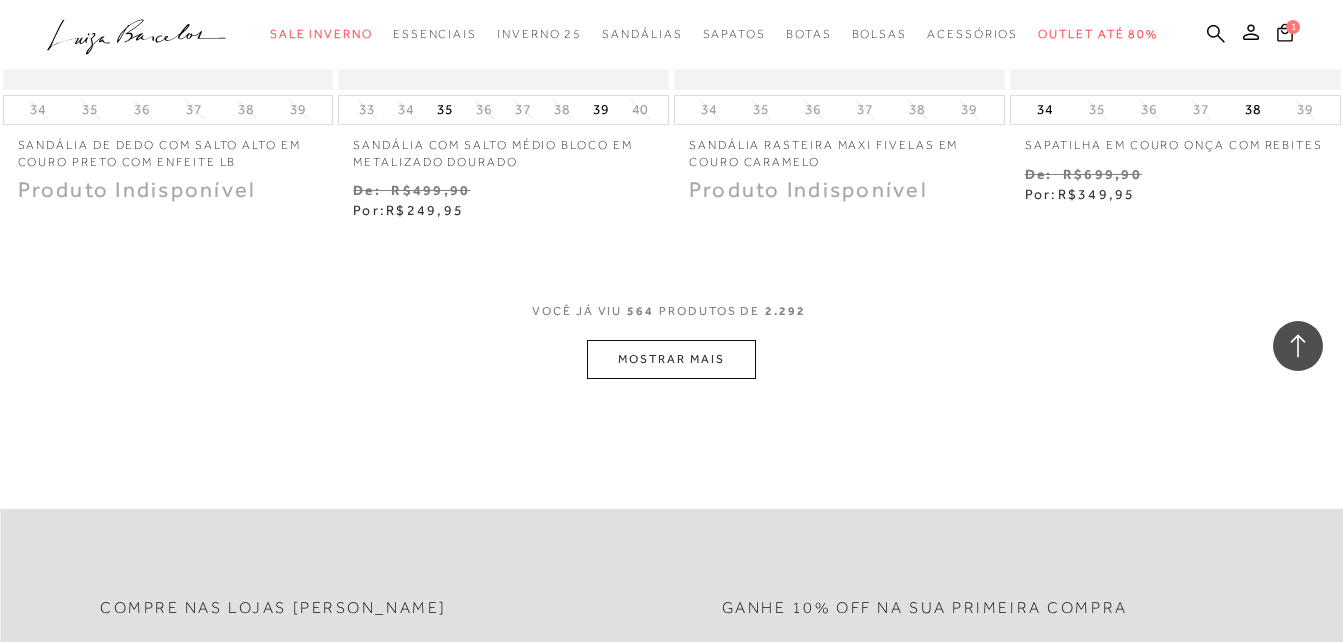 scroll, scrollTop: 91411, scrollLeft: 0, axis: vertical 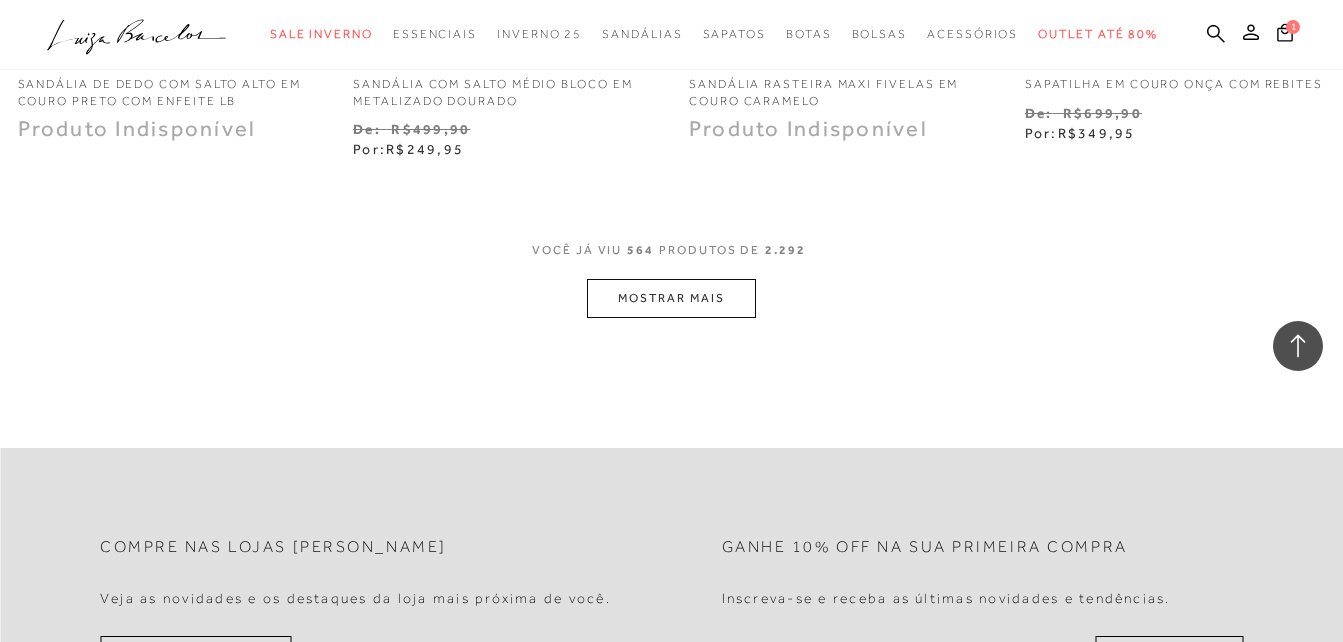 click on "MOSTRAR MAIS" at bounding box center (671, 298) 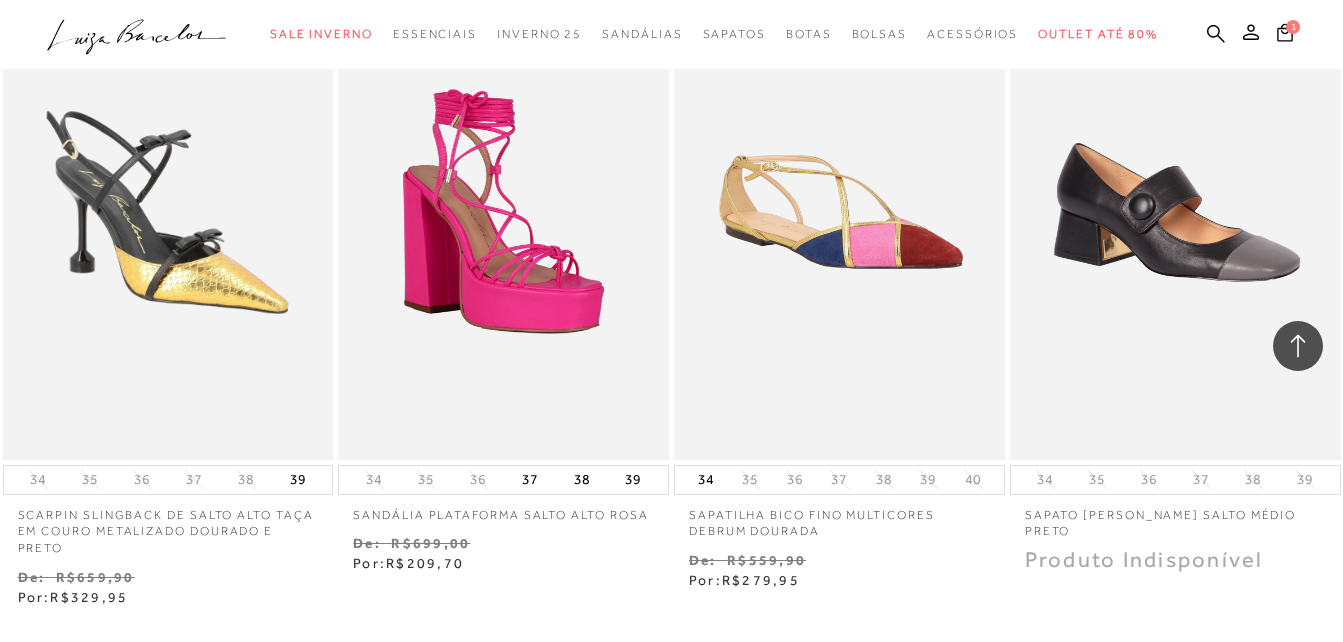 scroll, scrollTop: 93322, scrollLeft: 0, axis: vertical 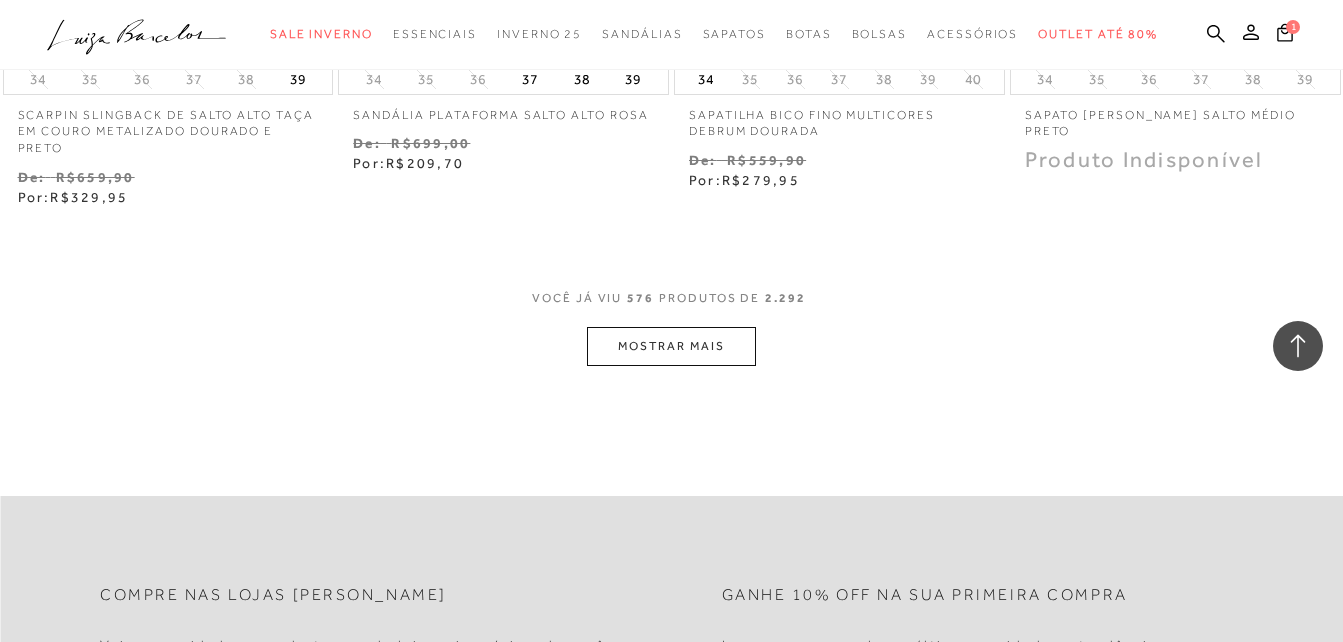 click on "MOSTRAR MAIS" at bounding box center [671, 346] 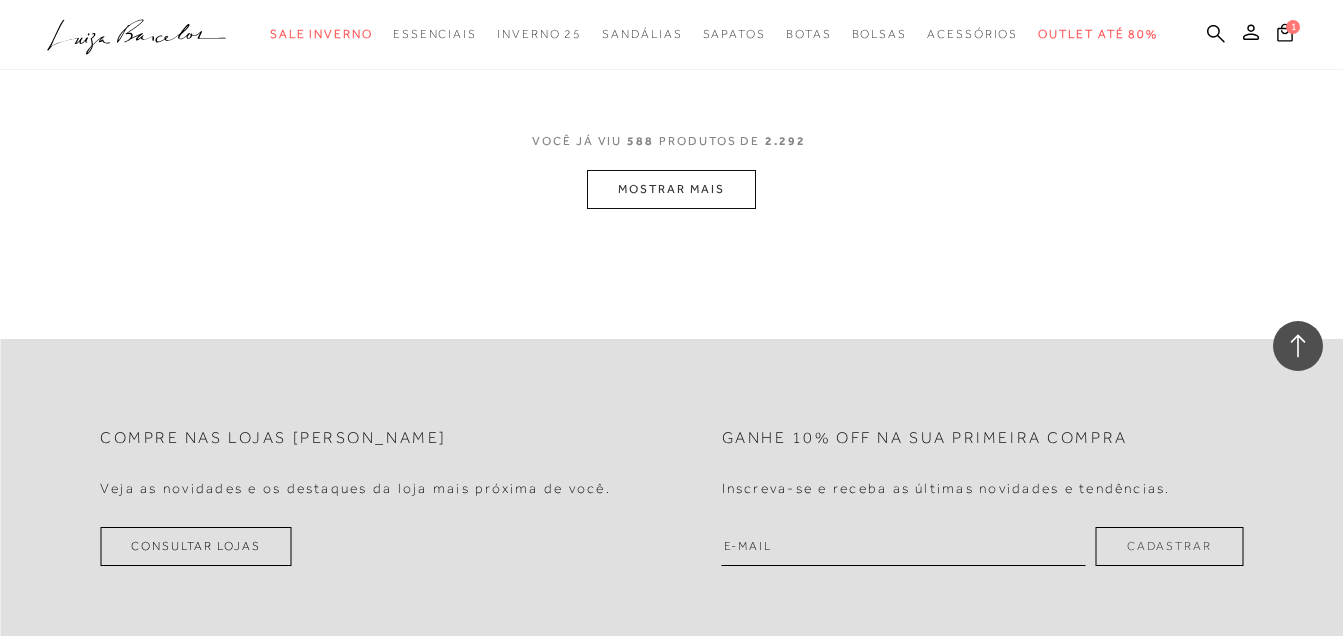 scroll, scrollTop: 95422, scrollLeft: 0, axis: vertical 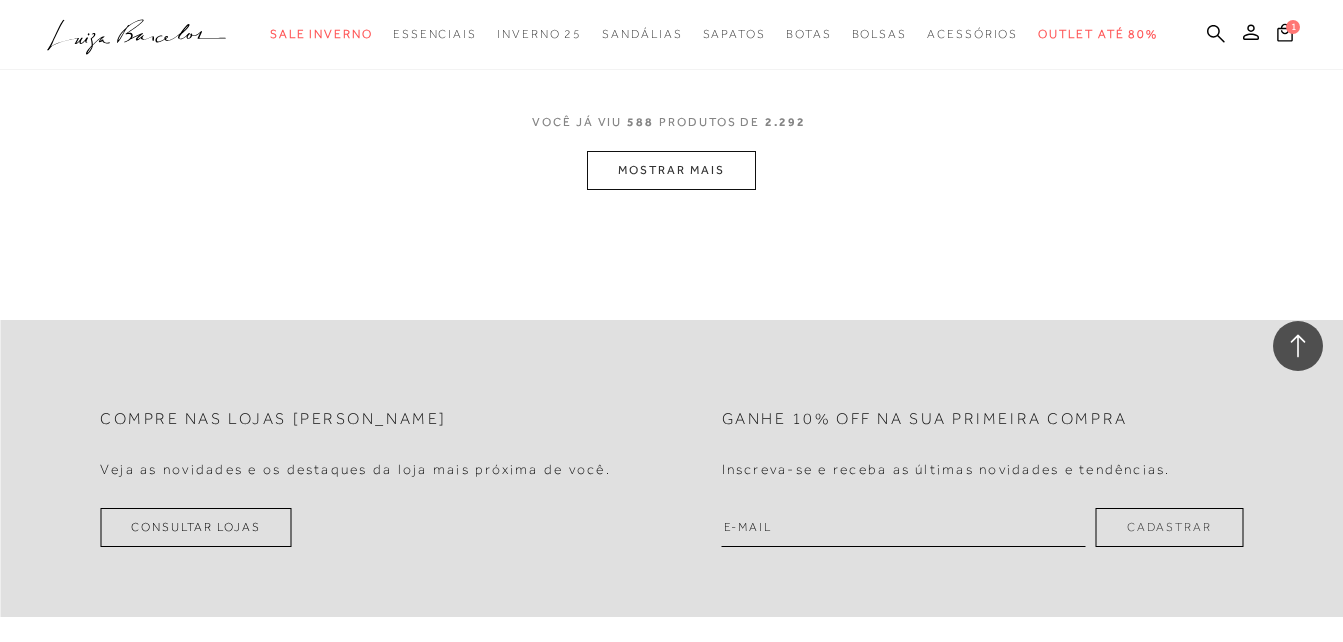 click on "MOSTRAR MAIS" at bounding box center (671, 170) 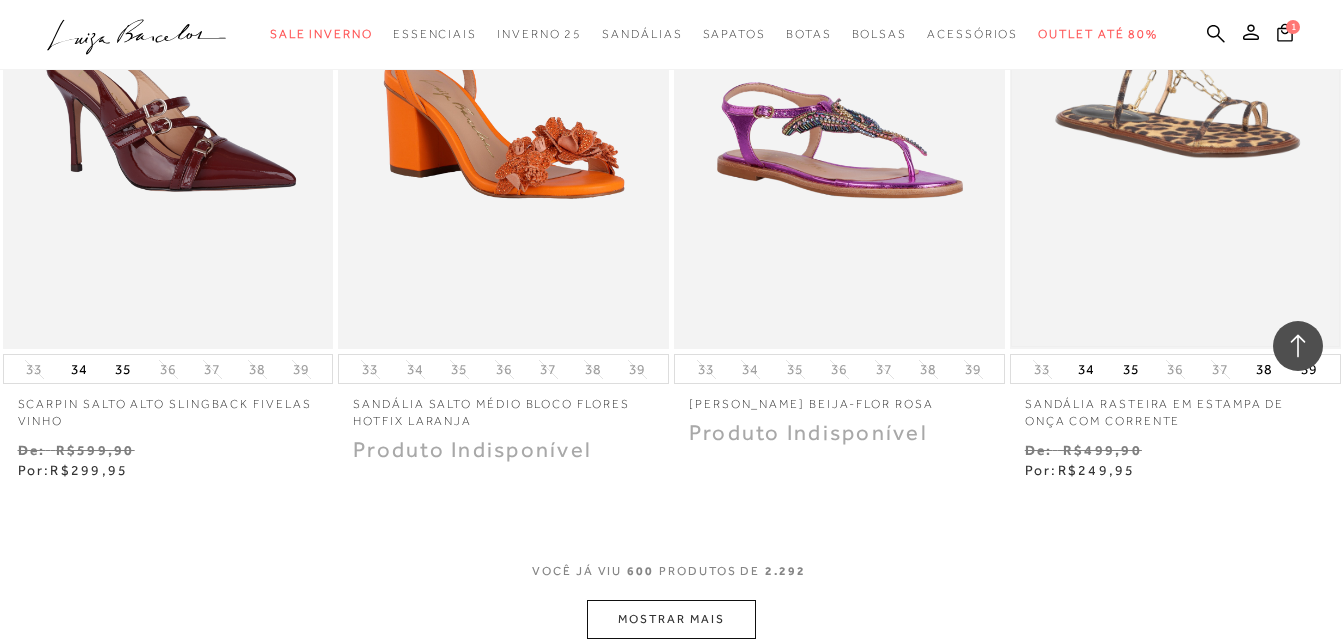 scroll, scrollTop: 96922, scrollLeft: 0, axis: vertical 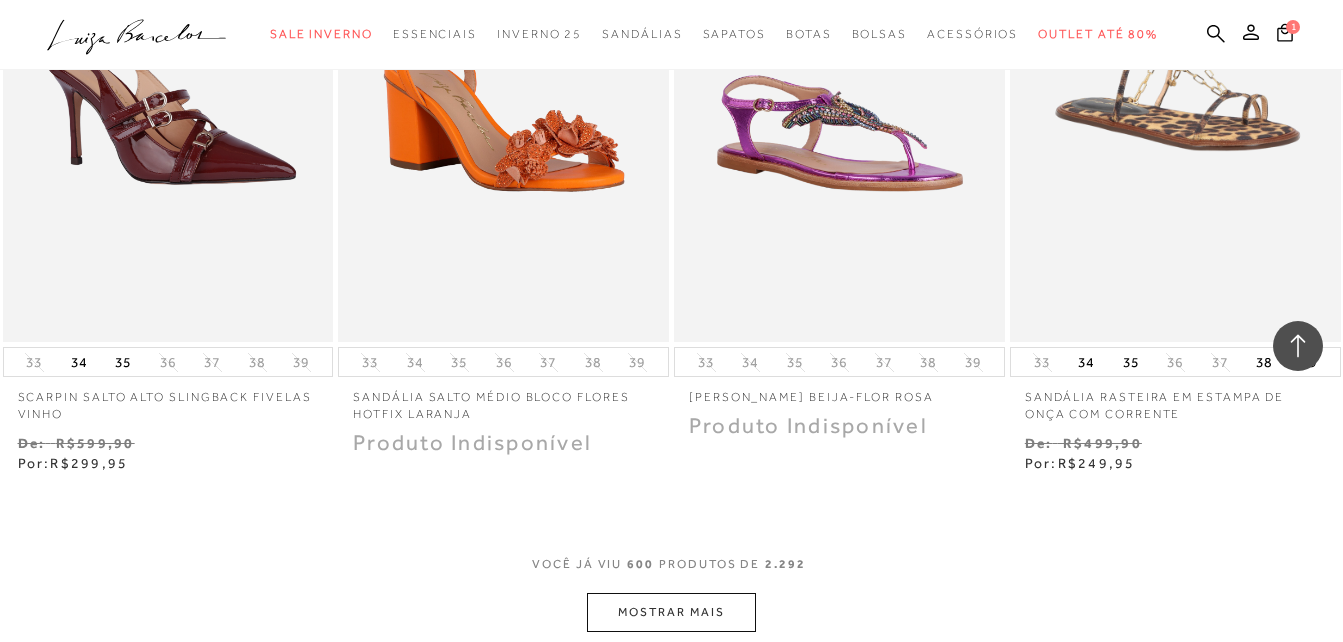 click on "MOSTRAR MAIS" at bounding box center (671, 612) 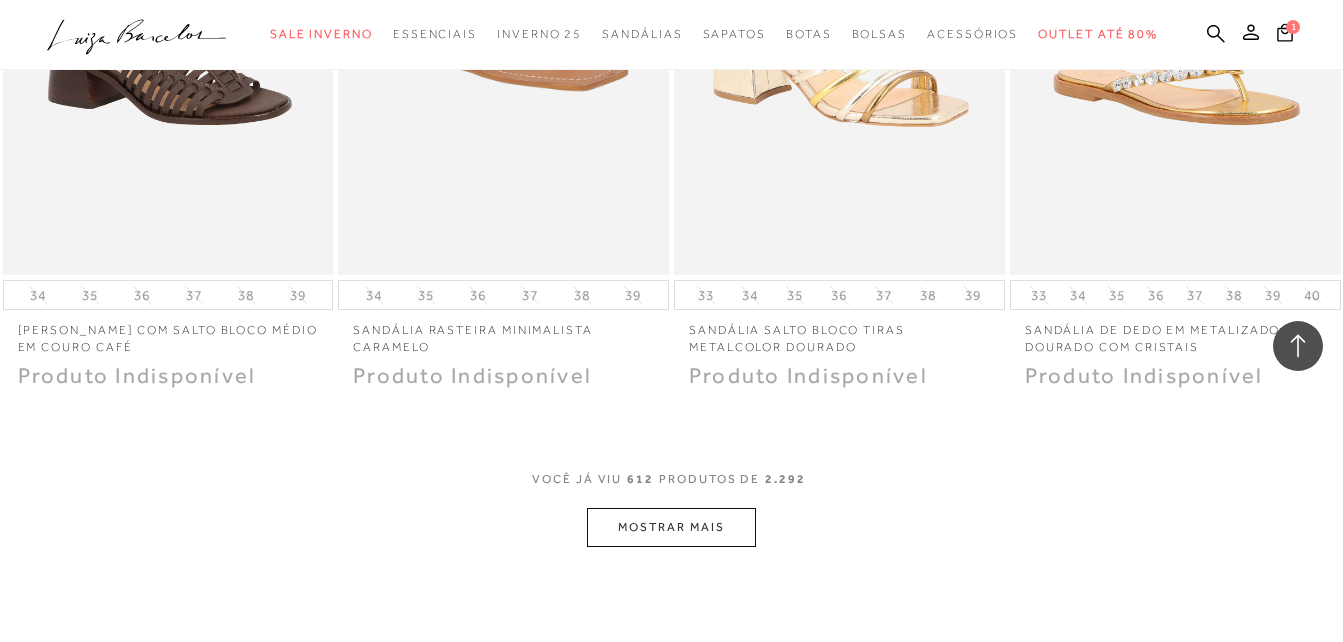 scroll, scrollTop: 98895, scrollLeft: 0, axis: vertical 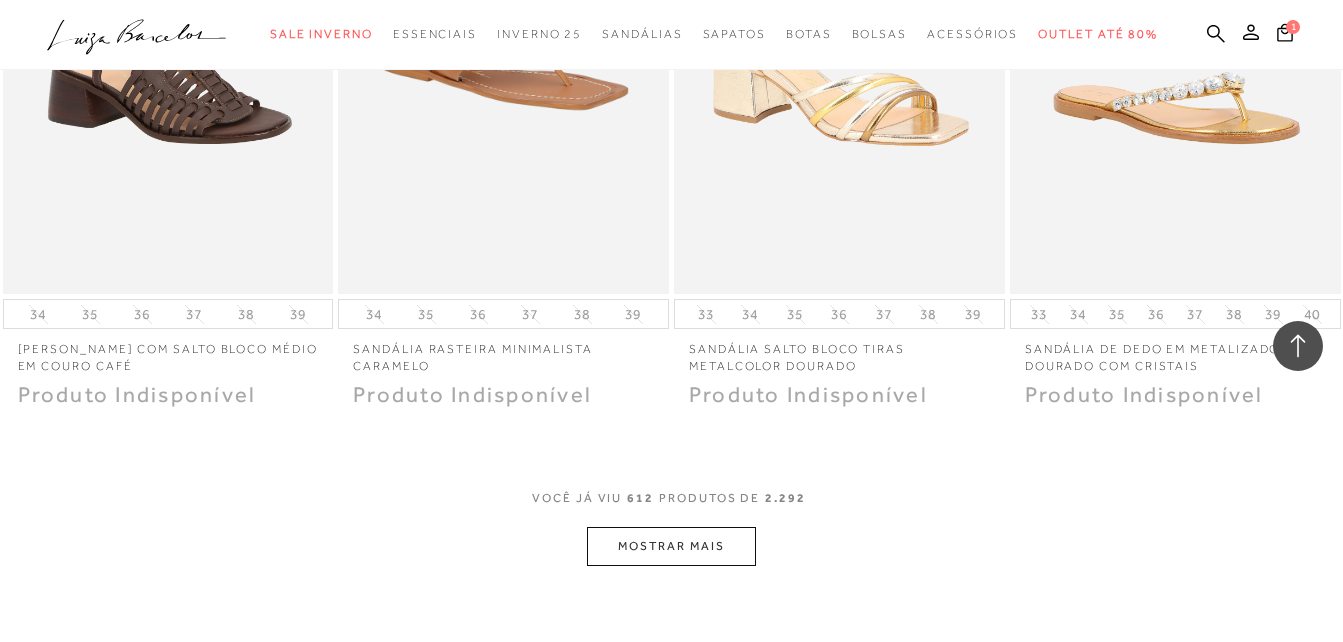 click on "612" at bounding box center [640, 508] 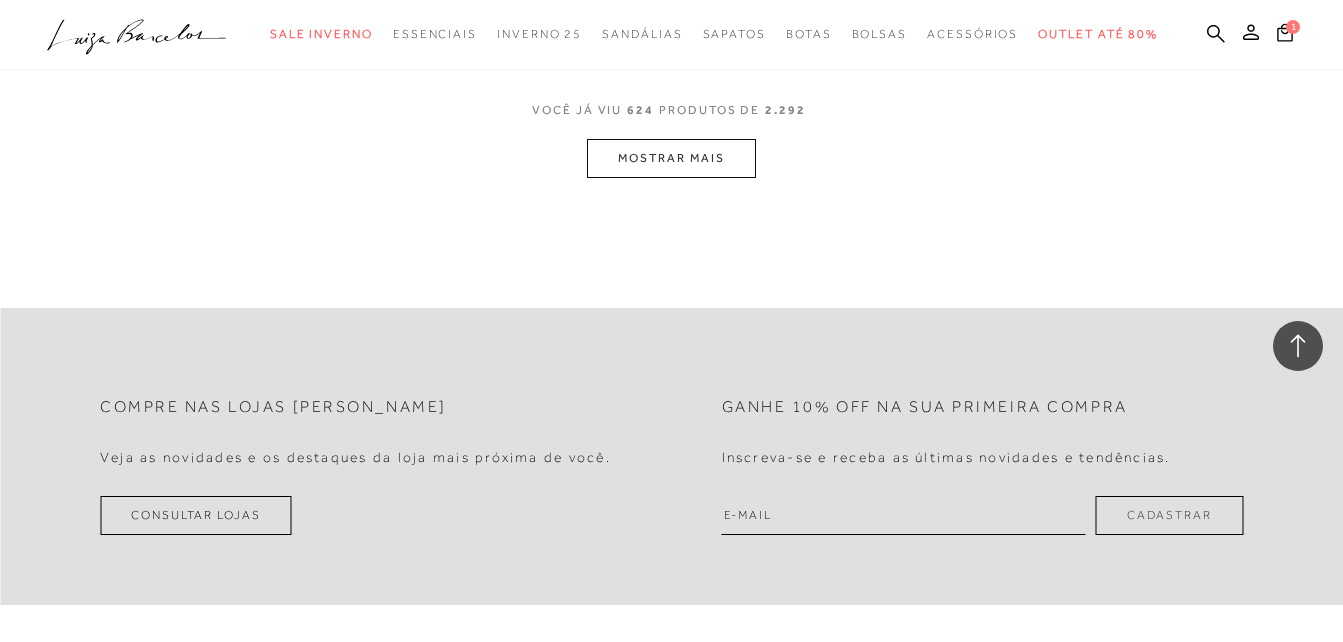 scroll, scrollTop: 101239, scrollLeft: 0, axis: vertical 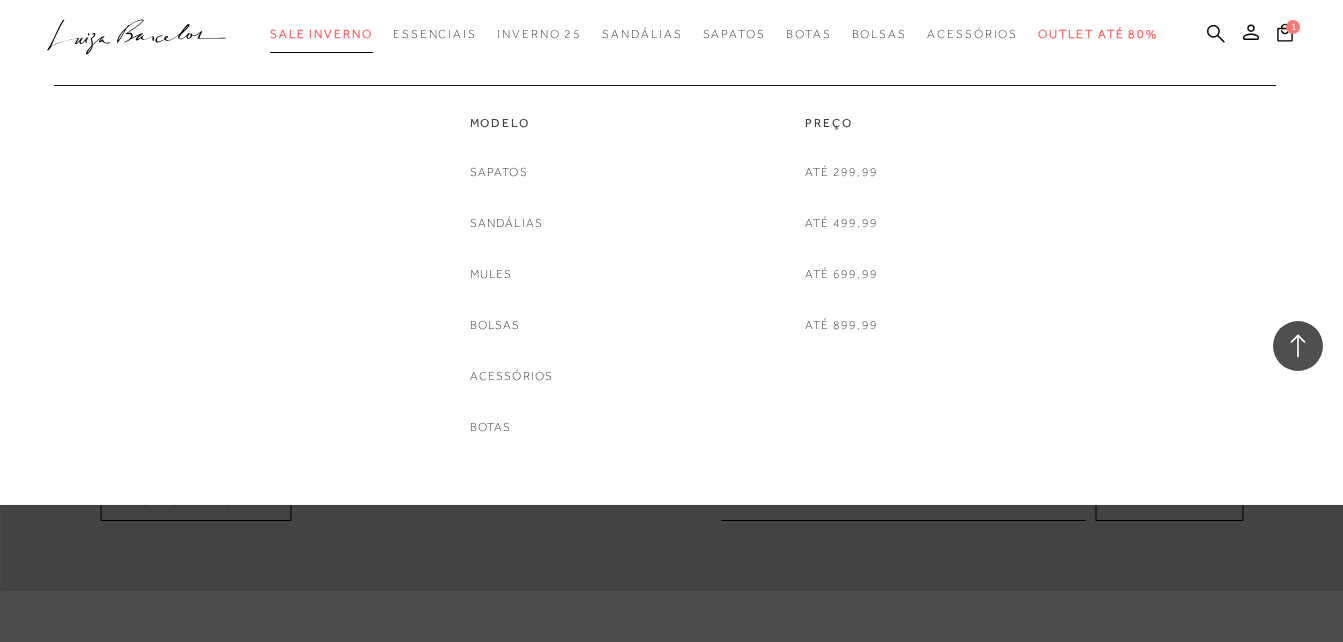 click on "Sale Inverno" at bounding box center (321, 34) 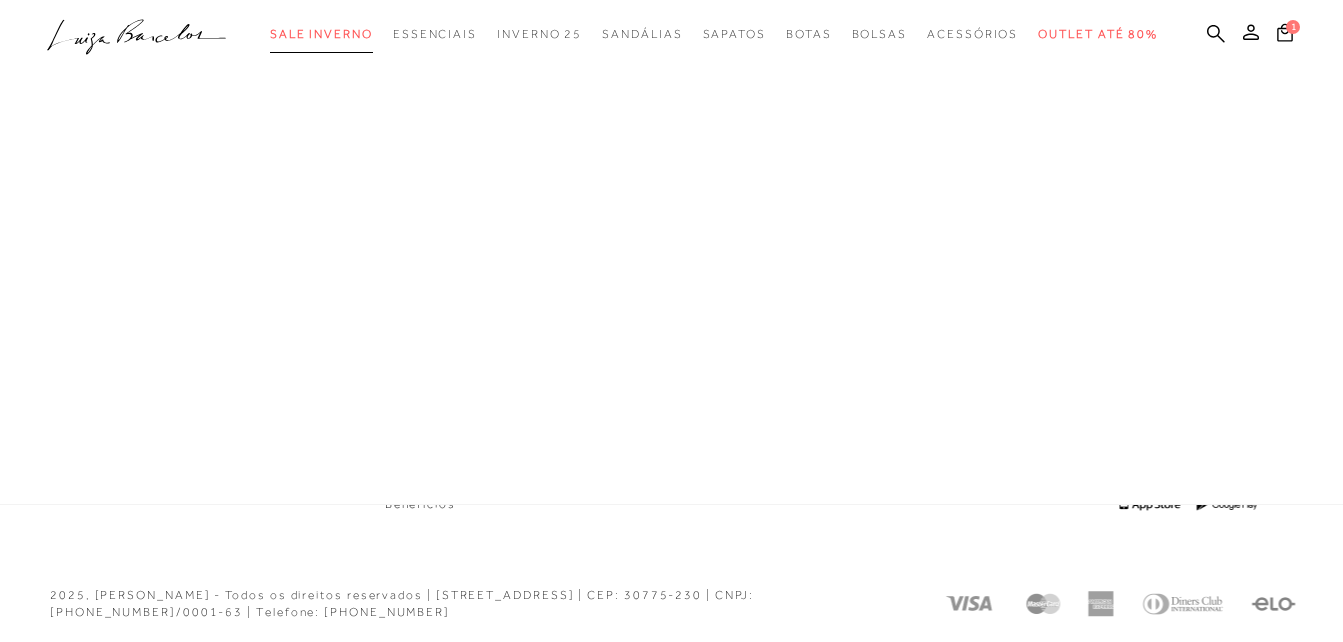 scroll, scrollTop: 0, scrollLeft: 0, axis: both 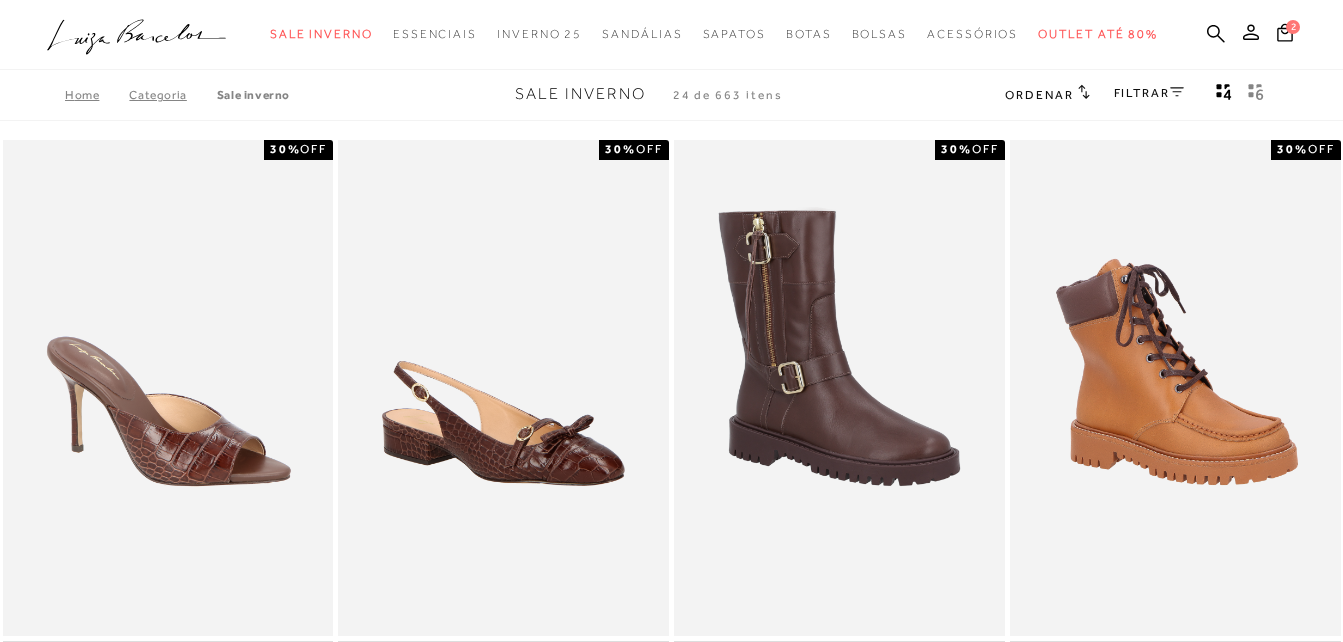 click on "FILTRAR" at bounding box center (1149, 93) 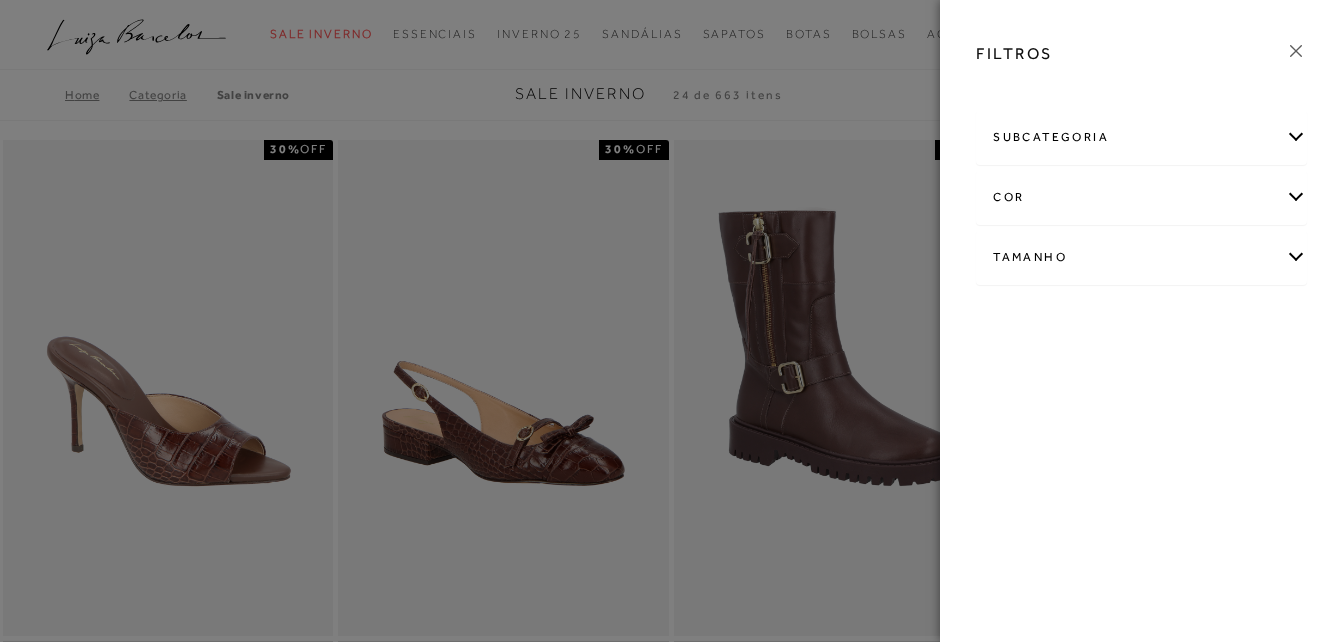 scroll, scrollTop: 0, scrollLeft: 0, axis: both 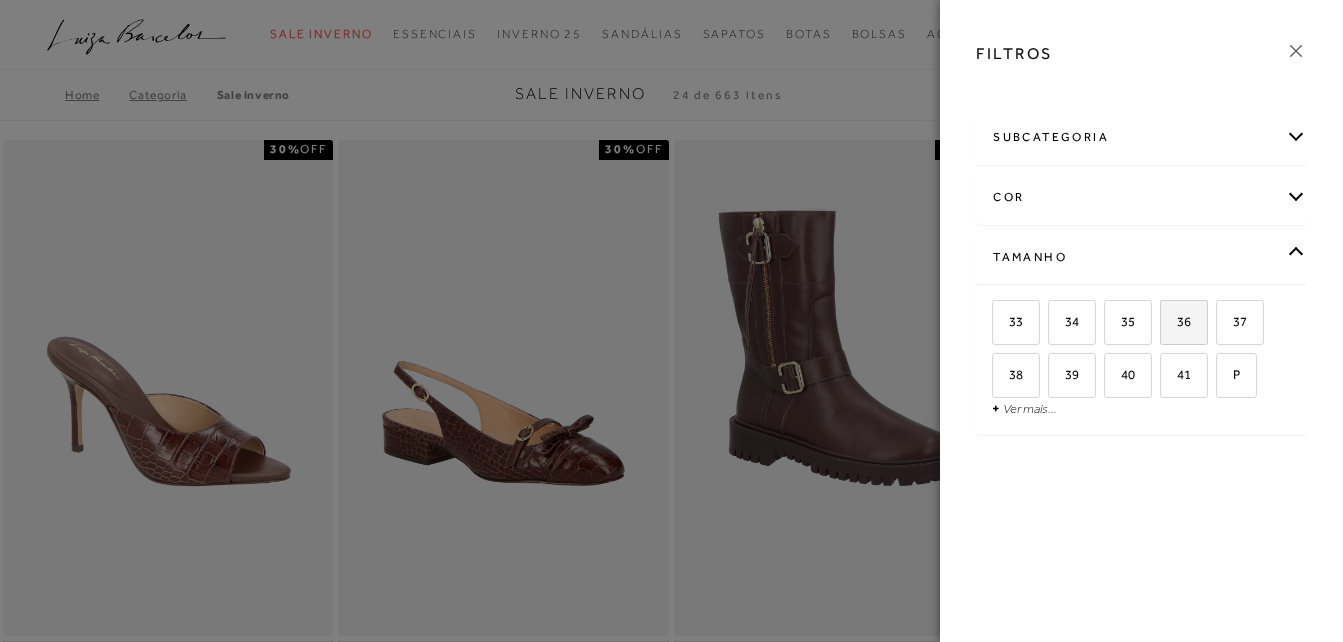 click on "36" at bounding box center (1184, 322) 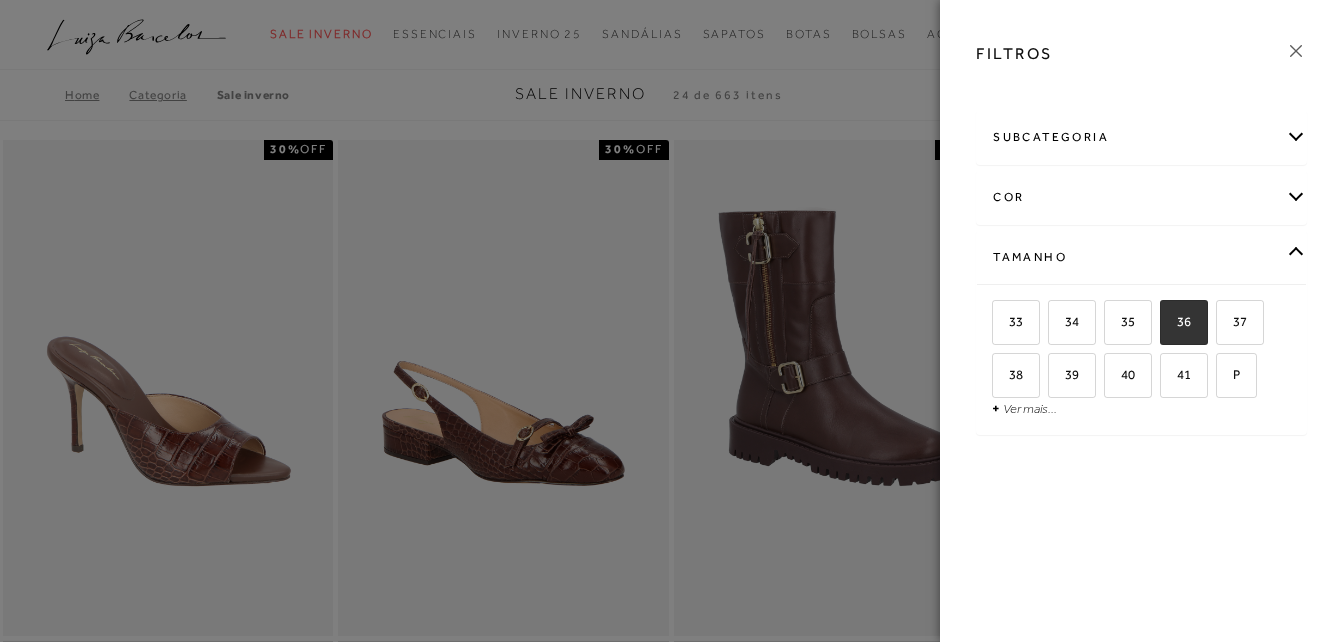 checkbox on "true" 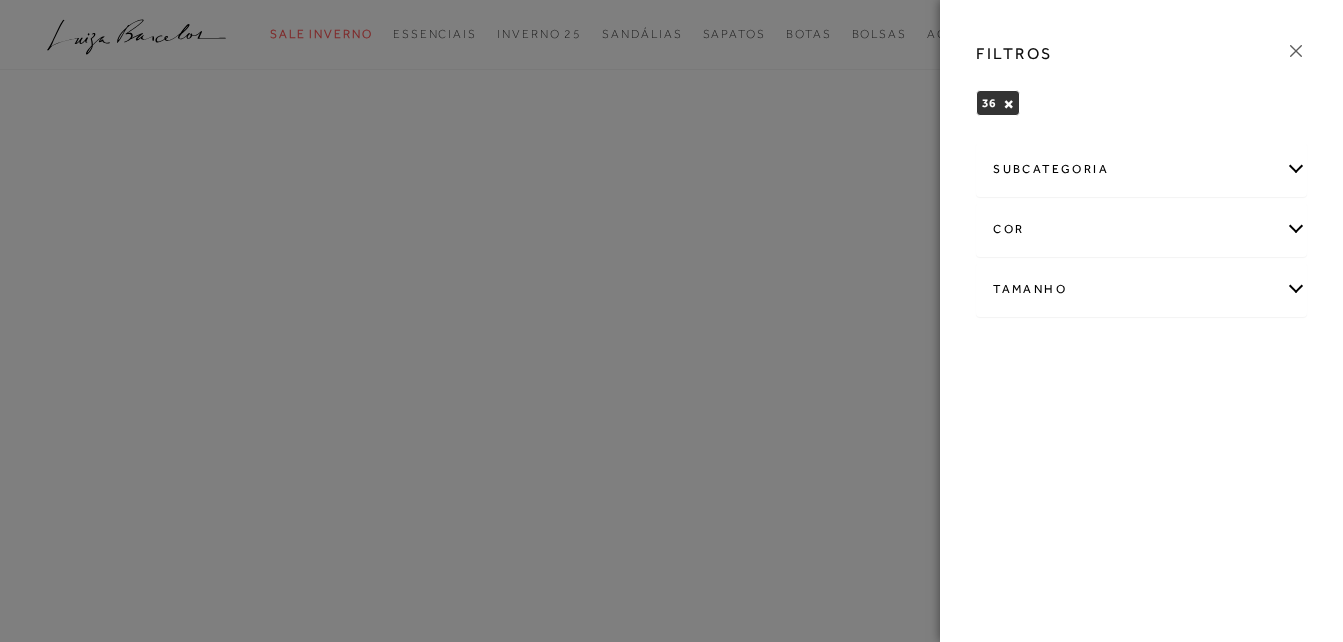 click at bounding box center [671, 321] 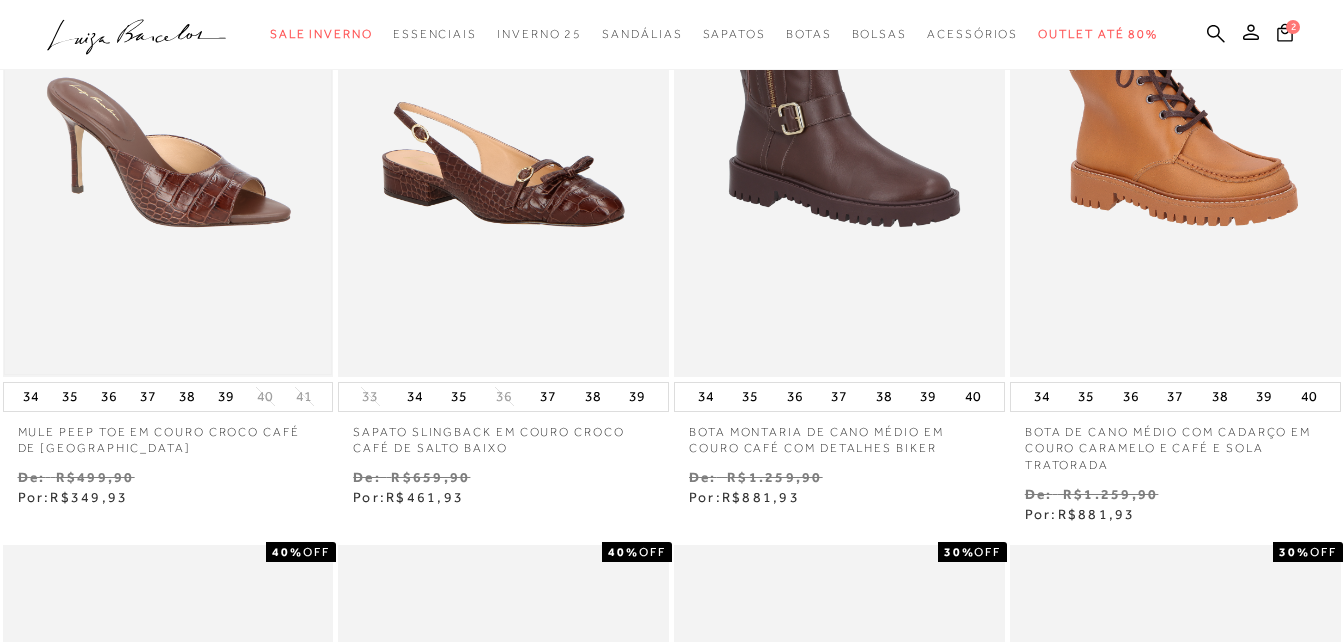 scroll, scrollTop: 300, scrollLeft: 0, axis: vertical 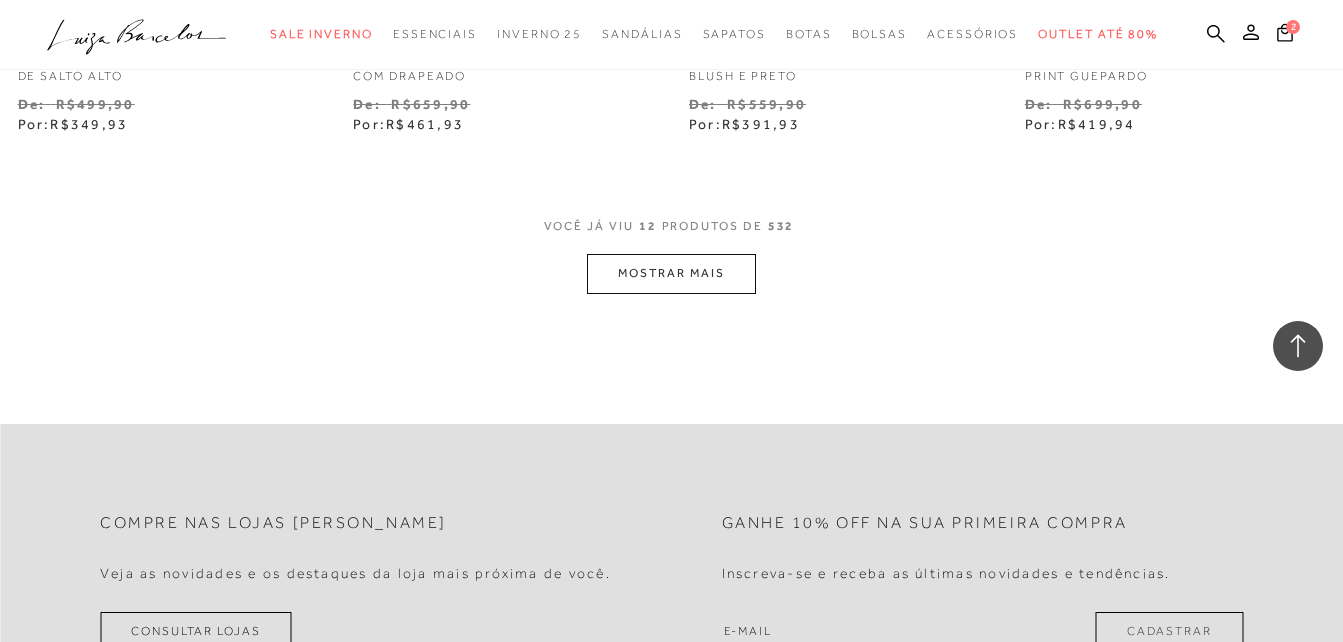 click on "MOSTRAR MAIS" at bounding box center [671, 273] 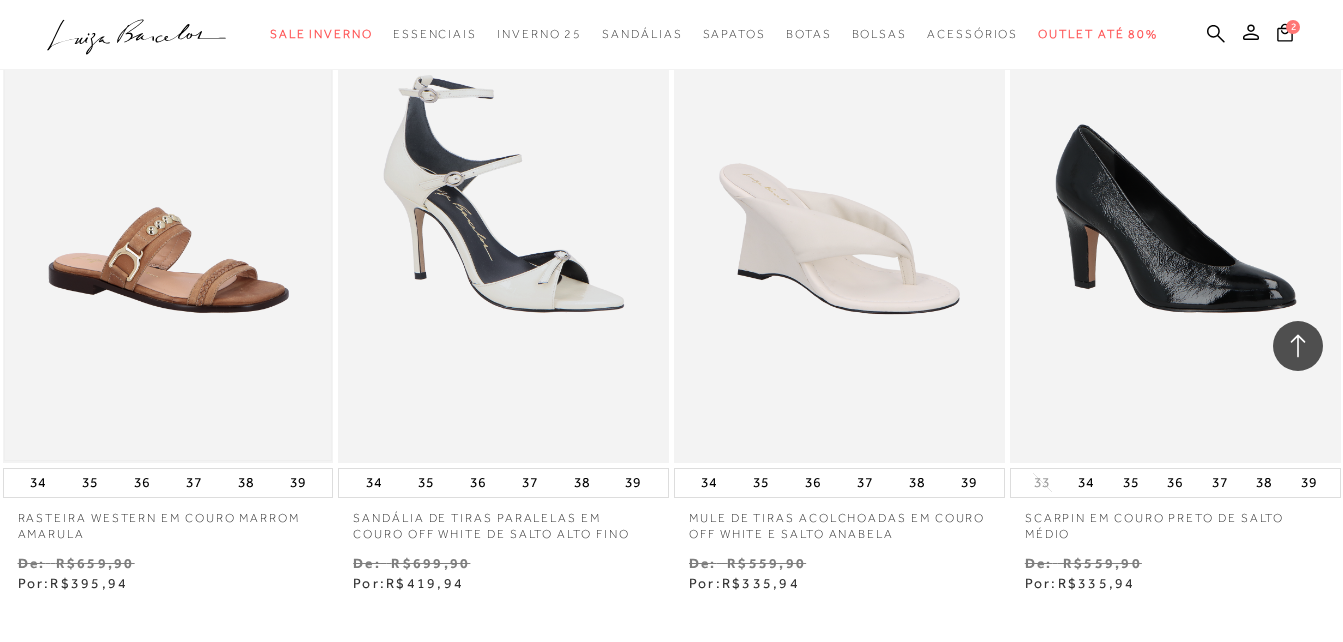 scroll, scrollTop: 4100, scrollLeft: 0, axis: vertical 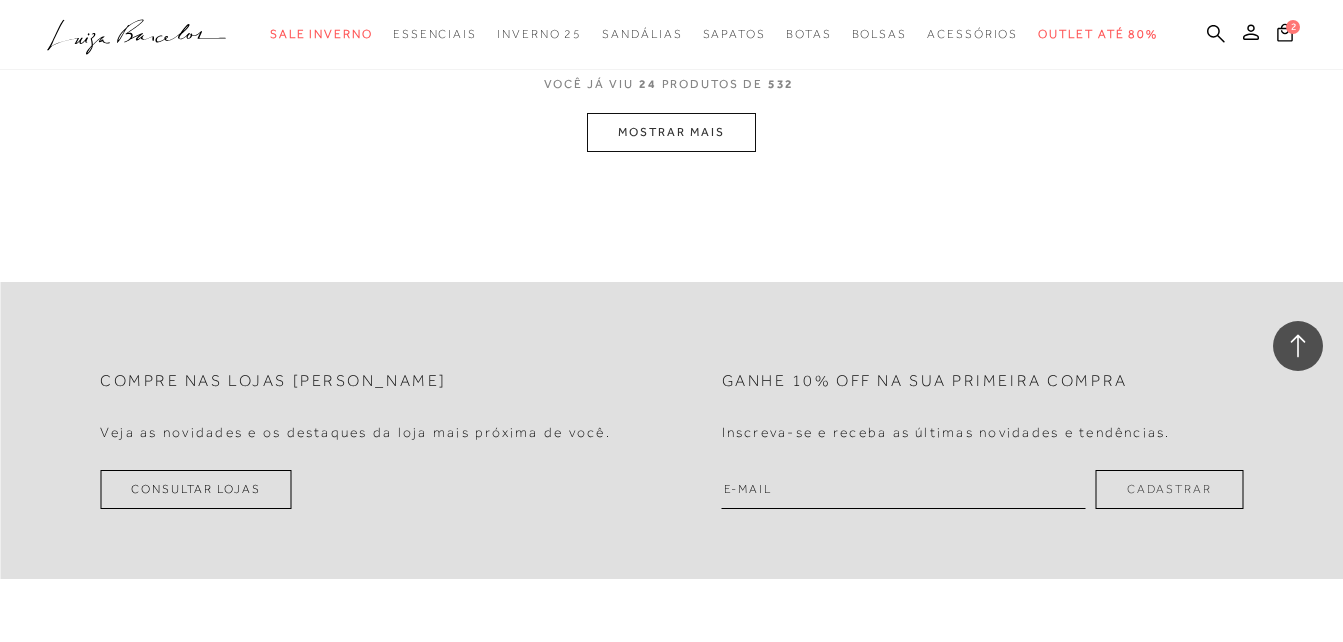 click on "MOSTRAR MAIS" at bounding box center [671, 132] 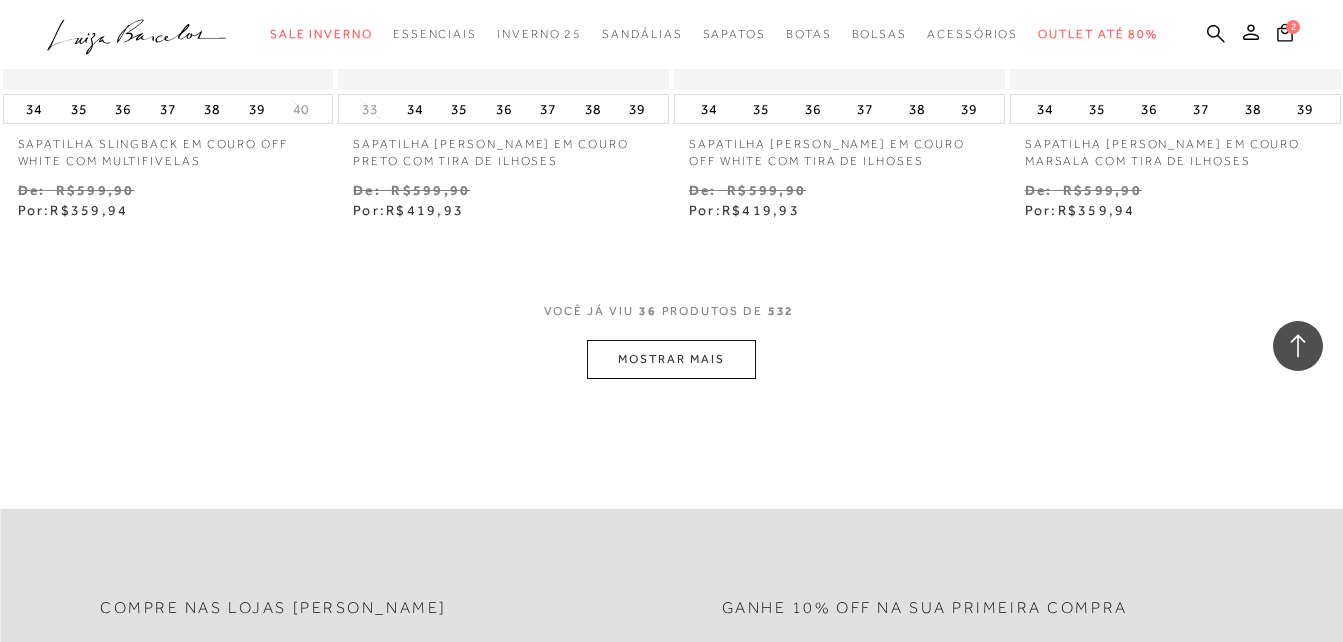 scroll, scrollTop: 6059, scrollLeft: 0, axis: vertical 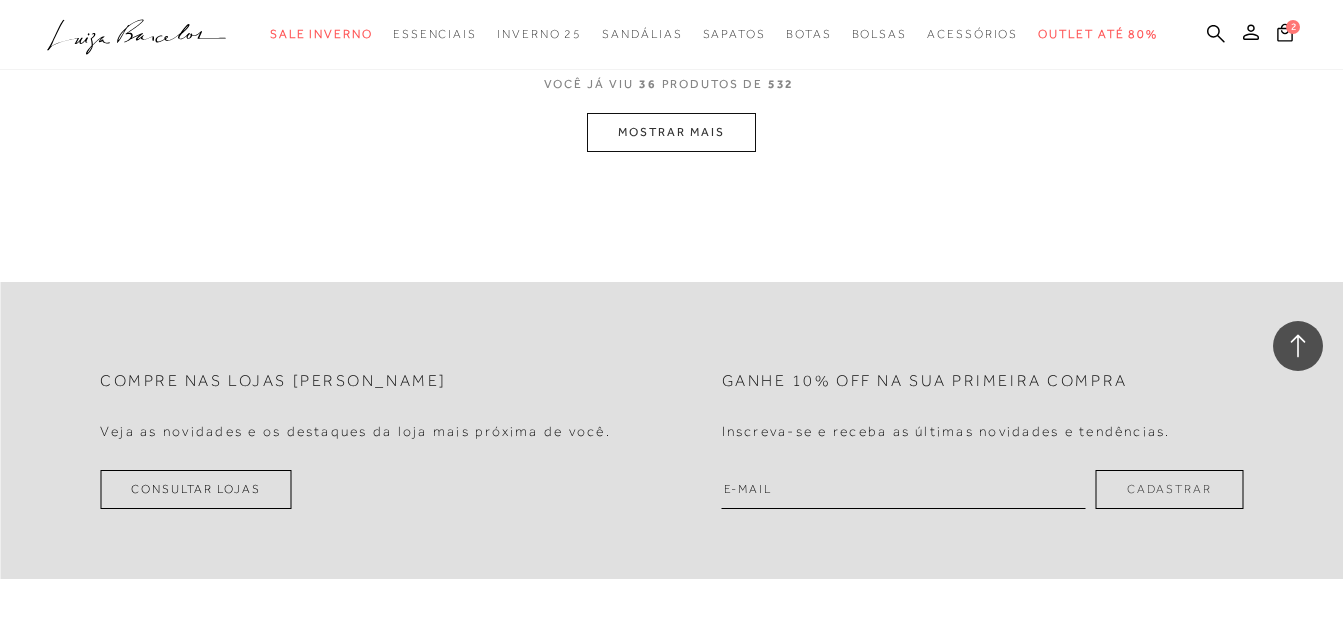 click on "MOSTRAR MAIS" at bounding box center [671, 132] 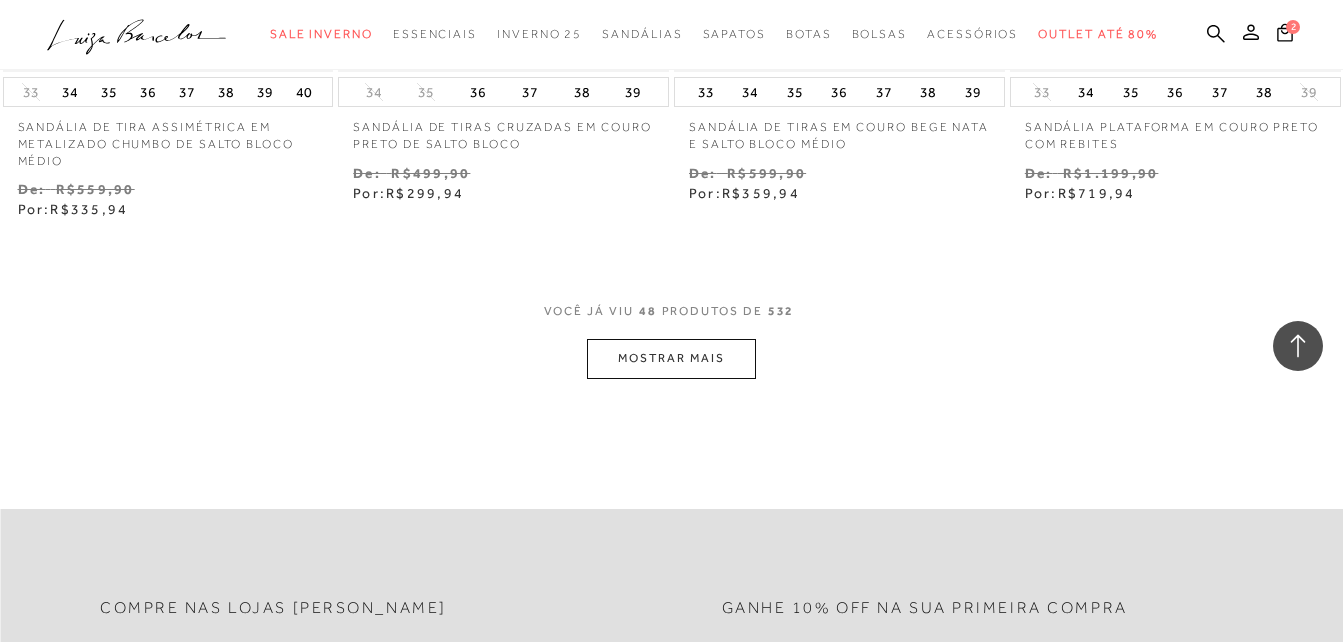 scroll, scrollTop: 8035, scrollLeft: 0, axis: vertical 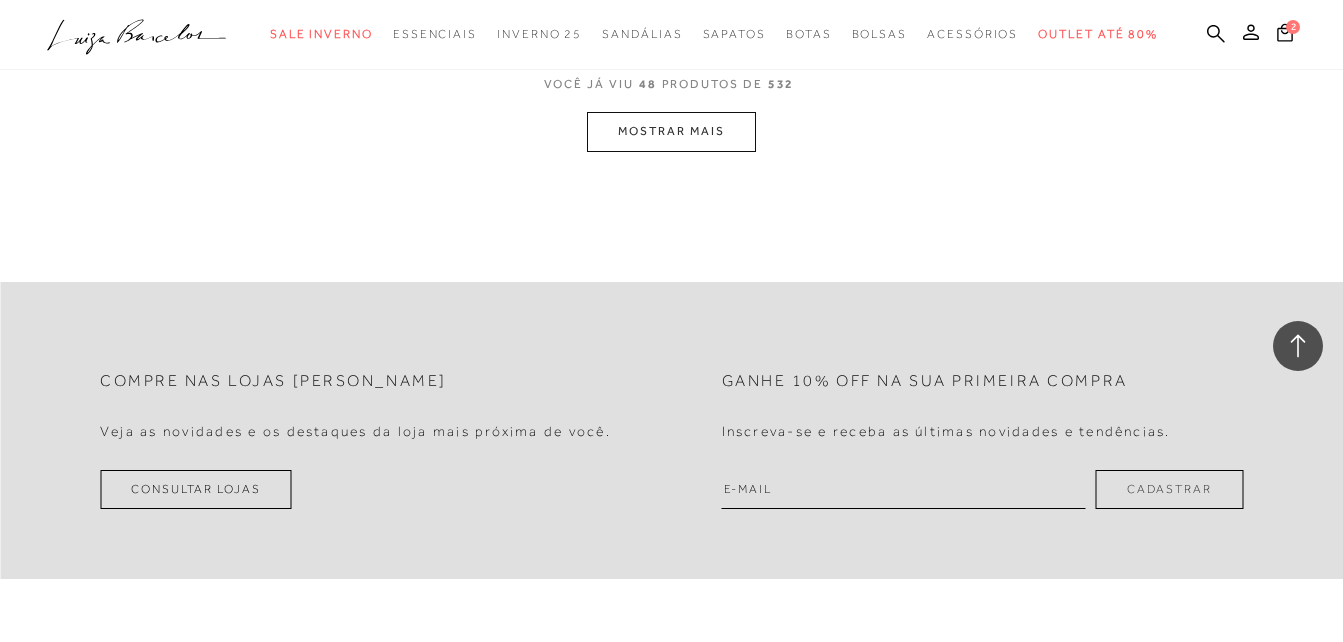 click on "MOSTRAR MAIS" at bounding box center (671, 131) 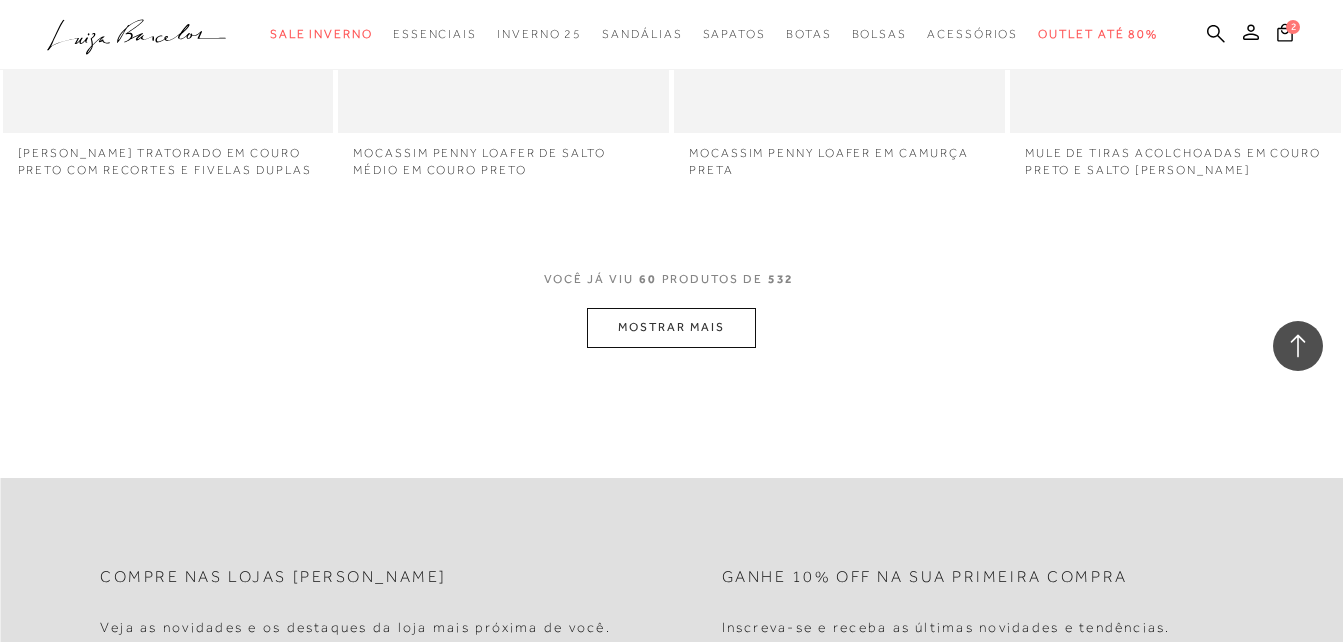 scroll, scrollTop: 9566, scrollLeft: 0, axis: vertical 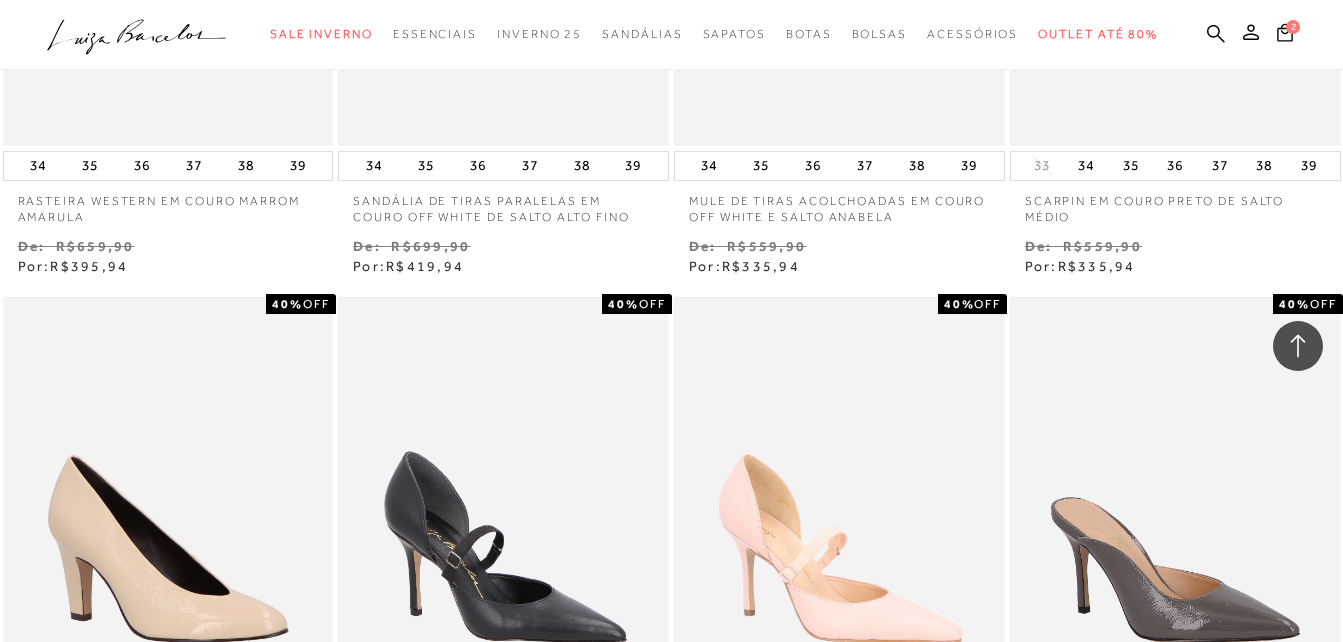 type 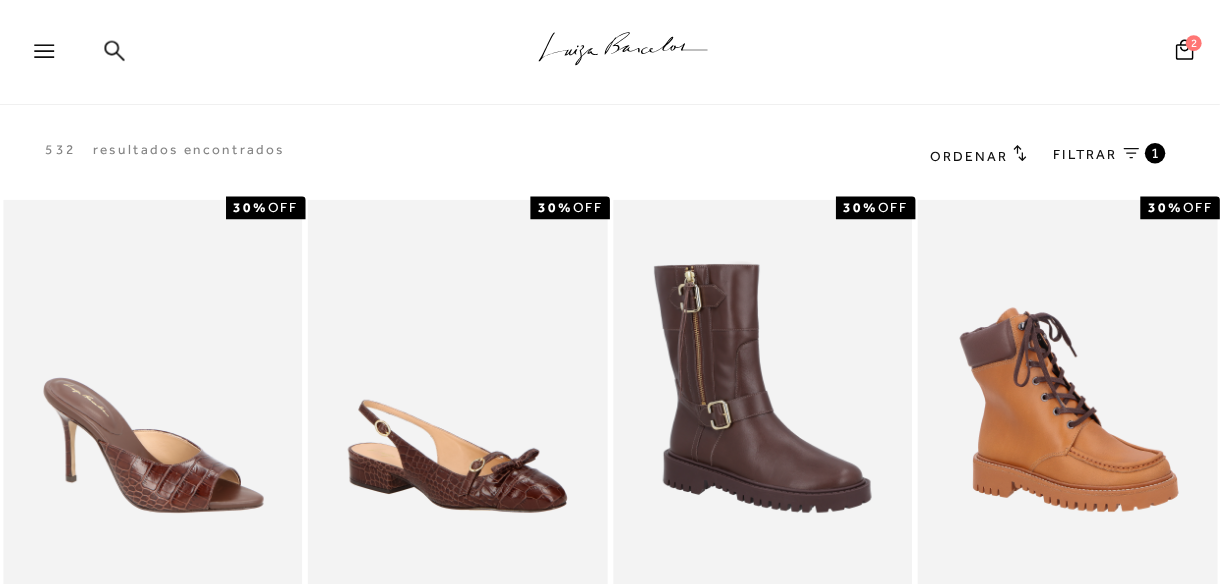 scroll, scrollTop: 0, scrollLeft: 0, axis: both 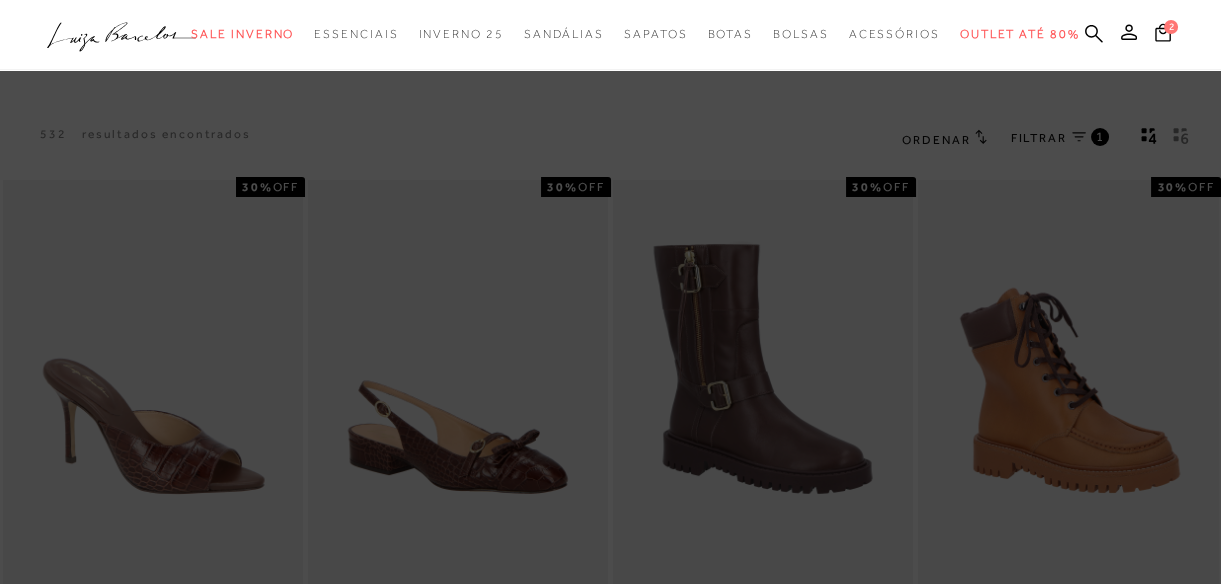 click on ".a{fill-rule:evenodd;}
Sale Inverno
Modelo
Sapatos
Sandálias
Mules
Bolsas
Acessórios Mule" at bounding box center (595, 34) 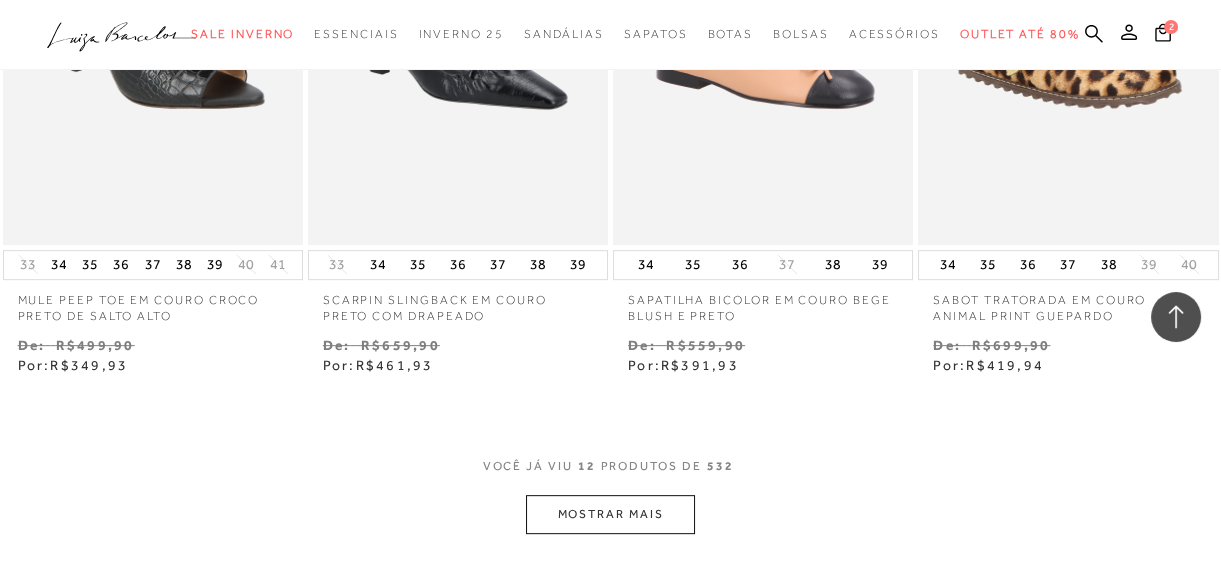 scroll, scrollTop: 1636, scrollLeft: 0, axis: vertical 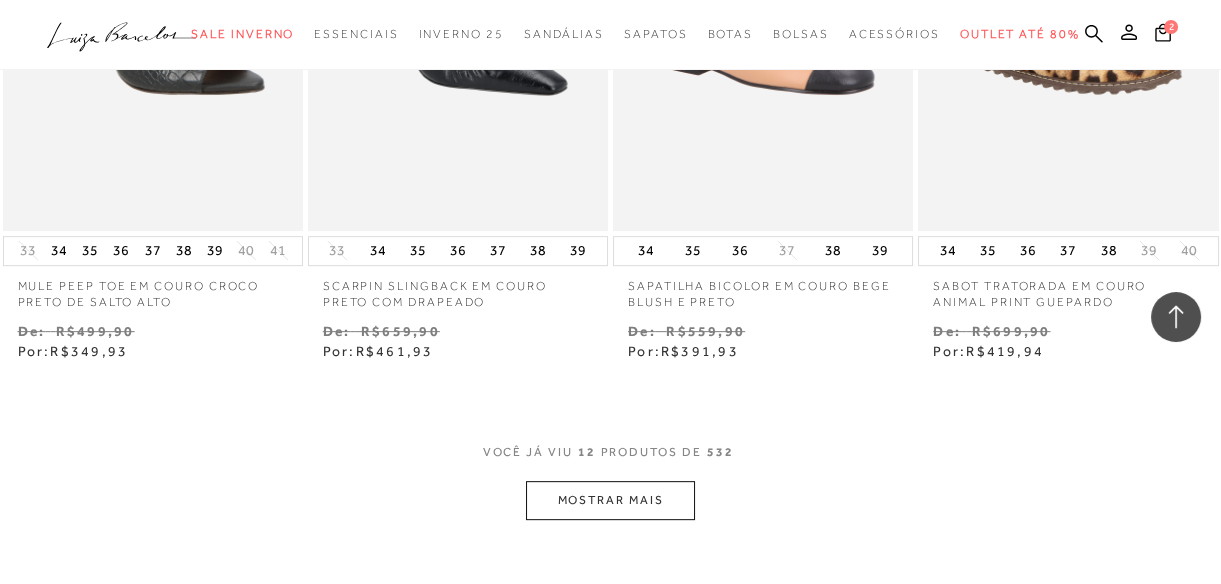 click on "MOSTRAR MAIS" at bounding box center [610, 500] 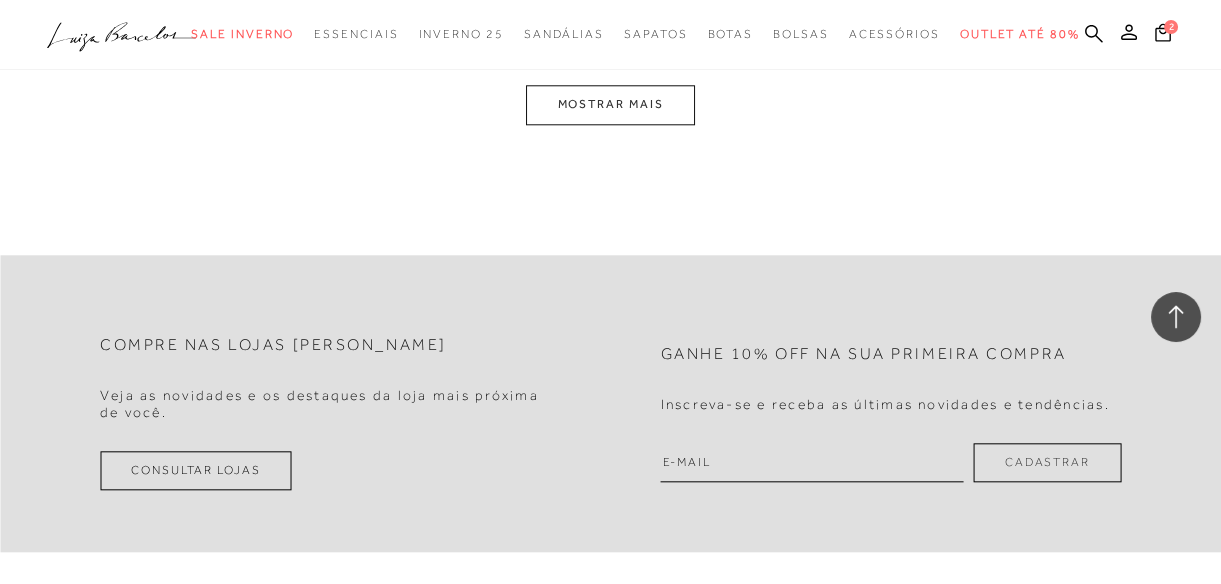 scroll, scrollTop: 3818, scrollLeft: 0, axis: vertical 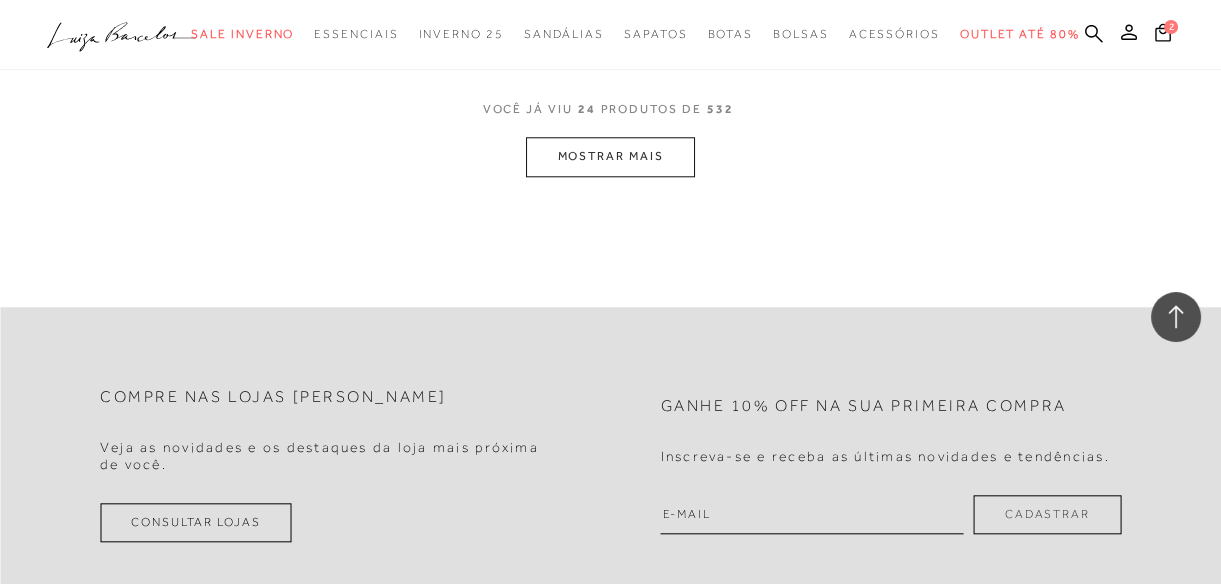 click on "MOSTRAR MAIS" at bounding box center (610, 156) 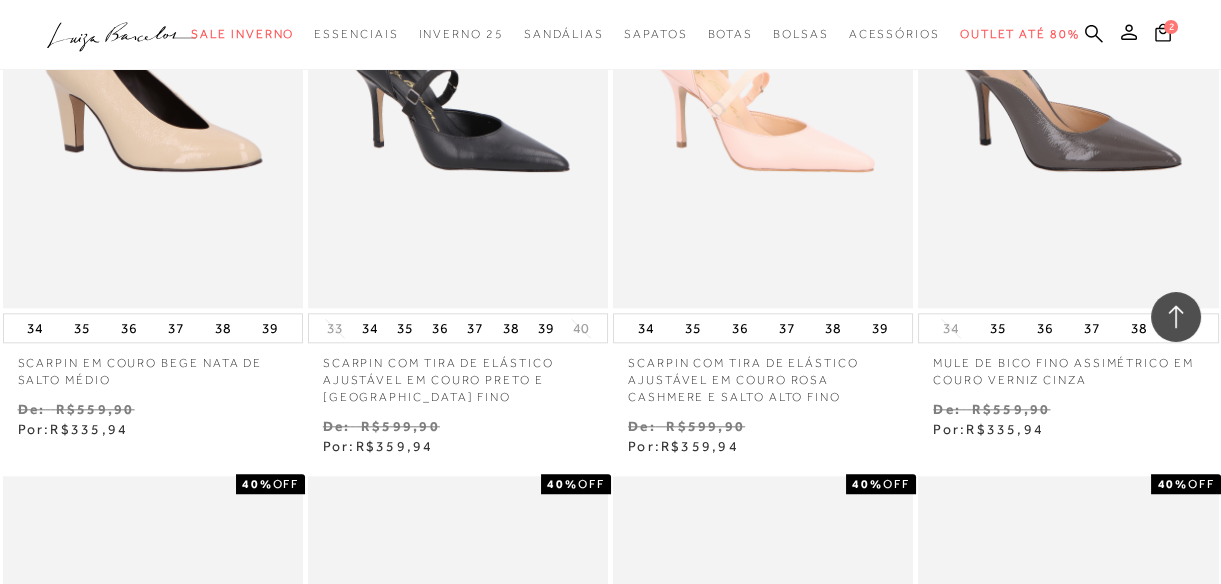 scroll, scrollTop: 4000, scrollLeft: 0, axis: vertical 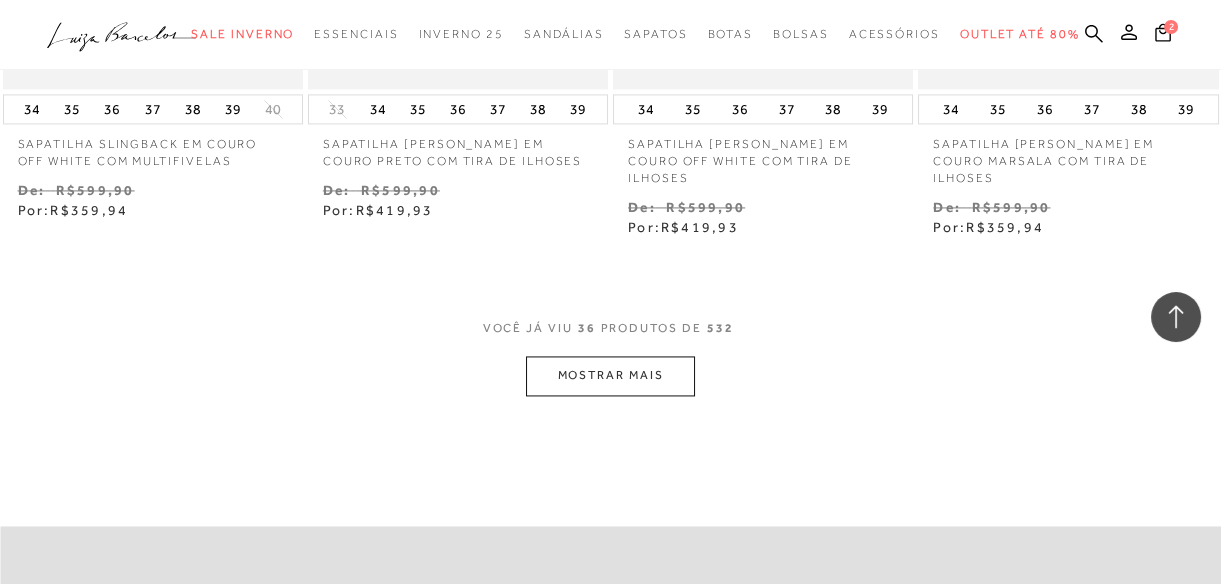 click on "MOSTRAR MAIS" at bounding box center [610, 375] 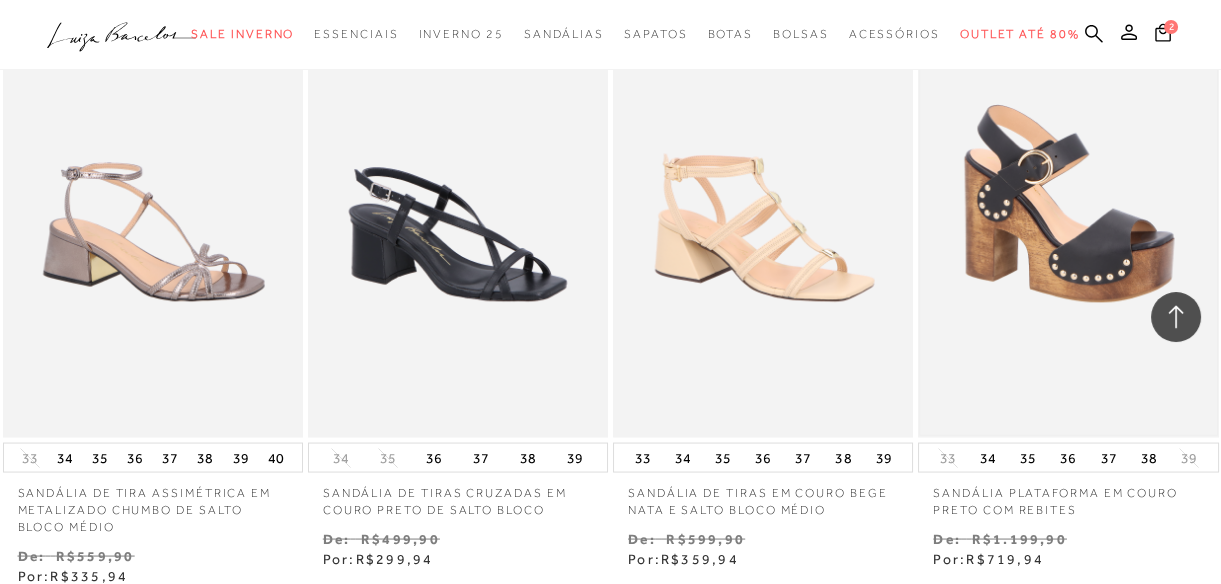 scroll, scrollTop: 7272, scrollLeft: 0, axis: vertical 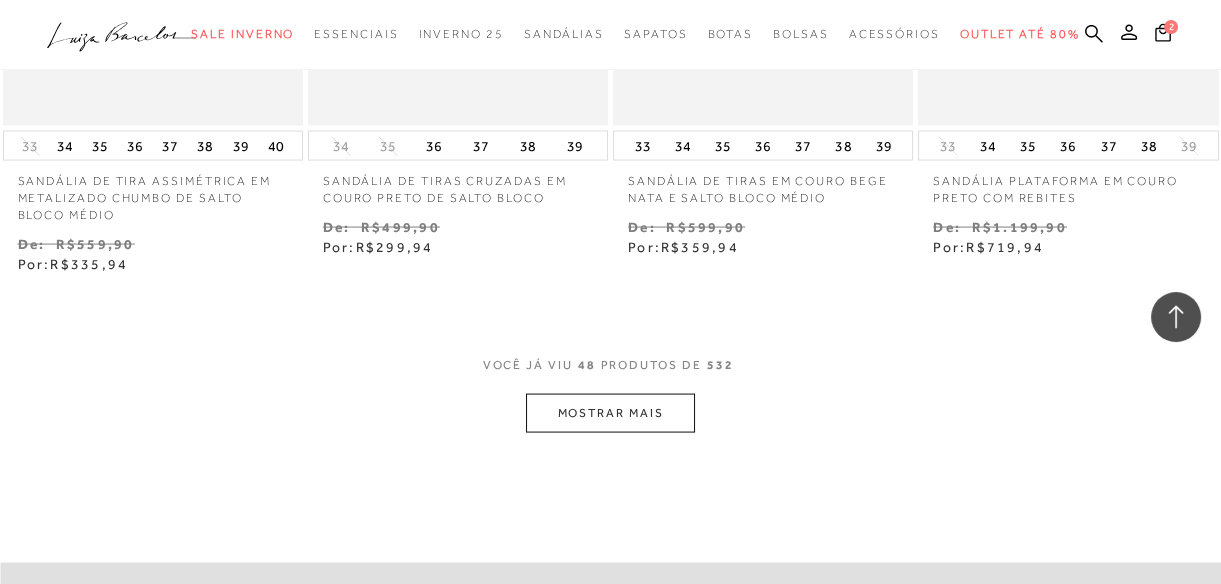 click on "MOSTRAR MAIS" at bounding box center [610, 413] 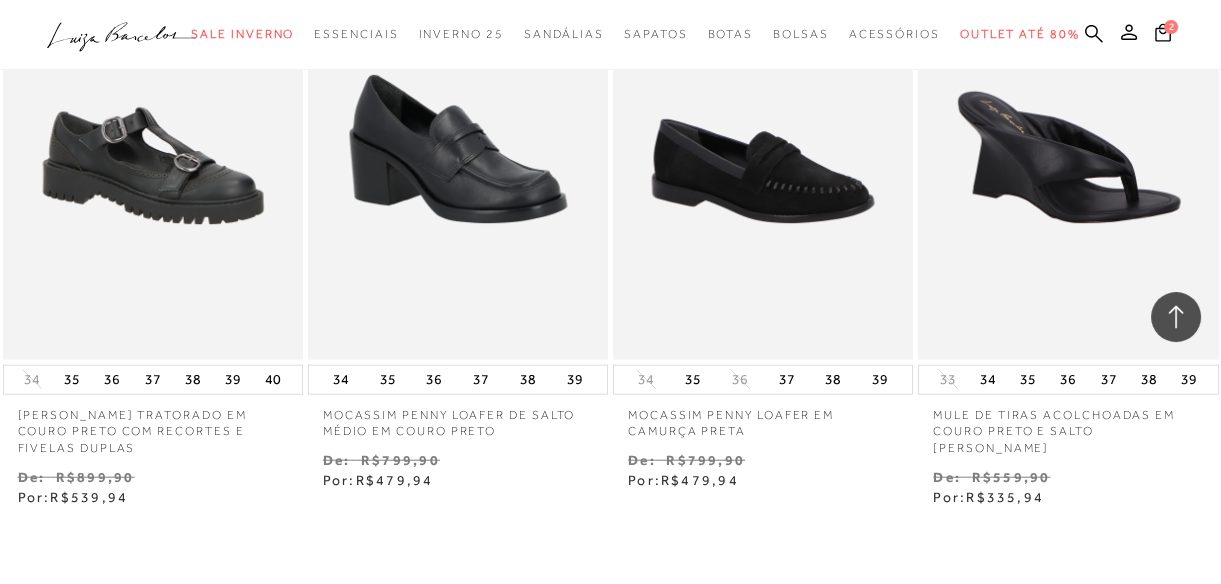 scroll, scrollTop: 9272, scrollLeft: 0, axis: vertical 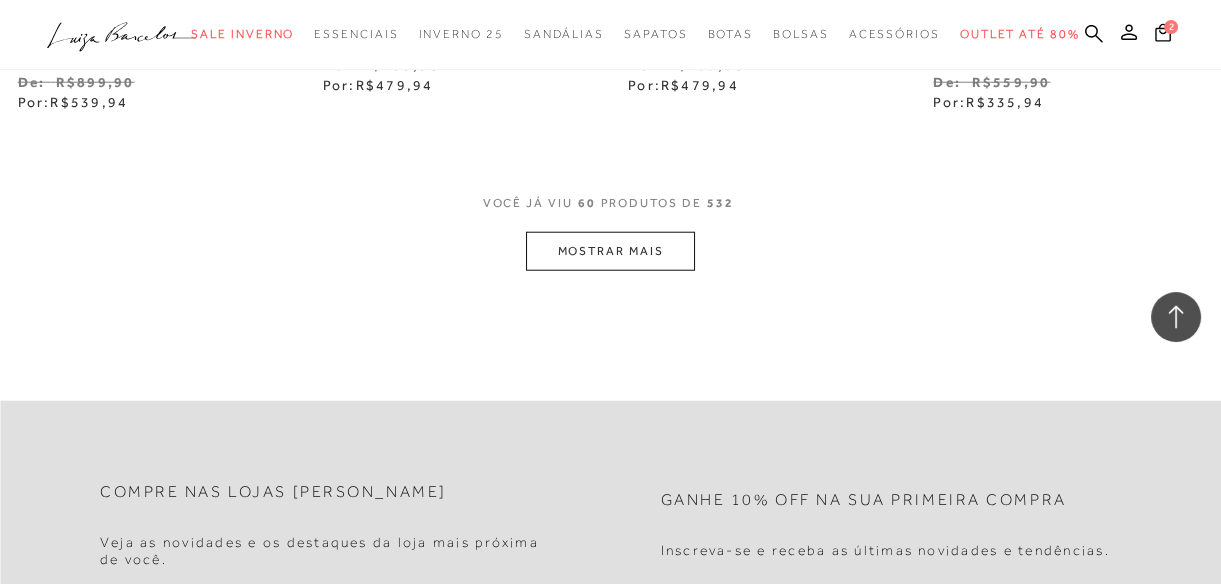 click on "MOSTRAR MAIS" at bounding box center [610, 251] 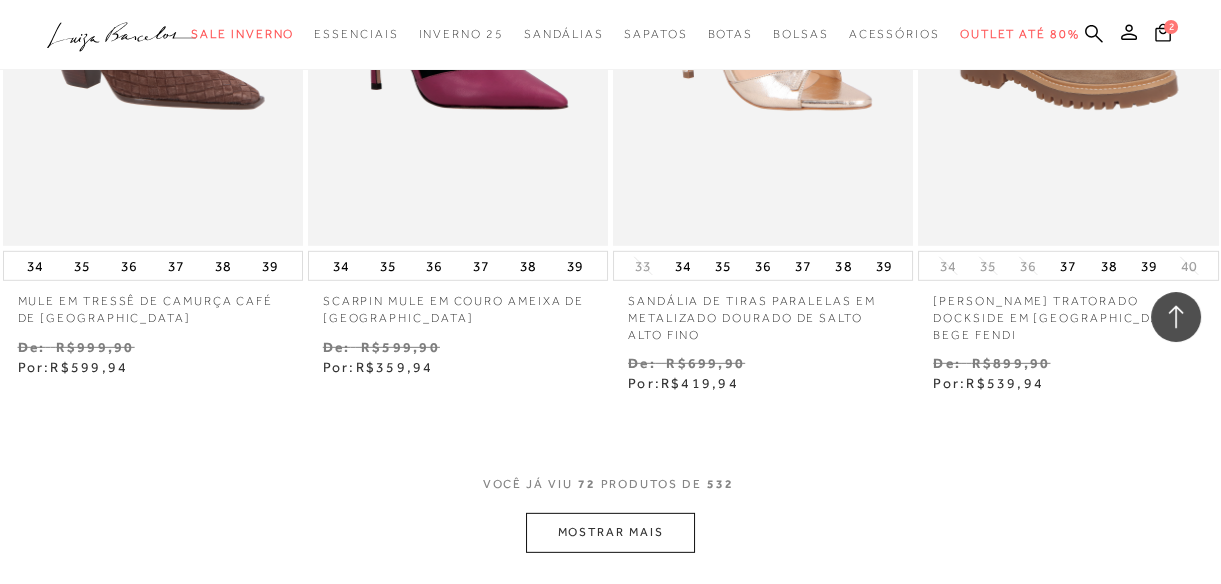 scroll, scrollTop: 10818, scrollLeft: 0, axis: vertical 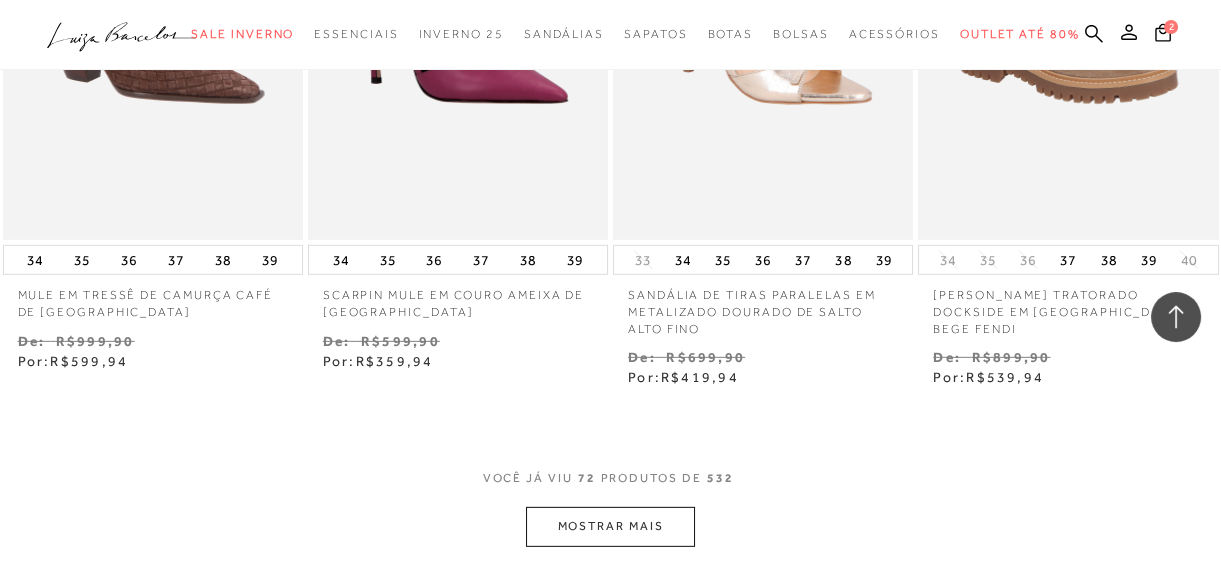click on "MOSTRAR MAIS" at bounding box center (610, 526) 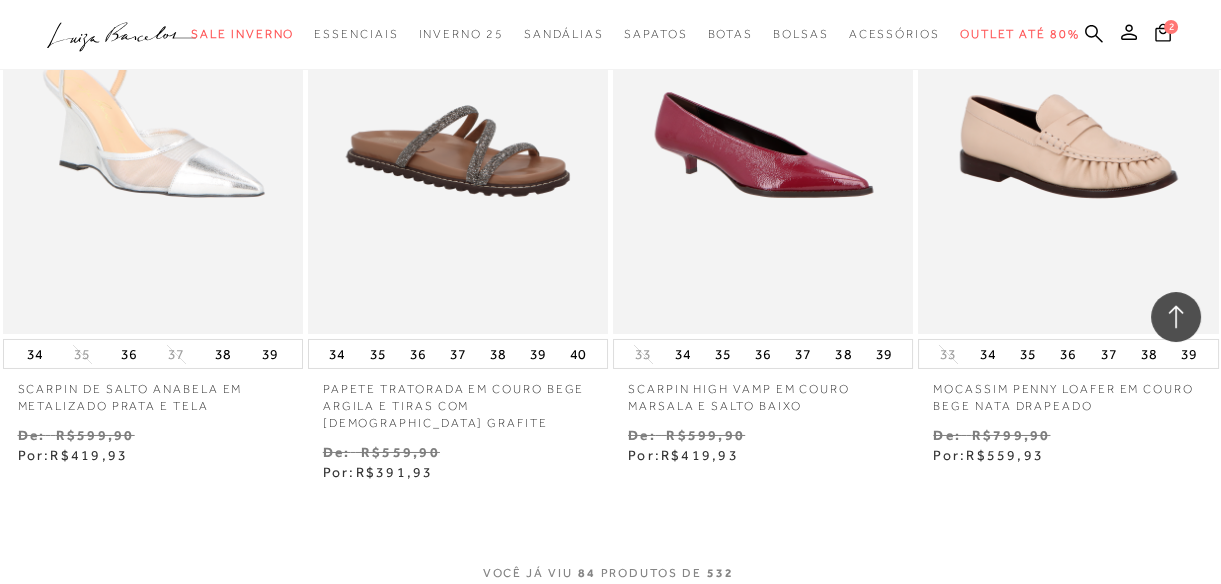scroll, scrollTop: 12818, scrollLeft: 0, axis: vertical 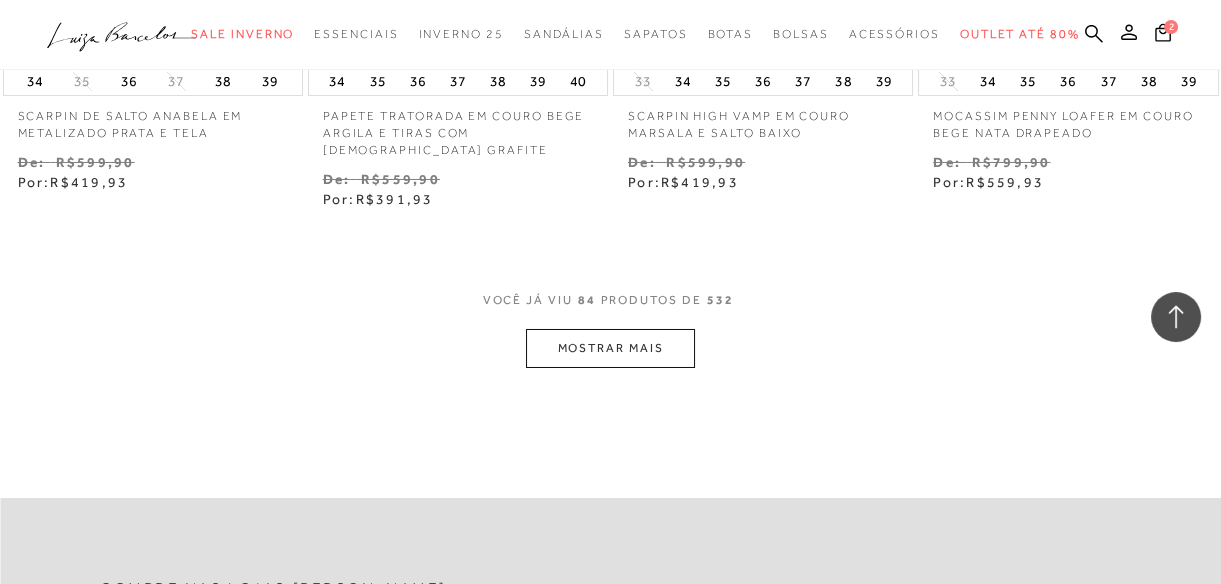 click on "MOSTRAR MAIS" at bounding box center (610, 348) 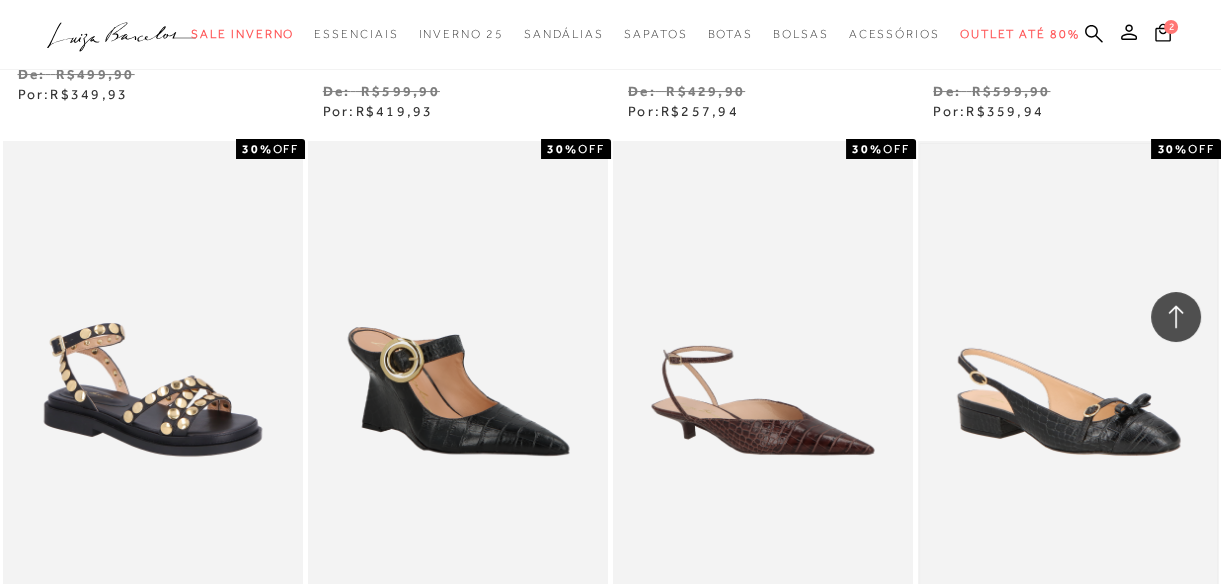 scroll, scrollTop: 14580, scrollLeft: 0, axis: vertical 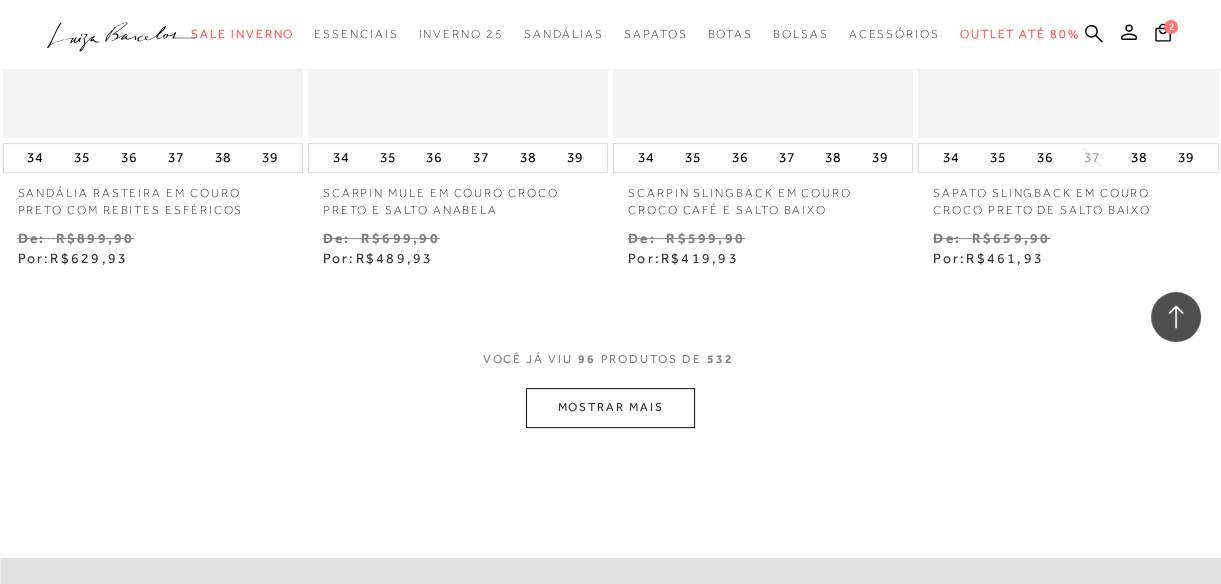 click on "MOSTRAR MAIS" at bounding box center [610, 407] 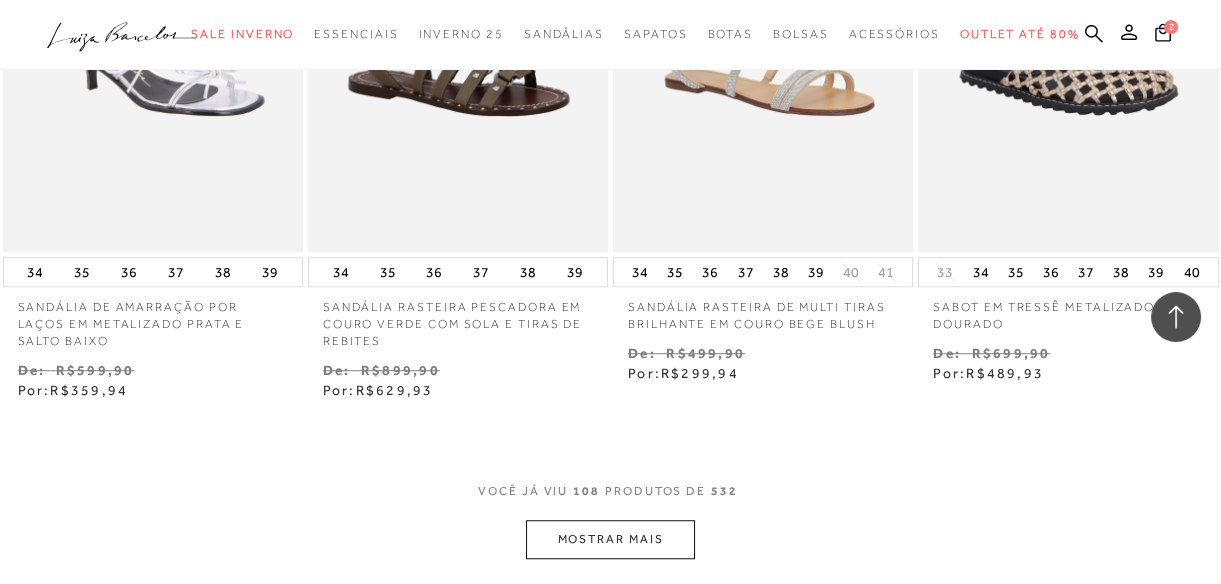 scroll, scrollTop: 16580, scrollLeft: 0, axis: vertical 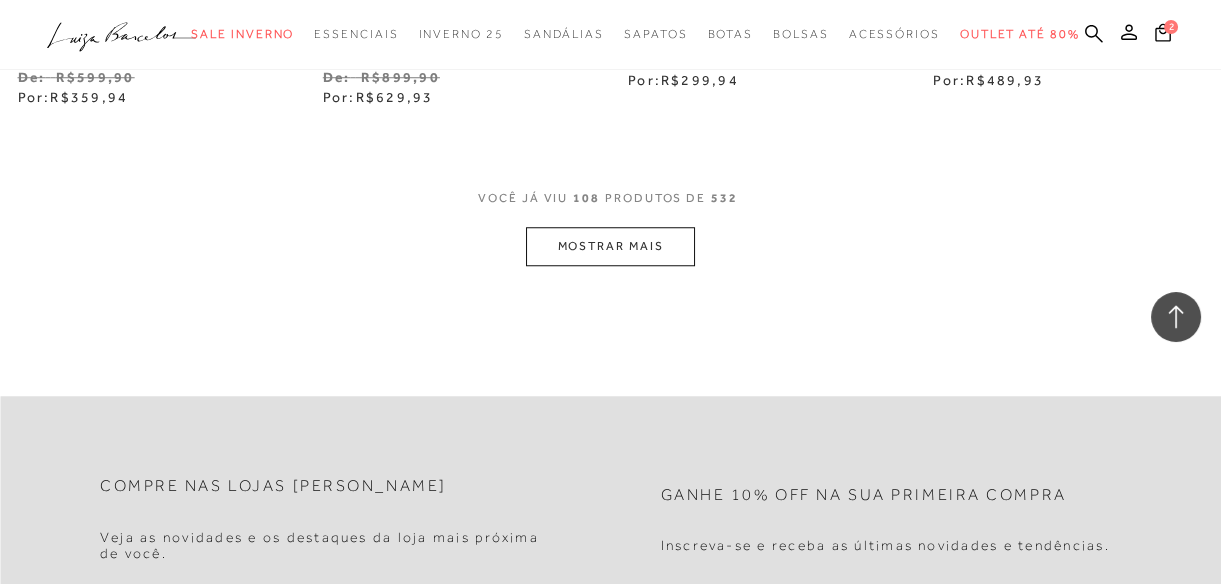 click on "Resultados da pesquisa
Sale Inverno
Resultados: 97 - 108 (de 532)
Opções de exibição
532
resultados encontrados
Ordenar Padrão Lançamentos" at bounding box center [610, -8117] 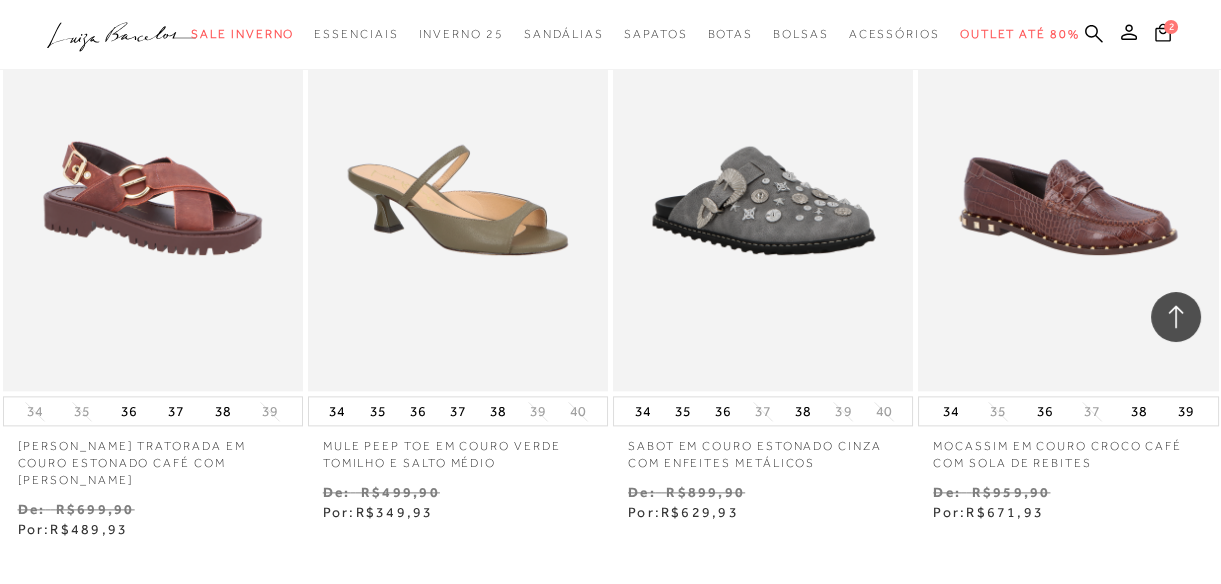 scroll, scrollTop: 18308, scrollLeft: 0, axis: vertical 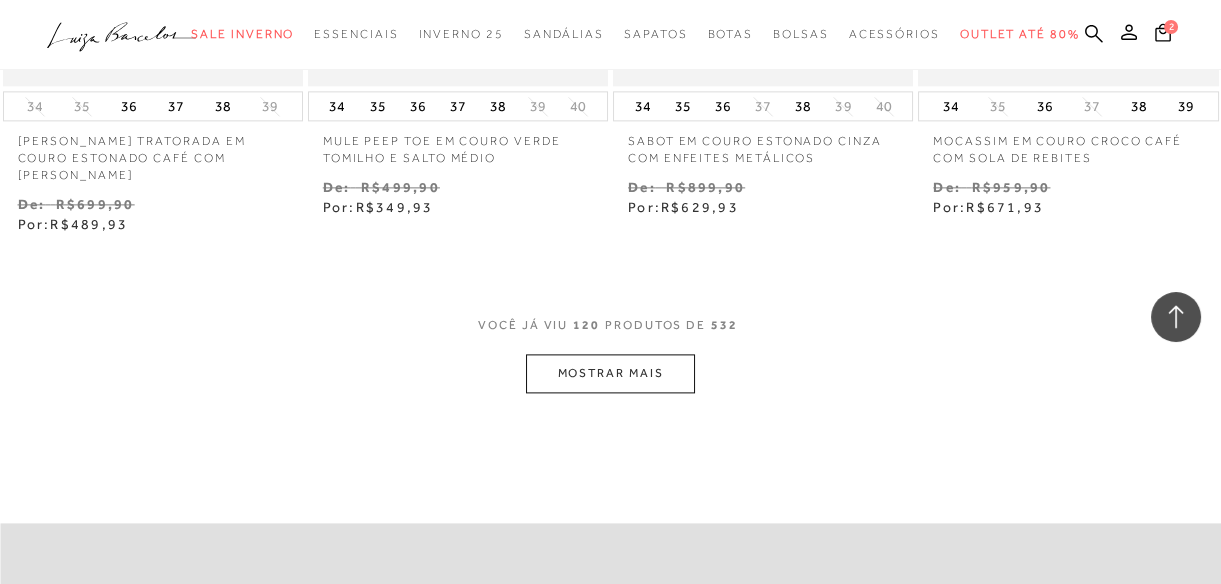 click on "MOSTRAR MAIS" at bounding box center (610, 373) 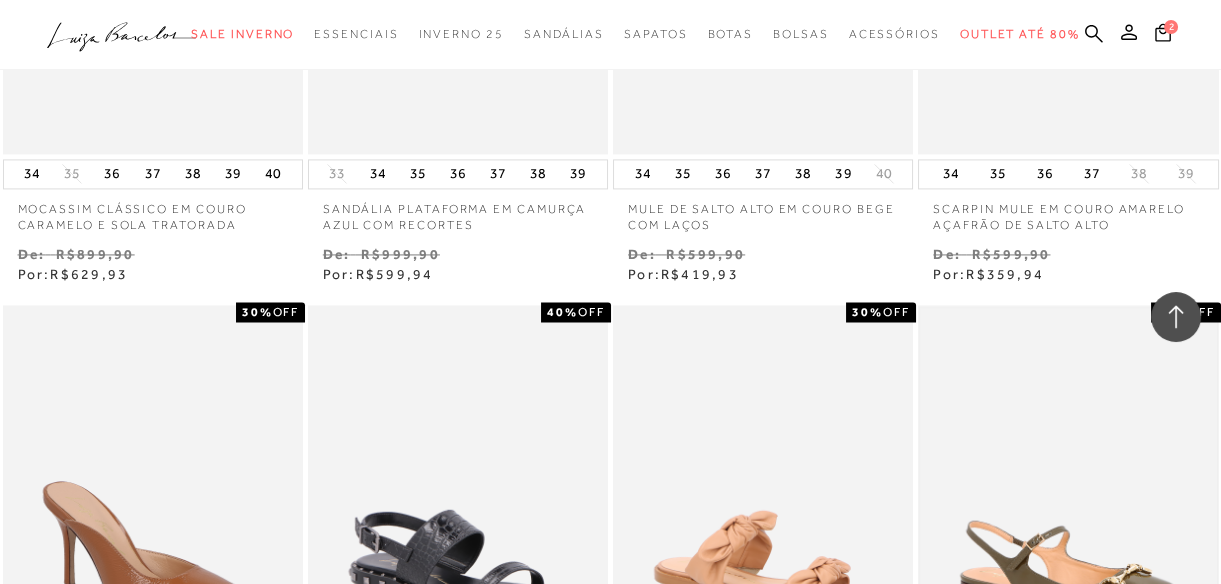 scroll, scrollTop: 19035, scrollLeft: 0, axis: vertical 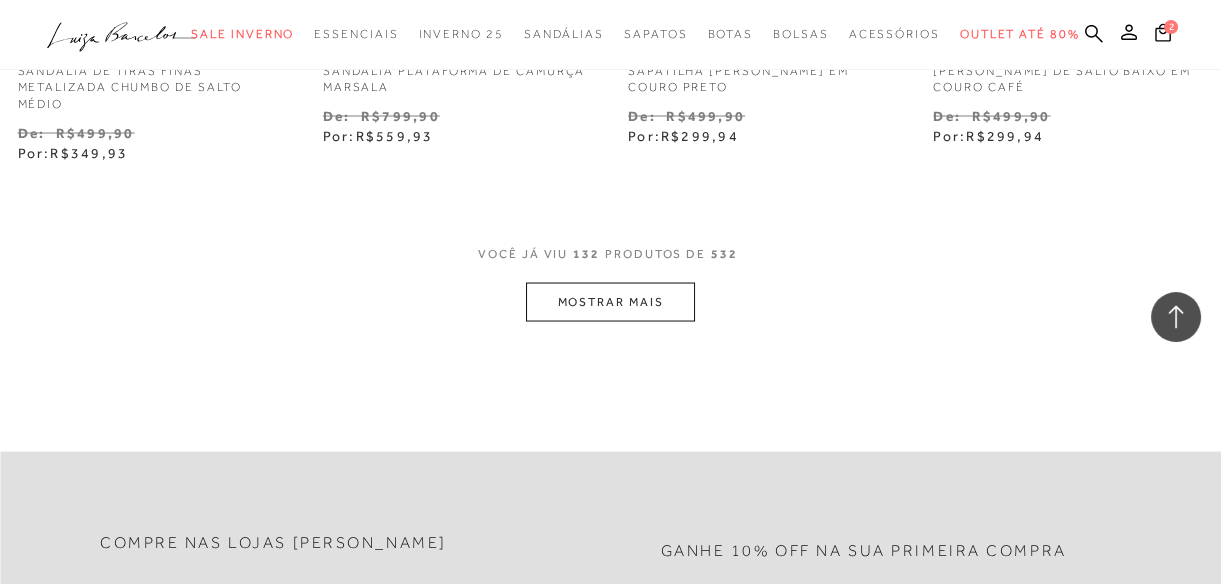 click on "MOSTRAR MAIS" at bounding box center (610, 302) 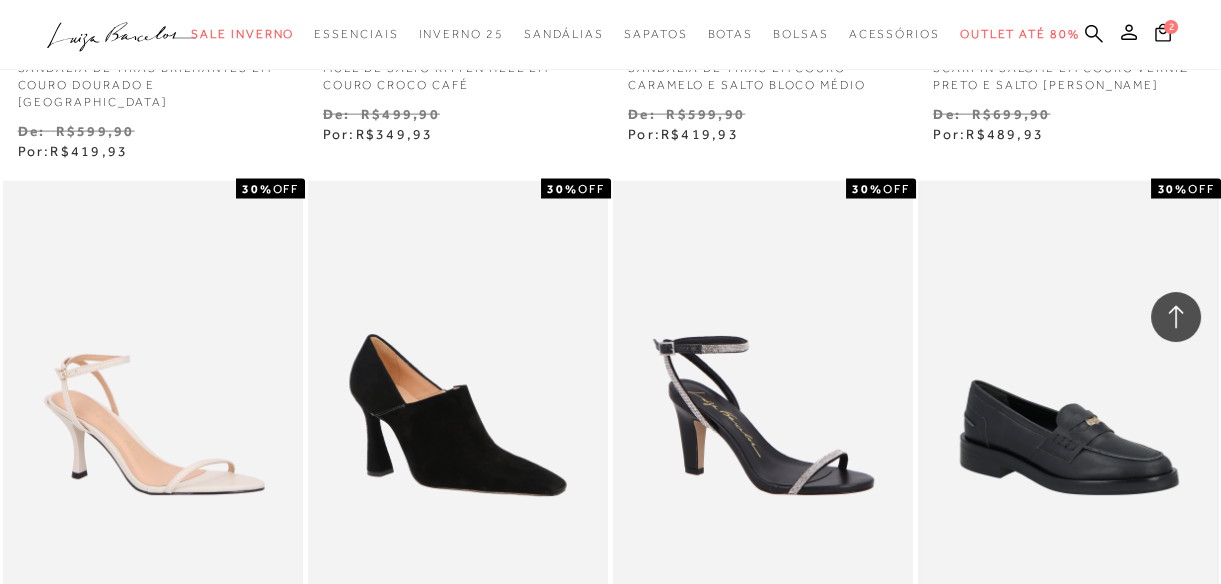 scroll, scrollTop: 21565, scrollLeft: 0, axis: vertical 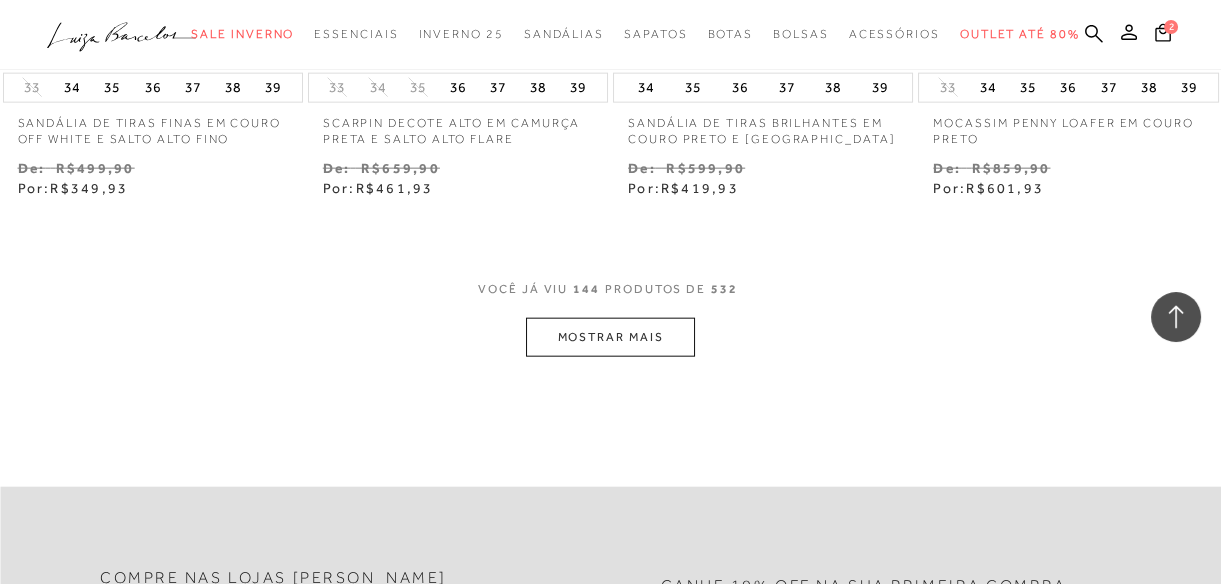 click on "MOSTRAR MAIS" at bounding box center [610, 337] 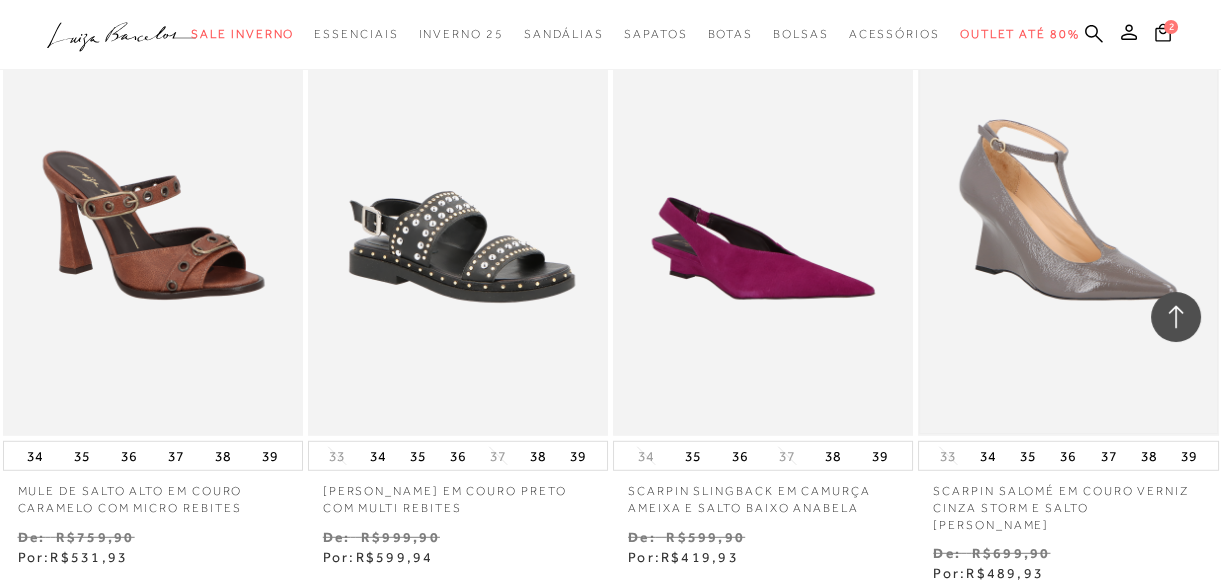 scroll, scrollTop: 23747, scrollLeft: 0, axis: vertical 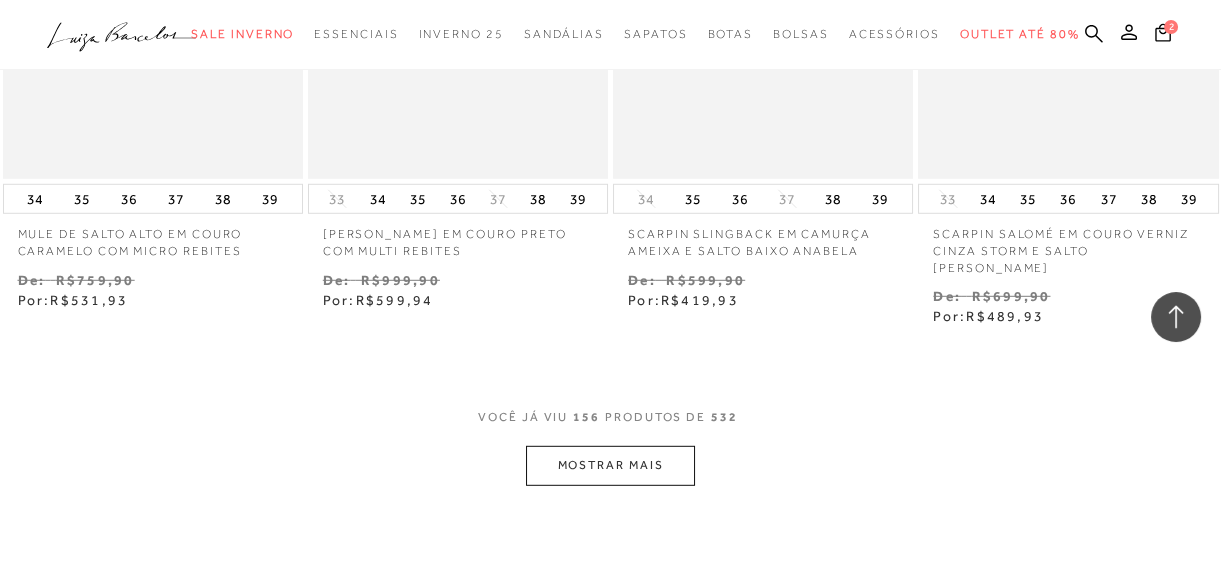 click on "MOSTRAR MAIS" at bounding box center [610, 465] 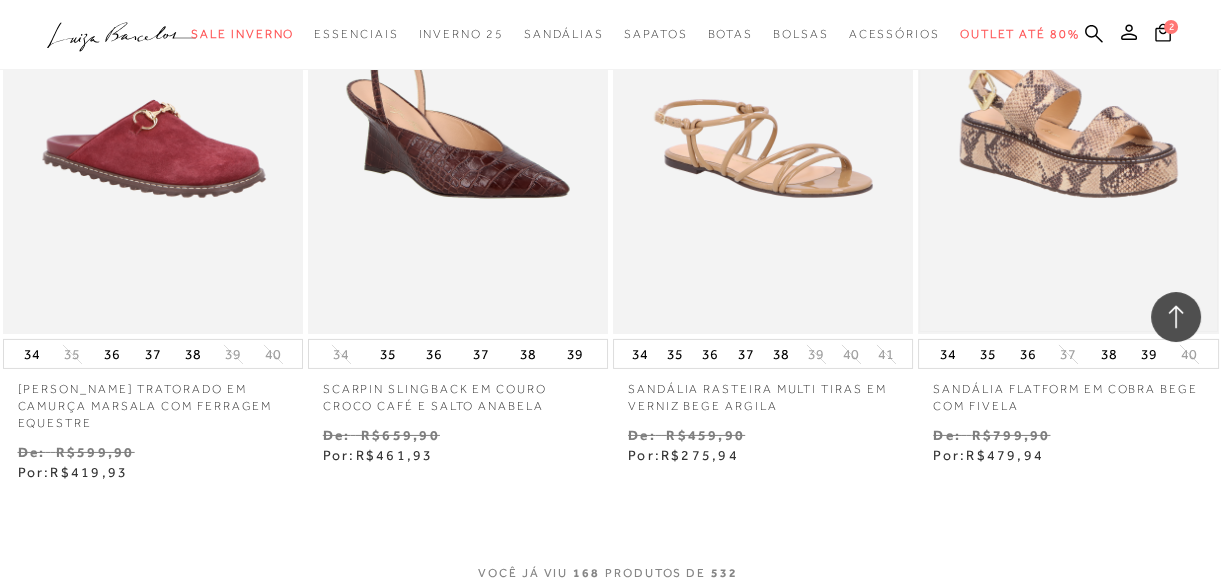 scroll, scrollTop: 25656, scrollLeft: 0, axis: vertical 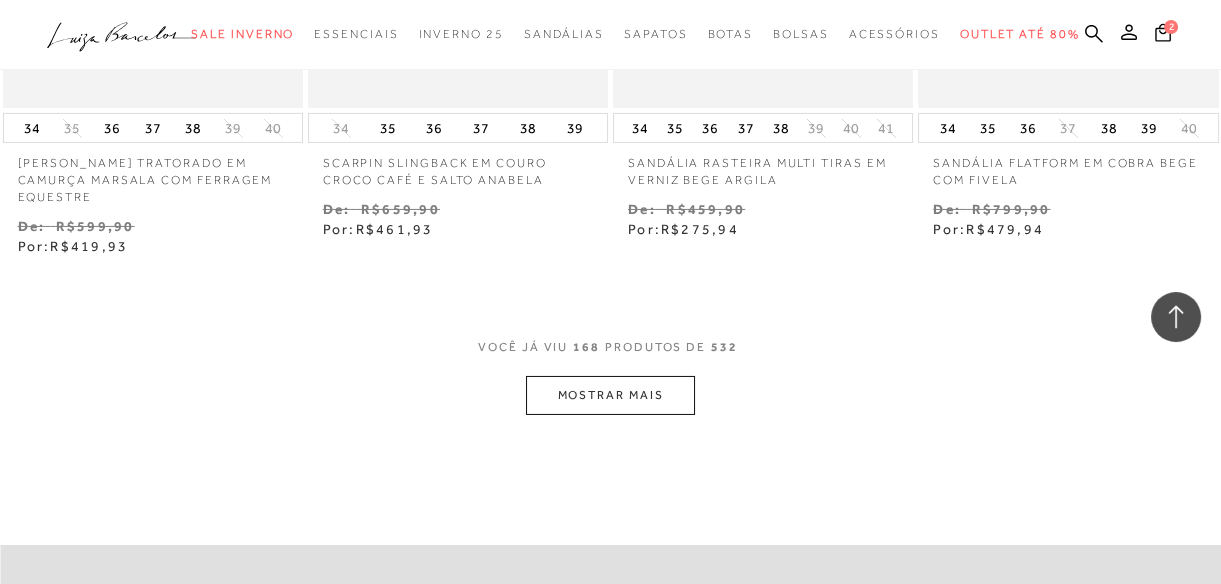click on "MOSTRAR MAIS" at bounding box center [610, 395] 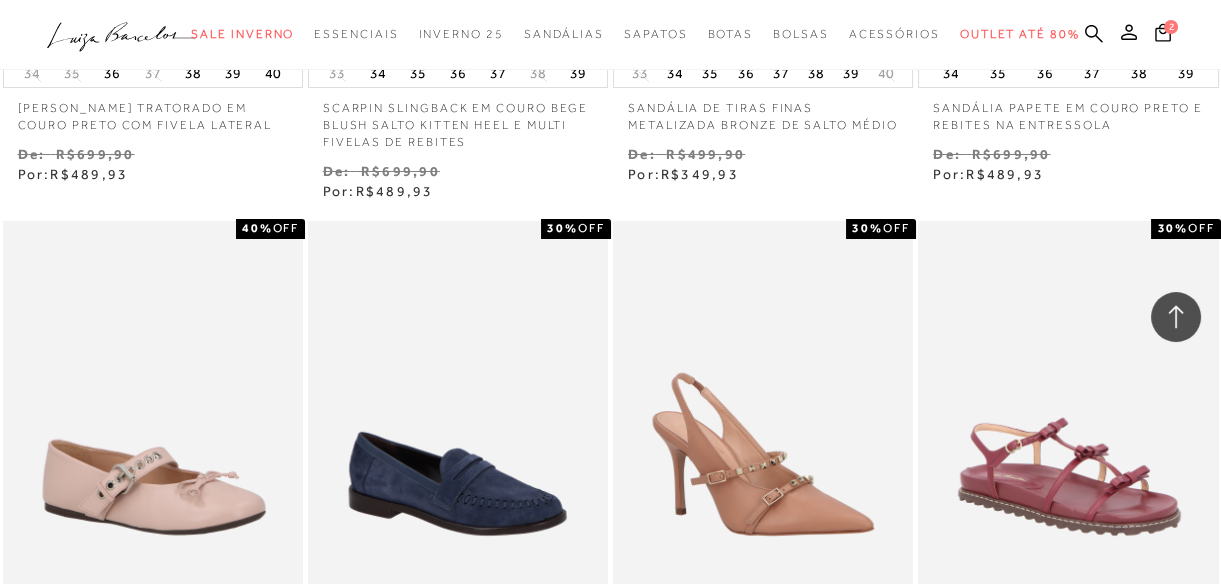 scroll, scrollTop: 27459, scrollLeft: 0, axis: vertical 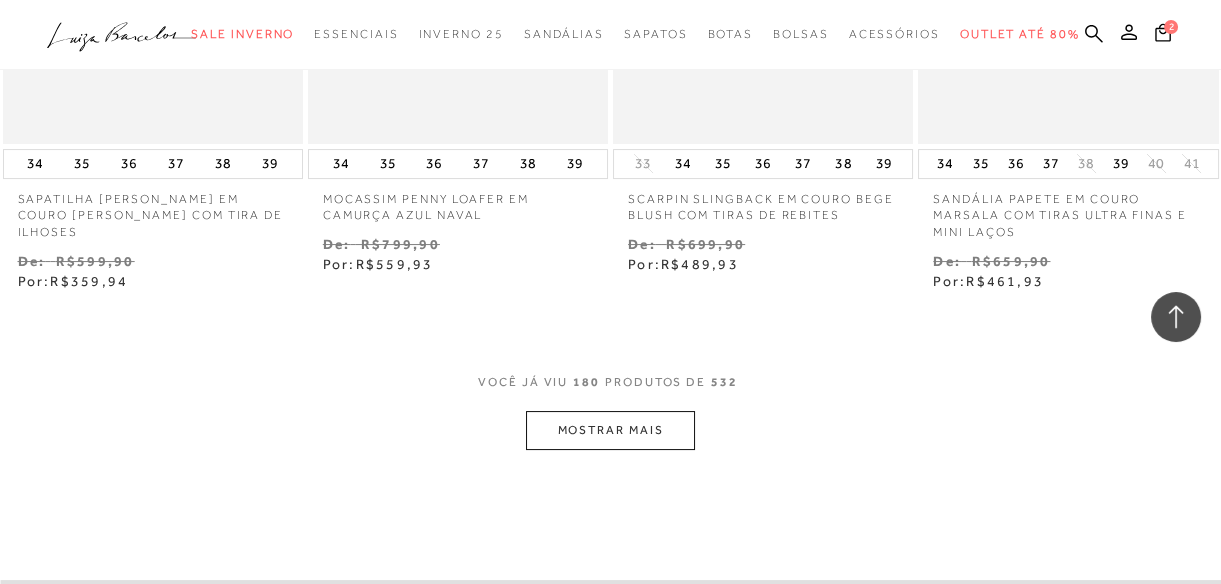 click on "MOSTRAR MAIS" at bounding box center [610, 430] 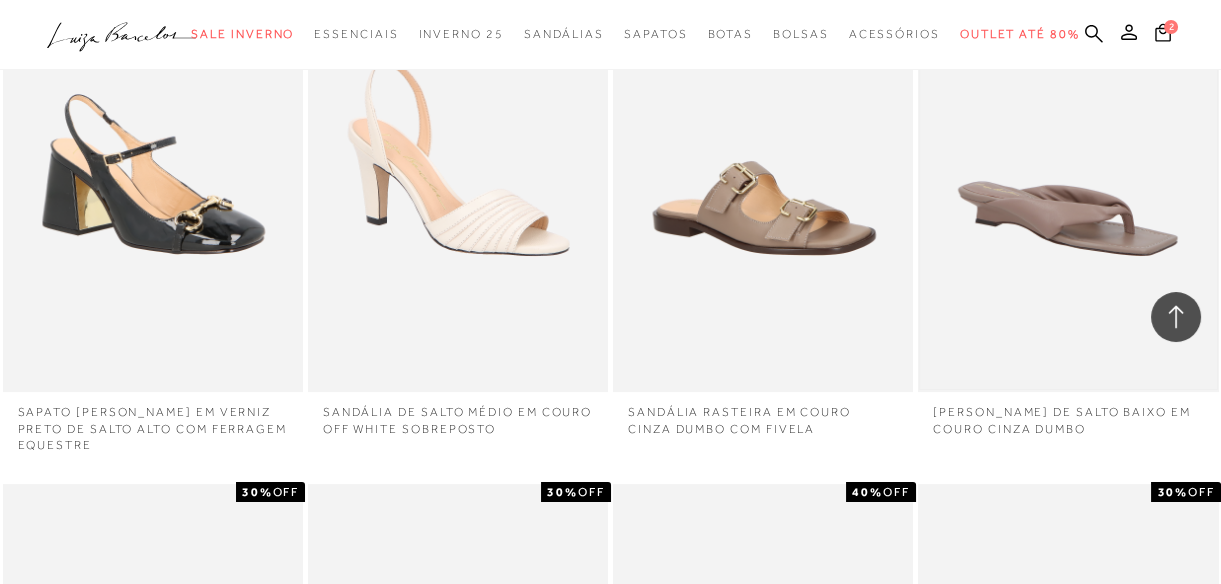 scroll, scrollTop: 28221, scrollLeft: 0, axis: vertical 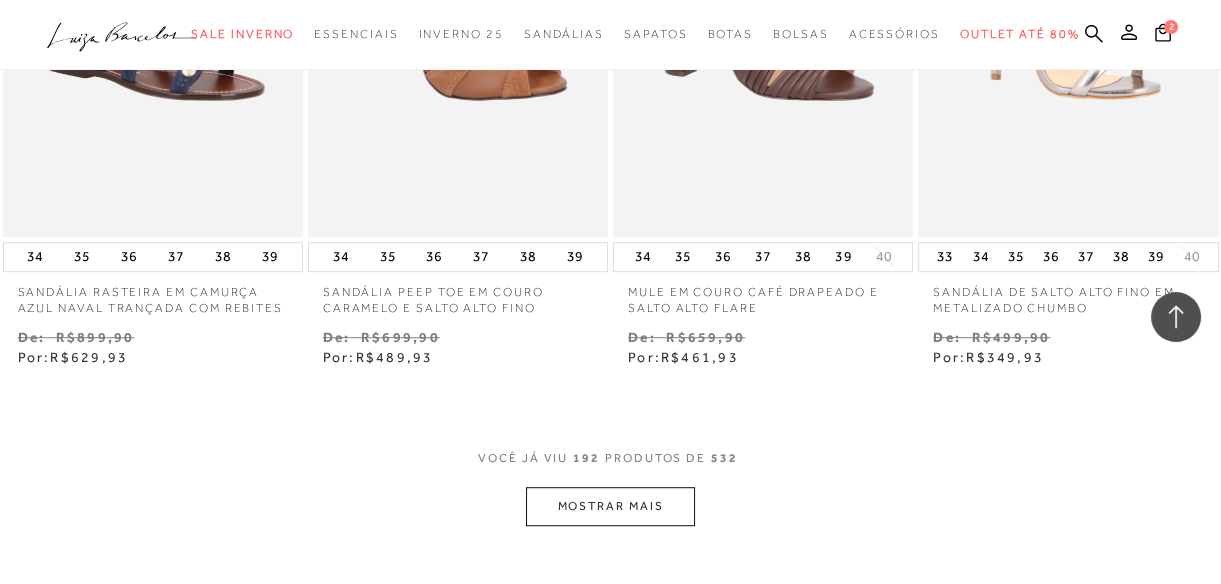 click on "MOSTRAR MAIS" at bounding box center (610, 506) 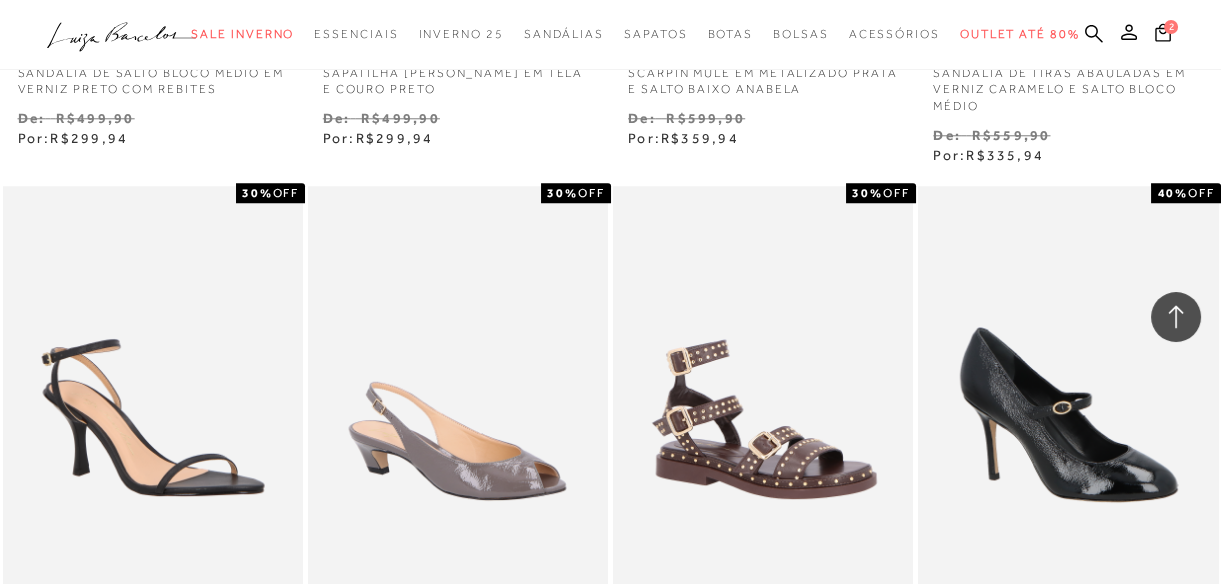 scroll, scrollTop: 31115, scrollLeft: 0, axis: vertical 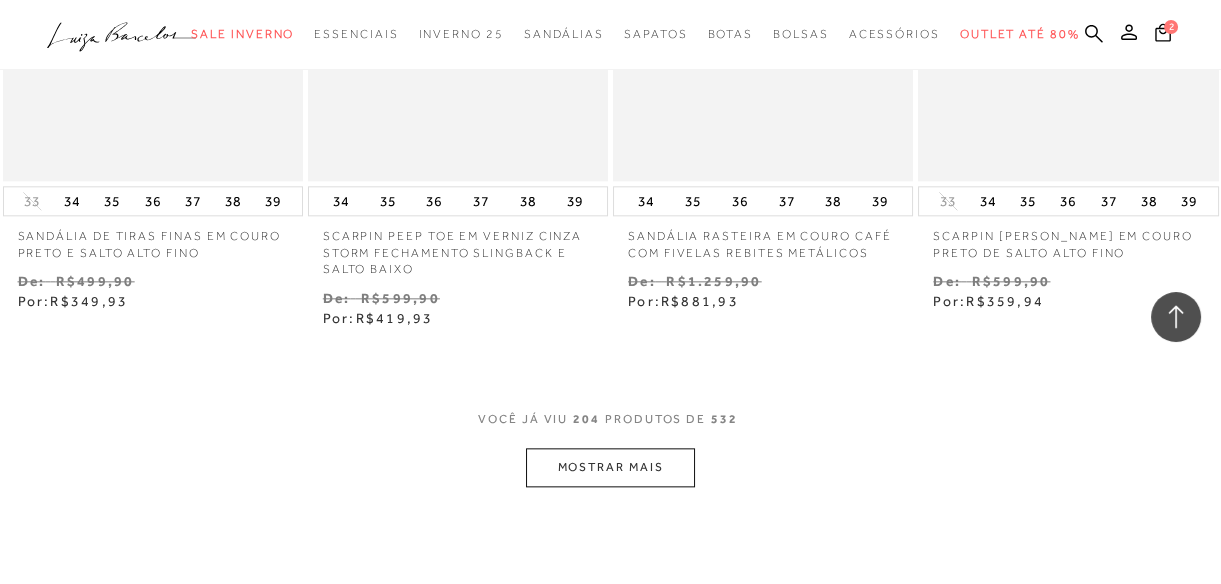 click on "MOSTRAR MAIS" at bounding box center [610, 467] 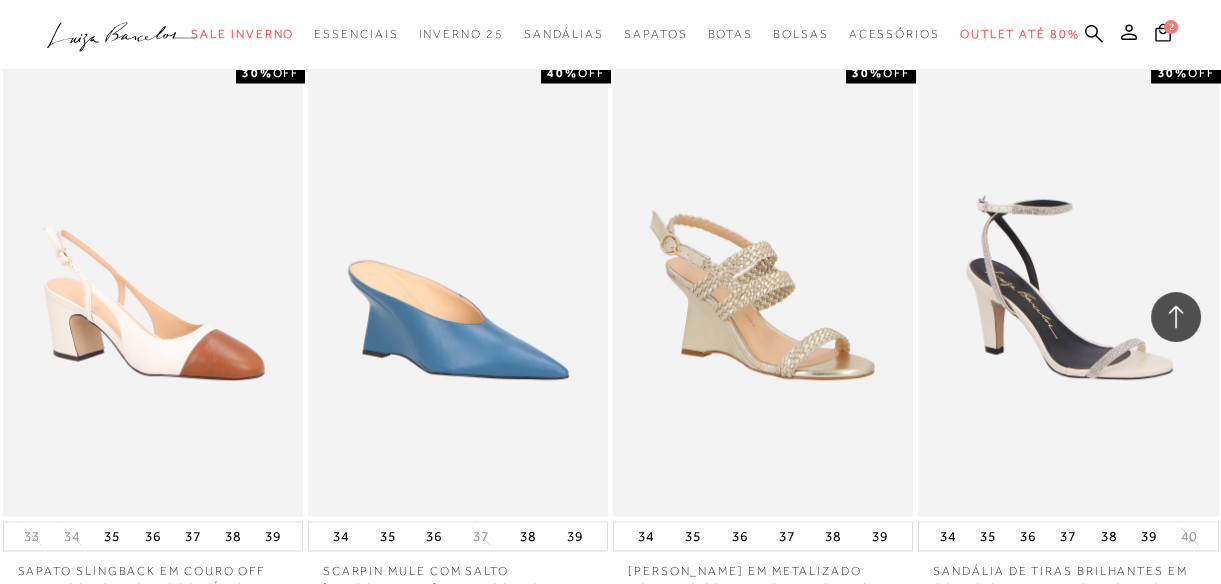 scroll, scrollTop: 33024, scrollLeft: 0, axis: vertical 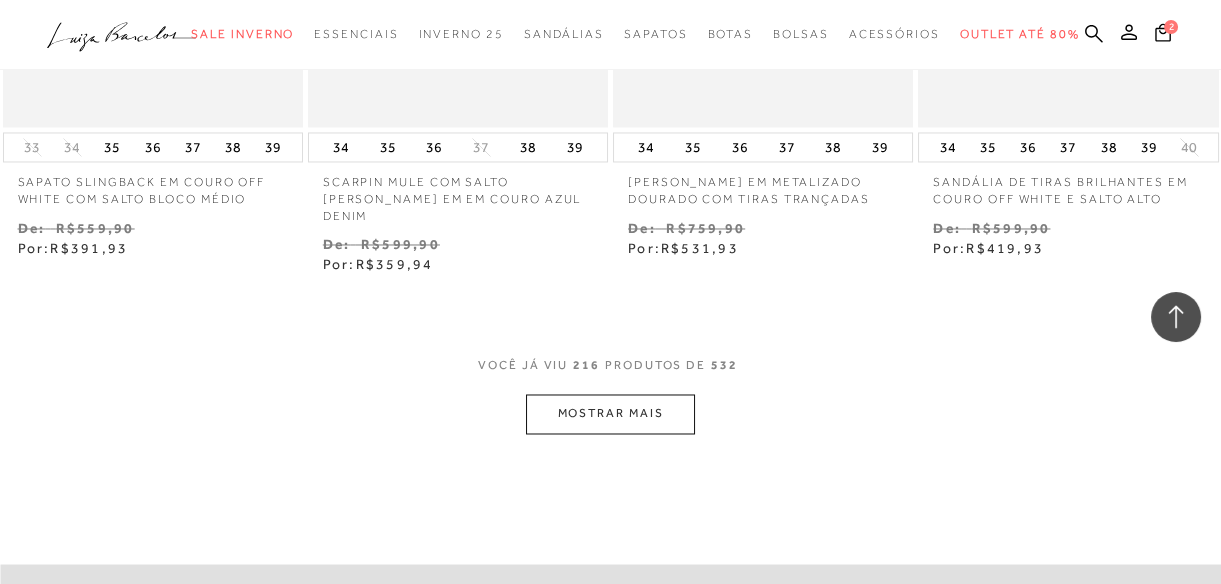 click on "MOSTRAR MAIS" at bounding box center [610, 413] 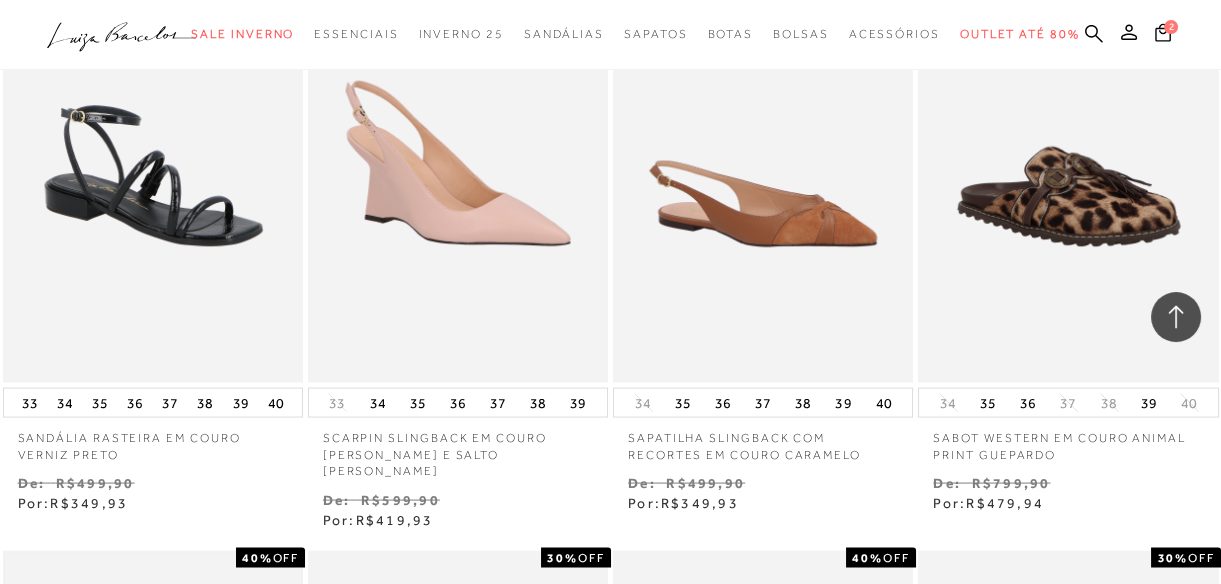 scroll, scrollTop: 34240, scrollLeft: 0, axis: vertical 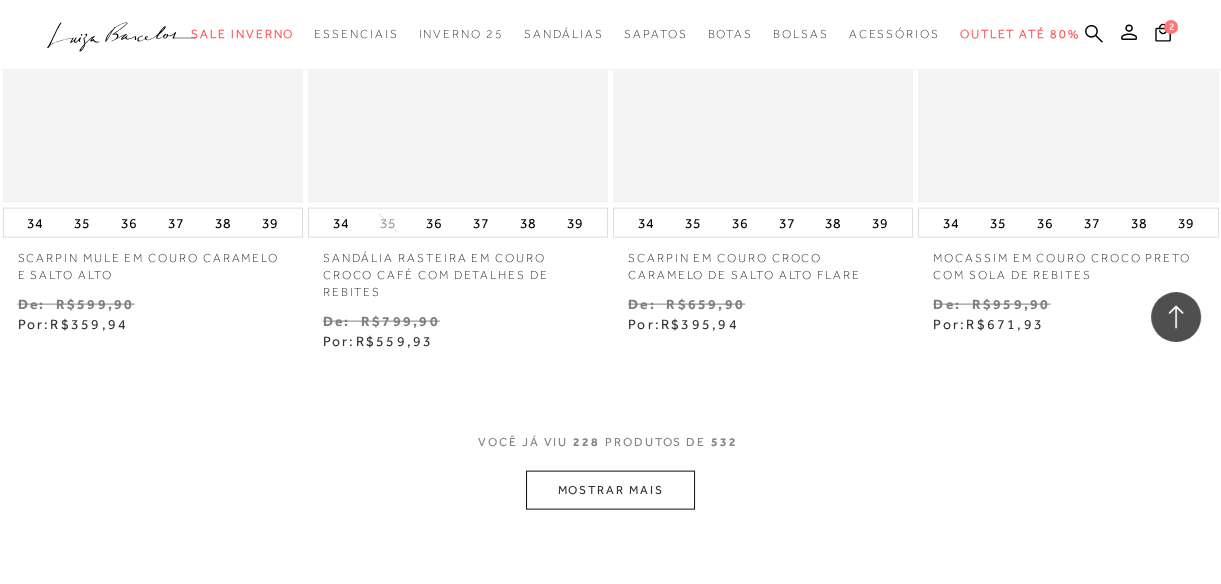 click on "MOSTRAR MAIS" at bounding box center [610, 490] 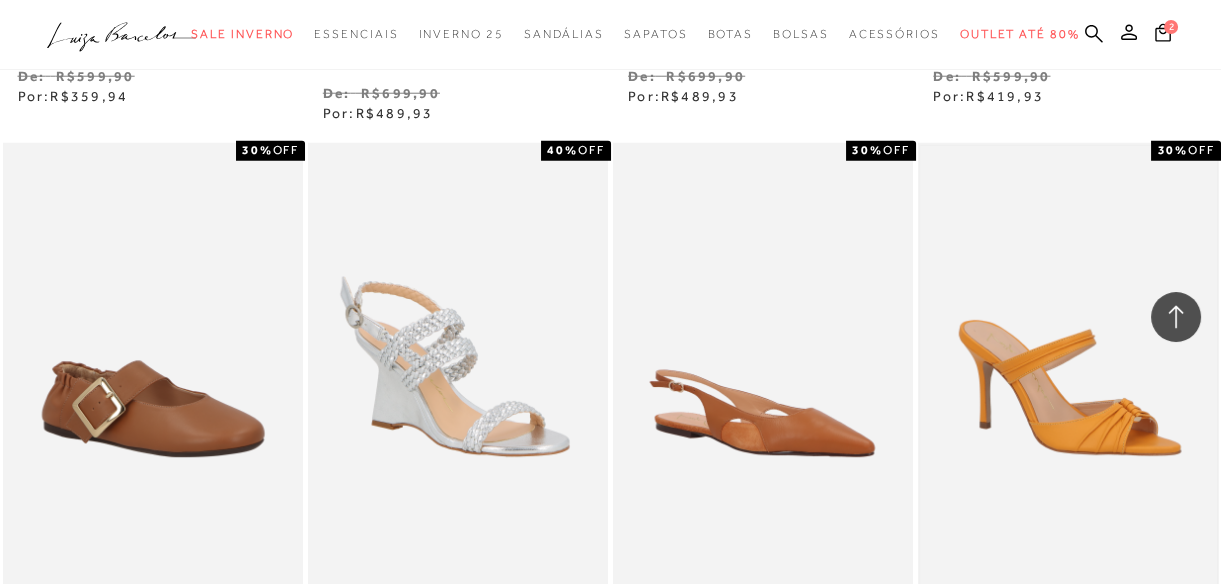 scroll, scrollTop: 36590, scrollLeft: 0, axis: vertical 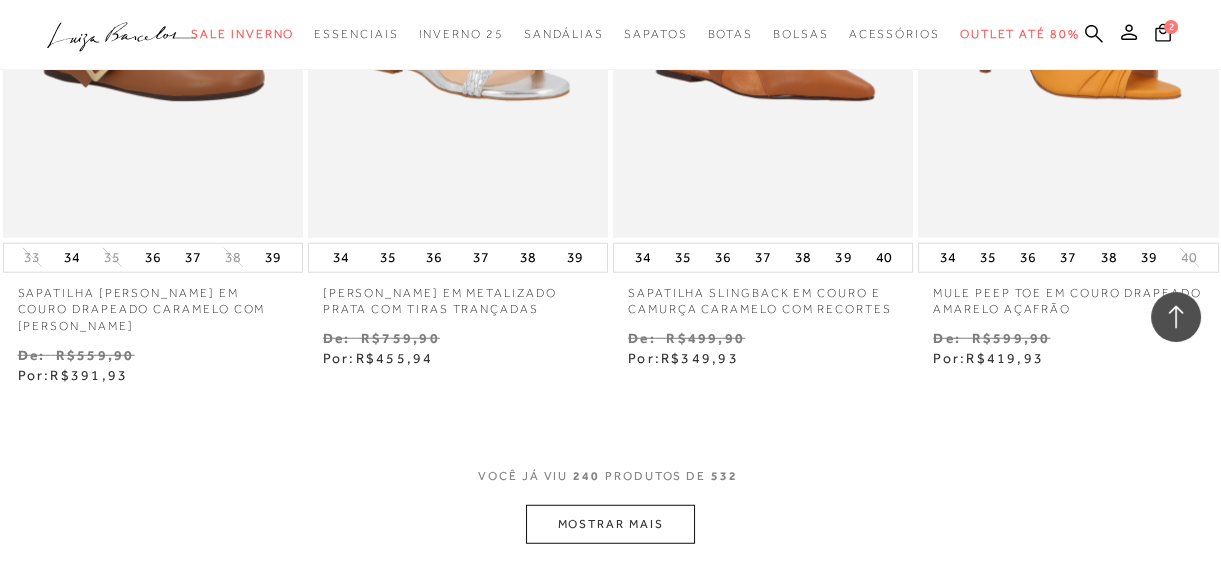 click on "MOSTRAR MAIS" at bounding box center [610, 524] 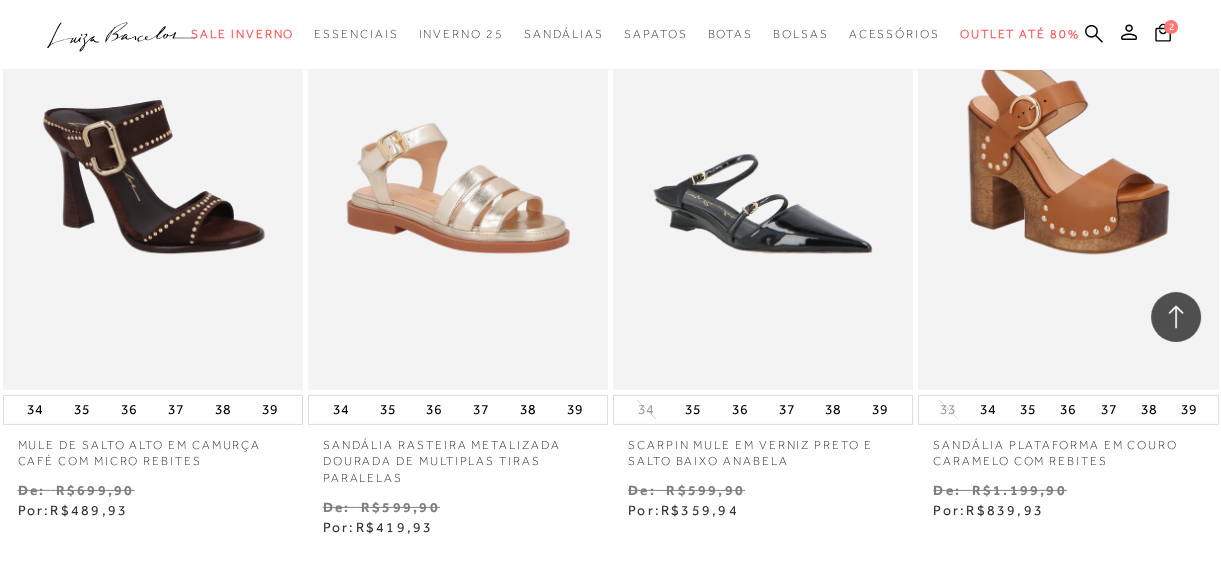 scroll, scrollTop: 38680, scrollLeft: 0, axis: vertical 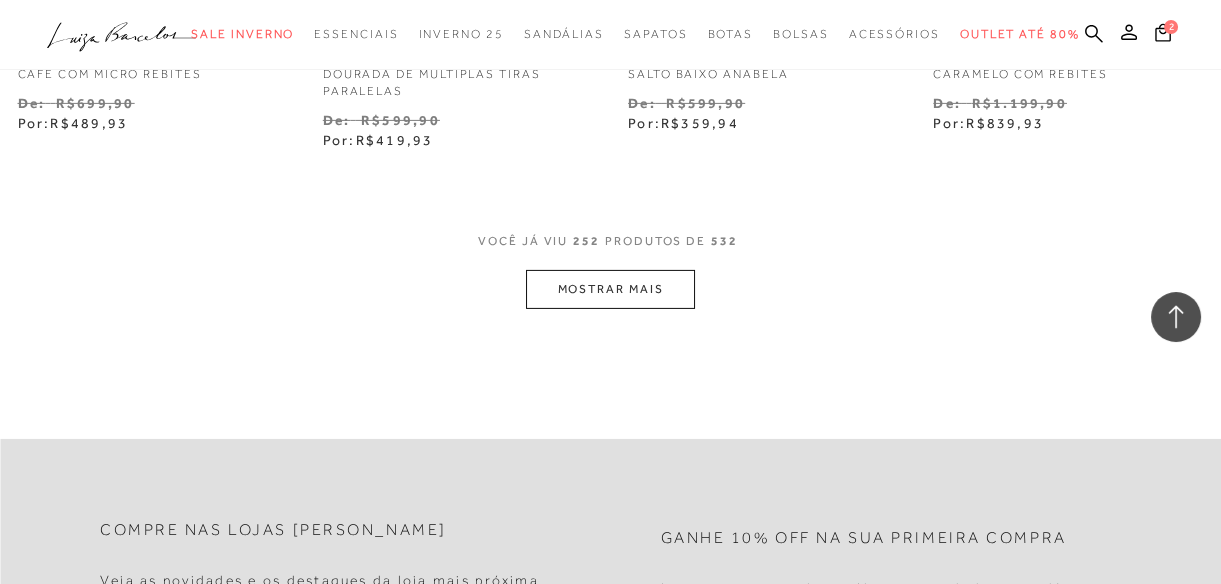 click on "MOSTRAR MAIS" at bounding box center (610, 289) 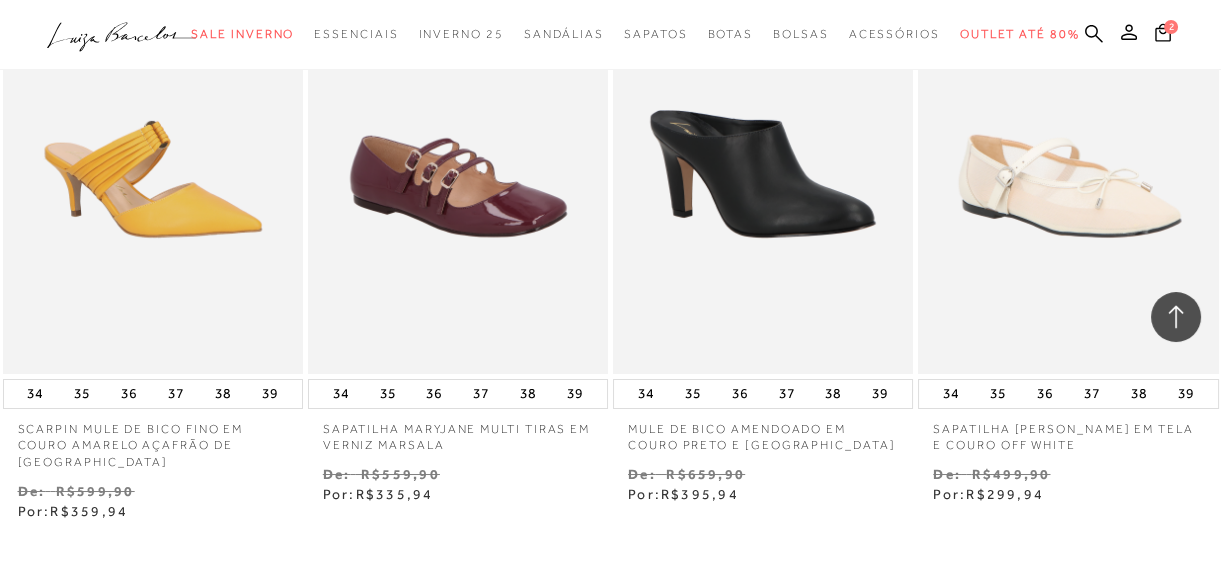 scroll, scrollTop: 40262, scrollLeft: 0, axis: vertical 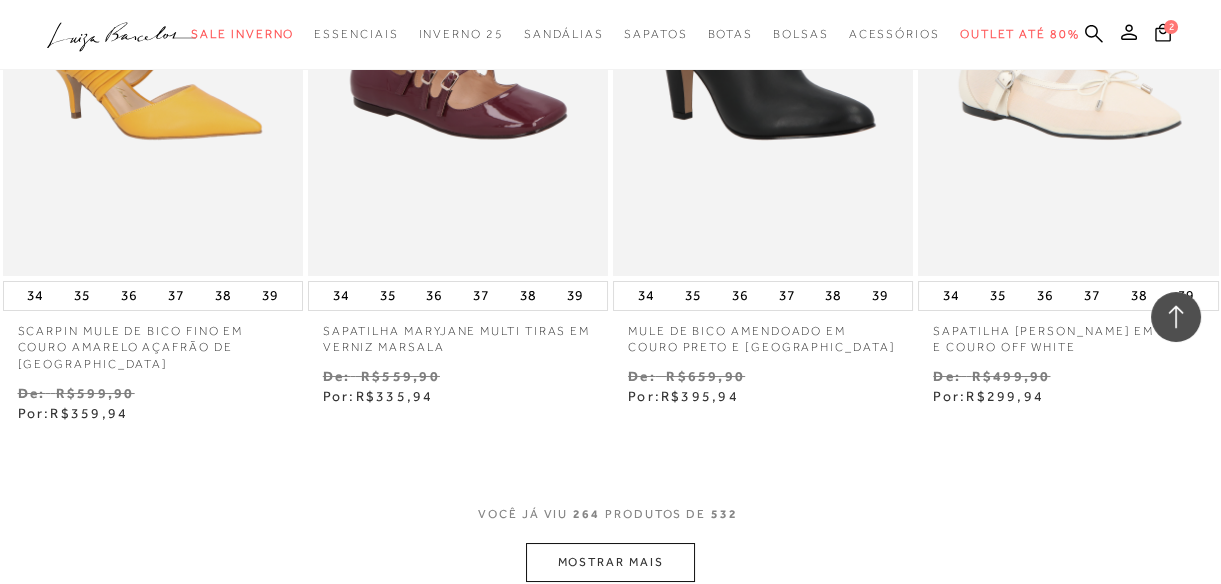 click on "MOSTRAR MAIS" at bounding box center (610, 562) 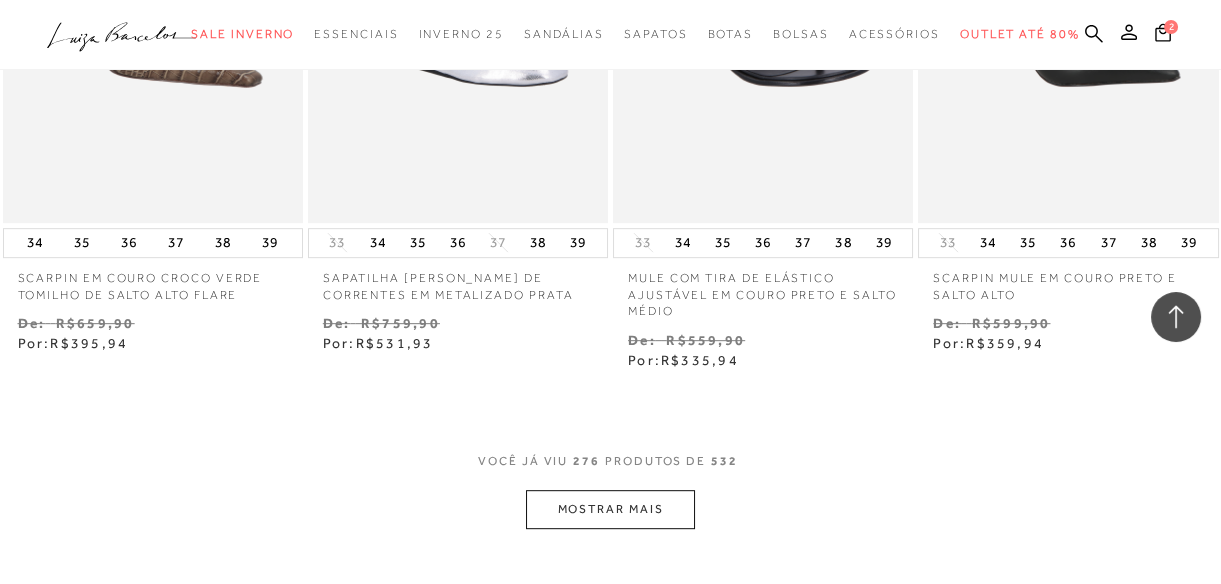 scroll, scrollTop: 42171, scrollLeft: 0, axis: vertical 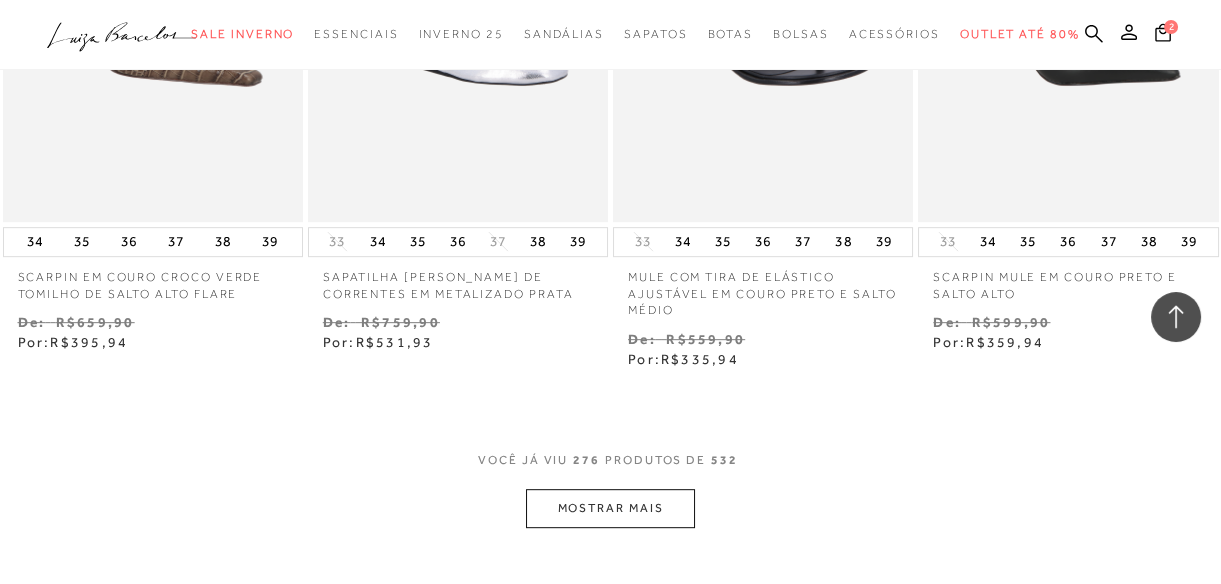 click on "MOSTRAR MAIS" at bounding box center [610, 508] 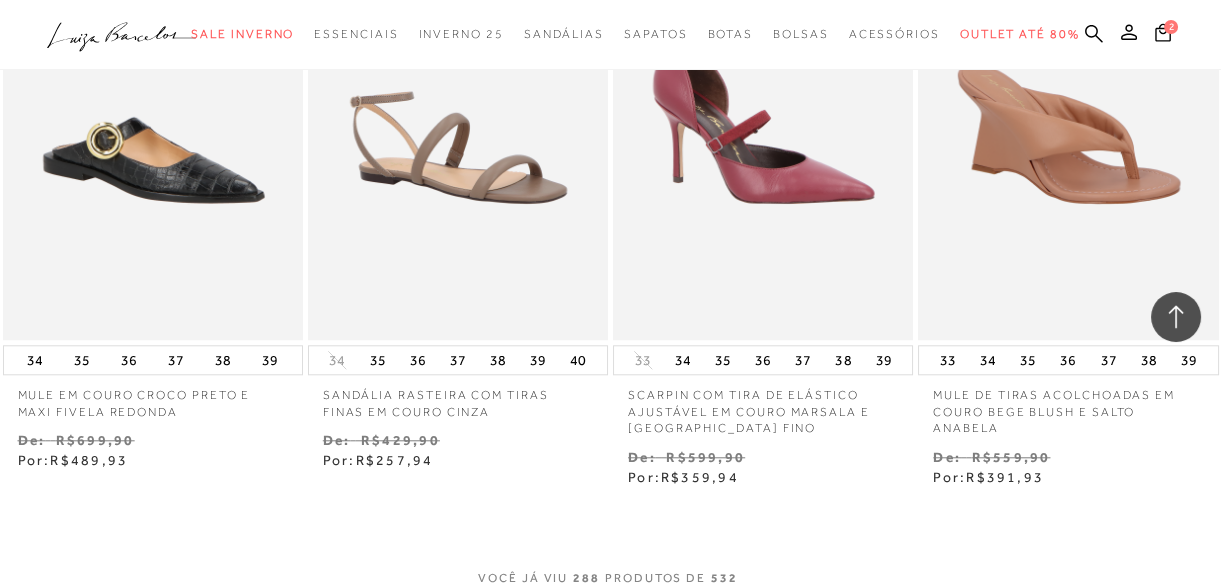 scroll, scrollTop: 43933, scrollLeft: 0, axis: vertical 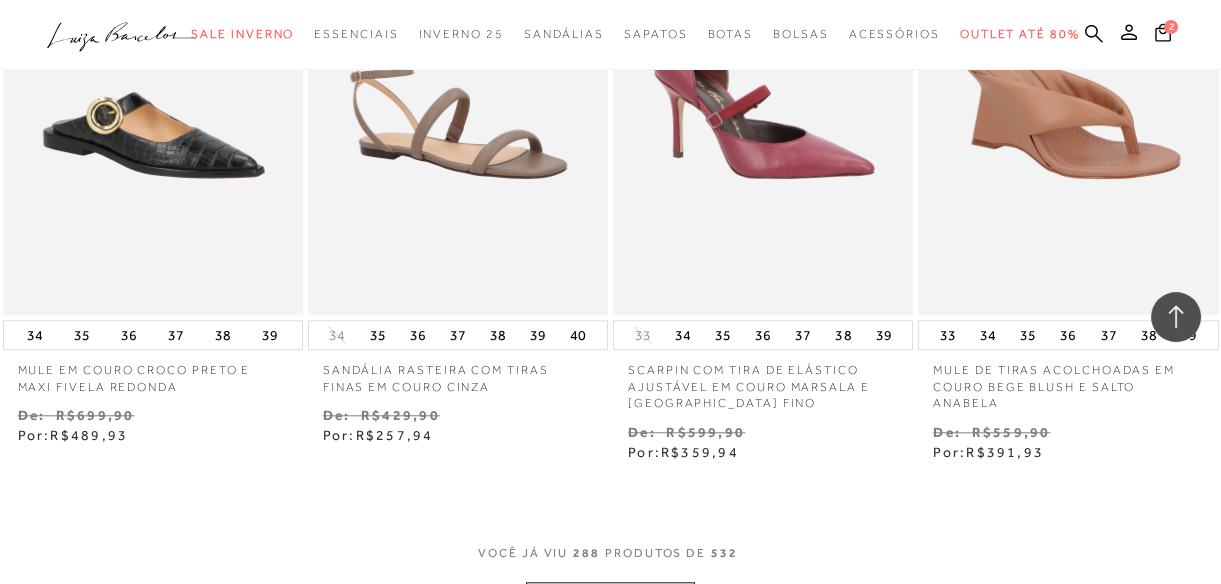 click on "MOSTRAR MAIS" at bounding box center (610, 601) 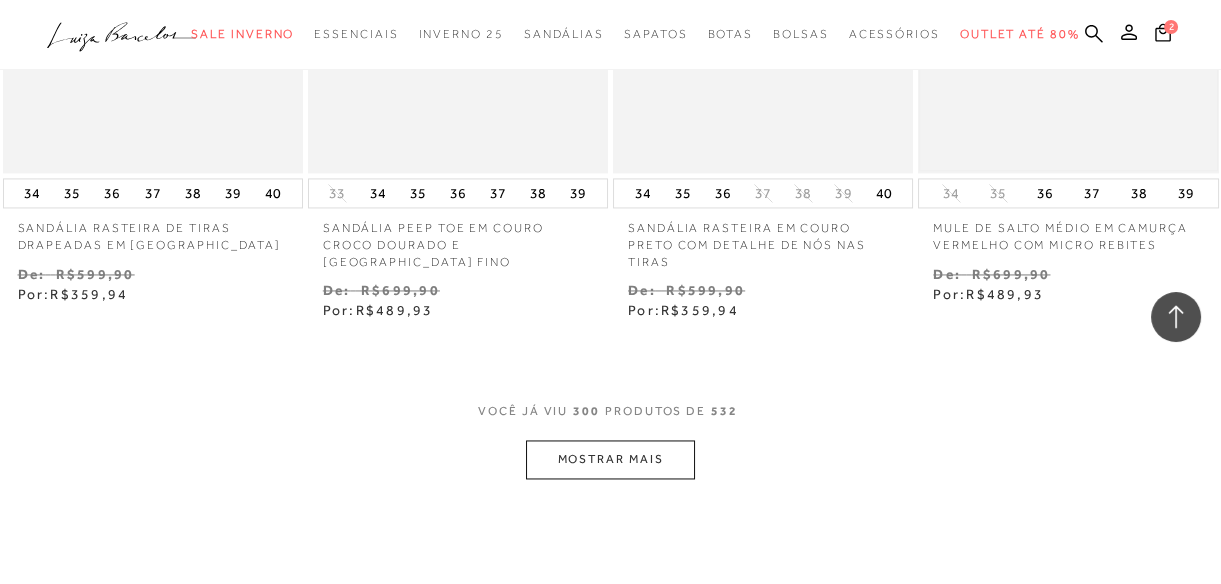 scroll, scrollTop: 46024, scrollLeft: 0, axis: vertical 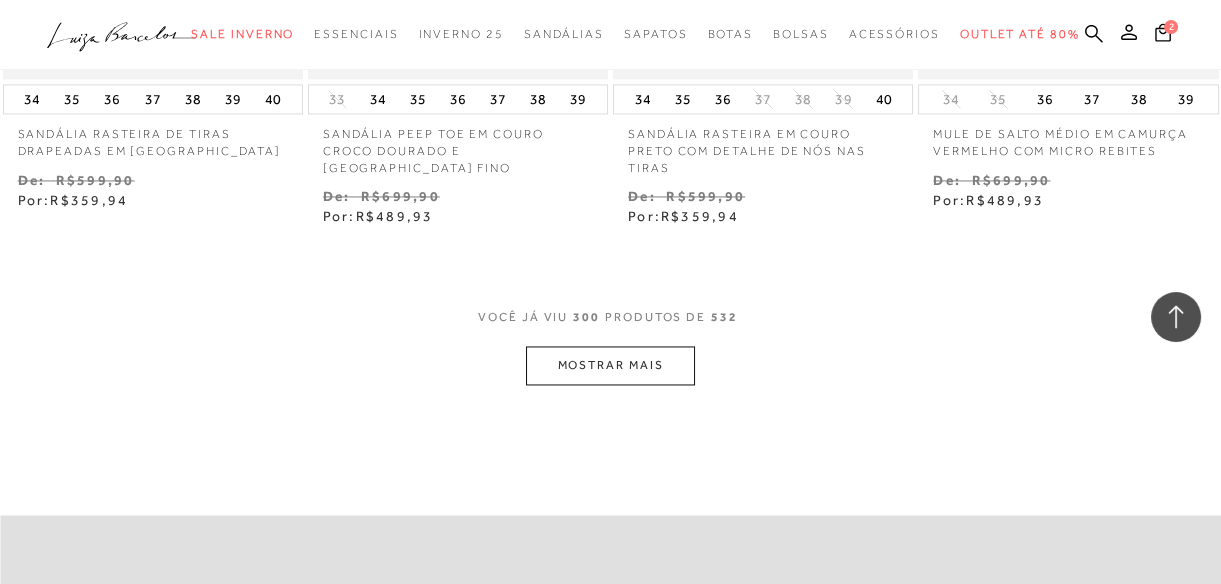 click on "MOSTRAR MAIS" at bounding box center (610, 365) 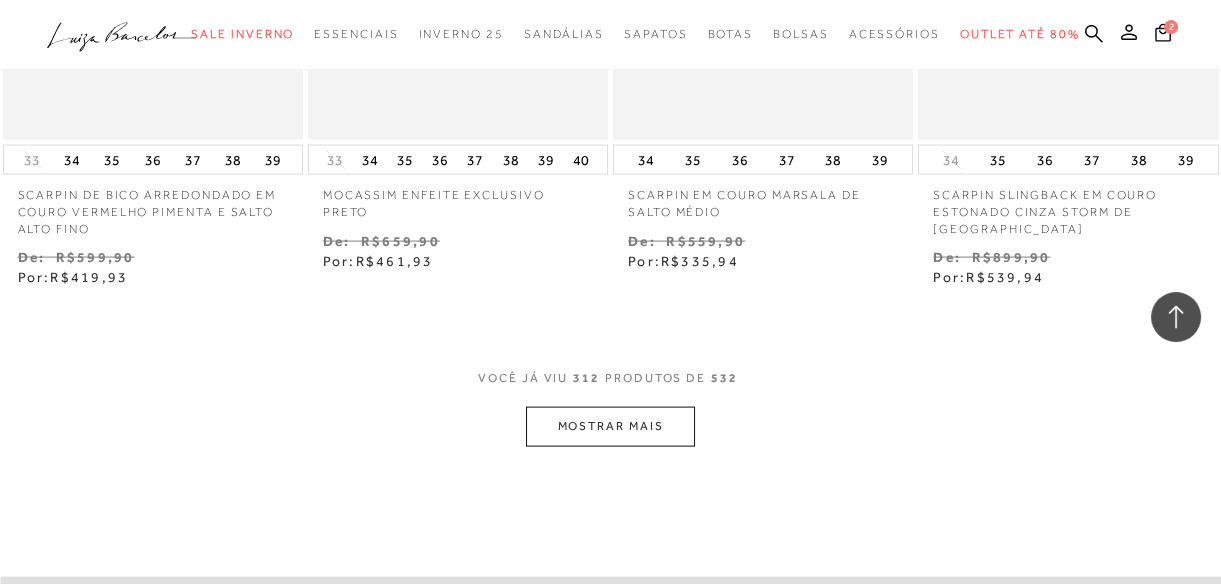 scroll, scrollTop: 47842, scrollLeft: 0, axis: vertical 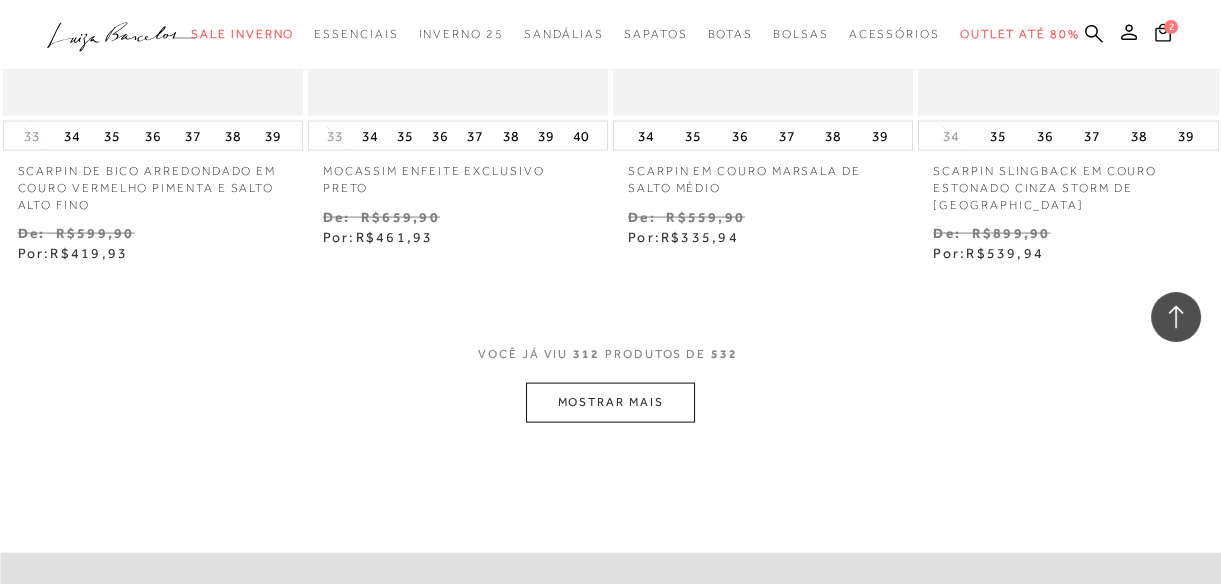 click on "MOSTRAR MAIS" at bounding box center (610, 402) 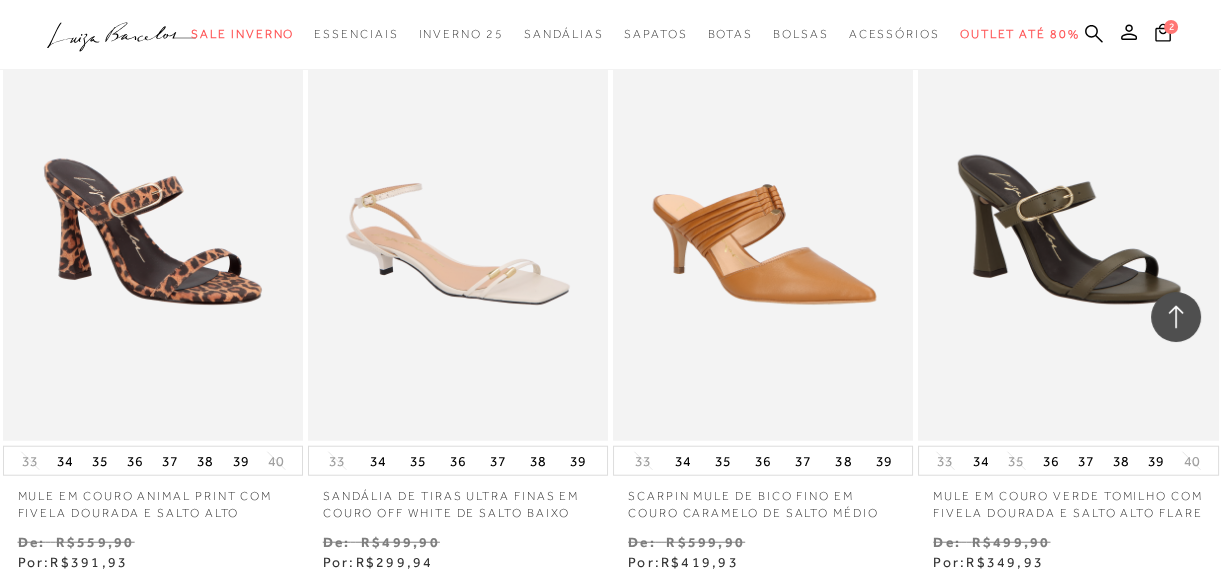 scroll, scrollTop: 49388, scrollLeft: 0, axis: vertical 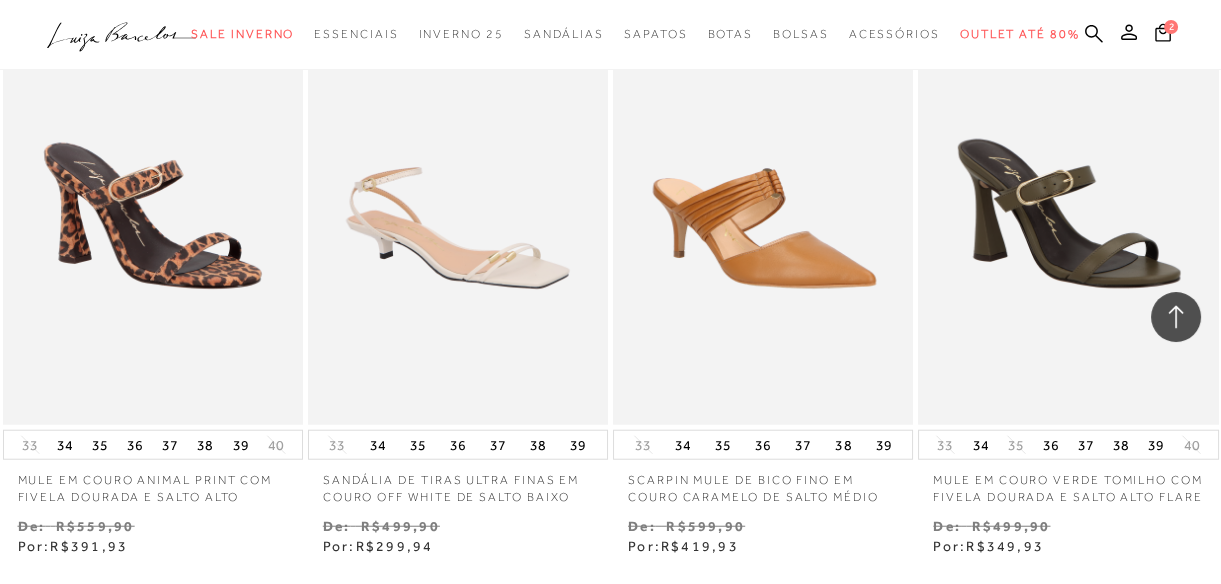 click on "MOSTRAR MAIS" at bounding box center (610, 695) 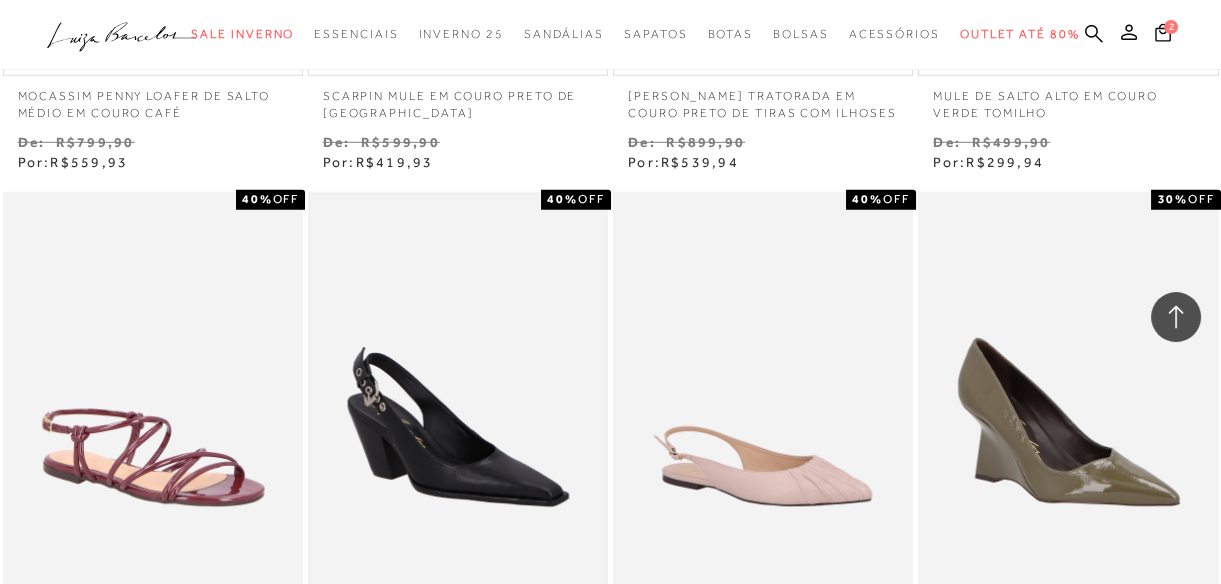 scroll, scrollTop: 51024, scrollLeft: 0, axis: vertical 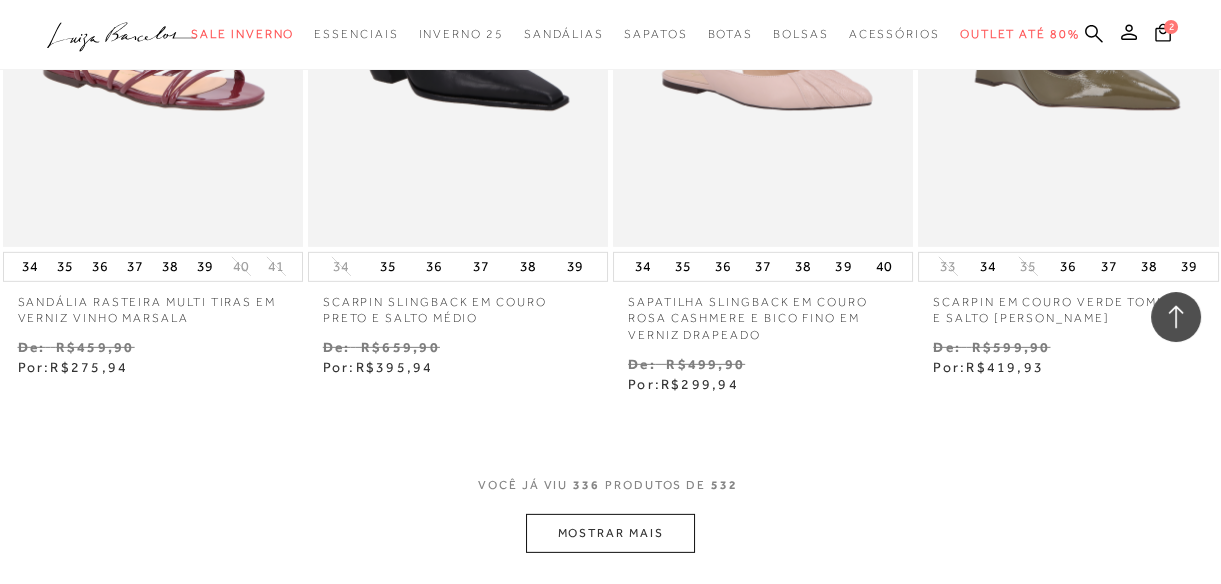 click on "MOSTRAR MAIS" at bounding box center [610, 533] 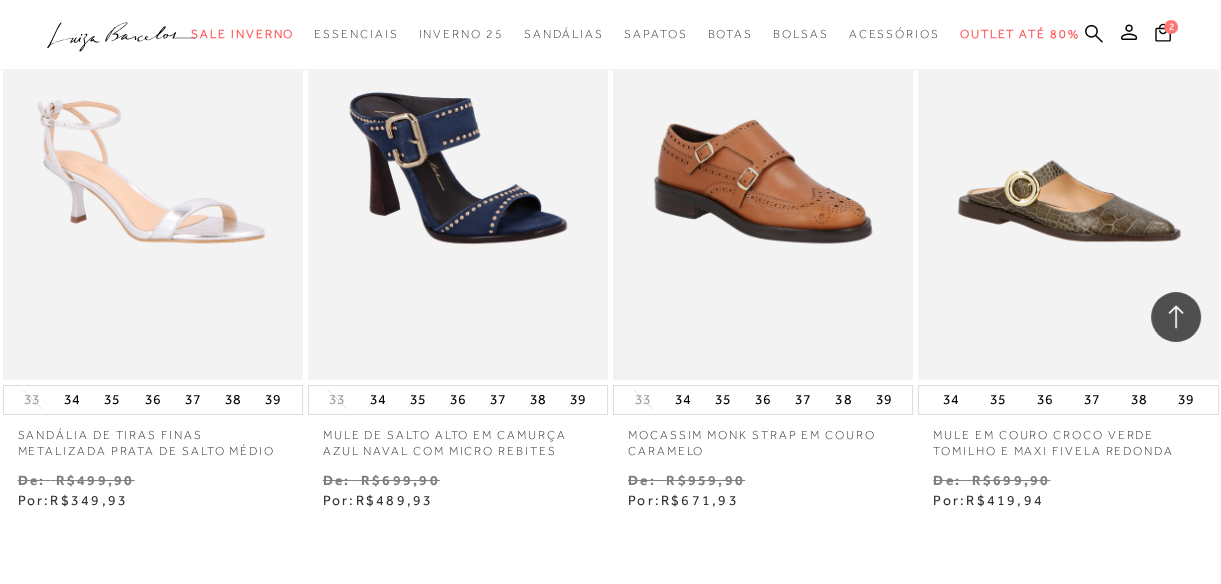 scroll, scrollTop: 53117, scrollLeft: 0, axis: vertical 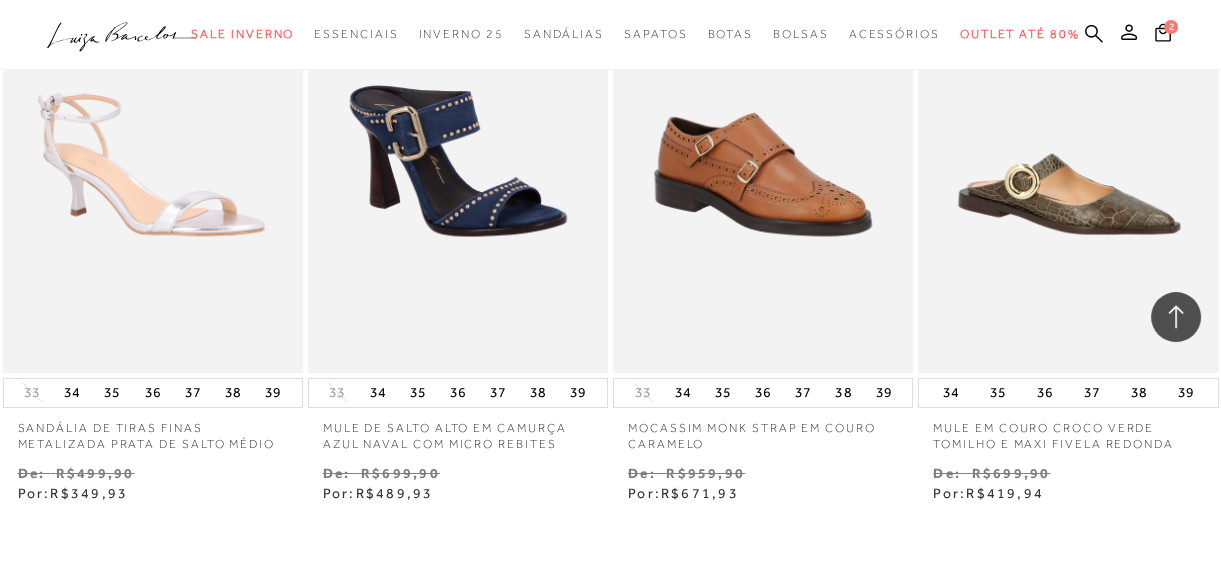 click on "MOSTRAR MAIS" at bounding box center (610, 642) 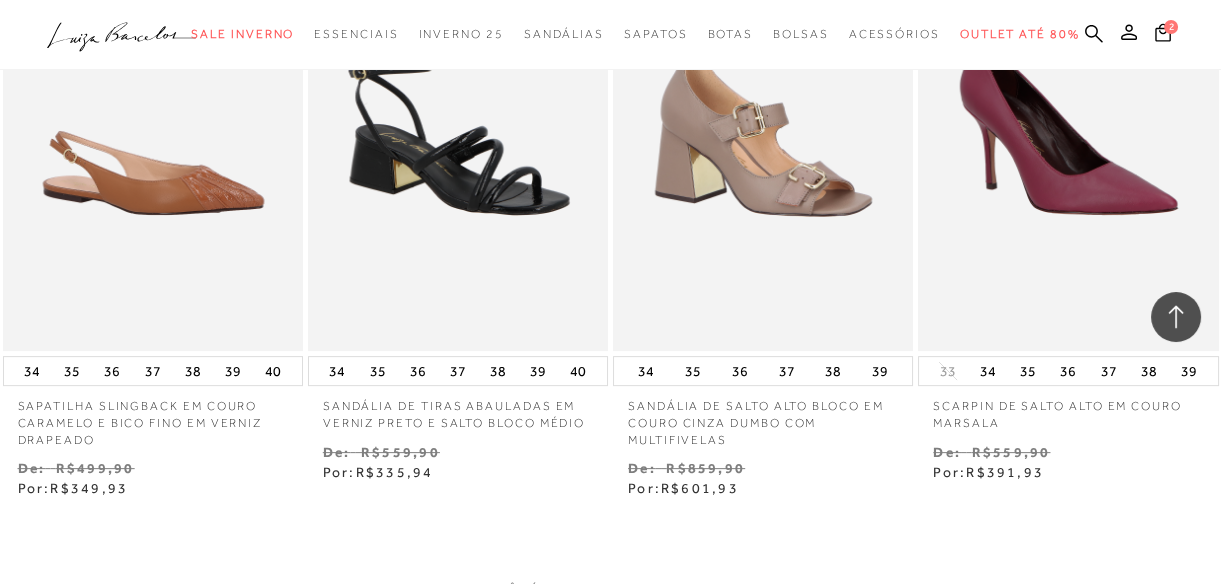 scroll, scrollTop: 55208, scrollLeft: 0, axis: vertical 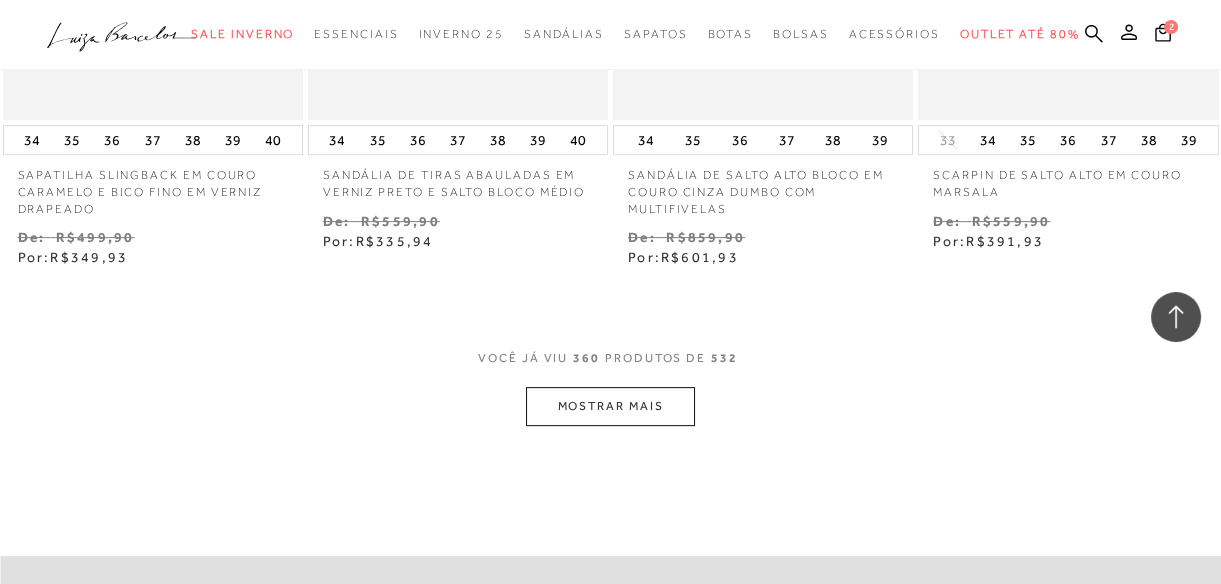 click on "MOSTRAR MAIS" at bounding box center (610, 406) 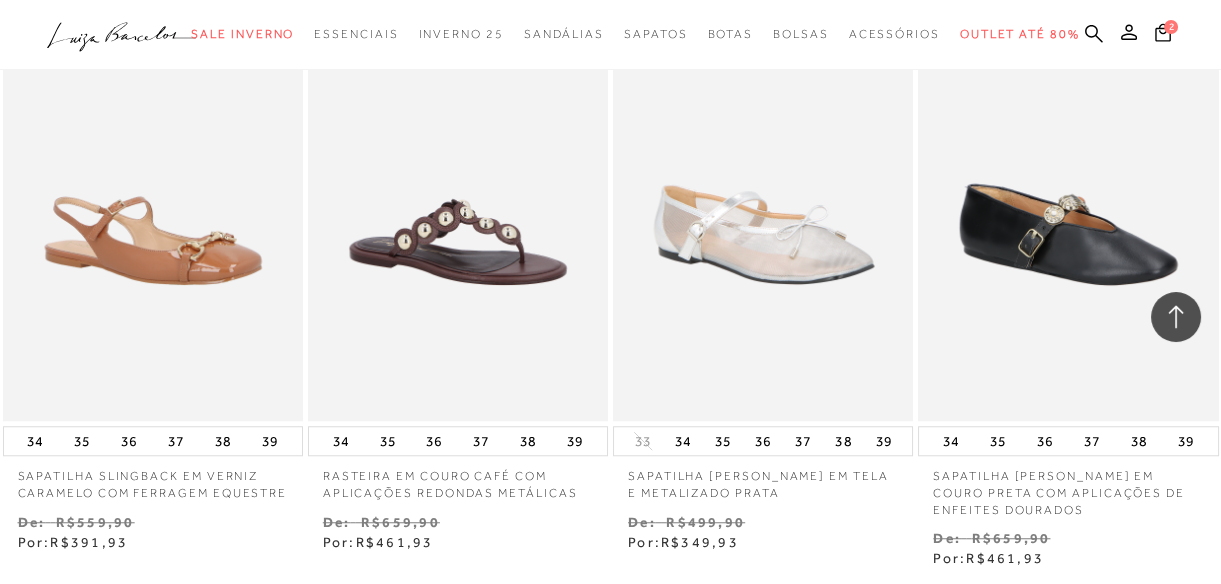 scroll, scrollTop: 57026, scrollLeft: 0, axis: vertical 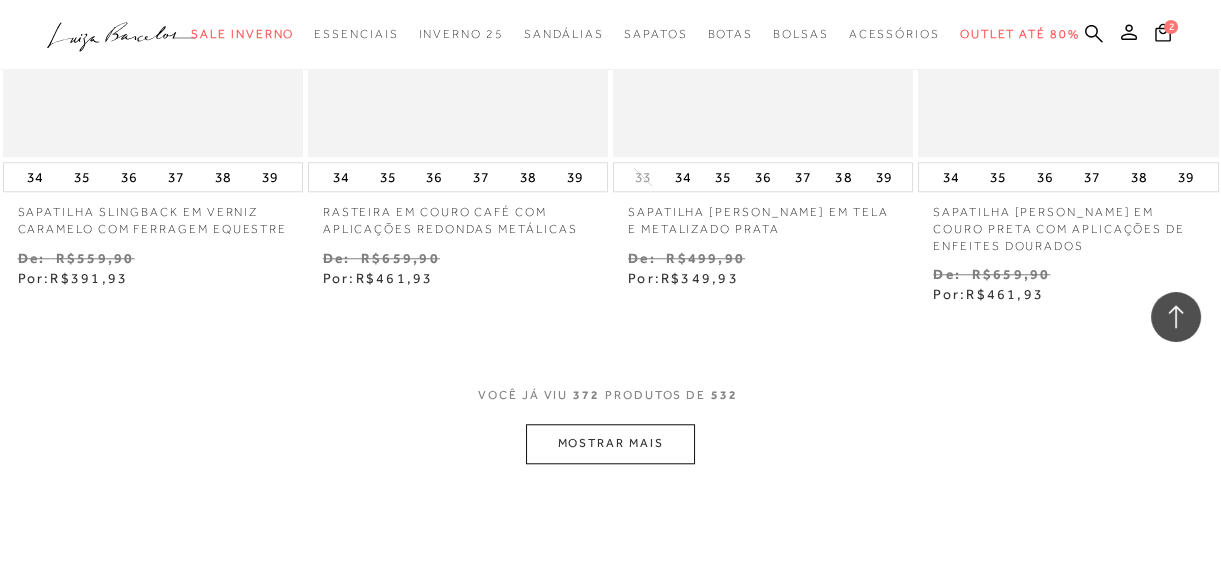 click on "MOSTRAR MAIS" at bounding box center [610, 443] 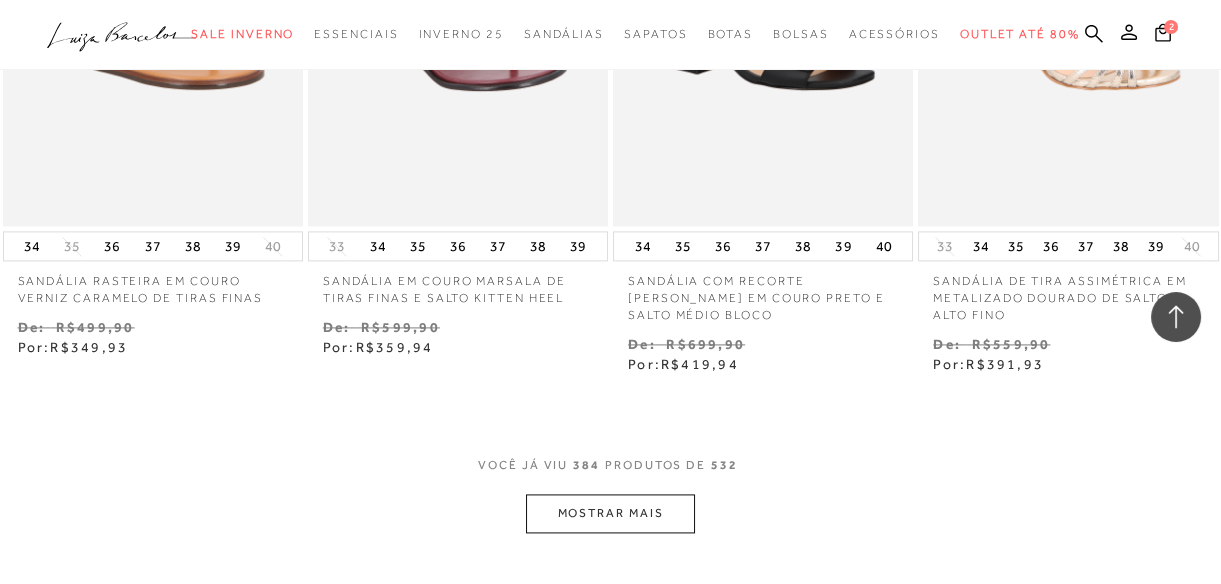 scroll, scrollTop: 58935, scrollLeft: 0, axis: vertical 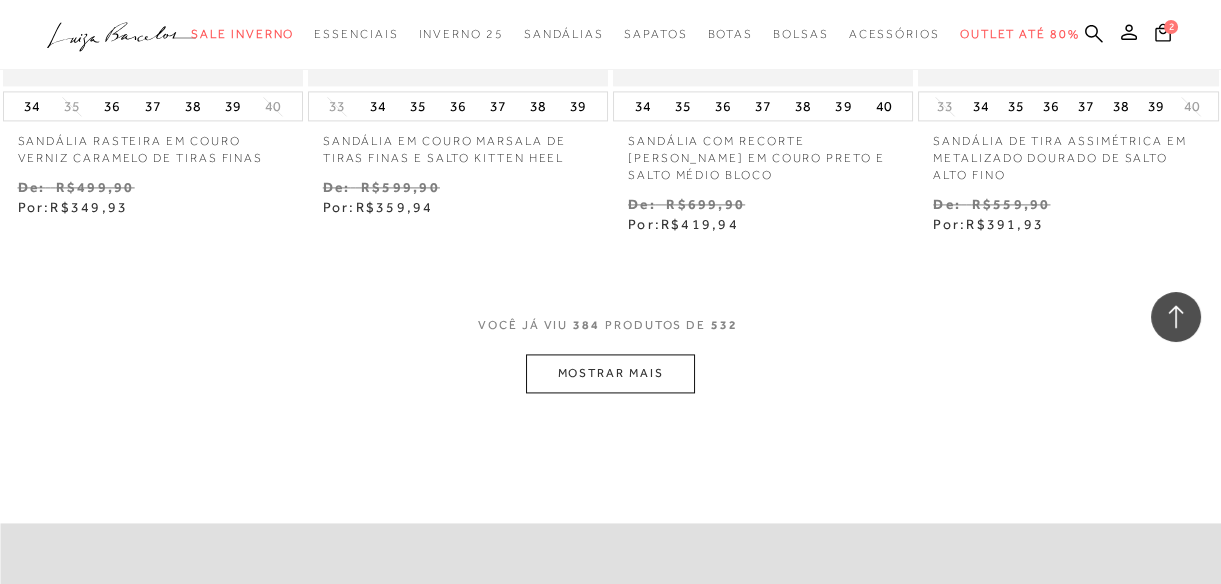 click on "MOSTRAR MAIS" at bounding box center (610, 373) 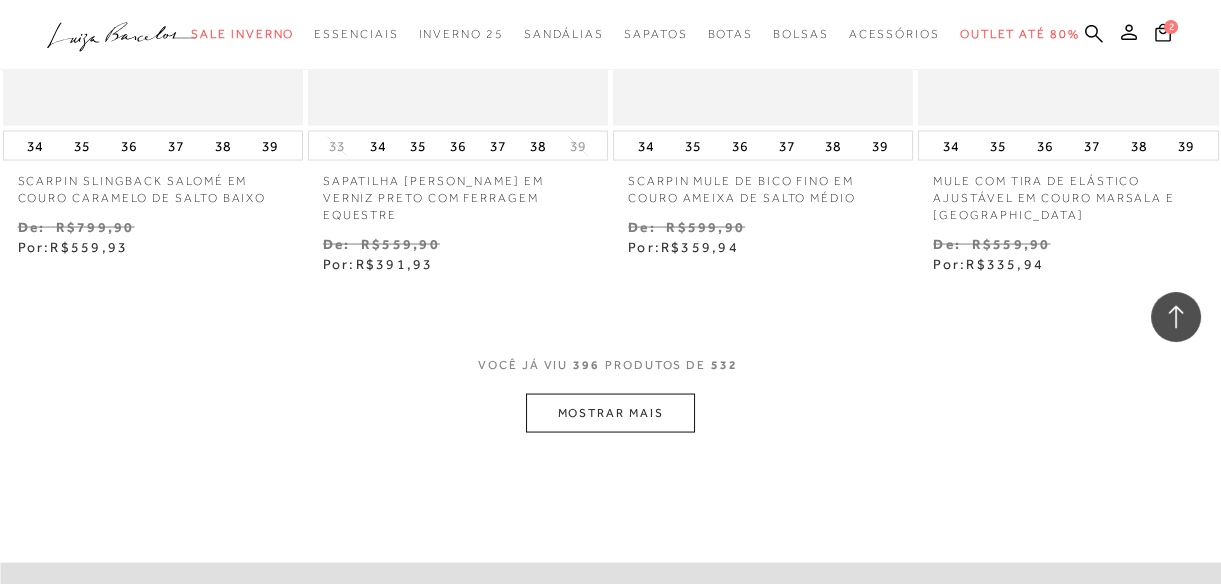 scroll, scrollTop: 60753, scrollLeft: 0, axis: vertical 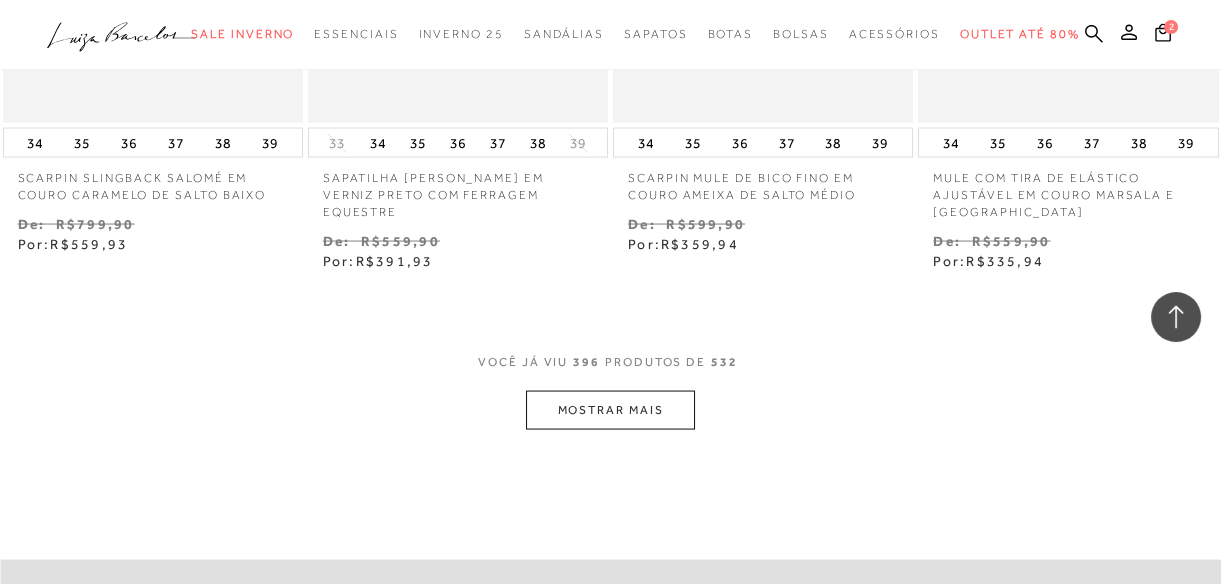 click on "MOSTRAR MAIS" at bounding box center (610, 410) 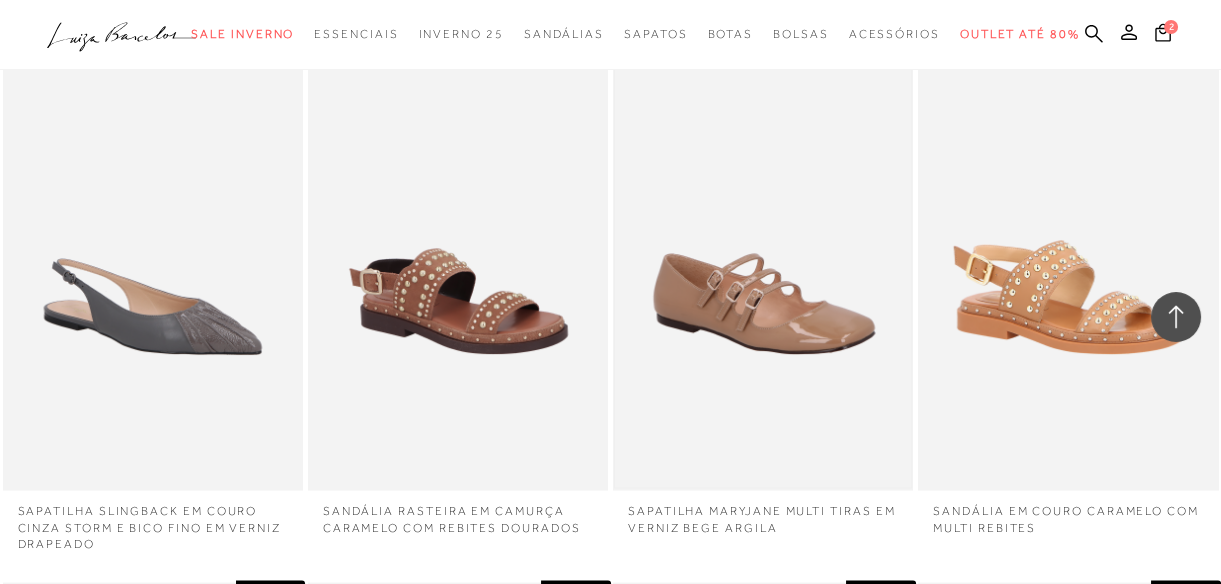 scroll, scrollTop: 61026, scrollLeft: 0, axis: vertical 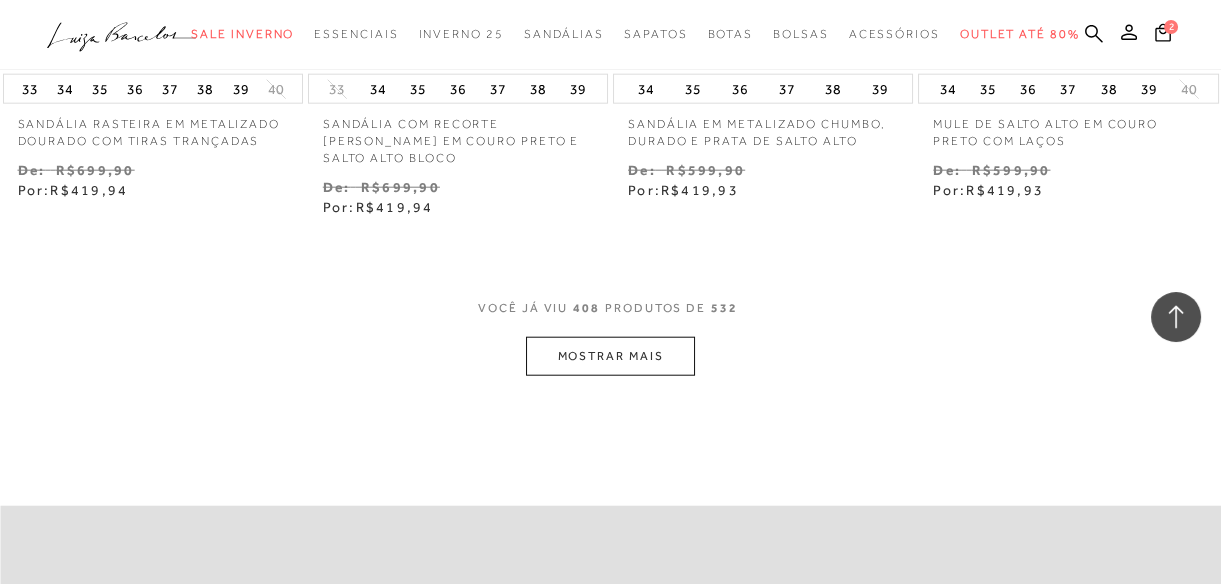 click on "MOSTRAR MAIS" at bounding box center (610, 356) 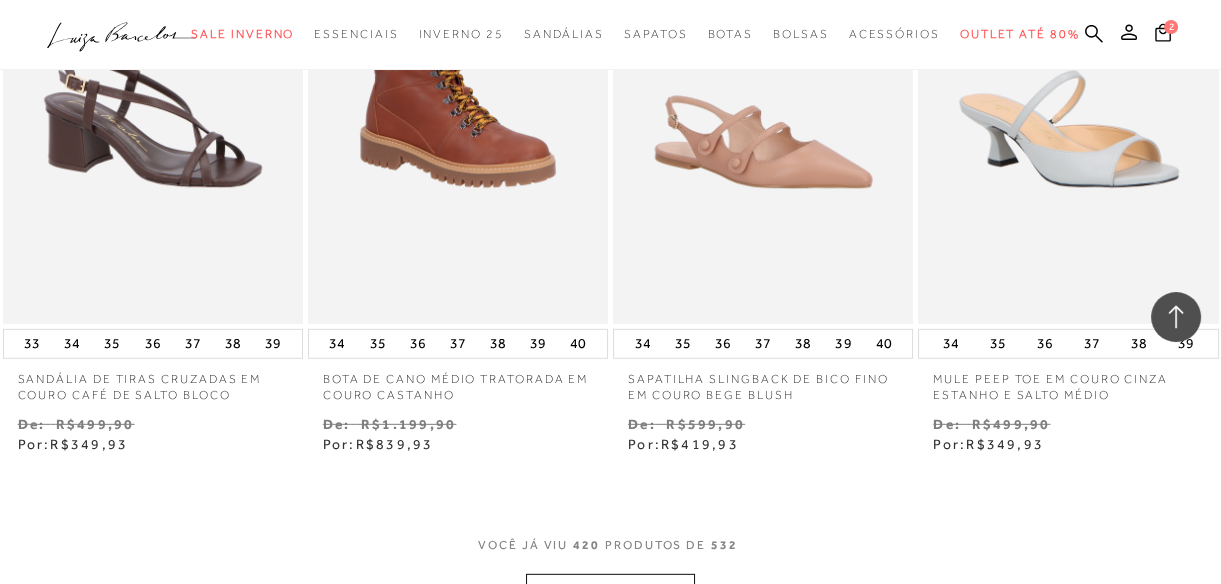 scroll, scrollTop: 64283, scrollLeft: 0, axis: vertical 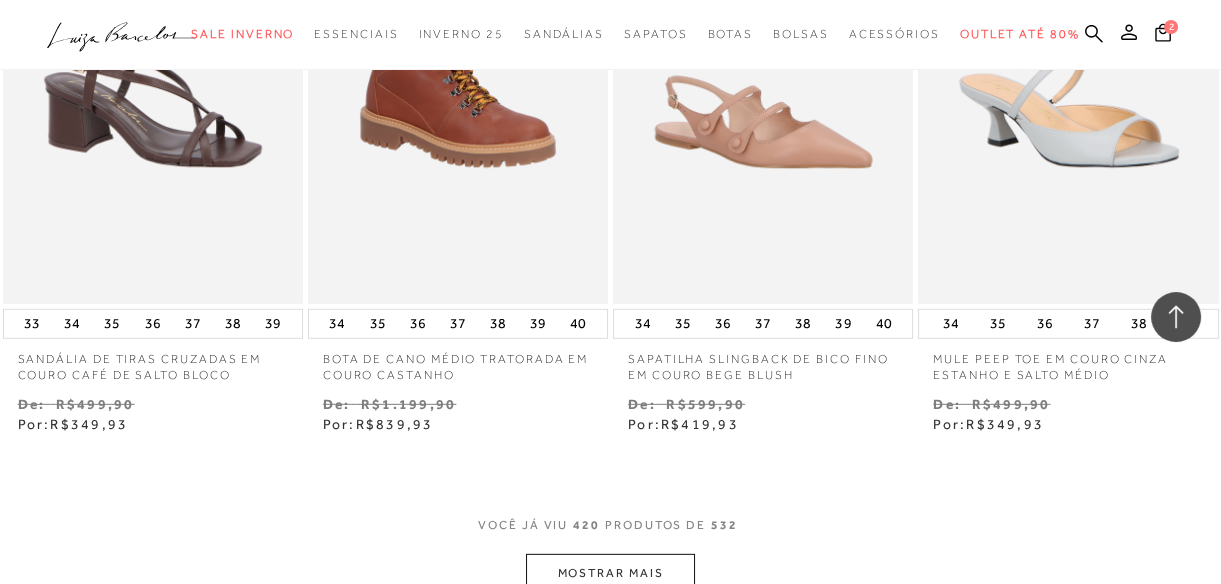 click on "420" at bounding box center (586, 535) 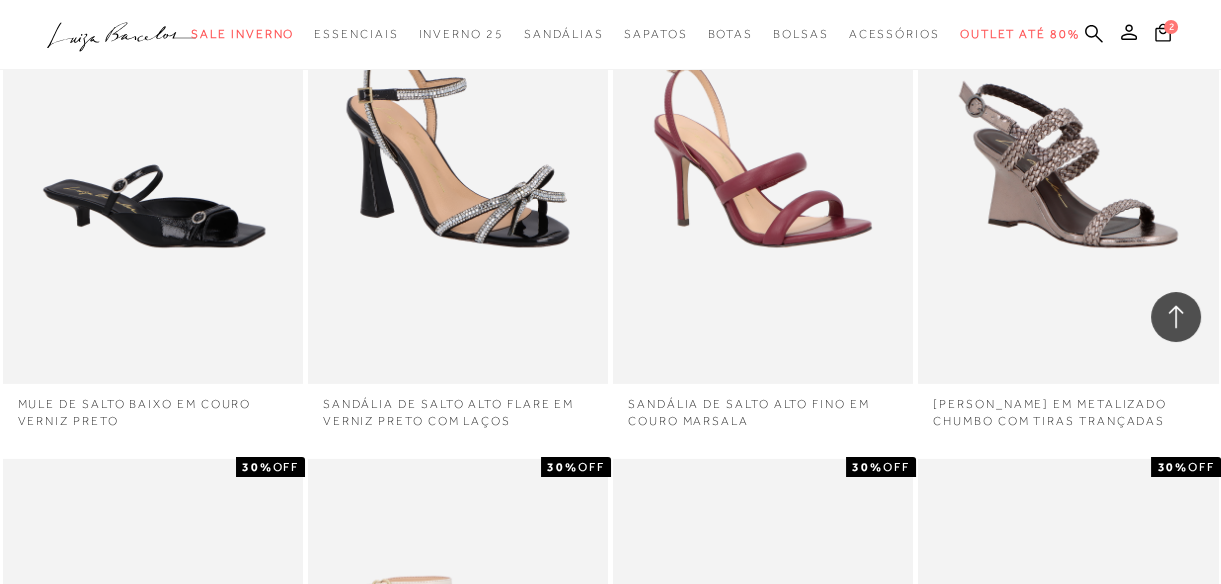 scroll, scrollTop: 65829, scrollLeft: 0, axis: vertical 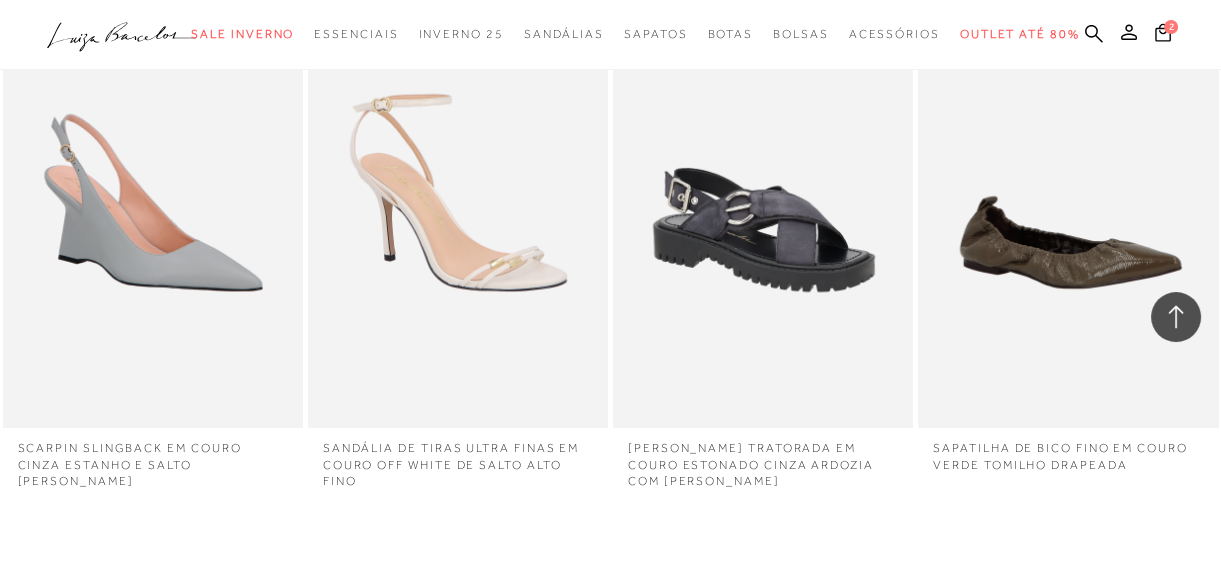 click on "Resultados da pesquisa
Sale Inverno
Resultados: 421 - 432 (de 532)
Opções de exibição
532
resultados encontrados
Ordenar Padrão 1 30%" at bounding box center (610, -32535) 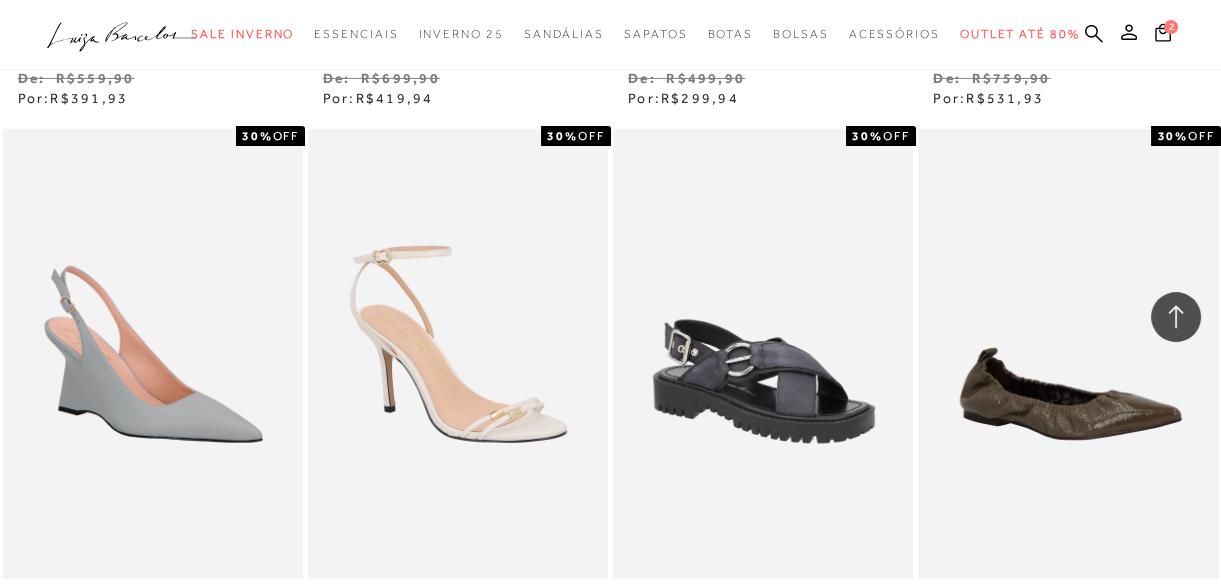 scroll, scrollTop: 65980, scrollLeft: 0, axis: vertical 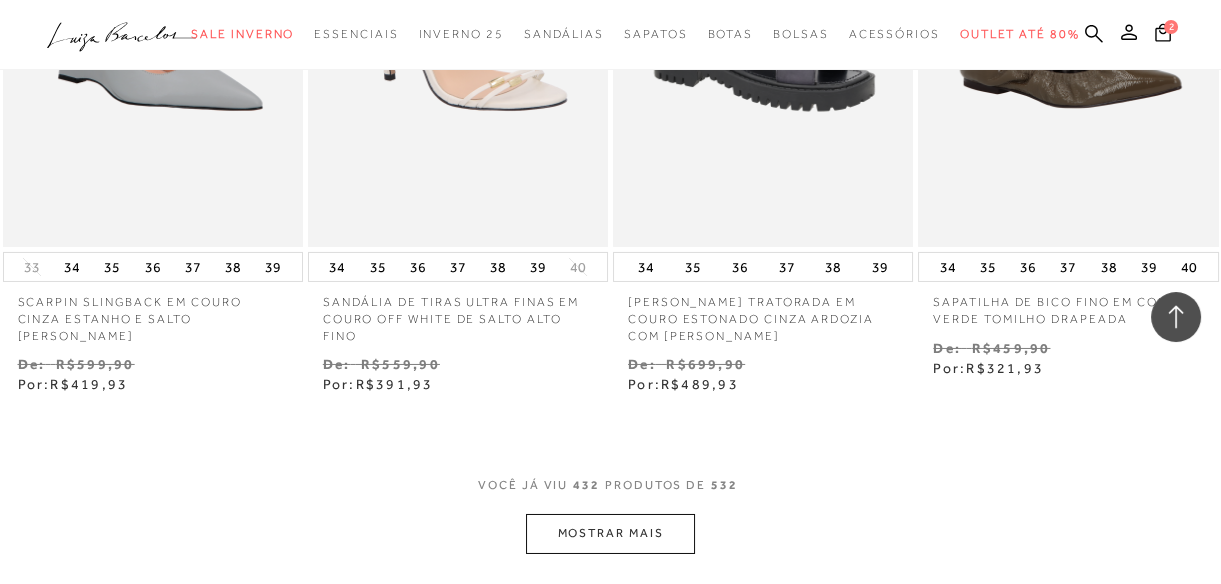 click on "MOSTRAR MAIS" at bounding box center (610, 533) 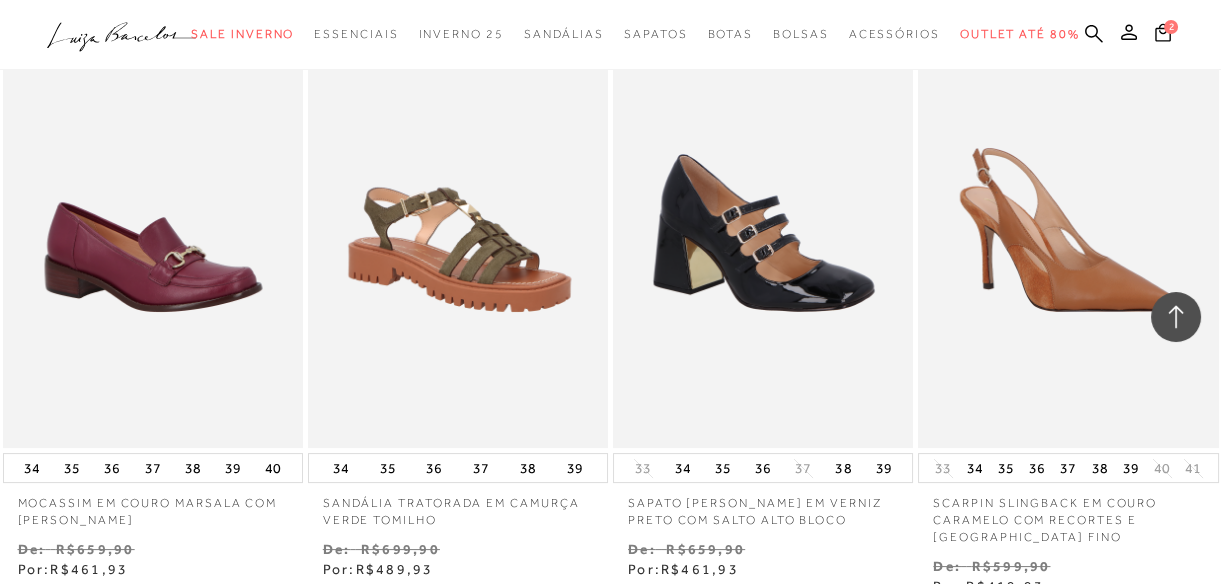 scroll, scrollTop: 67889, scrollLeft: 0, axis: vertical 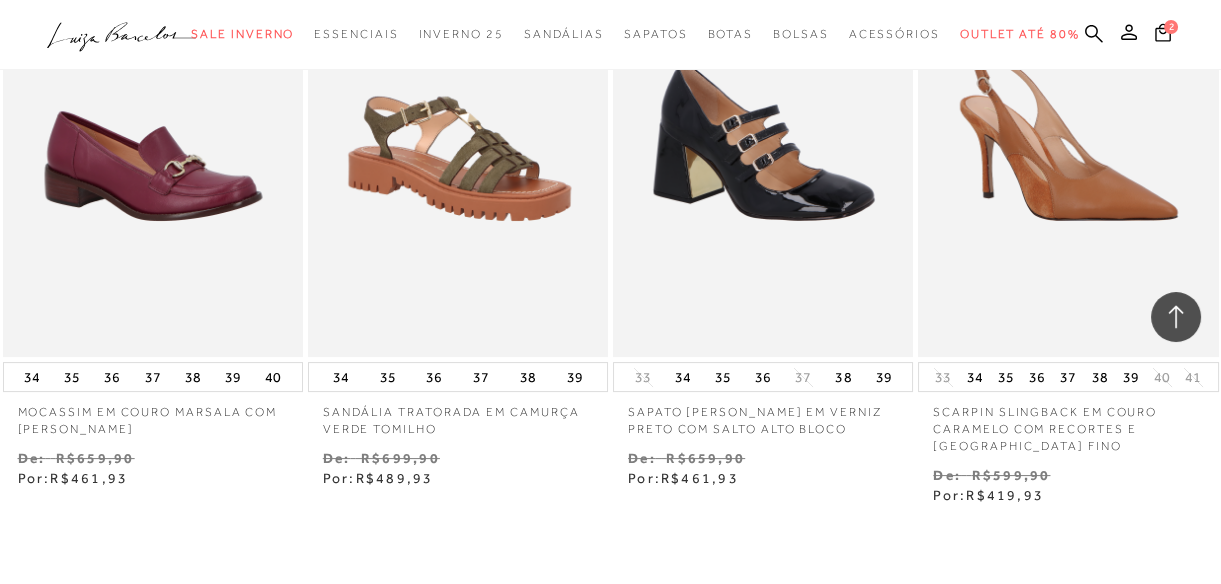 click on "MOSTRAR MAIS" at bounding box center (610, 644) 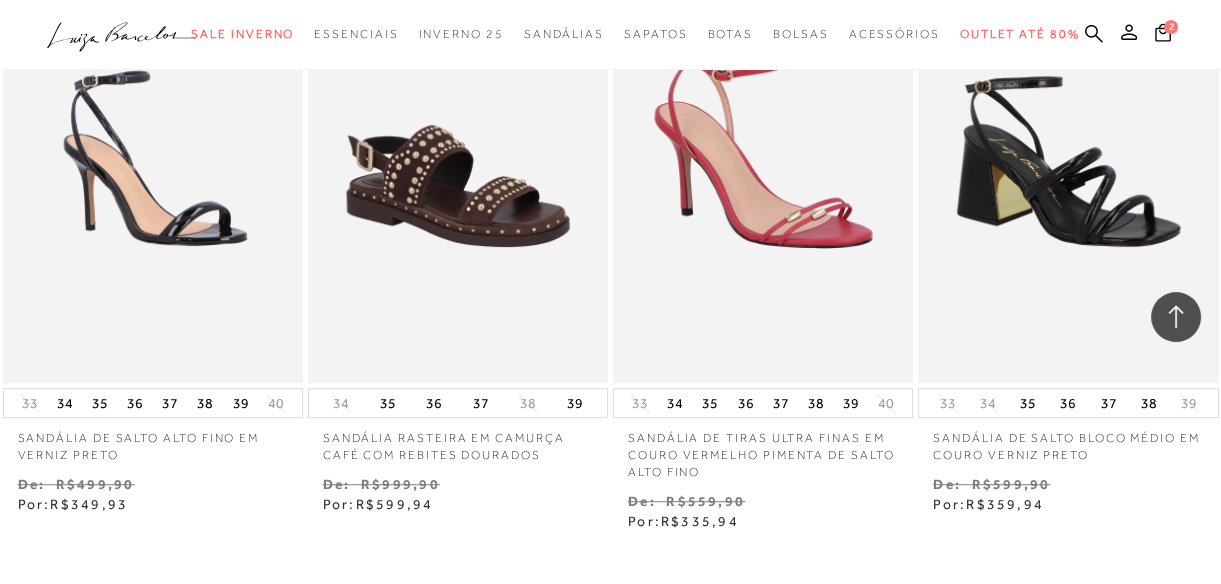scroll, scrollTop: 69980, scrollLeft: 0, axis: vertical 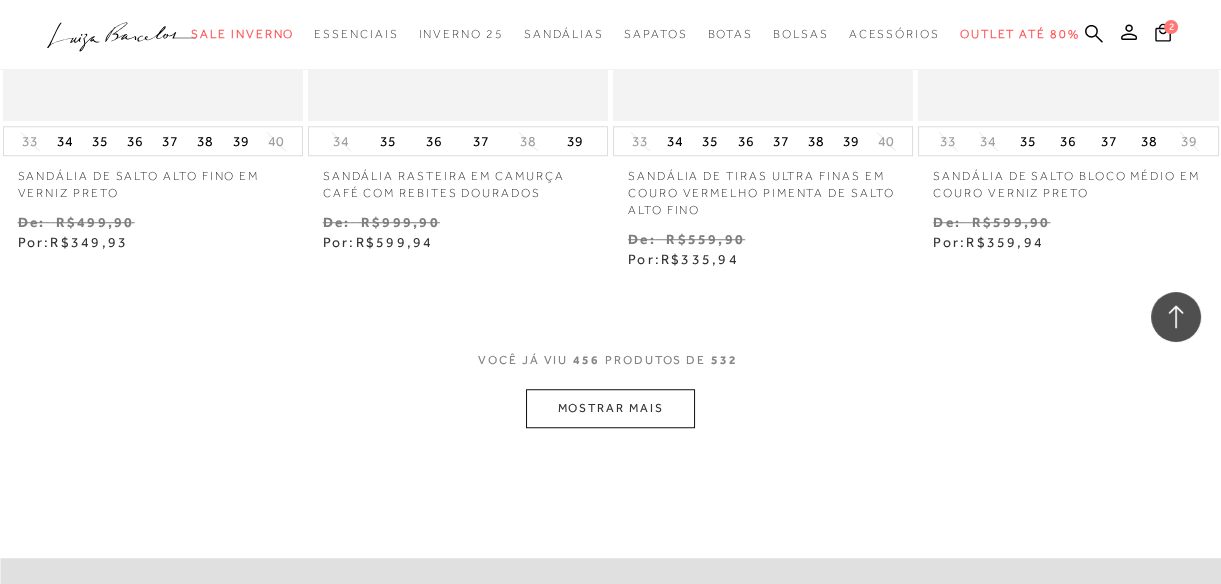 click on "MOSTRAR MAIS" at bounding box center (610, 408) 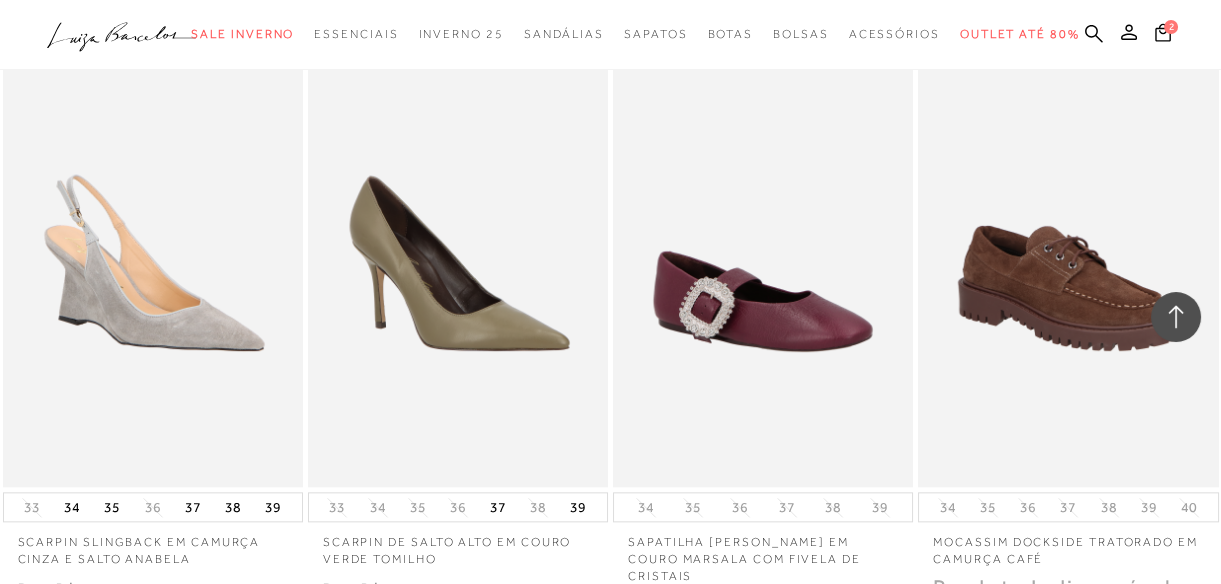 scroll, scrollTop: 71798, scrollLeft: 0, axis: vertical 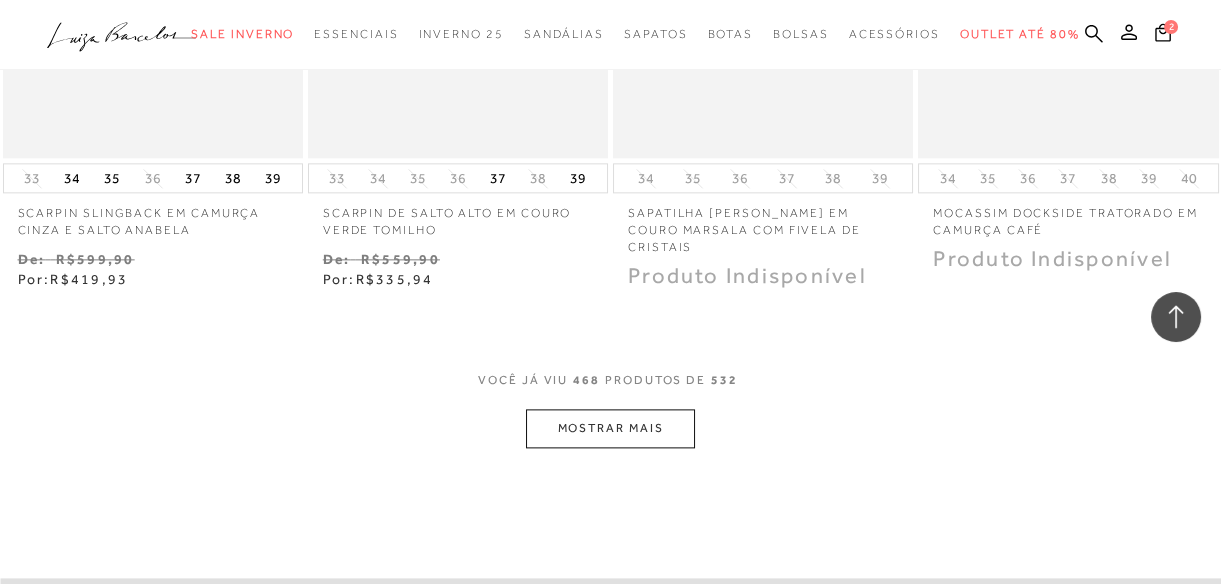 click on "MOSTRAR MAIS" at bounding box center (610, 428) 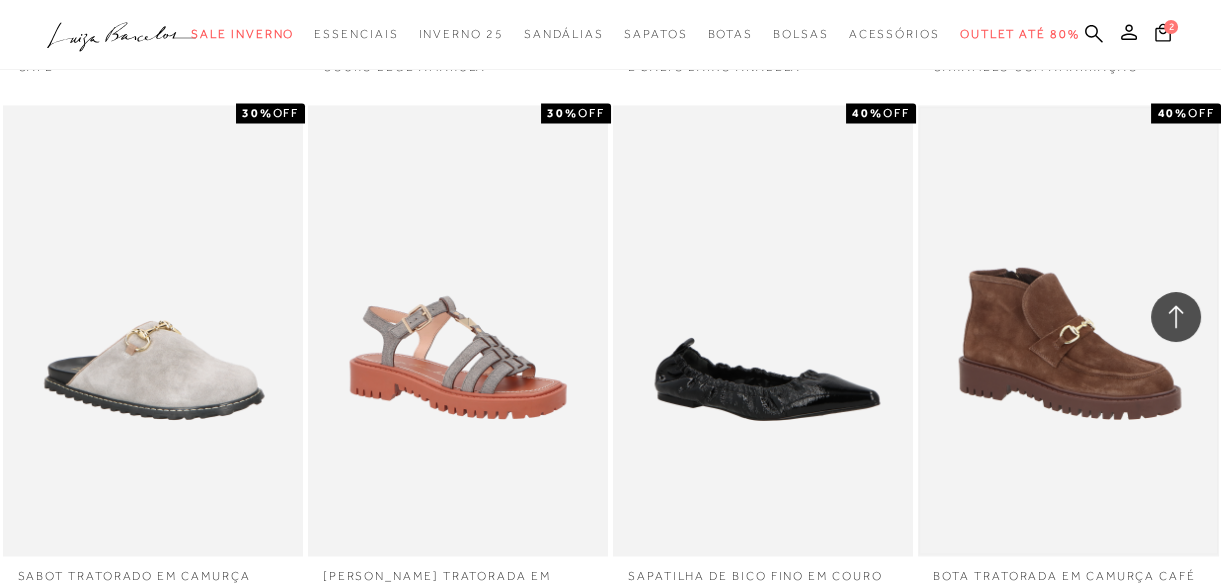 scroll, scrollTop: 73161, scrollLeft: 0, axis: vertical 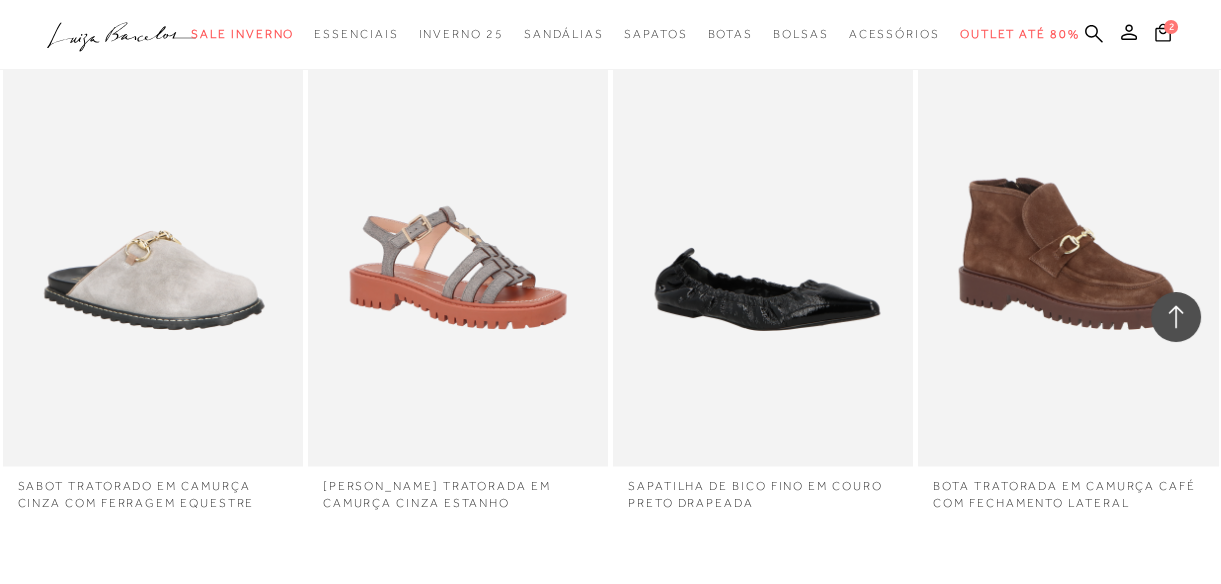 click on "MOSTRAR MAIS" at bounding box center (610, 660) 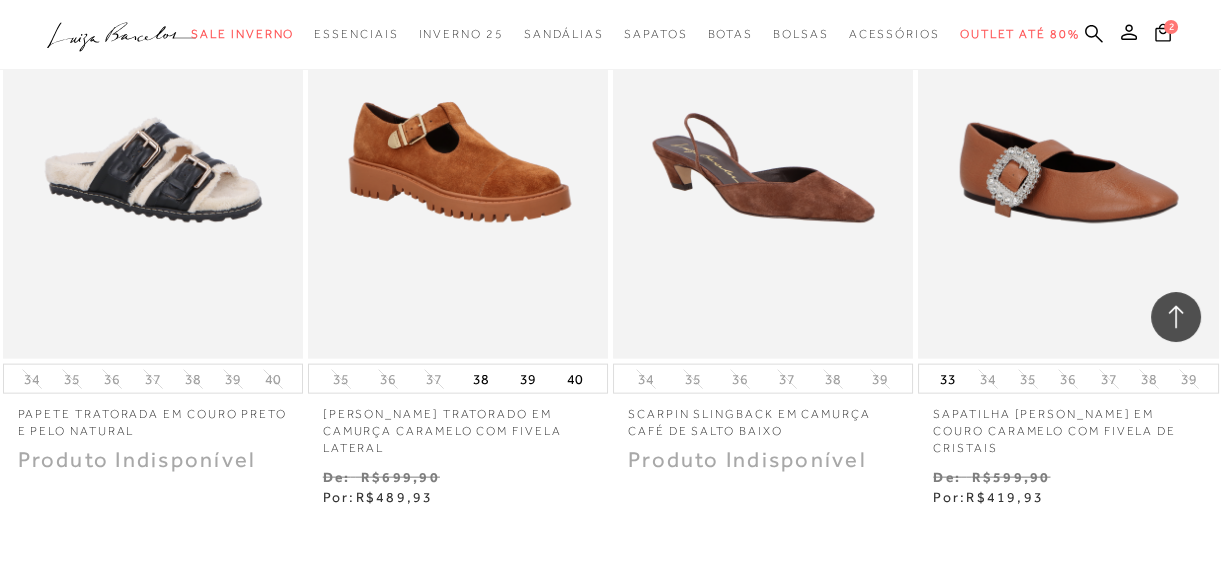 scroll, scrollTop: 75495, scrollLeft: 0, axis: vertical 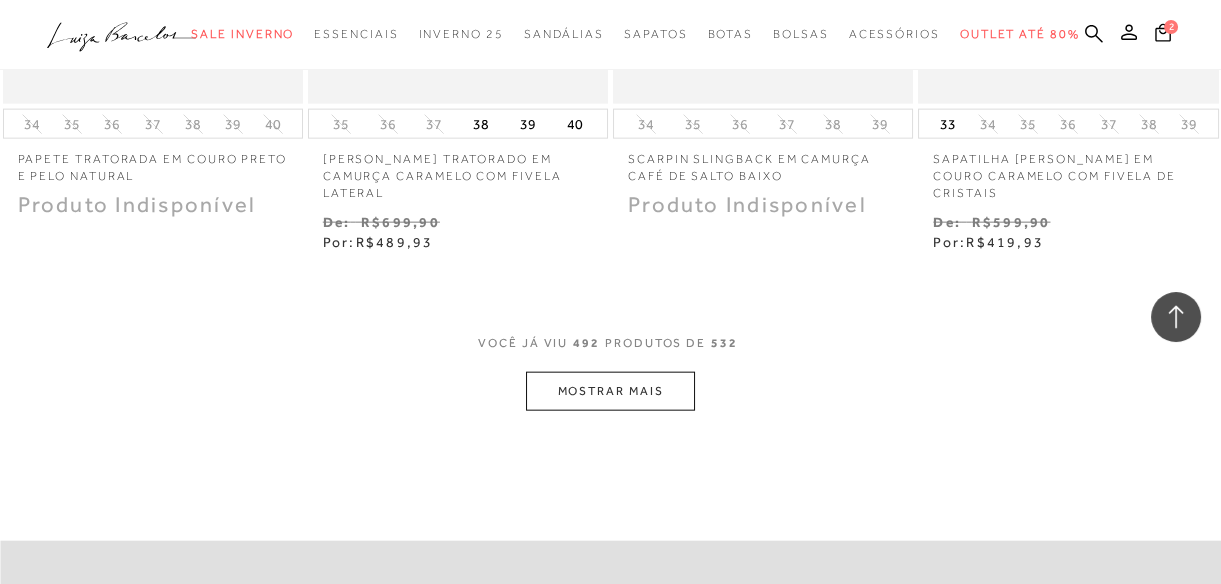 click on "MOSTRAR MAIS" at bounding box center (610, 391) 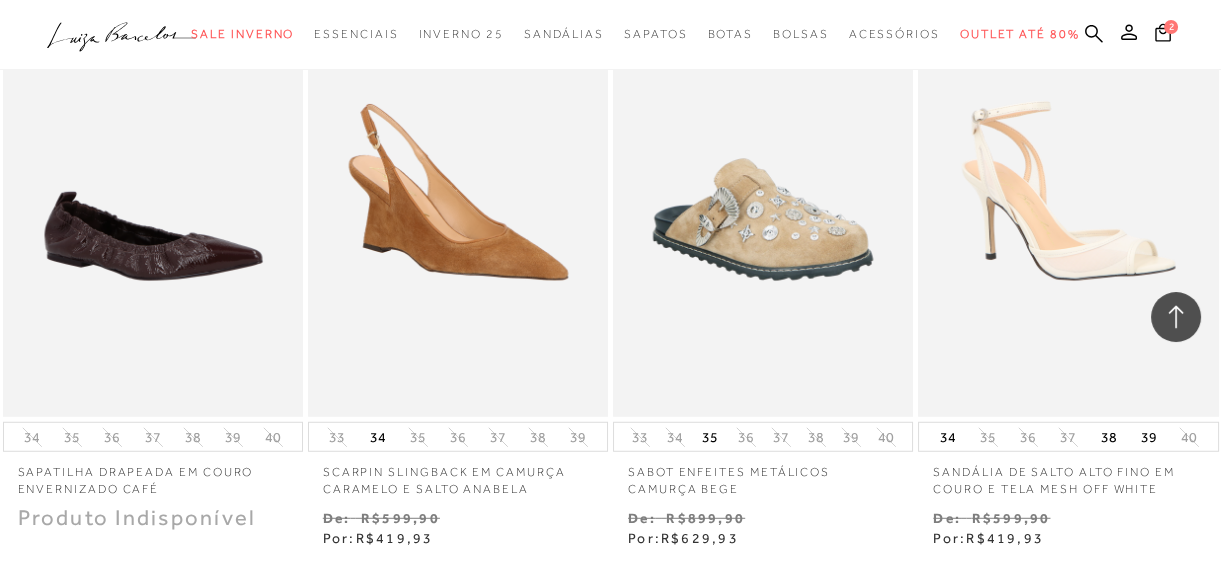 scroll, scrollTop: 77131, scrollLeft: 0, axis: vertical 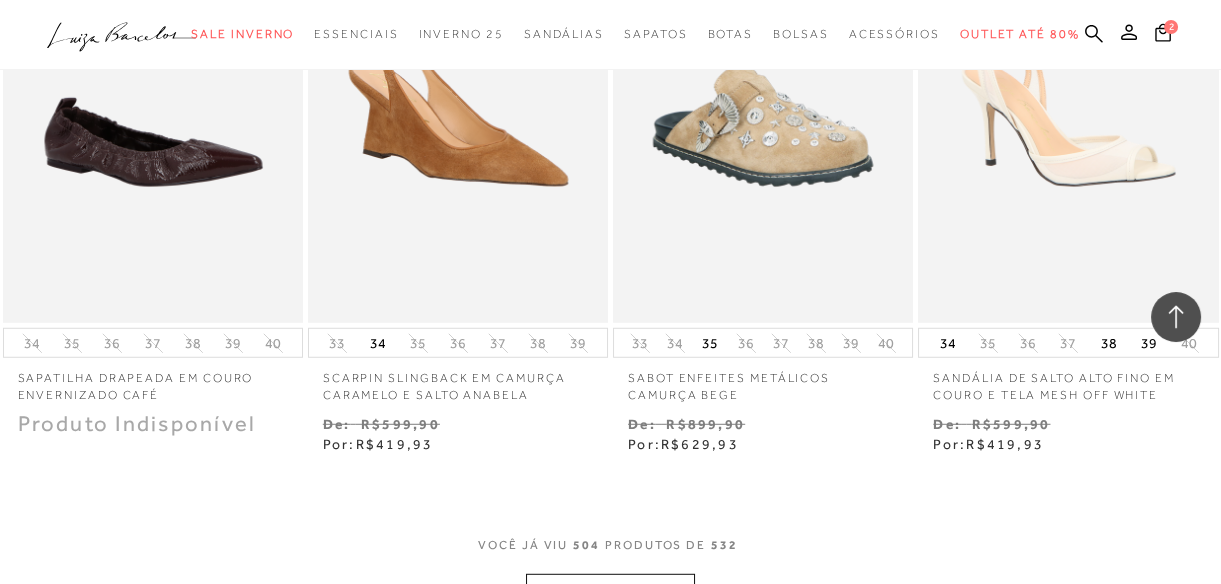click on "MOSTRAR MAIS" at bounding box center (610, 593) 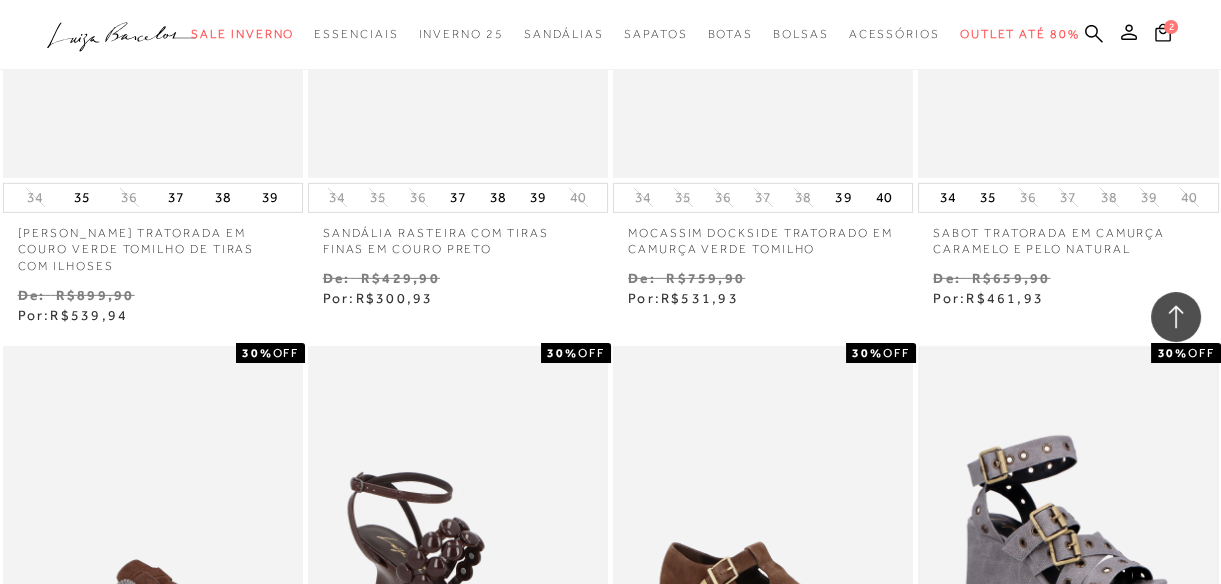 scroll, scrollTop: 78934, scrollLeft: 0, axis: vertical 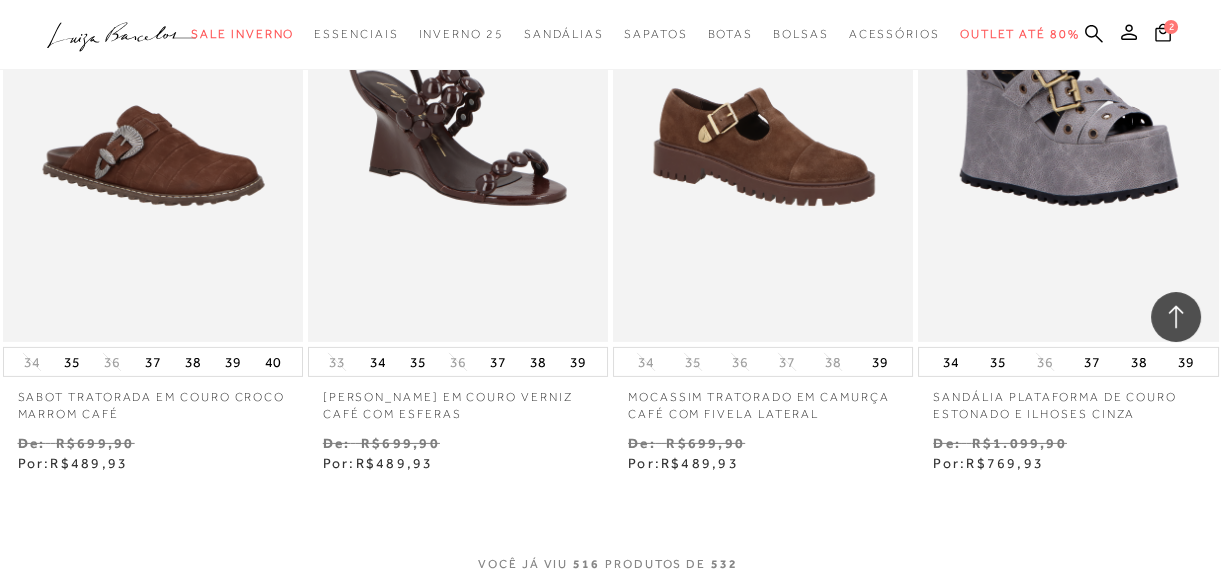 click on "MOSTRAR MAIS" at bounding box center [610, 611] 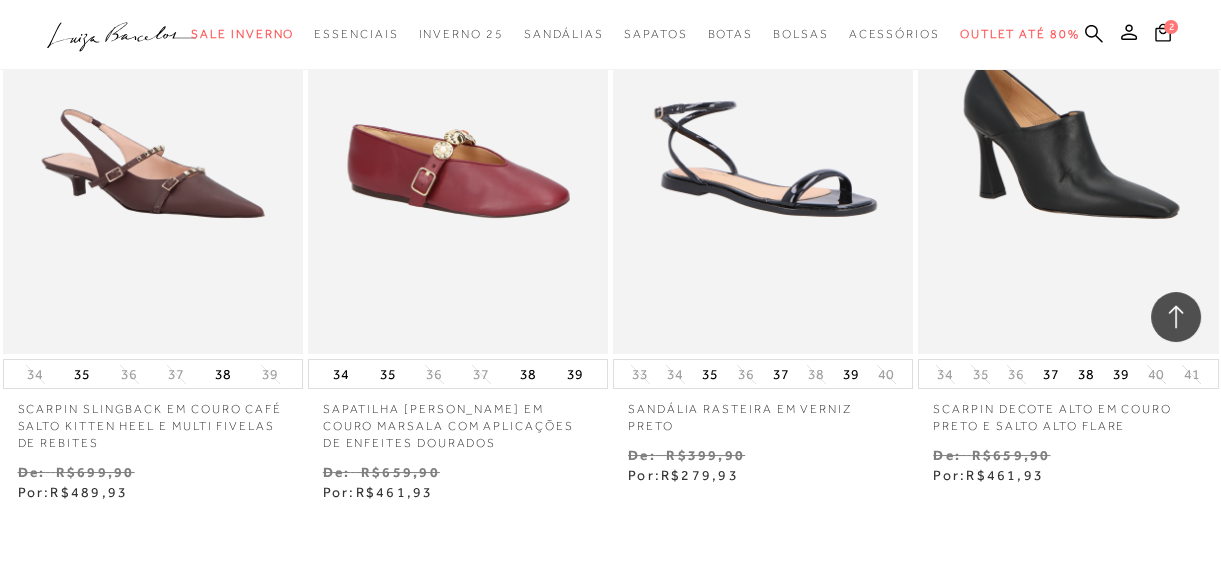 scroll, scrollTop: 80934, scrollLeft: 0, axis: vertical 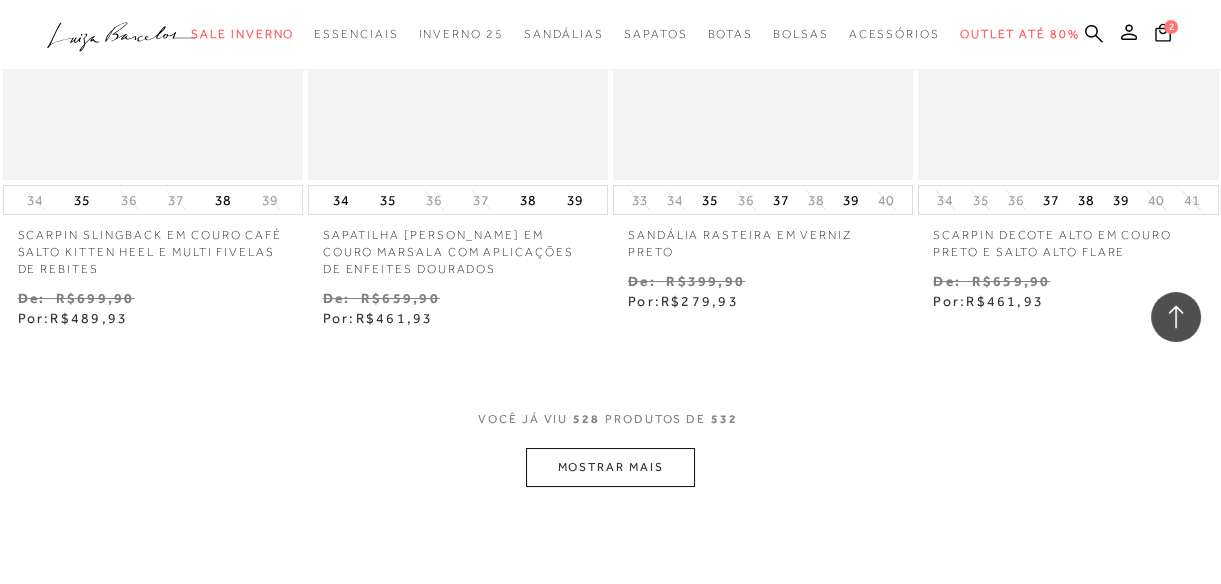 click on "MOSTRAR MAIS" at bounding box center [610, 467] 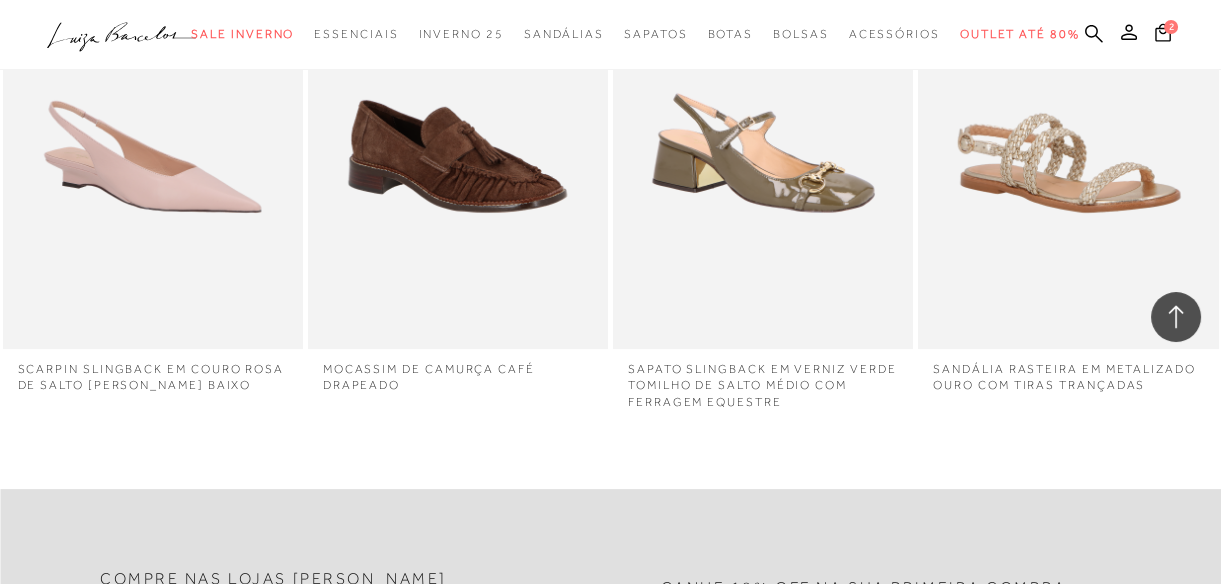 scroll, scrollTop: 81207, scrollLeft: 0, axis: vertical 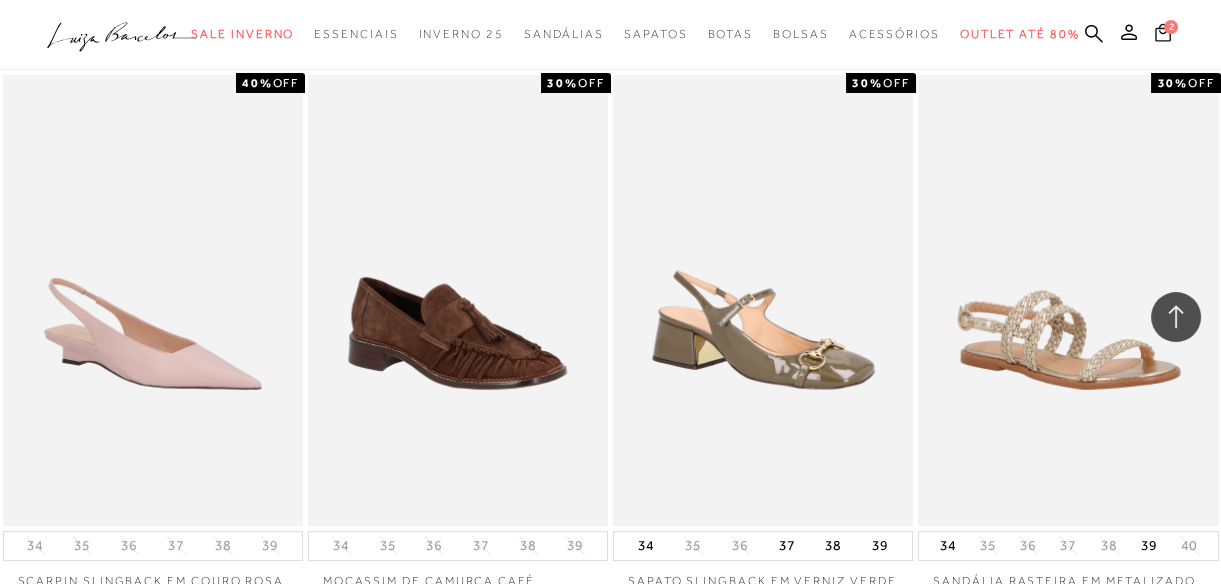 click on "2" at bounding box center (1171, 27) 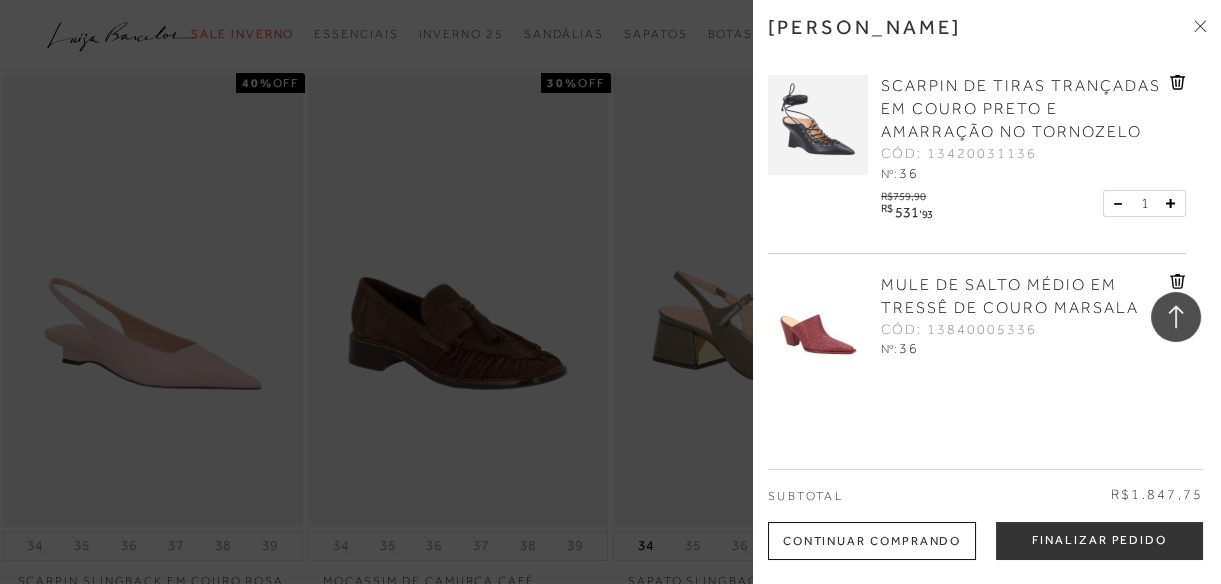 scroll, scrollTop: 0, scrollLeft: 0, axis: both 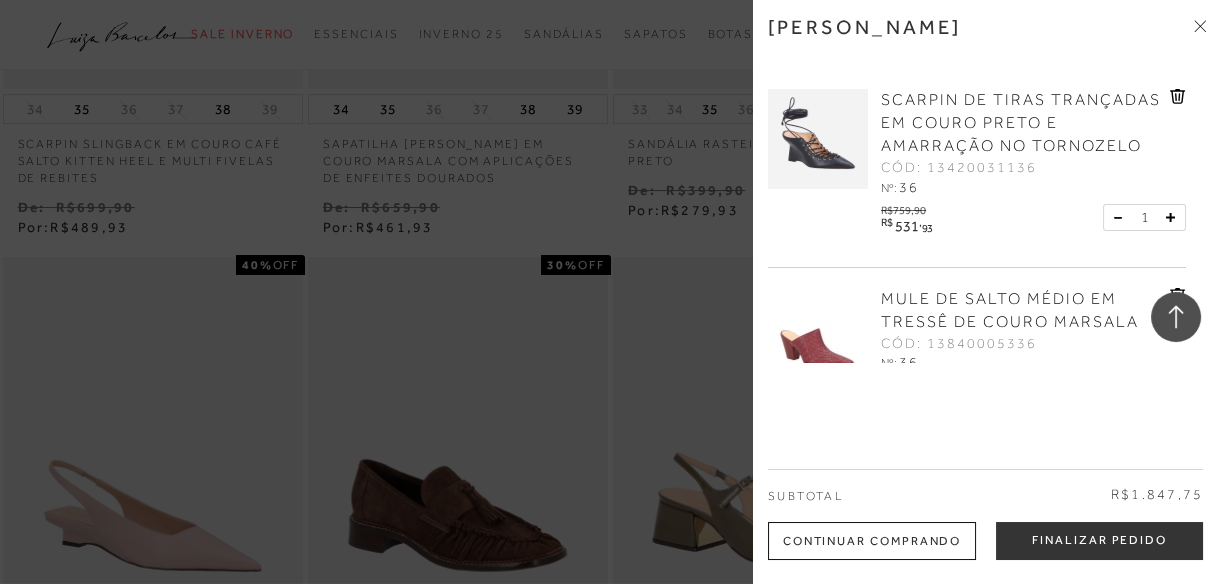 click at bounding box center (610, 292) 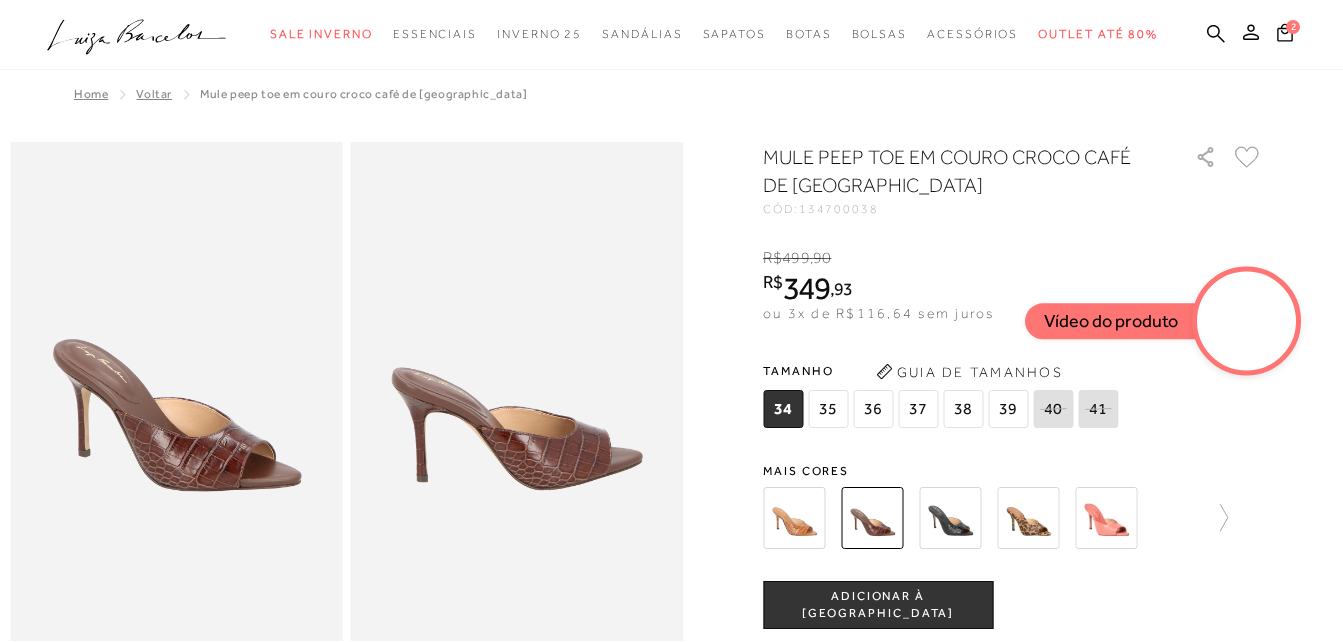 scroll, scrollTop: 1200, scrollLeft: 0, axis: vertical 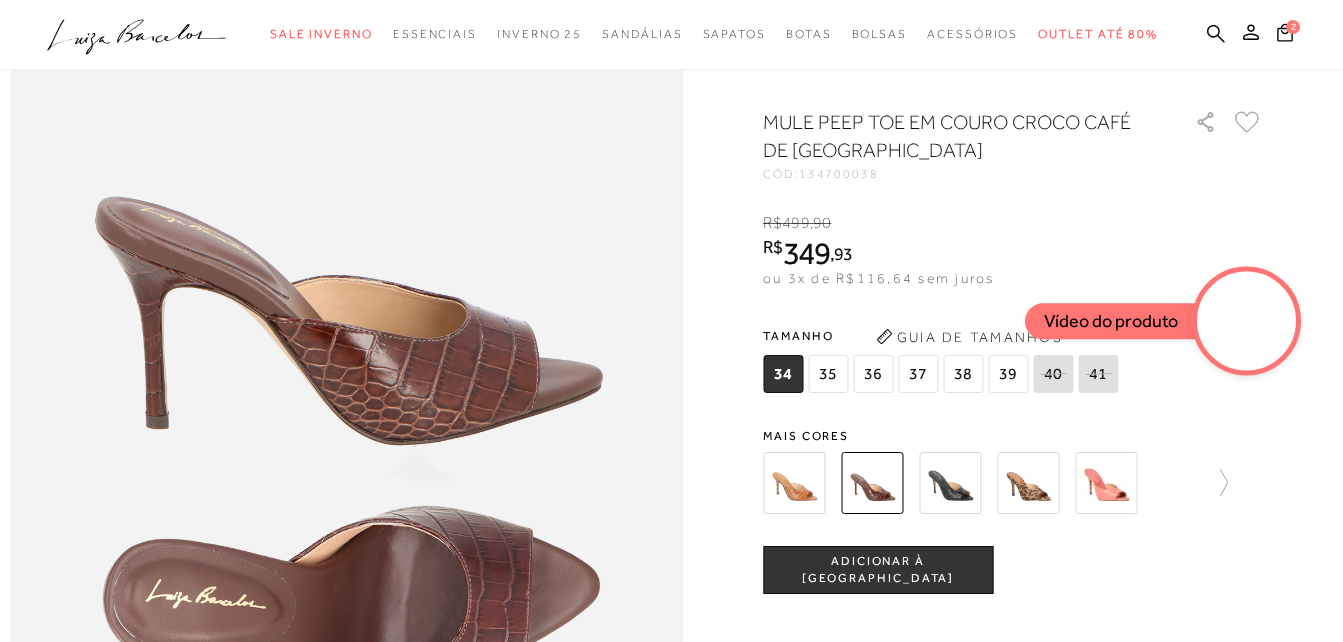 click at bounding box center (950, 483) 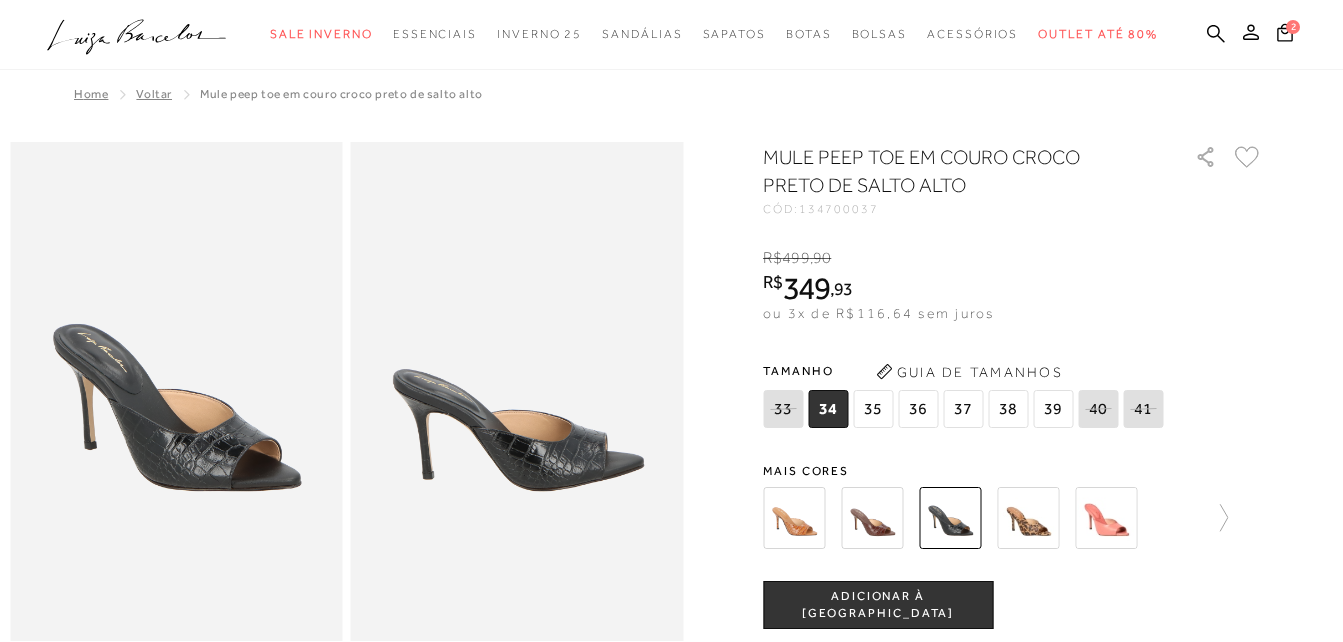 scroll, scrollTop: 0, scrollLeft: 0, axis: both 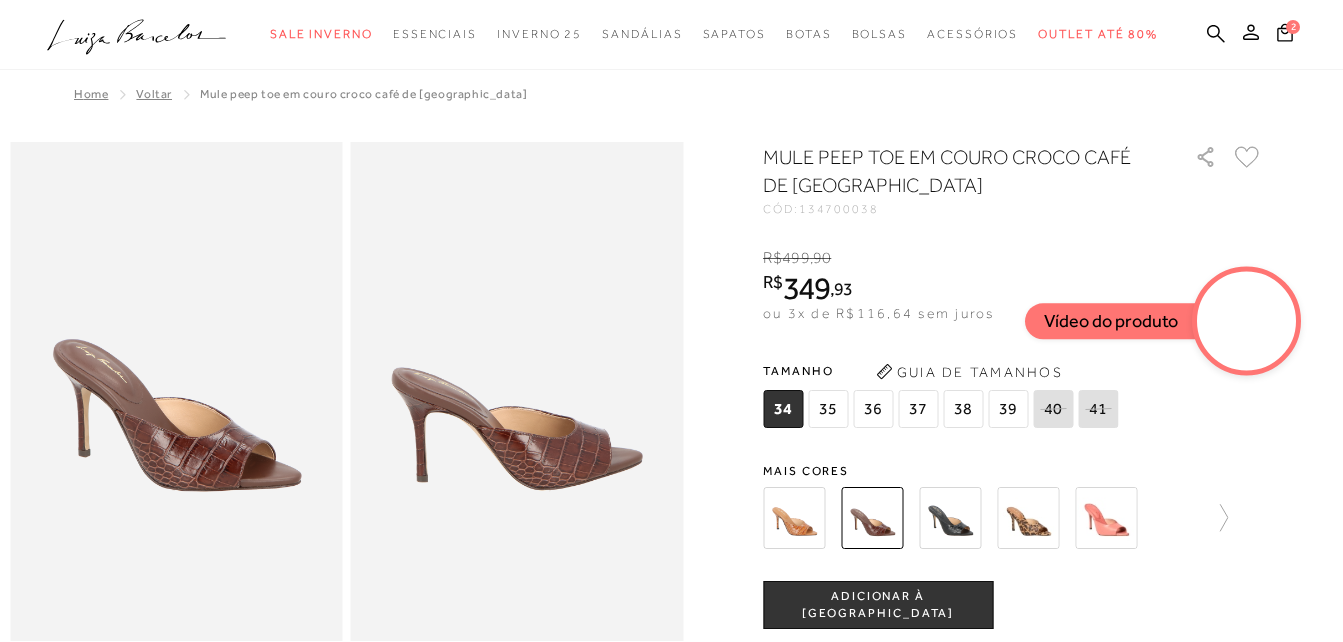 click at bounding box center [1028, 518] 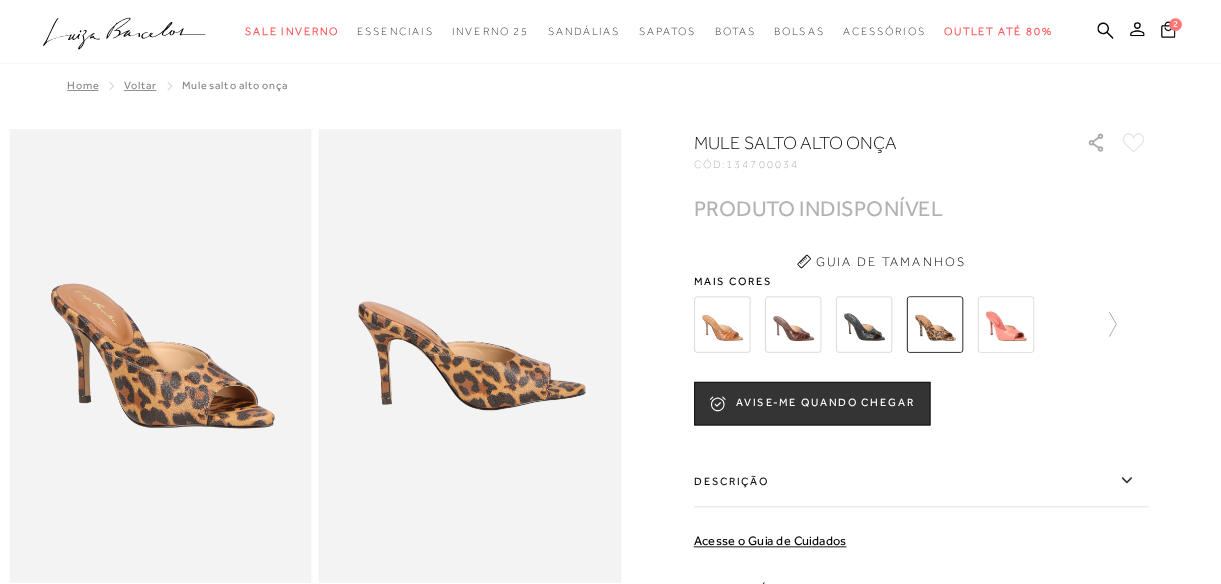 scroll, scrollTop: 0, scrollLeft: 0, axis: both 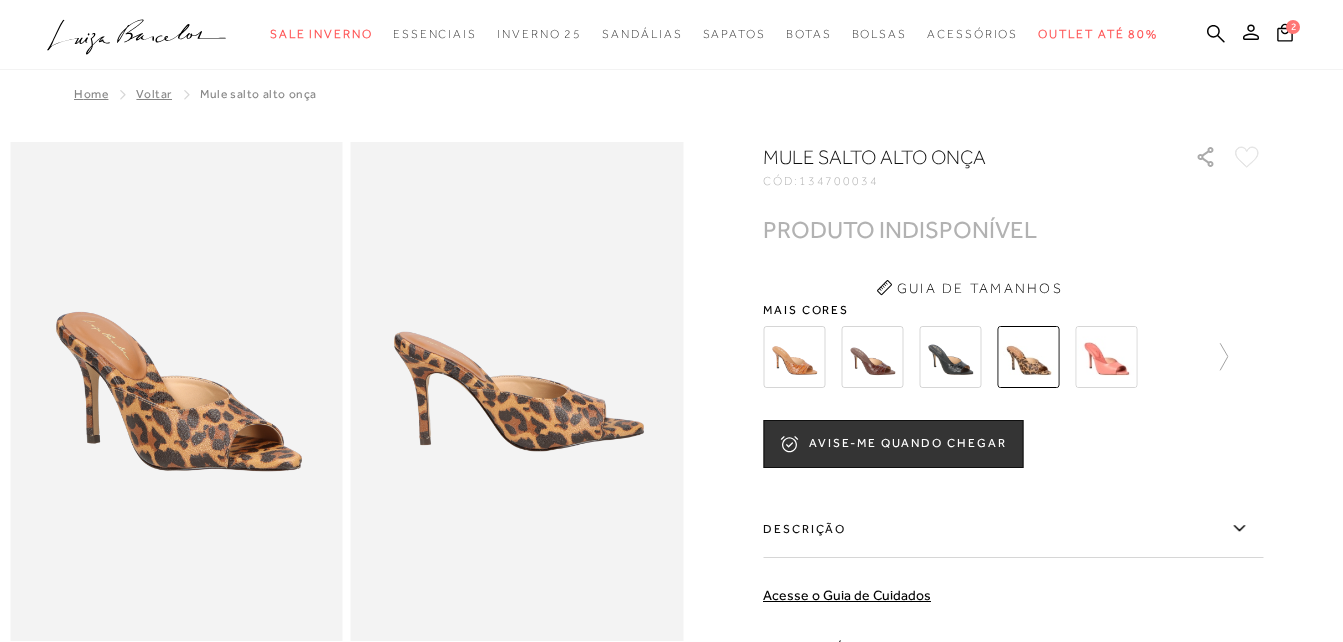 click at bounding box center (517, 391) 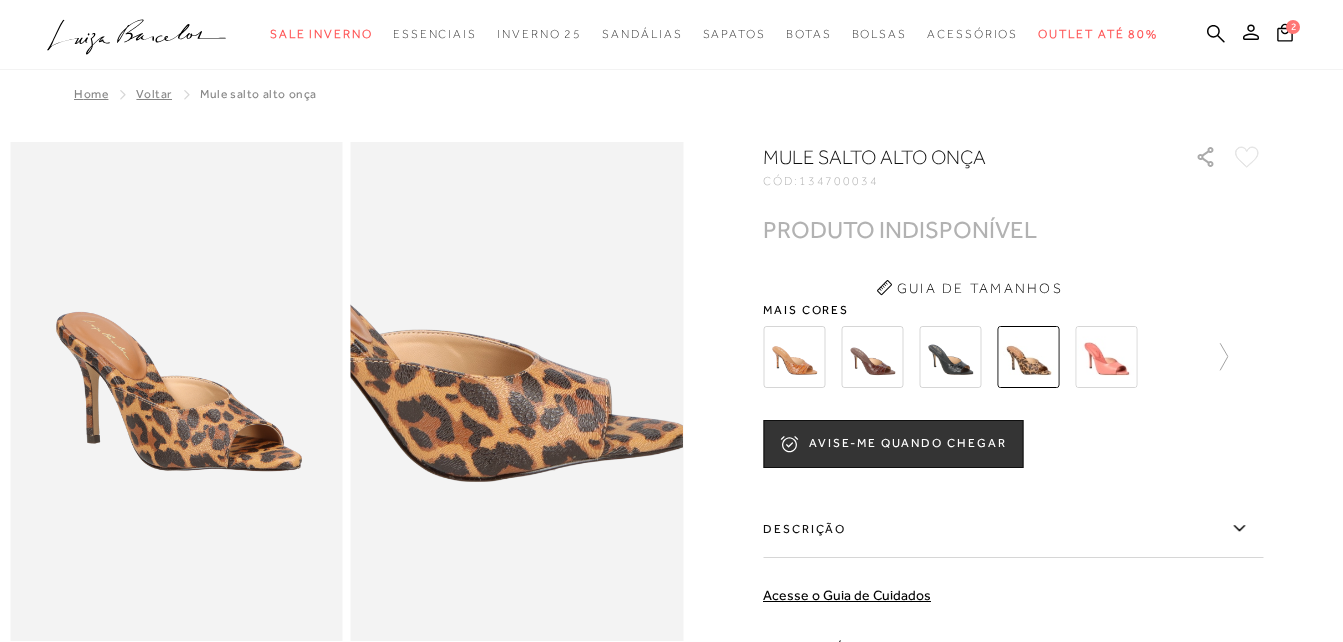 click at bounding box center [433, 362] 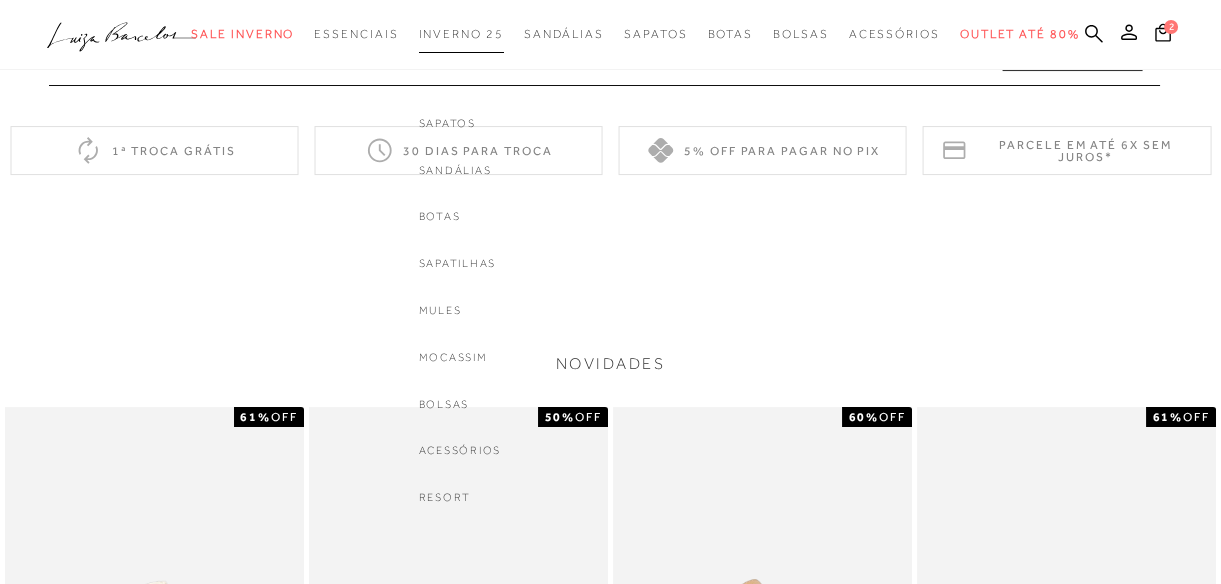 scroll, scrollTop: 818, scrollLeft: 0, axis: vertical 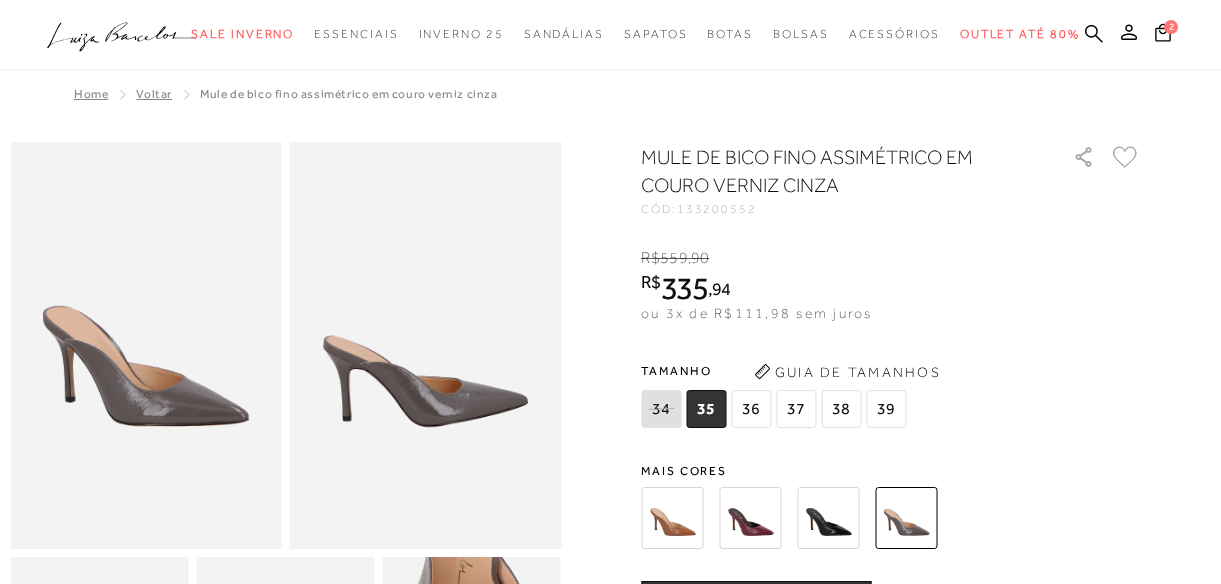 click at bounding box center (750, 518) 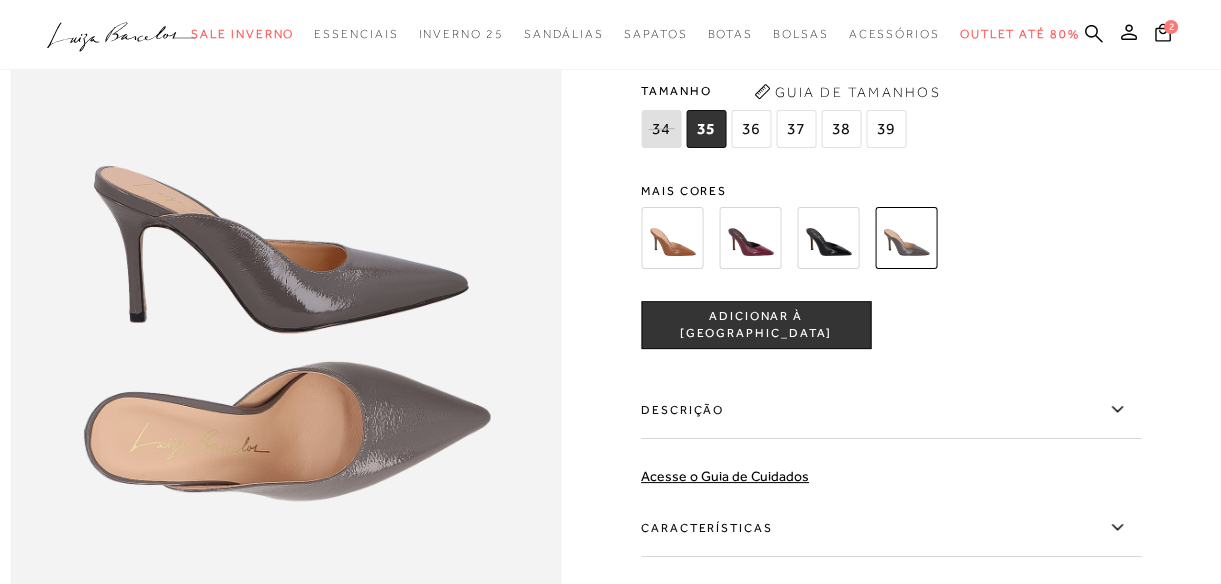 scroll, scrollTop: 909, scrollLeft: 0, axis: vertical 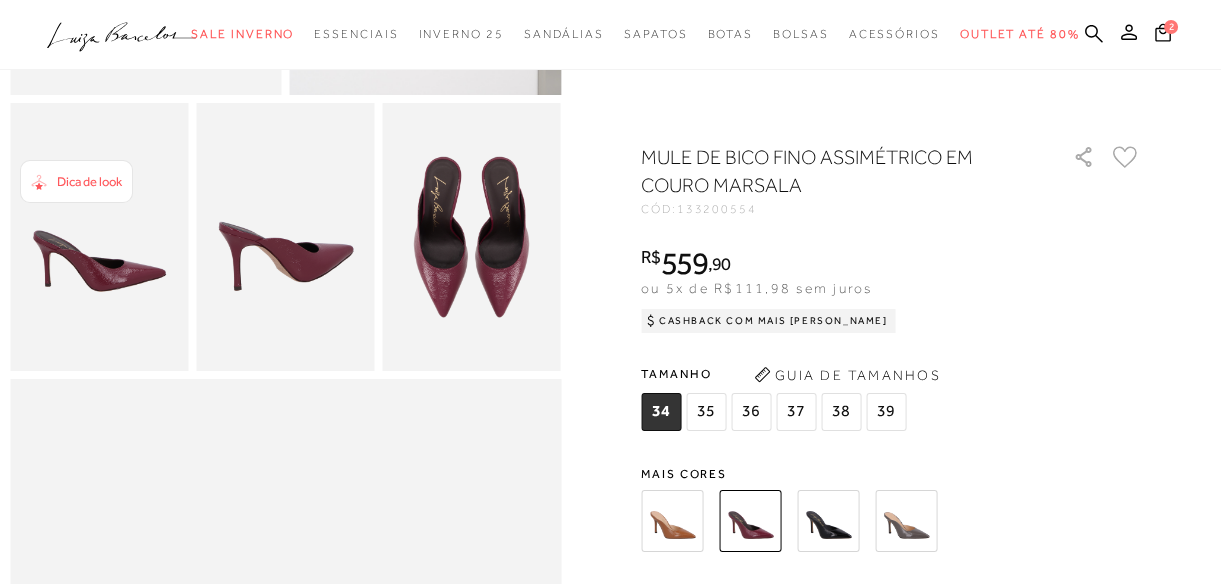 click at bounding box center [906, 521] 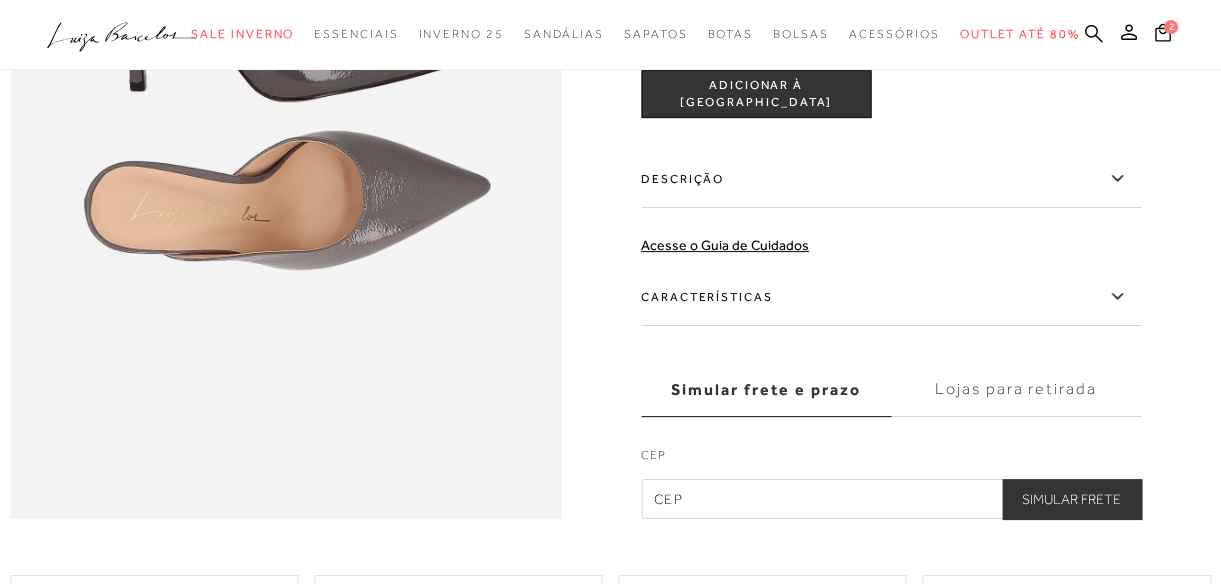 scroll, scrollTop: 1181, scrollLeft: 0, axis: vertical 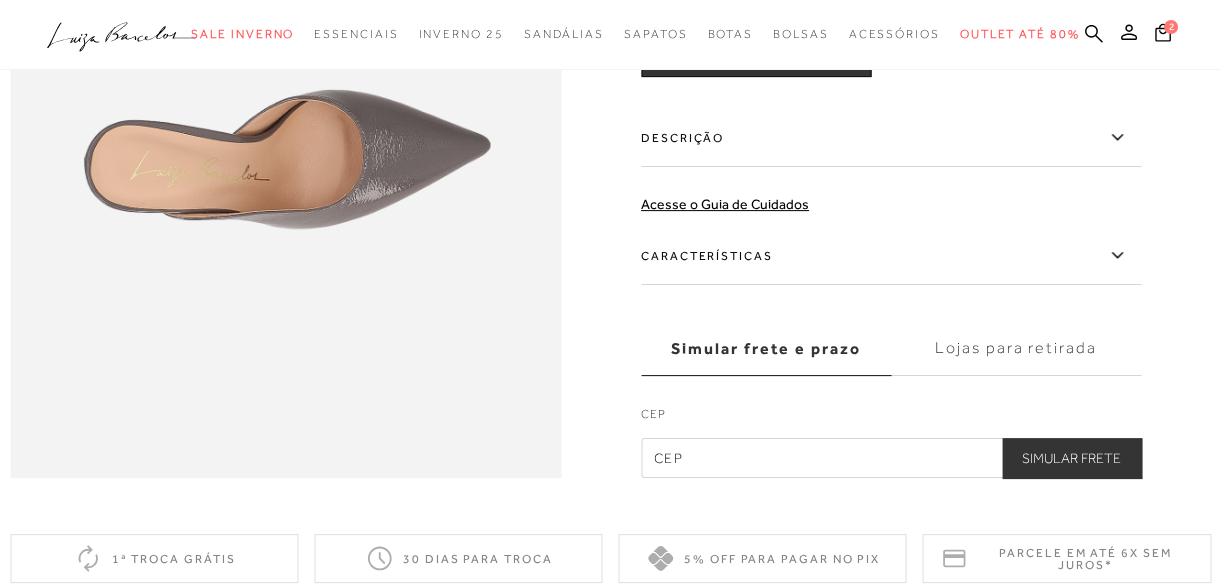 click on "Características" at bounding box center (891, 256) 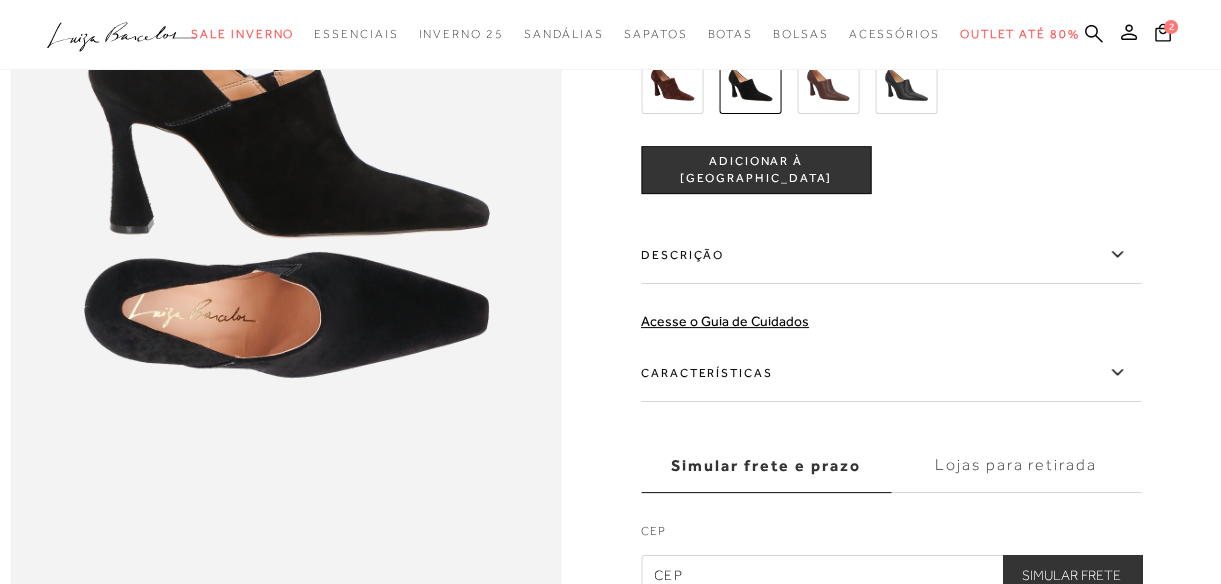 scroll, scrollTop: 0, scrollLeft: 0, axis: both 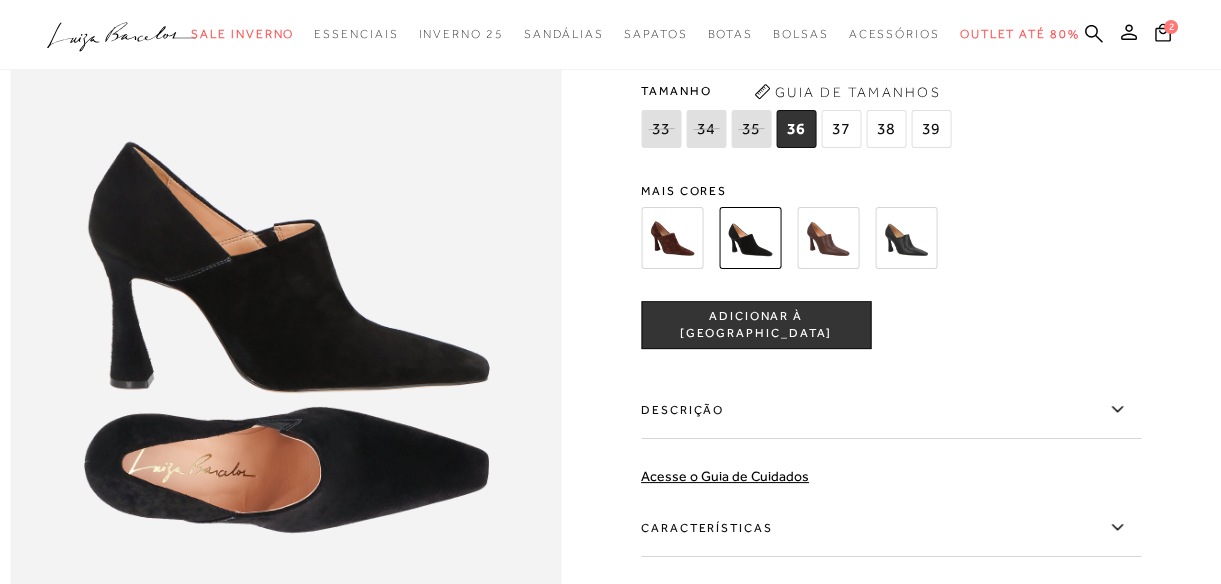 click at bounding box center (672, 238) 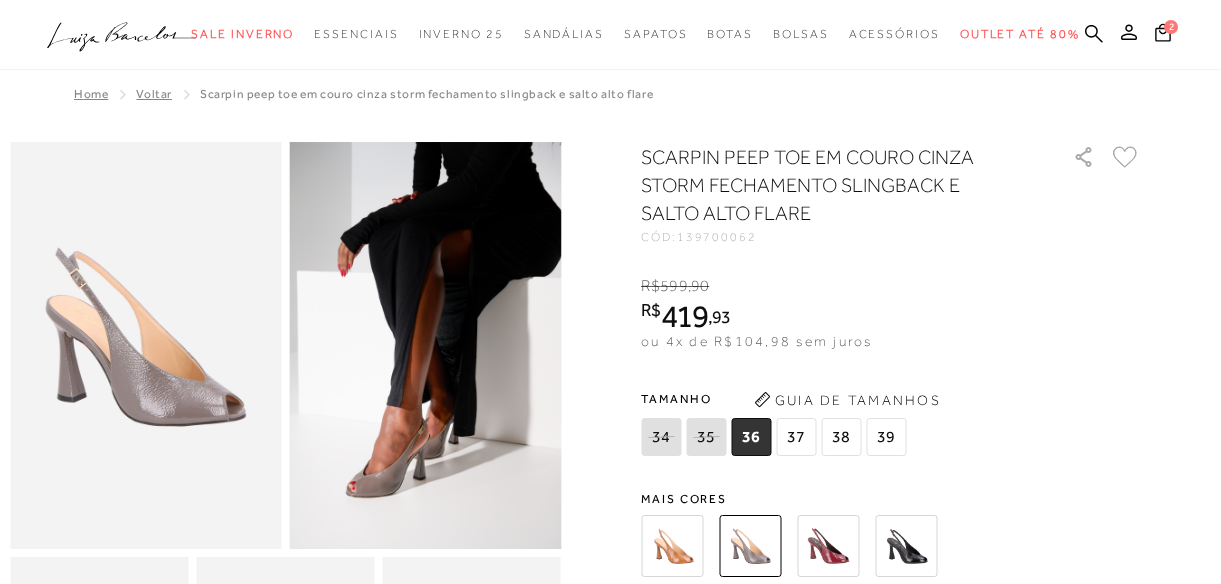 scroll, scrollTop: 0, scrollLeft: 0, axis: both 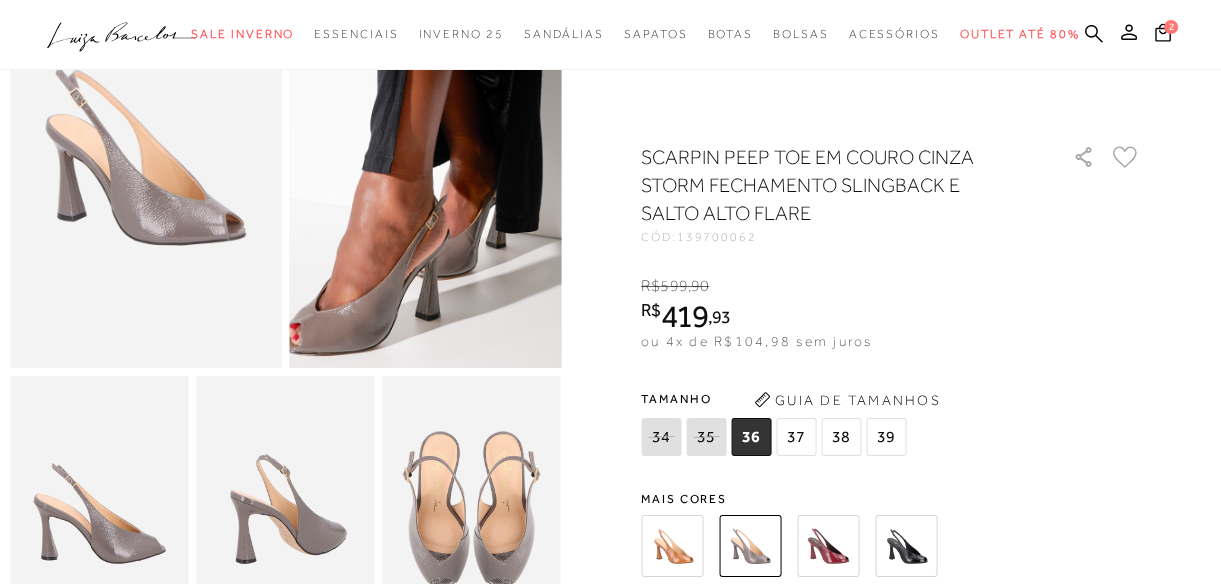 click at bounding box center [439, 51] 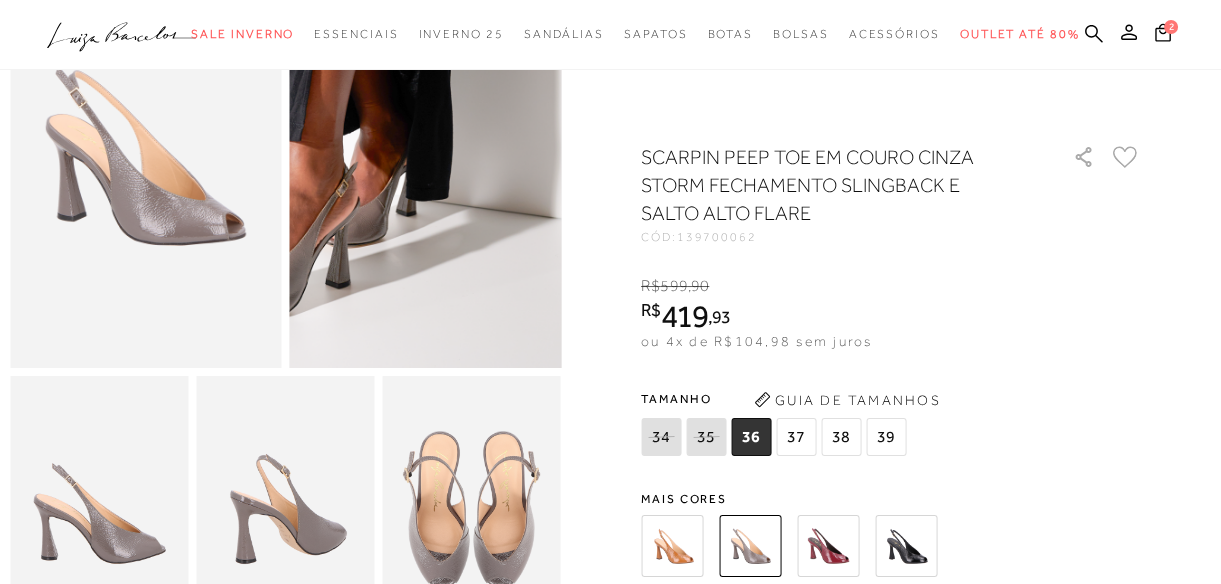 click at bounding box center (349, 19) 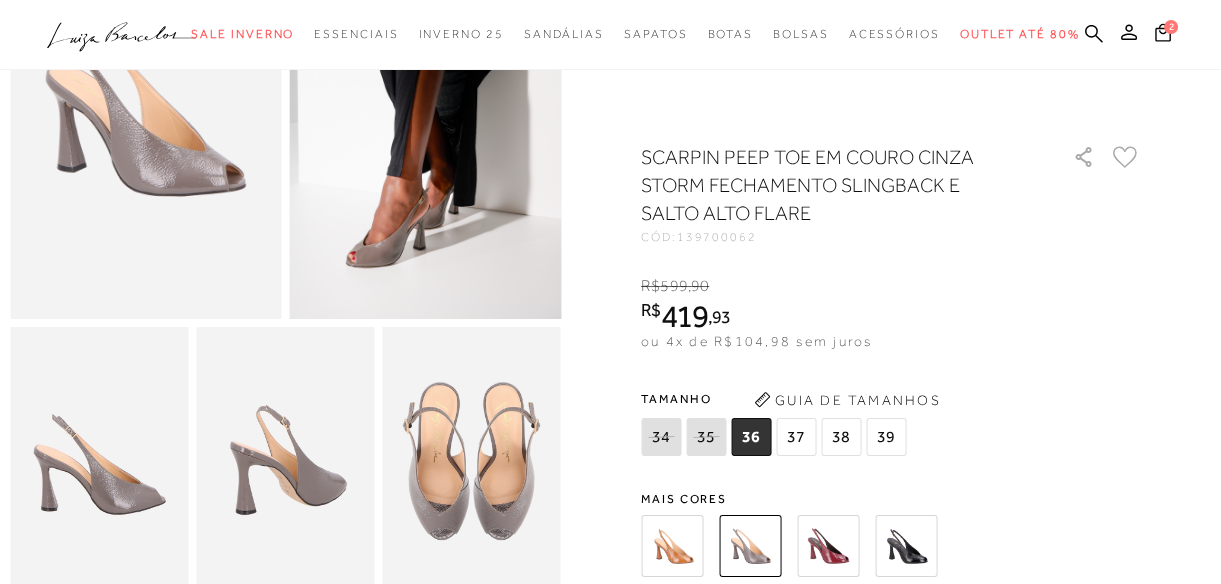 scroll, scrollTop: 272, scrollLeft: 0, axis: vertical 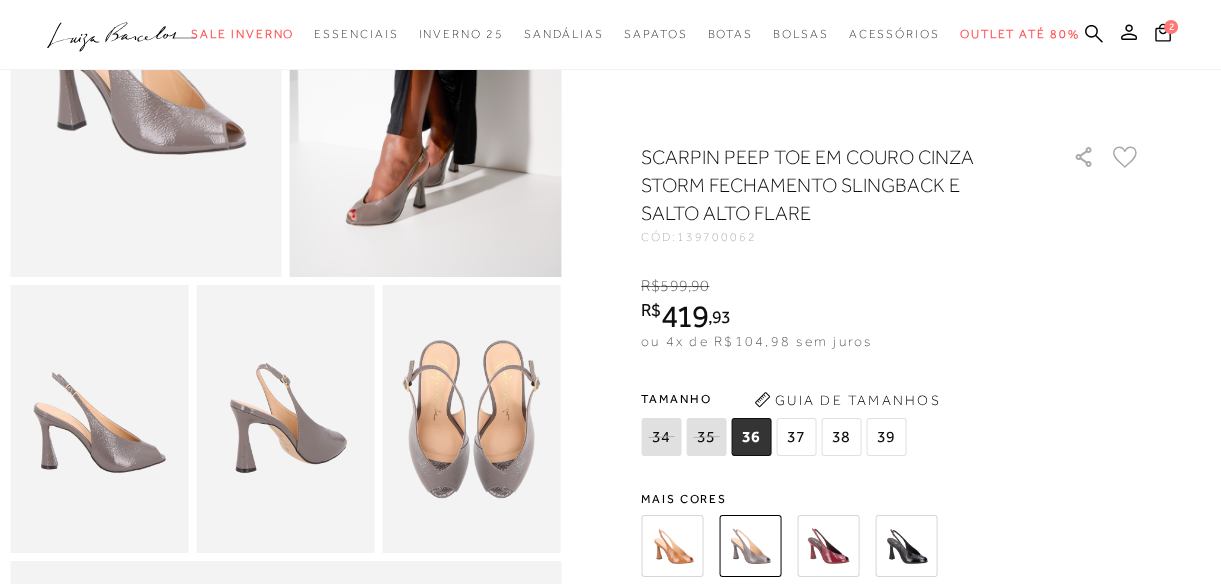 click at bounding box center (828, 546) 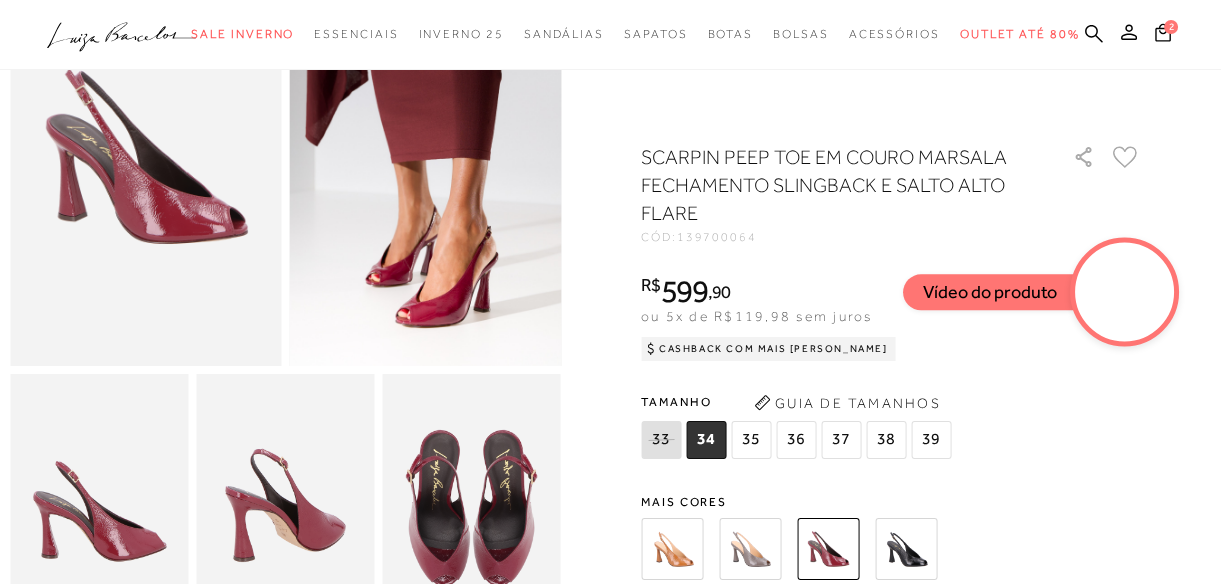 scroll, scrollTop: 181, scrollLeft: 0, axis: vertical 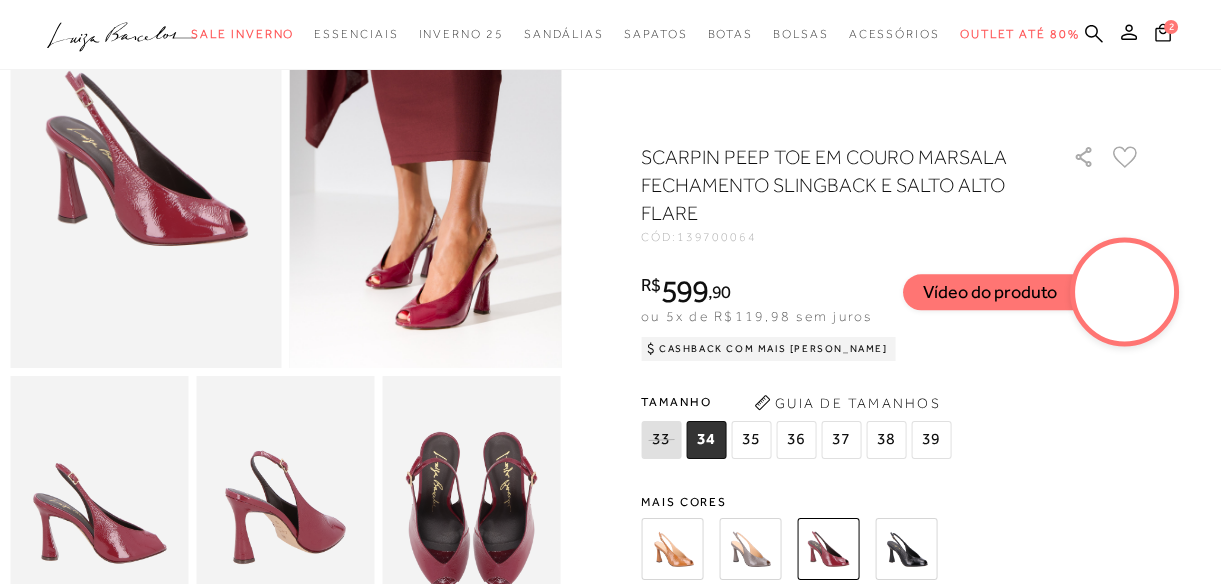 click at bounding box center [906, 549] 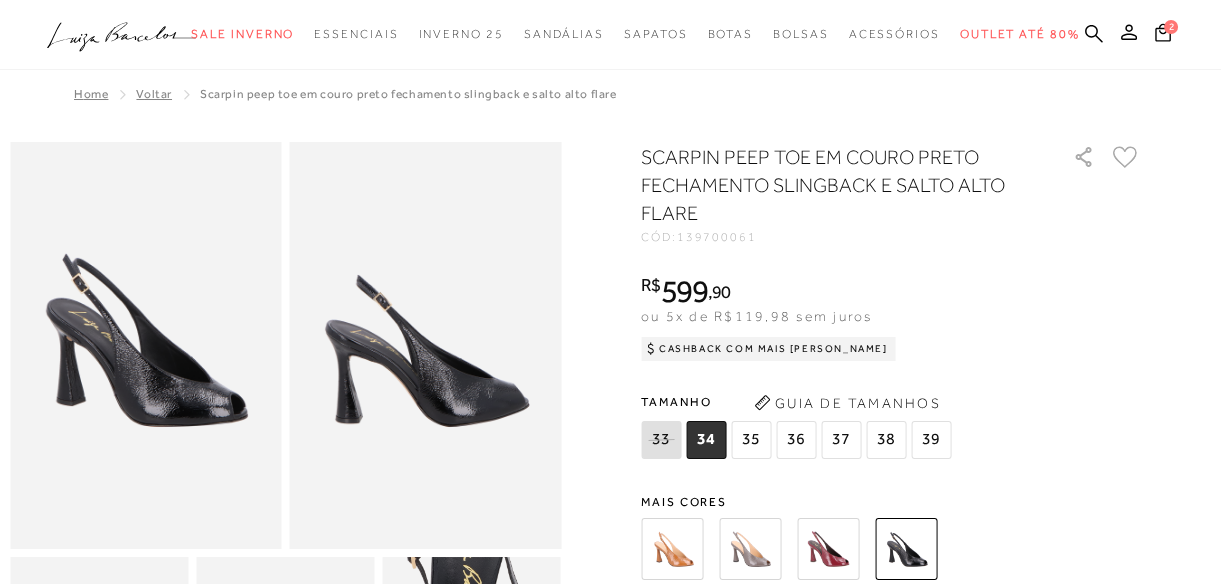 scroll, scrollTop: 0, scrollLeft: 0, axis: both 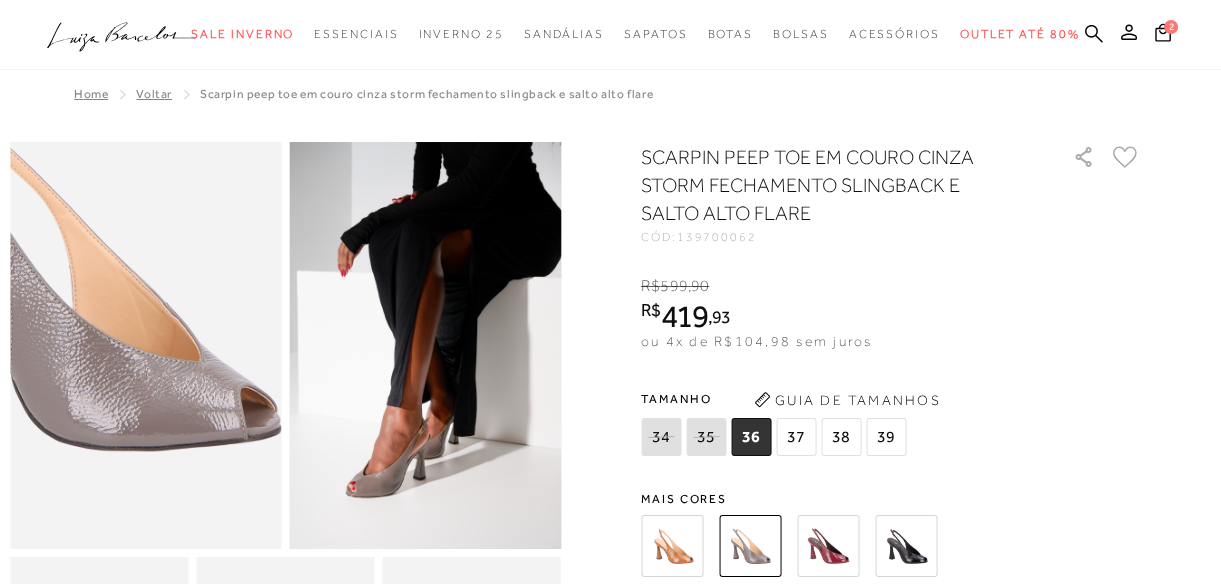 click at bounding box center (79, 289) 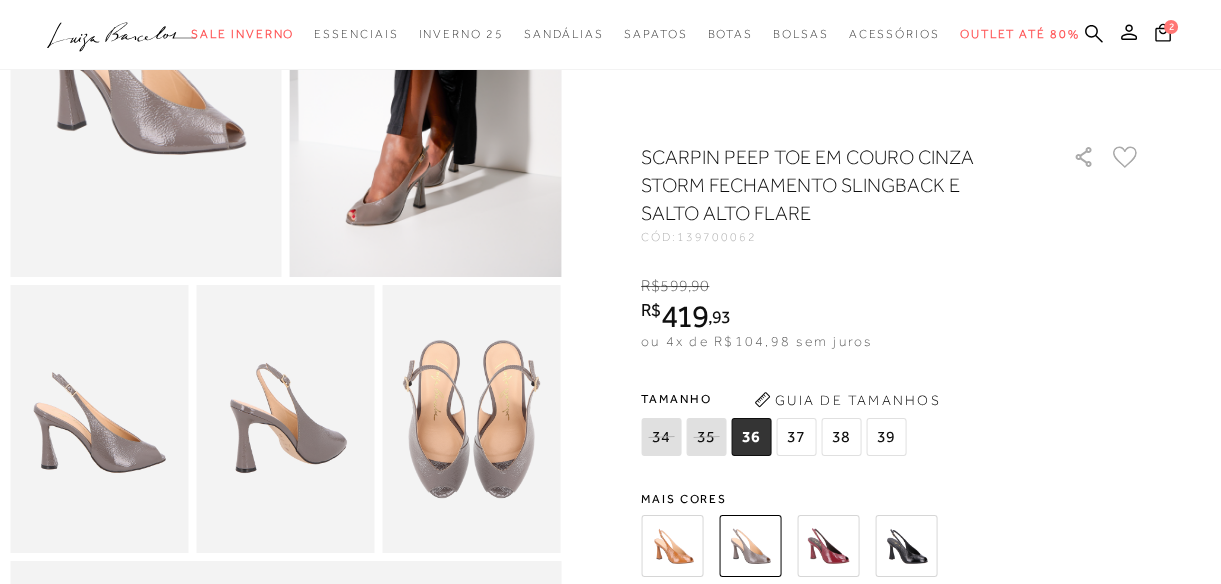 click on "Tamanho
34
35
36" at bounding box center [891, 422] 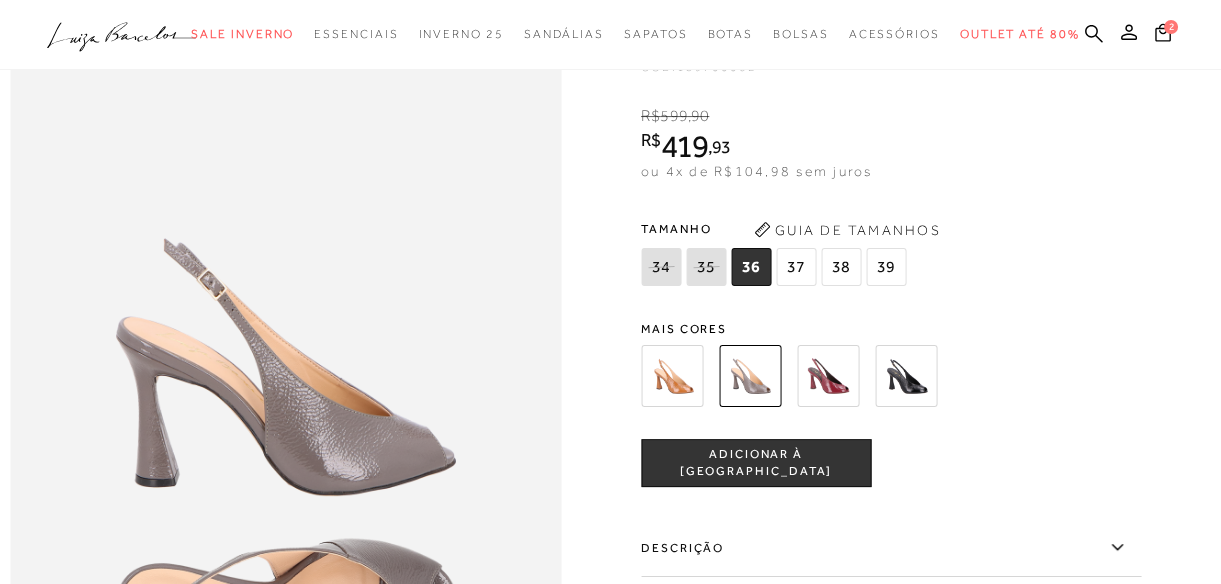 scroll, scrollTop: 727, scrollLeft: 0, axis: vertical 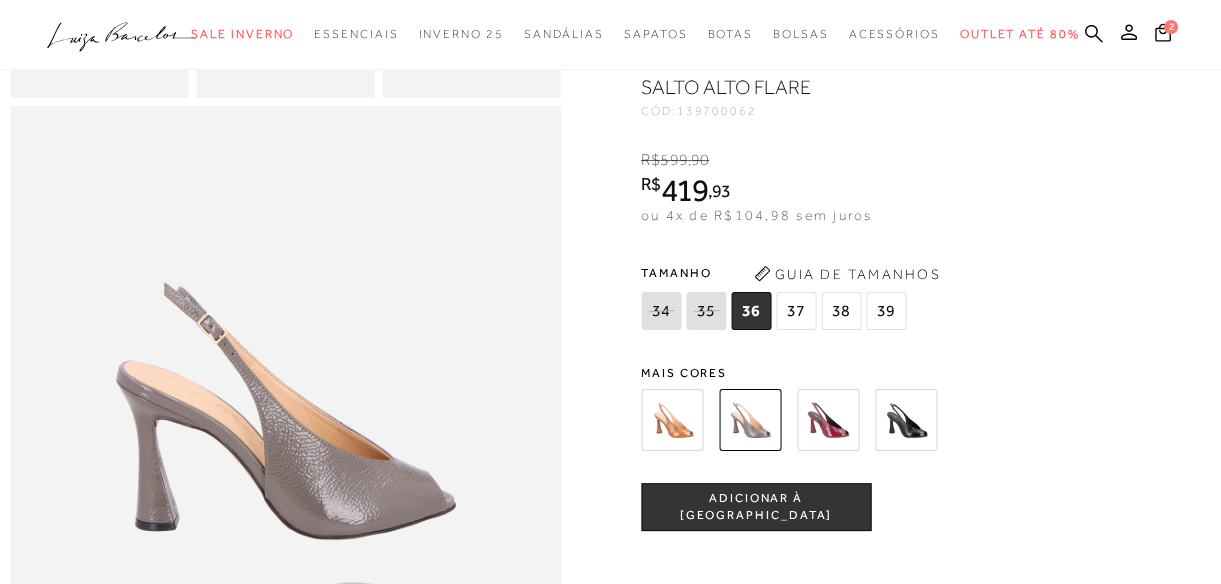 click on "ADICIONAR À [GEOGRAPHIC_DATA]" at bounding box center (756, 507) 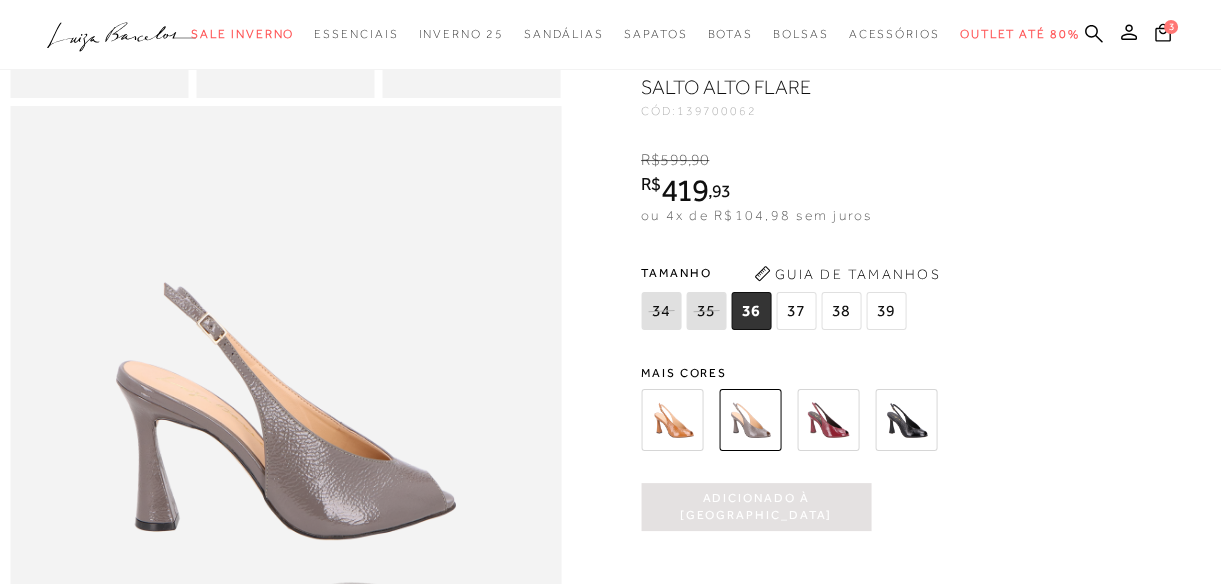 scroll, scrollTop: 0, scrollLeft: 0, axis: both 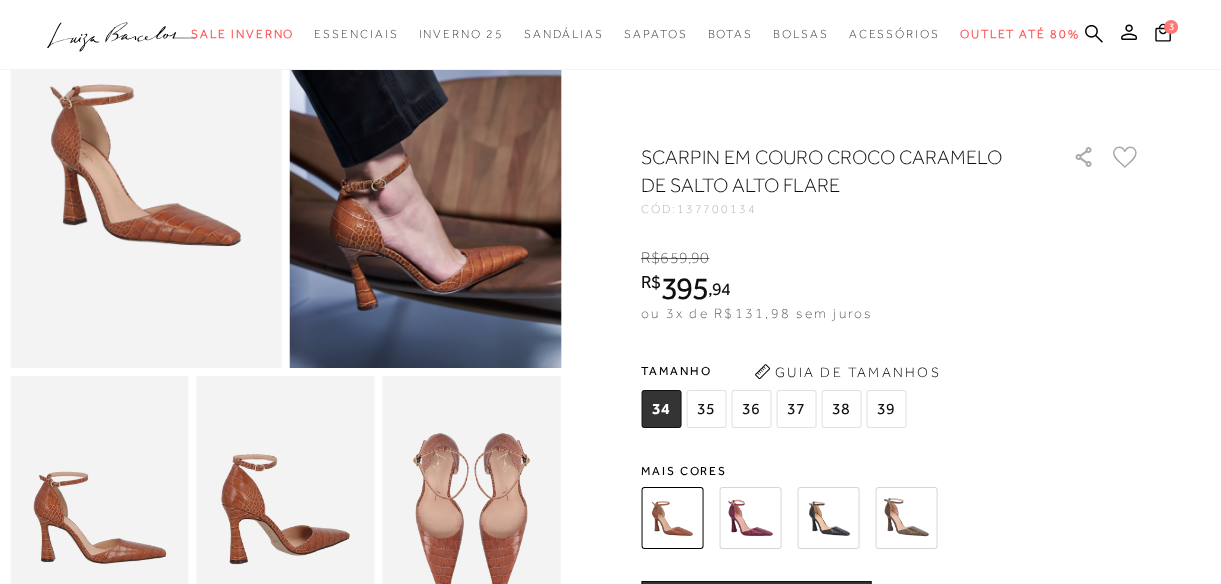 click at bounding box center (426, 164) 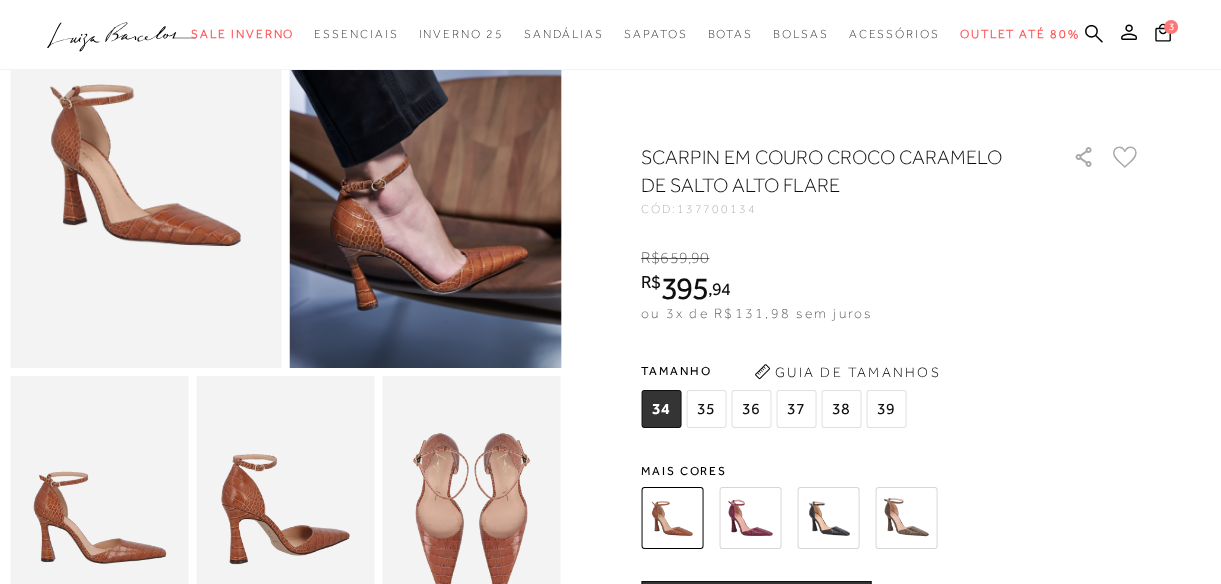 click at bounding box center [146, 164] 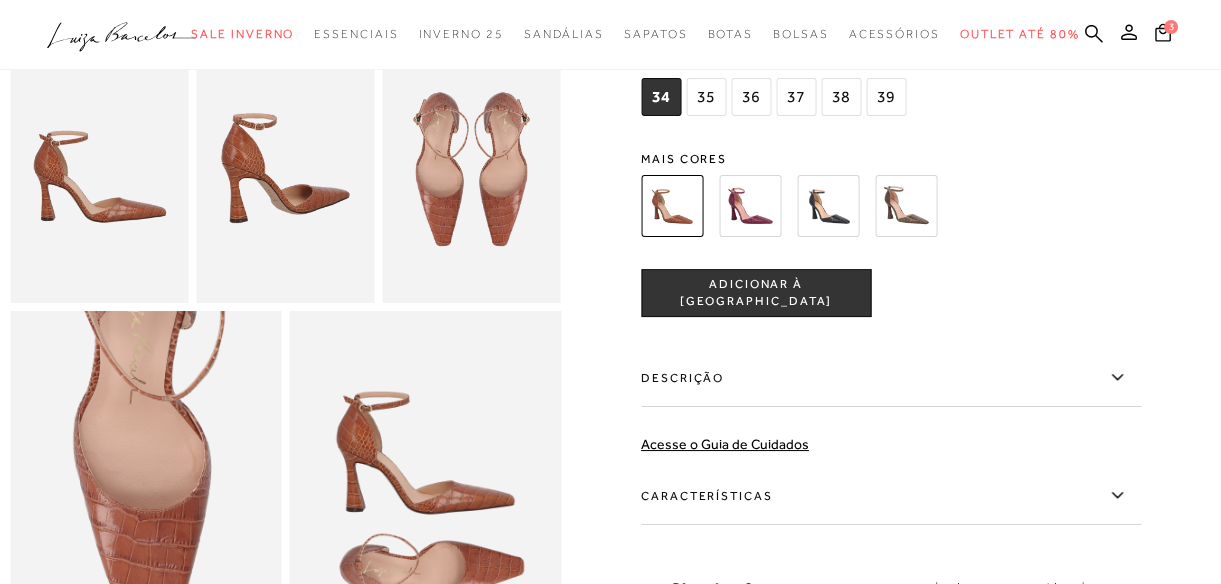 scroll, scrollTop: 545, scrollLeft: 0, axis: vertical 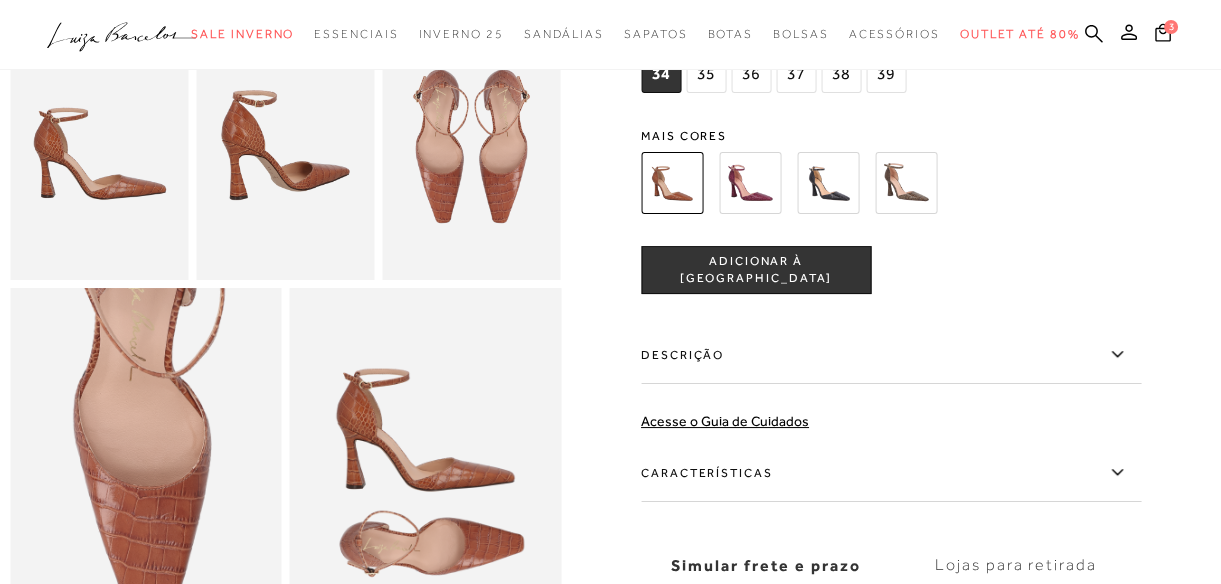 click at bounding box center [99, 145] 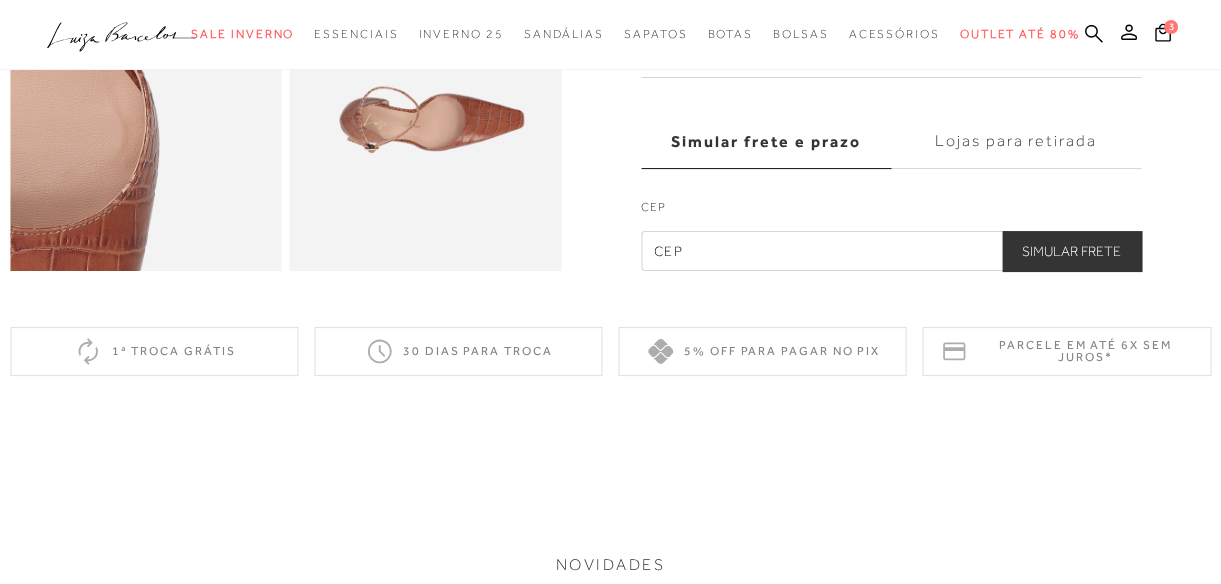scroll, scrollTop: 818, scrollLeft: 0, axis: vertical 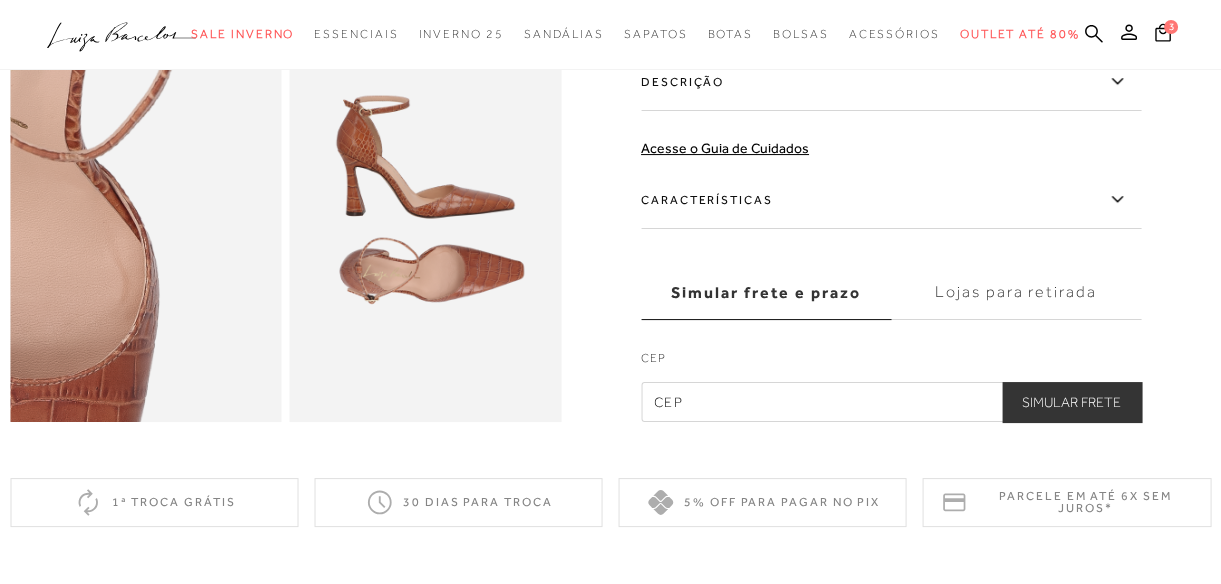click at bounding box center (426, 218) 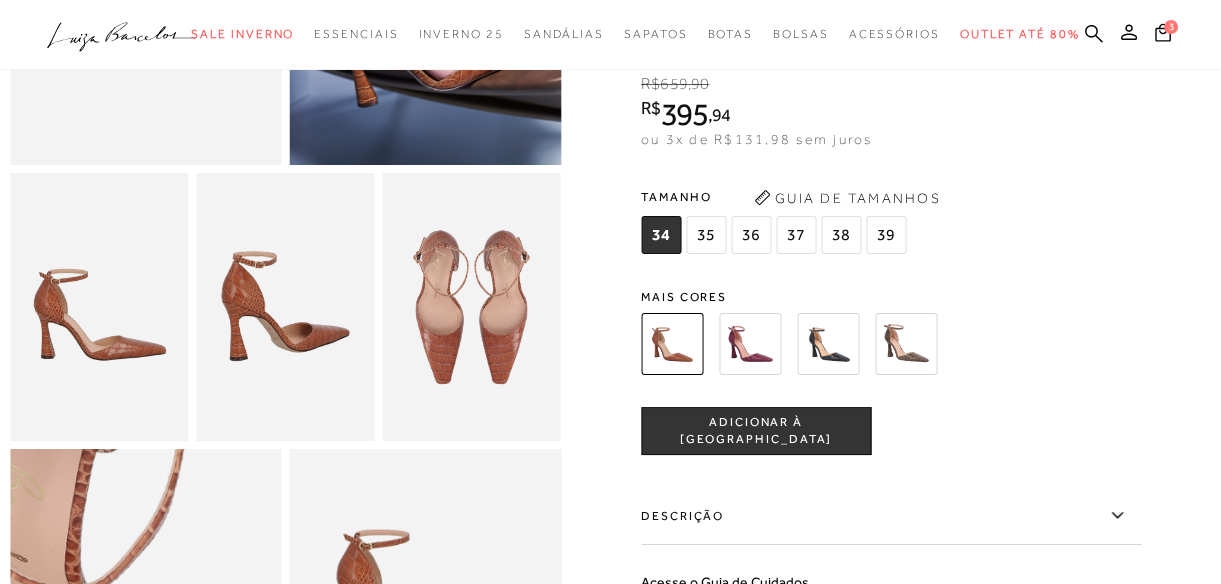 scroll, scrollTop: 363, scrollLeft: 0, axis: vertical 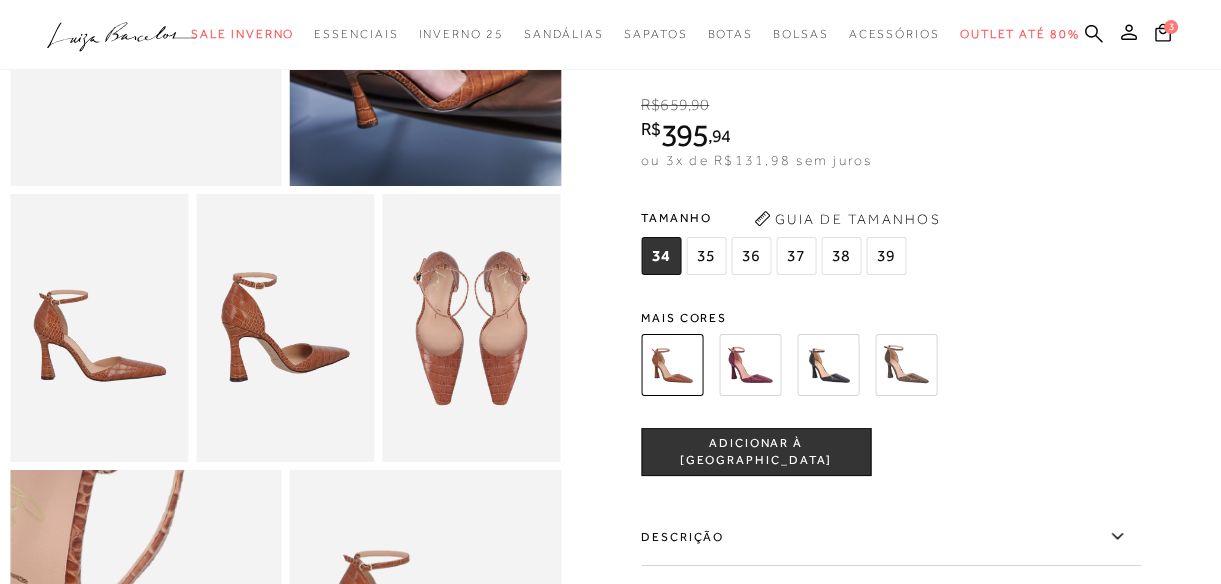 click at bounding box center [750, 365] 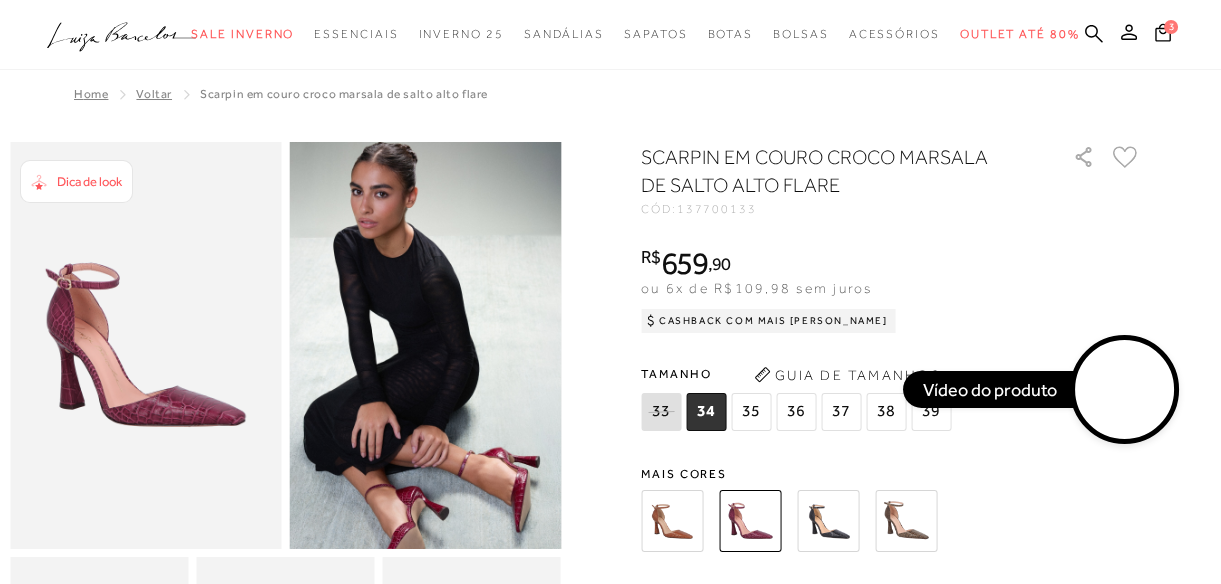 scroll, scrollTop: 0, scrollLeft: 0, axis: both 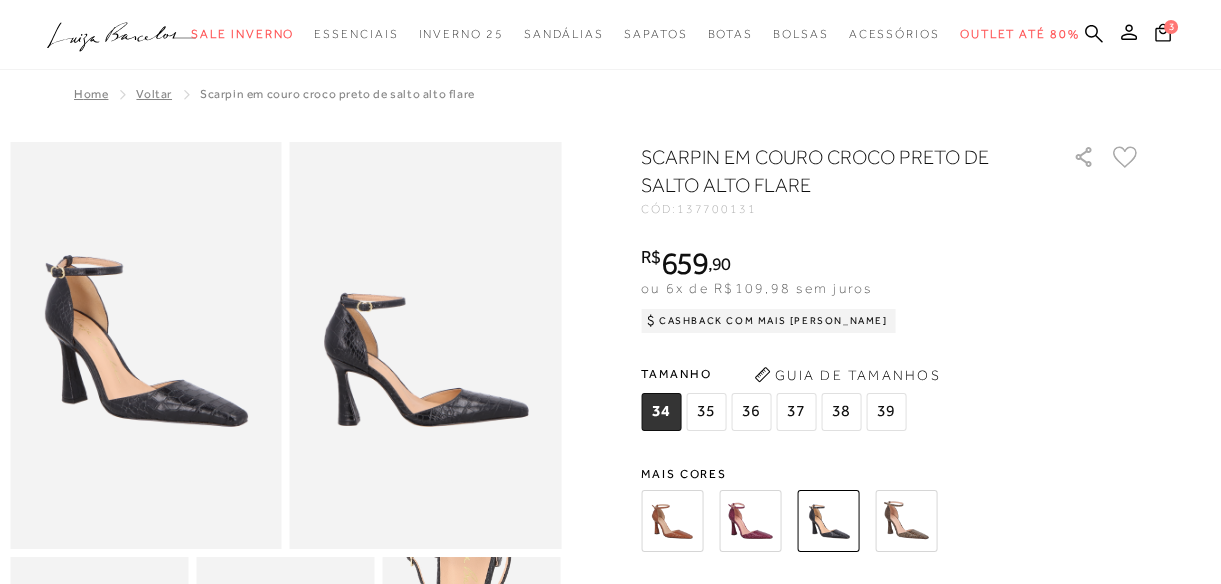 click at bounding box center [906, 521] 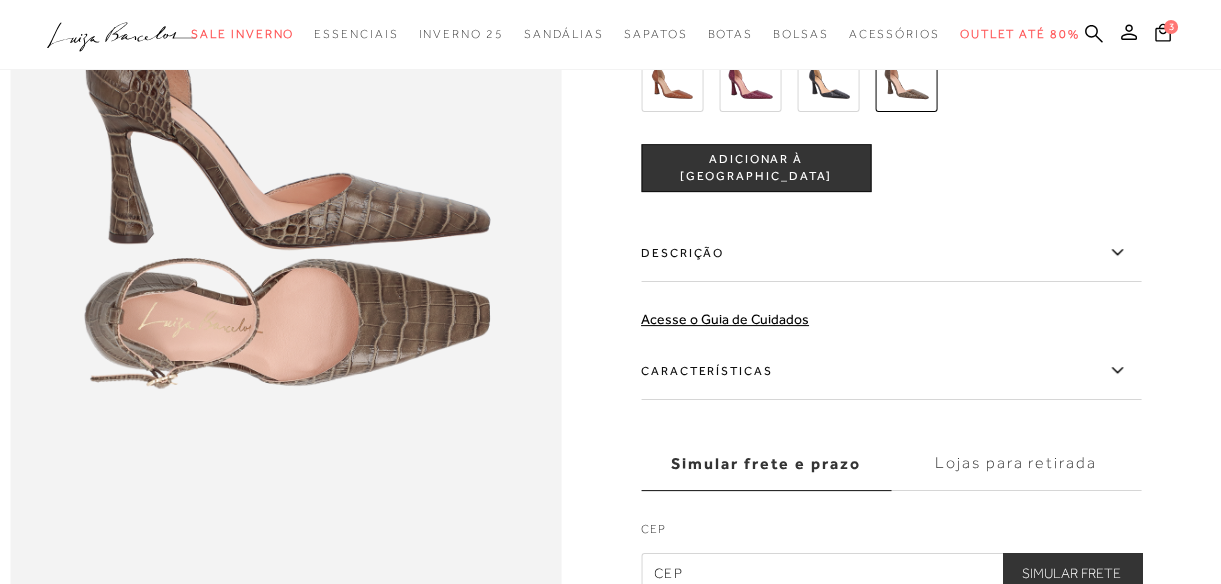 scroll, scrollTop: 1090, scrollLeft: 0, axis: vertical 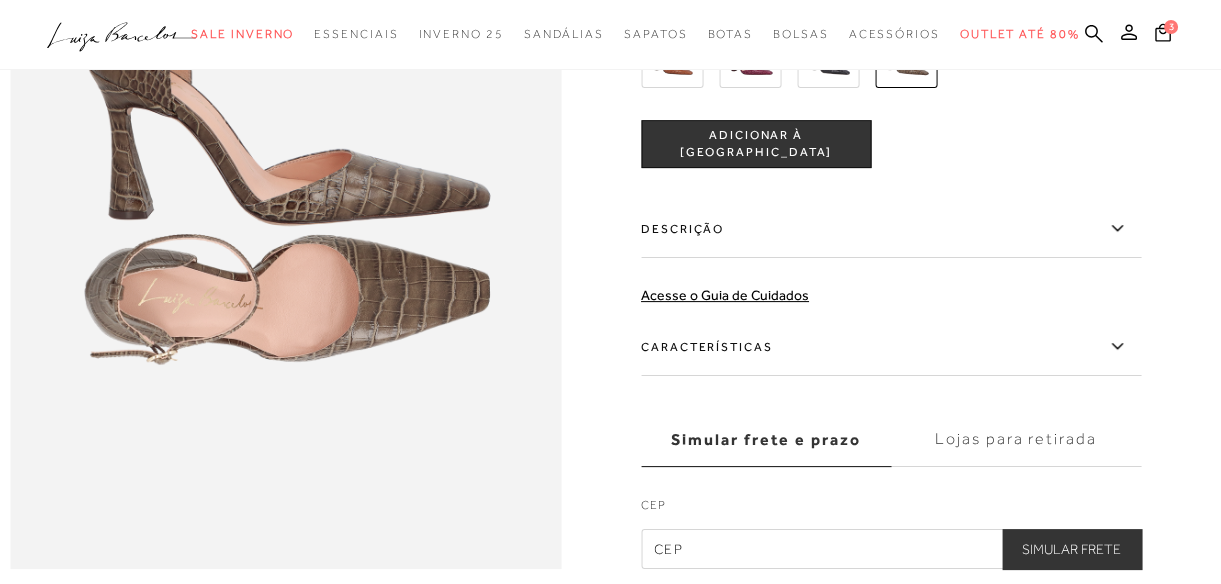 click on "Características" at bounding box center (891, 347) 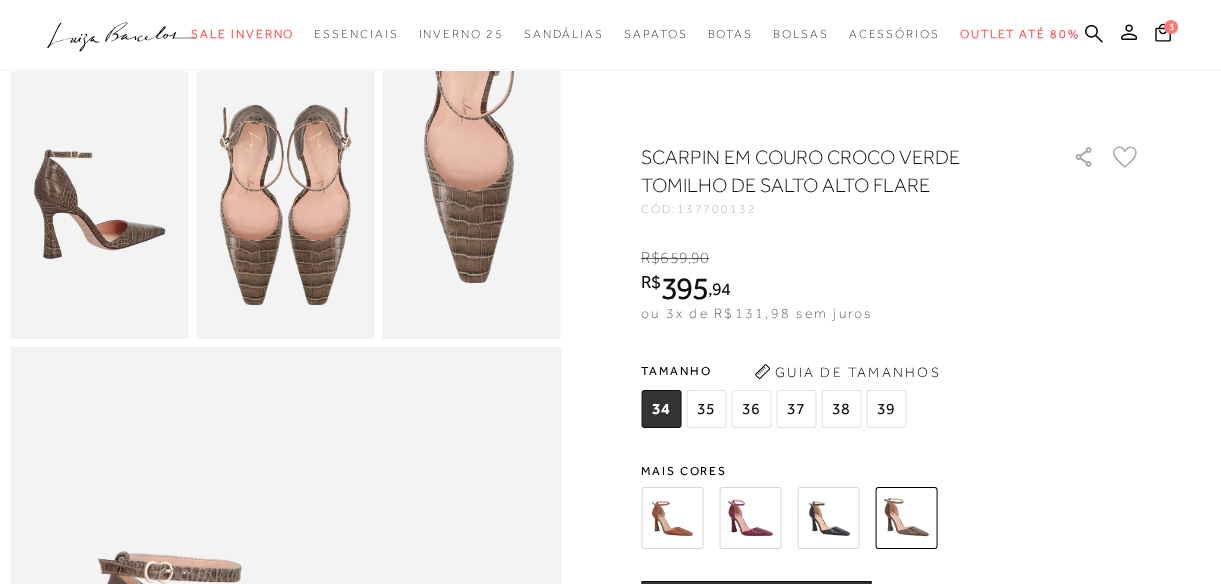 scroll, scrollTop: 454, scrollLeft: 0, axis: vertical 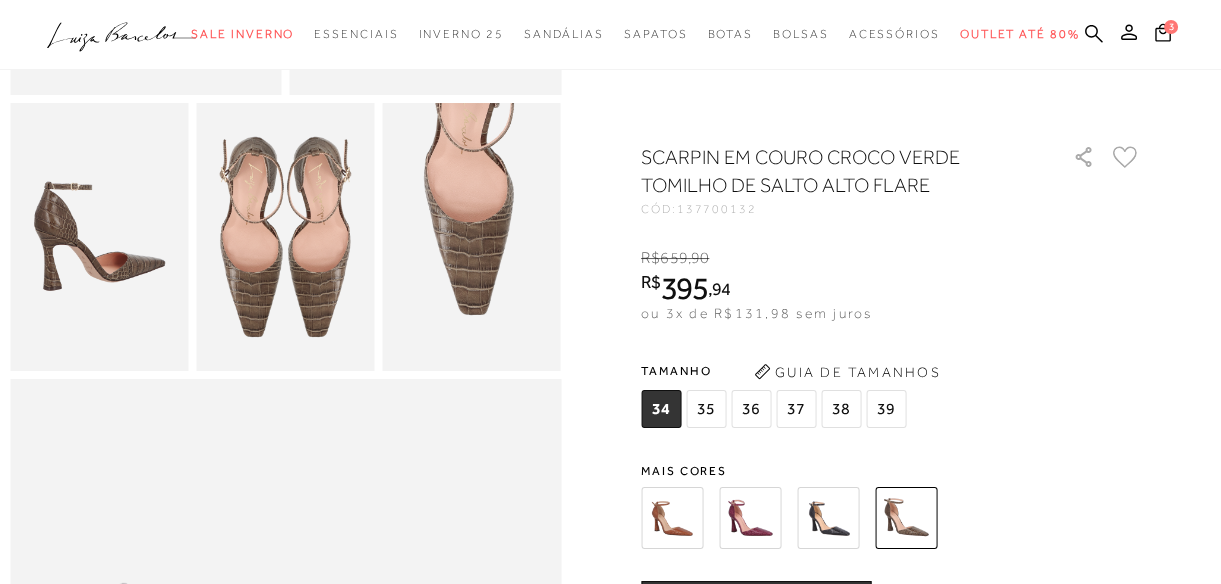 click on "36" at bounding box center (751, 409) 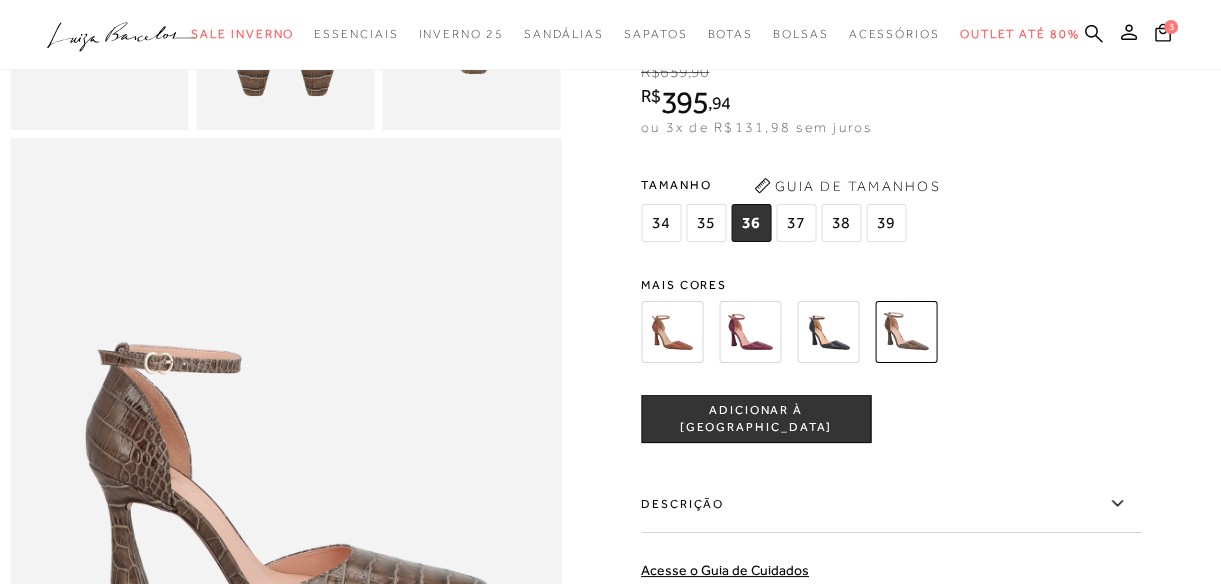 scroll, scrollTop: 727, scrollLeft: 0, axis: vertical 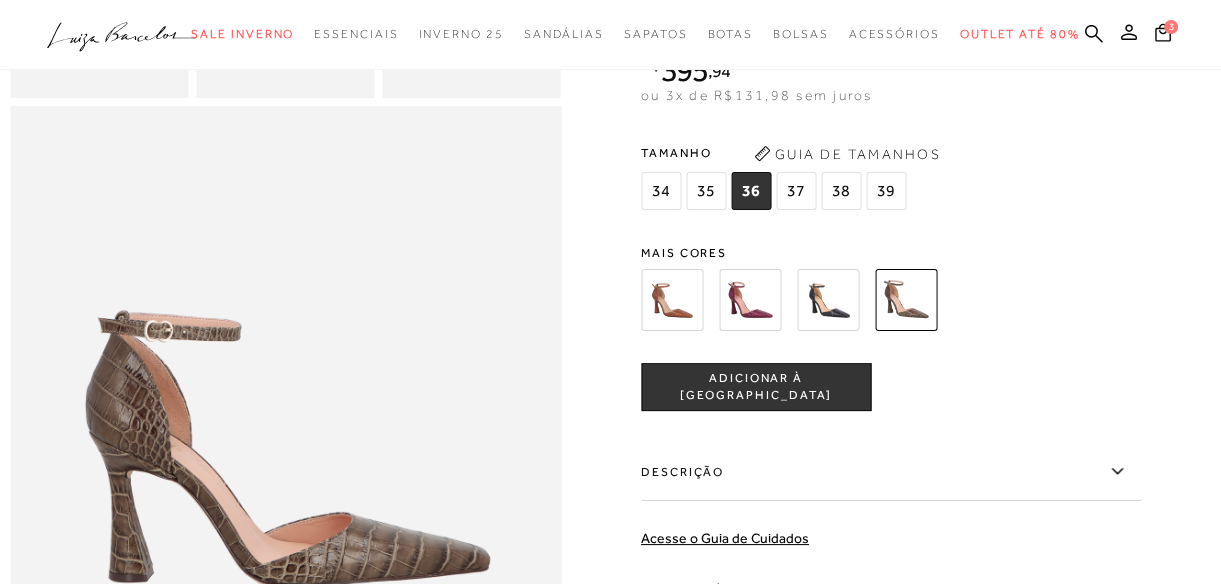 click on "ADICIONAR À [GEOGRAPHIC_DATA]" at bounding box center [756, 387] 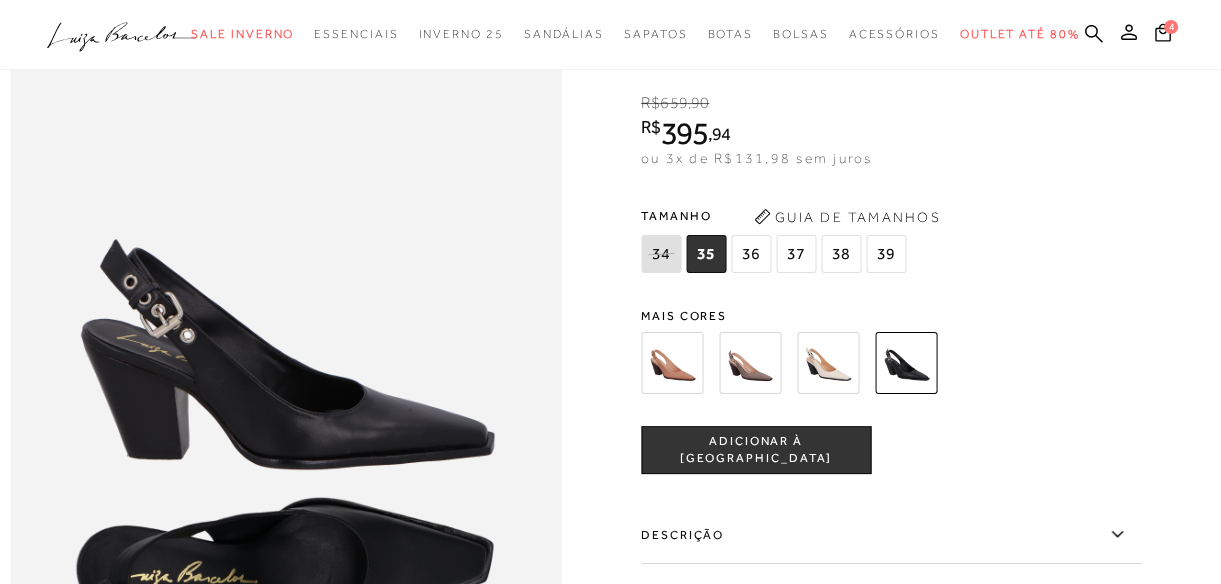 scroll, scrollTop: 0, scrollLeft: 0, axis: both 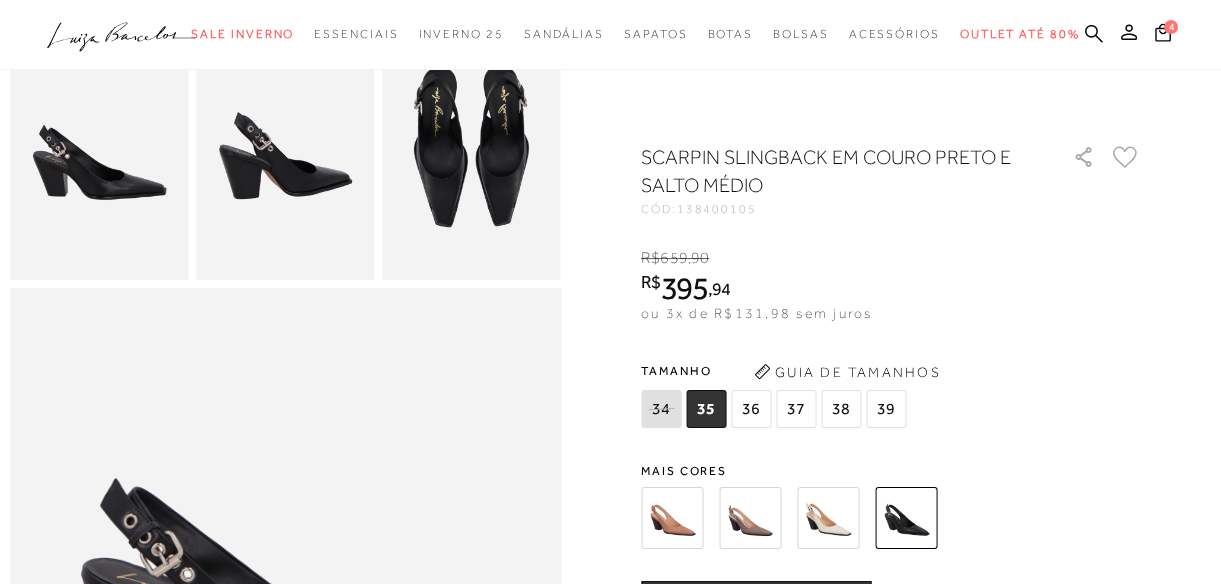 click at bounding box center [472, 145] 